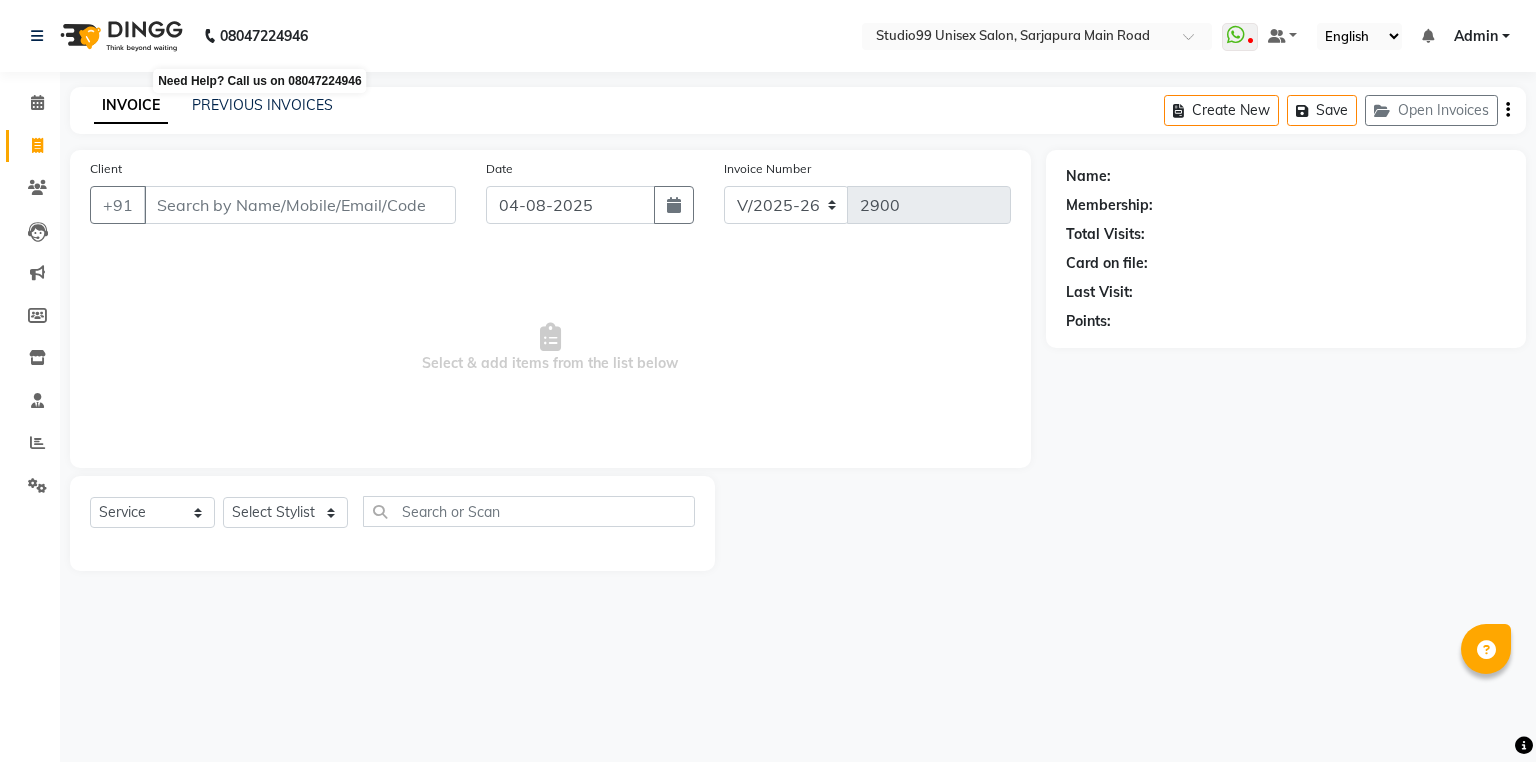 select on "6042" 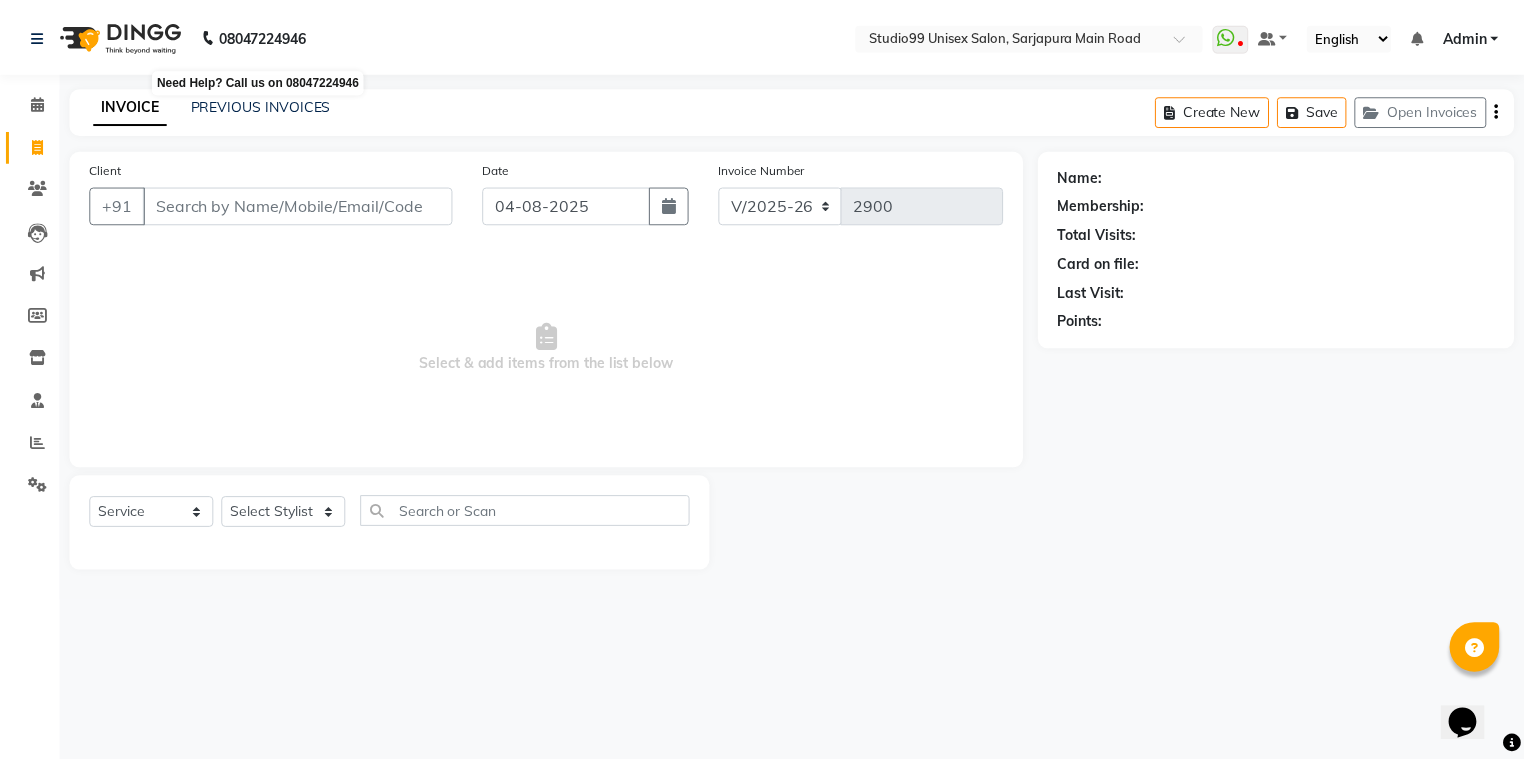 scroll, scrollTop: 0, scrollLeft: 0, axis: both 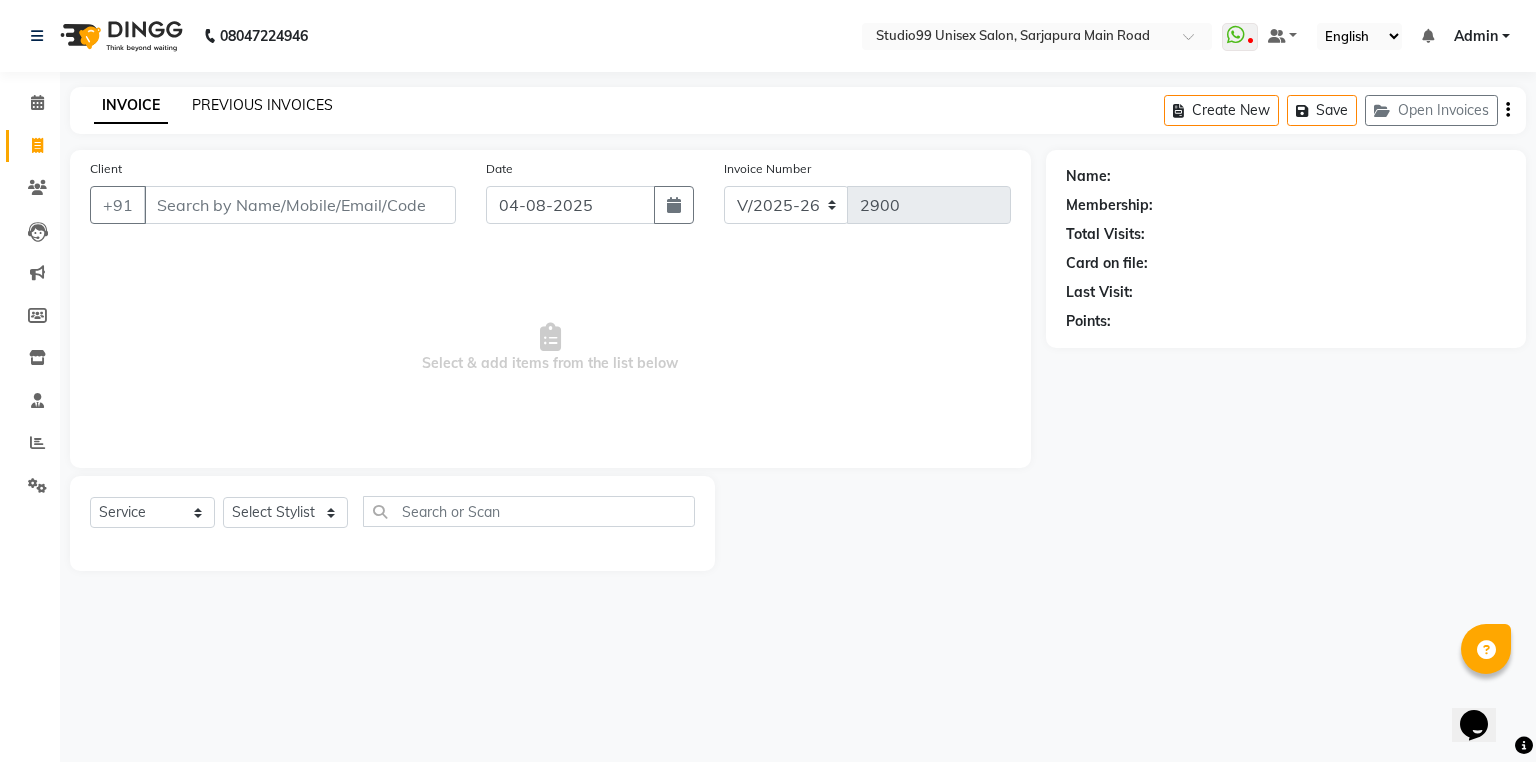 click on "PREVIOUS INVOICES" 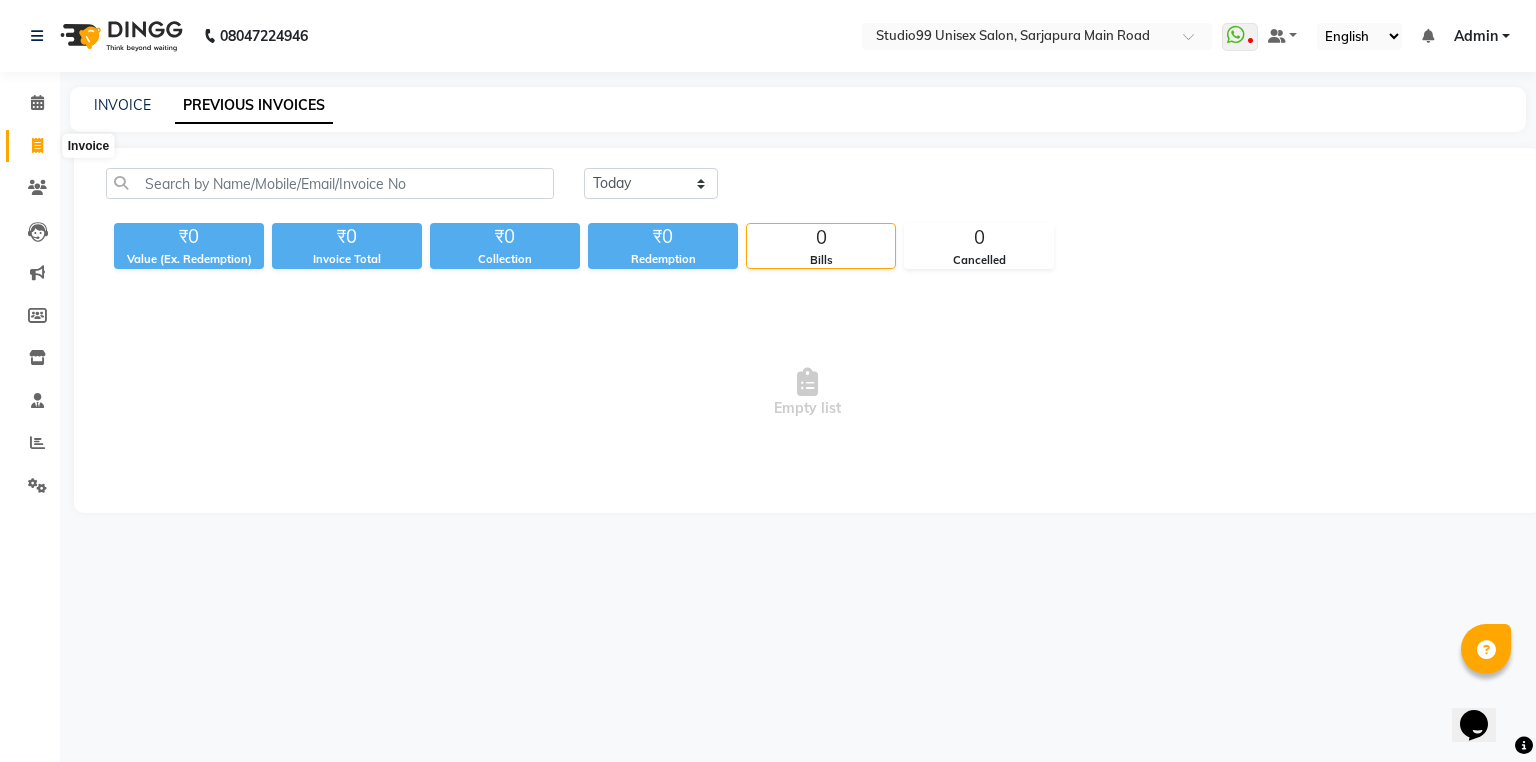 click 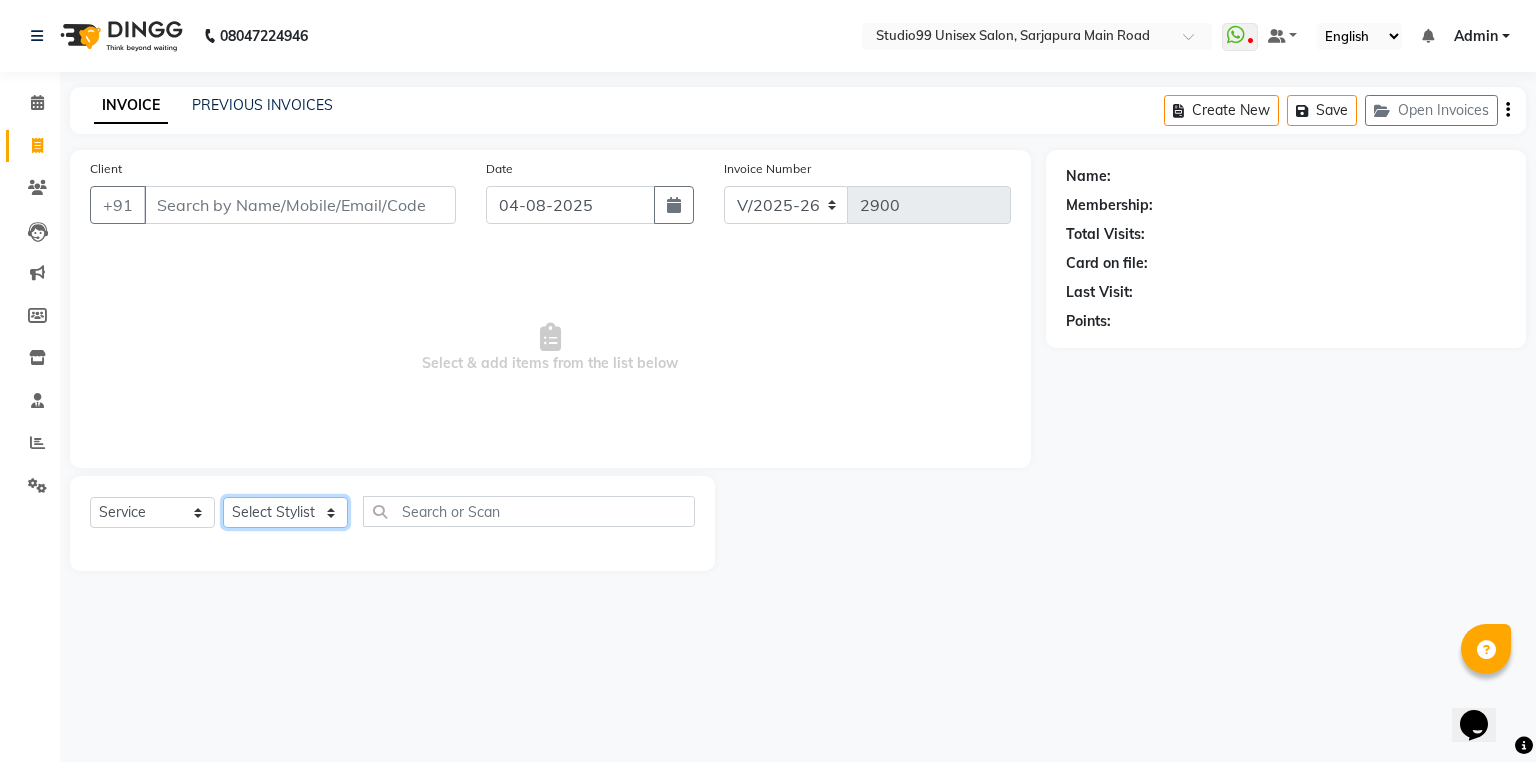 click on "Select Stylist Admin [FIRST] [FIRST]  Dina GOUTAM Gulshan mahi [FIRST] [LAST] Rafeeq Raj  [FIRST] [LAST]  Shallu  [FIRST] Suman Suman" 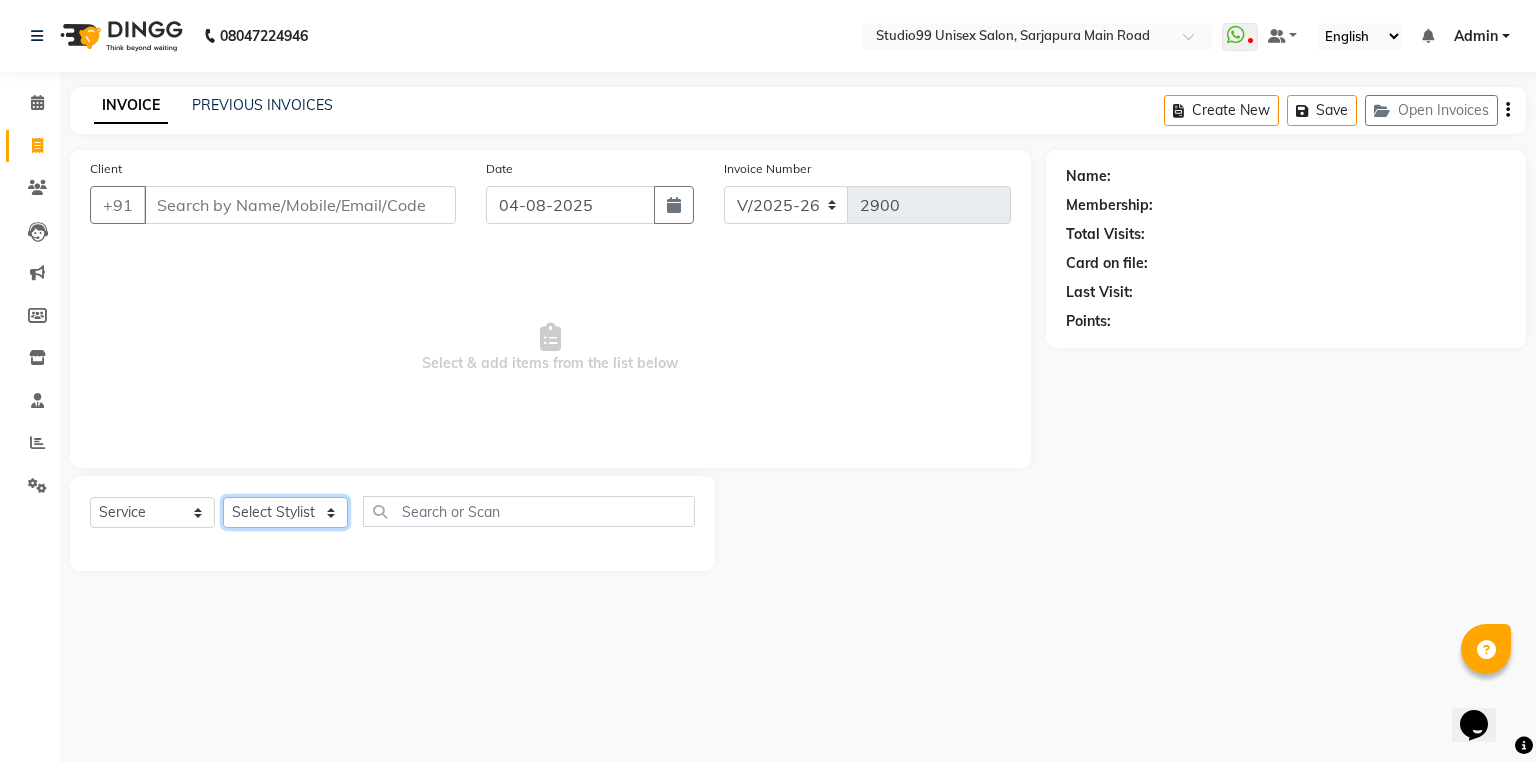 select on "43360" 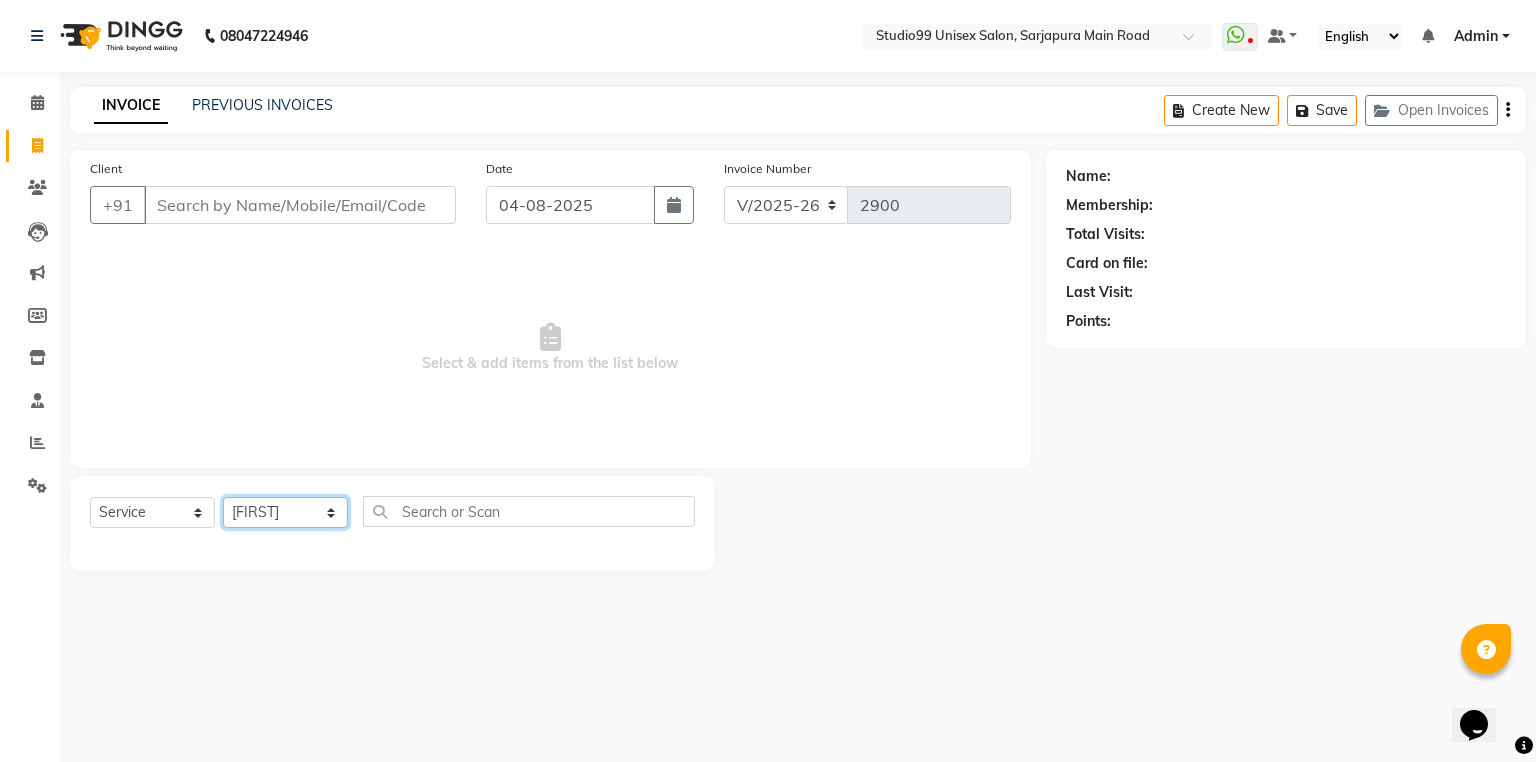 click on "Select Stylist Admin [FIRST] [FIRST]  Dina GOUTAM Gulshan mahi [FIRST] [LAST] Rafeeq Raj  [FIRST] [LAST]  Shallu  [FIRST] Suman Suman" 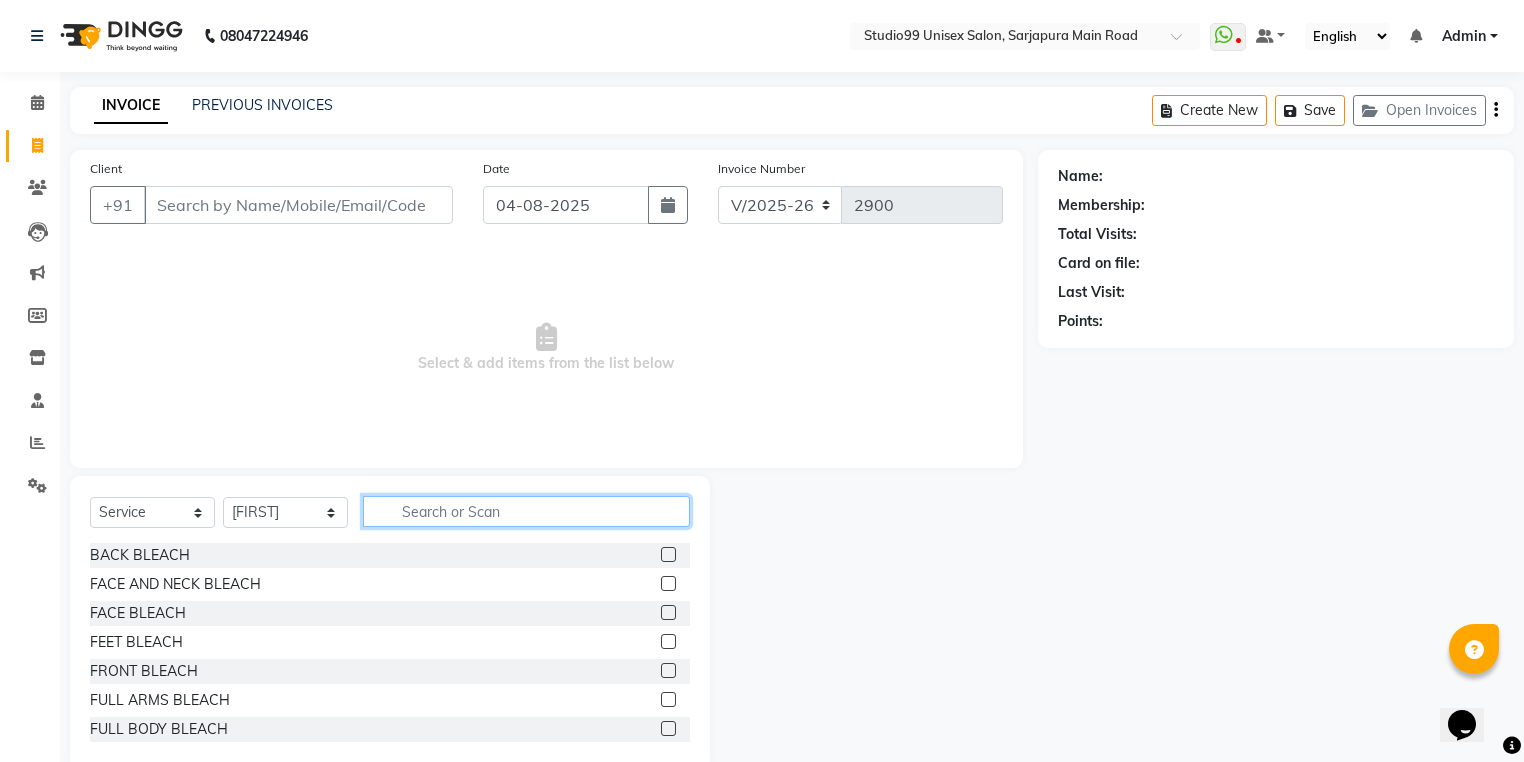 click 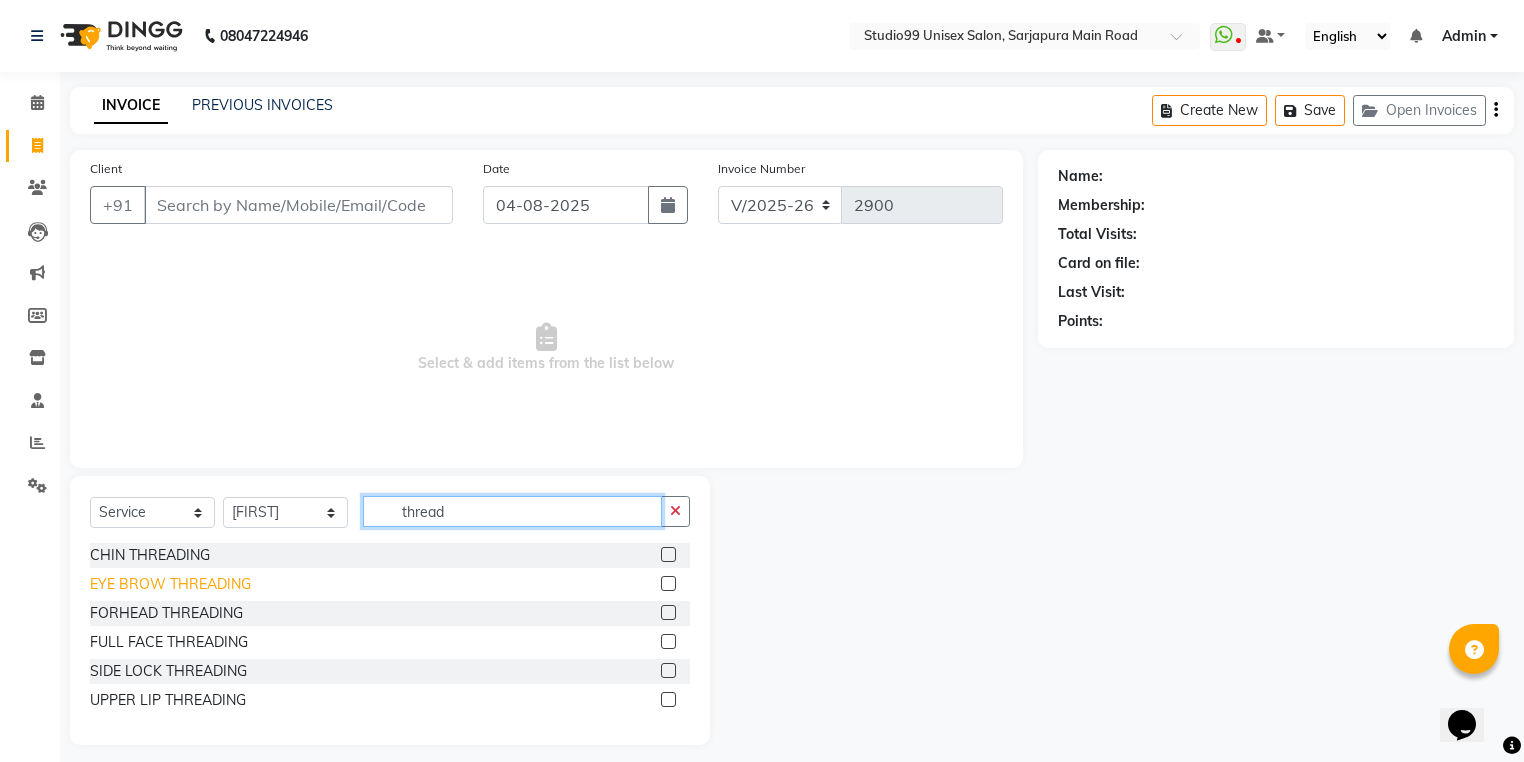 type on "thread" 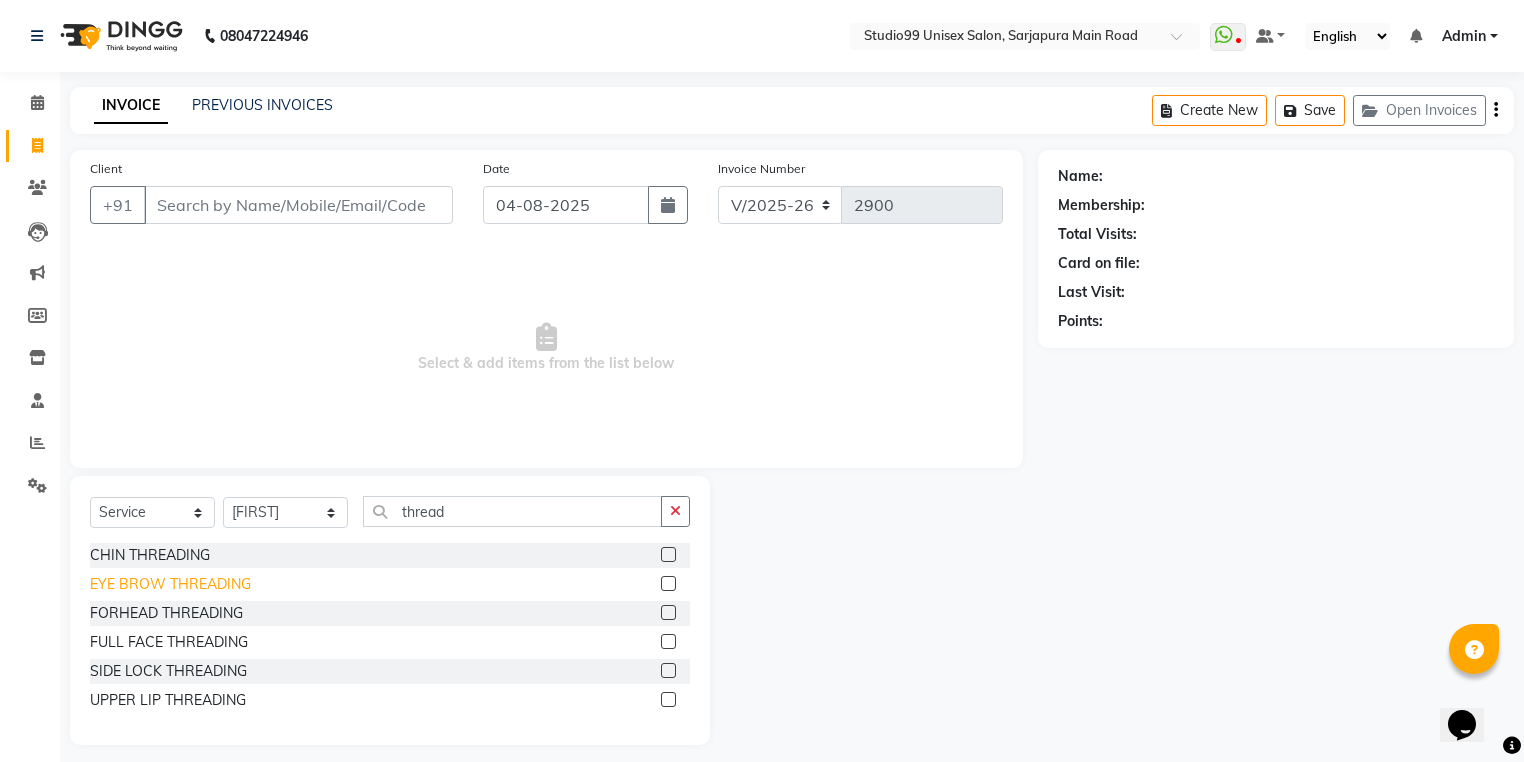 click on "EYE BROW THREADING" 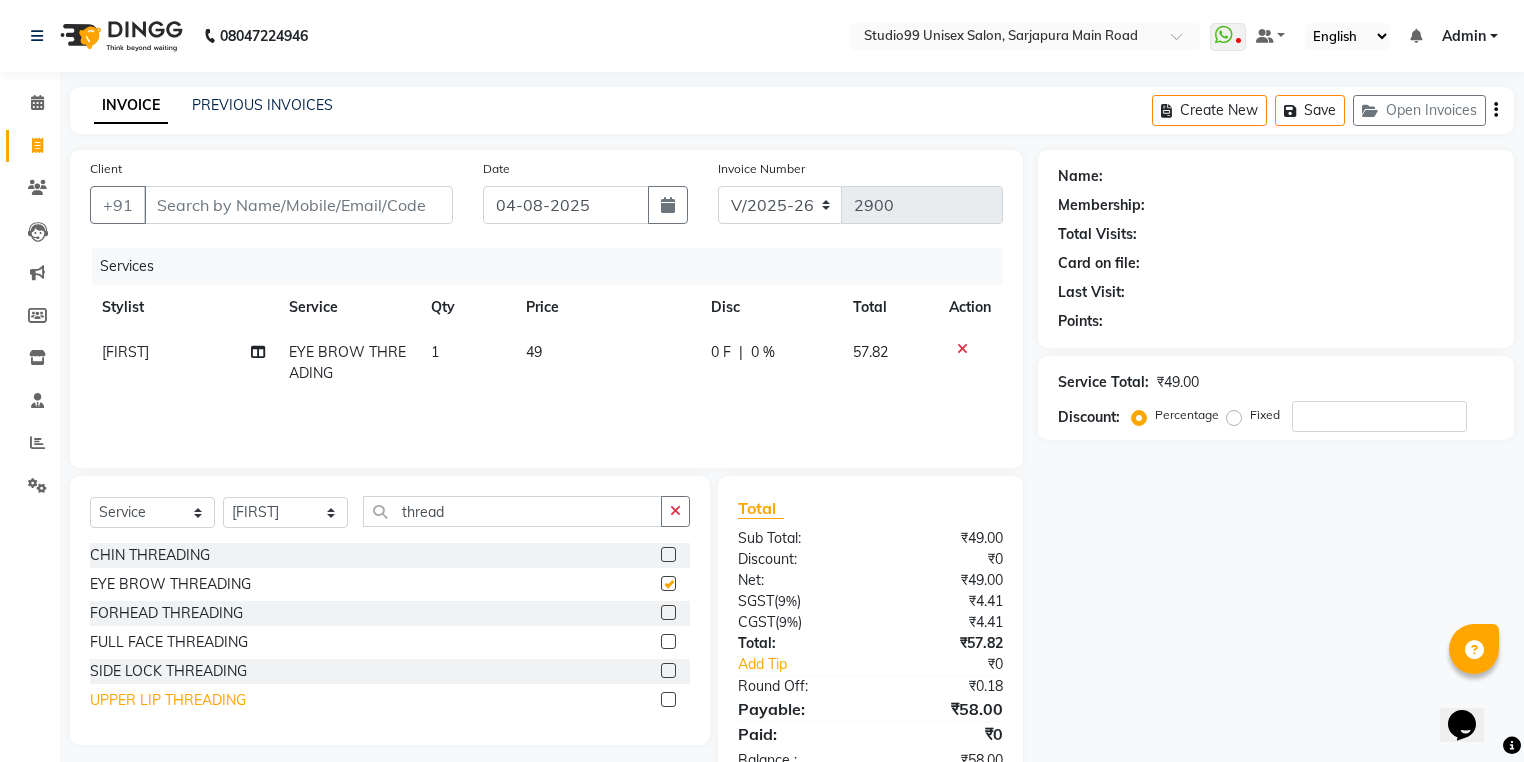 checkbox on "false" 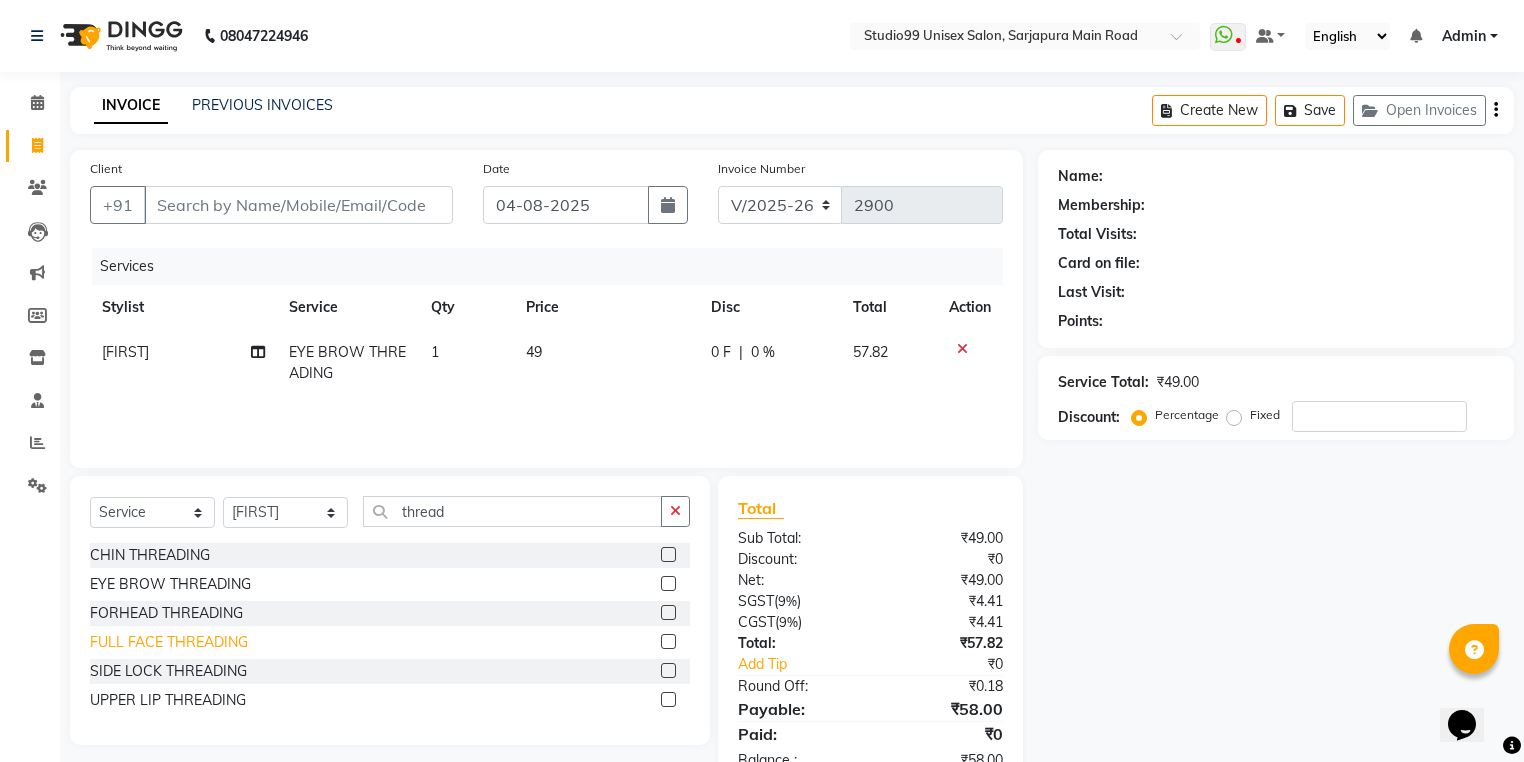drag, startPoint x: 165, startPoint y: 700, endPoint x: 176, endPoint y: 684, distance: 19.416489 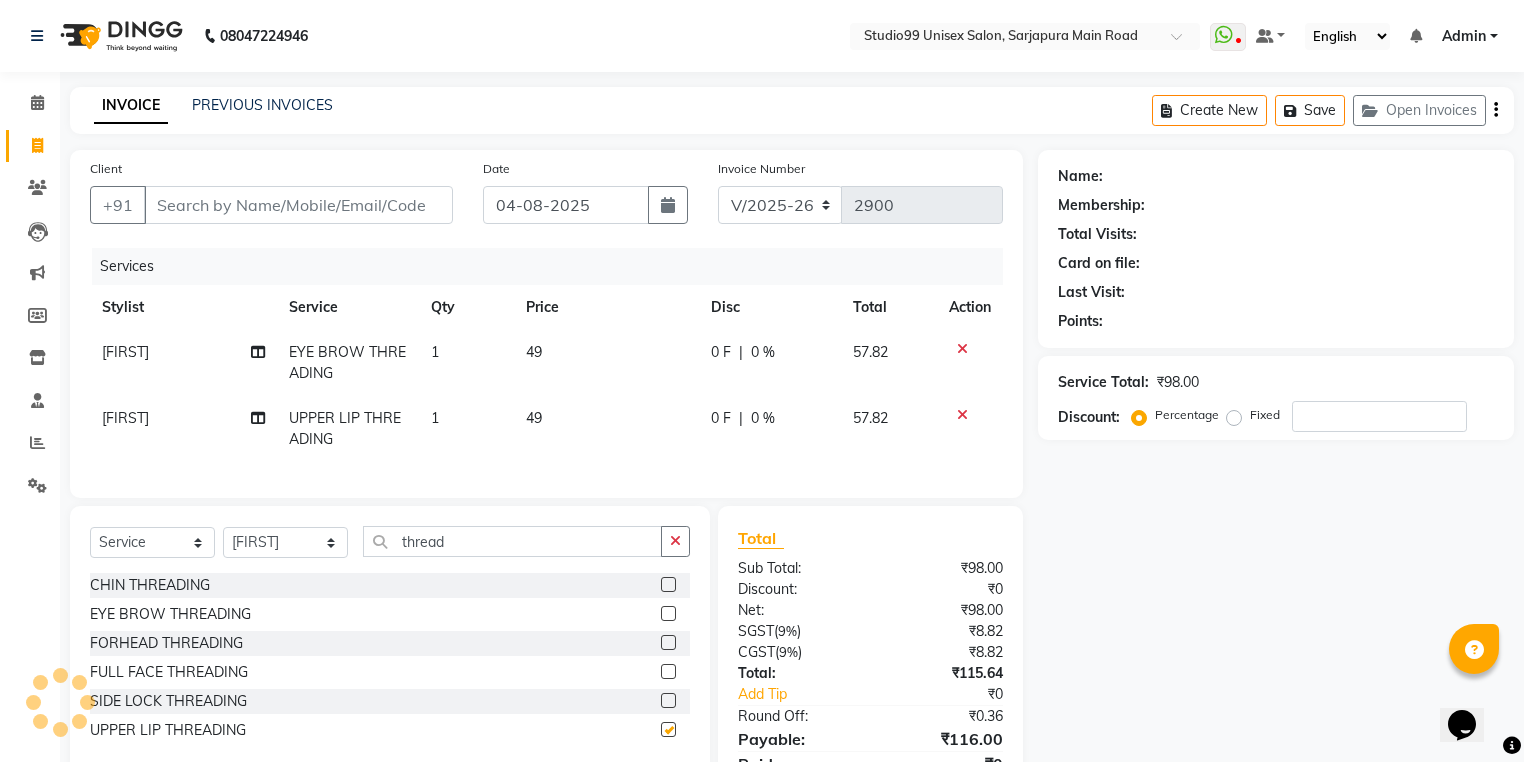 checkbox on "false" 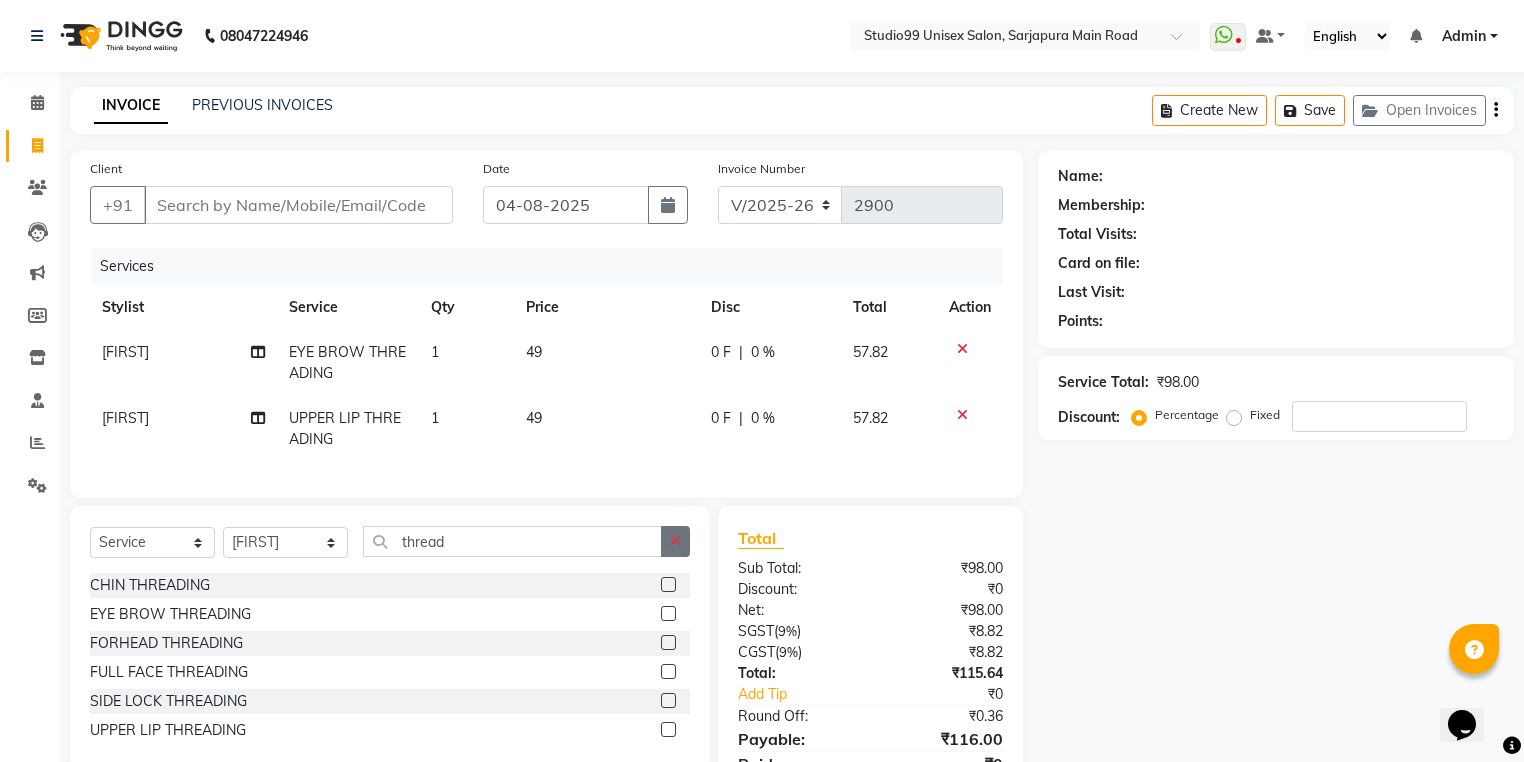 click 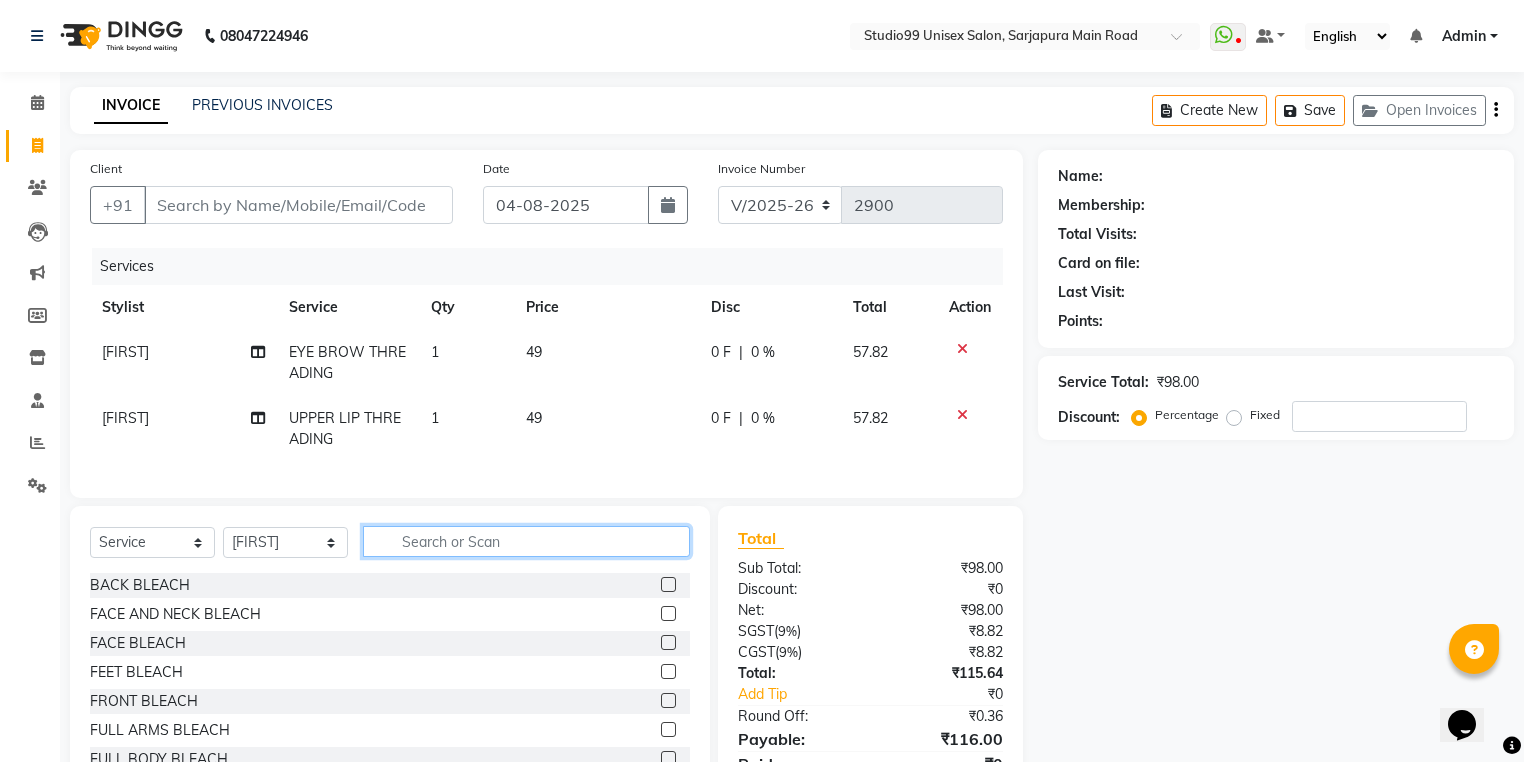 click 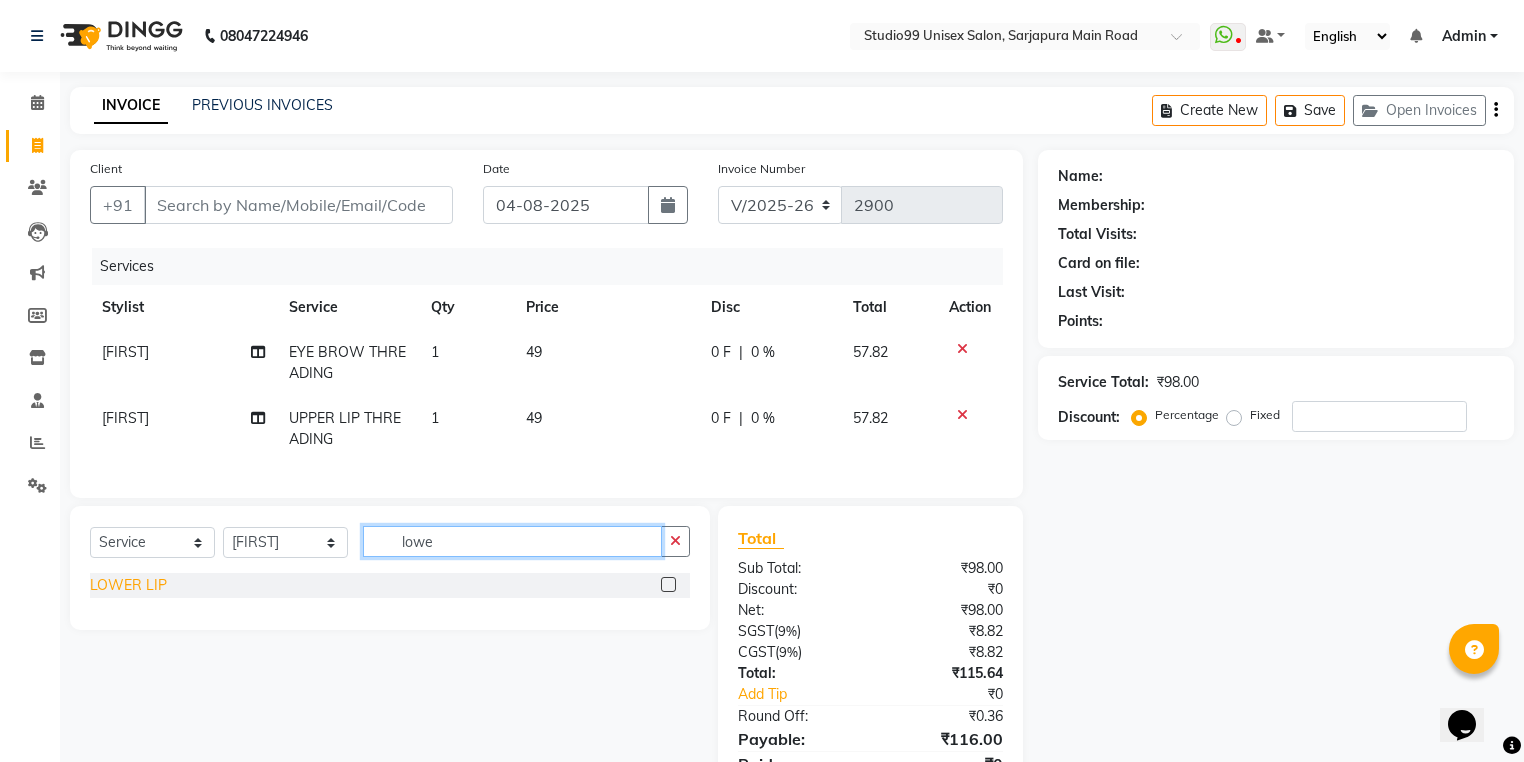 type on "lowe" 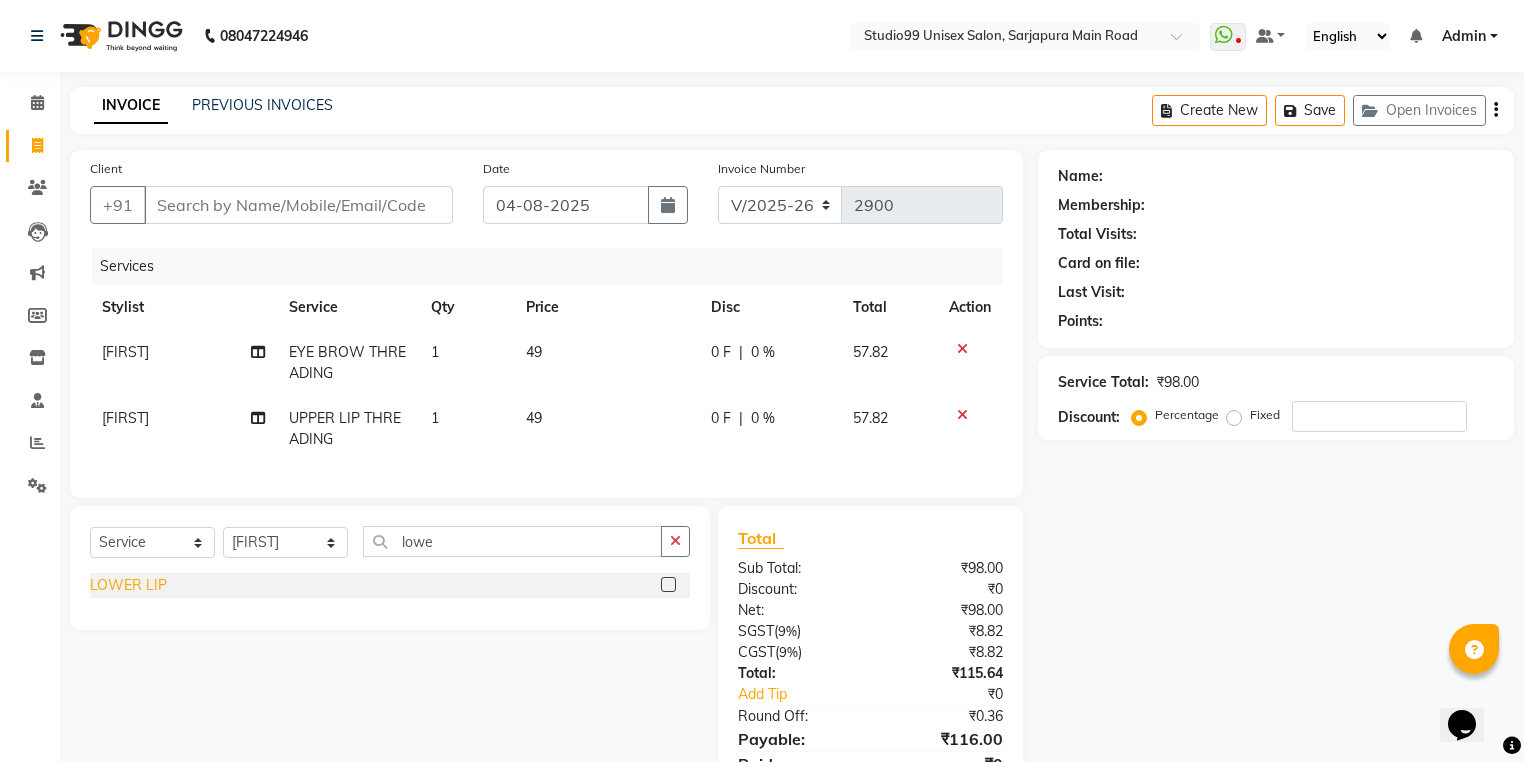 click on "LOWER LIP" 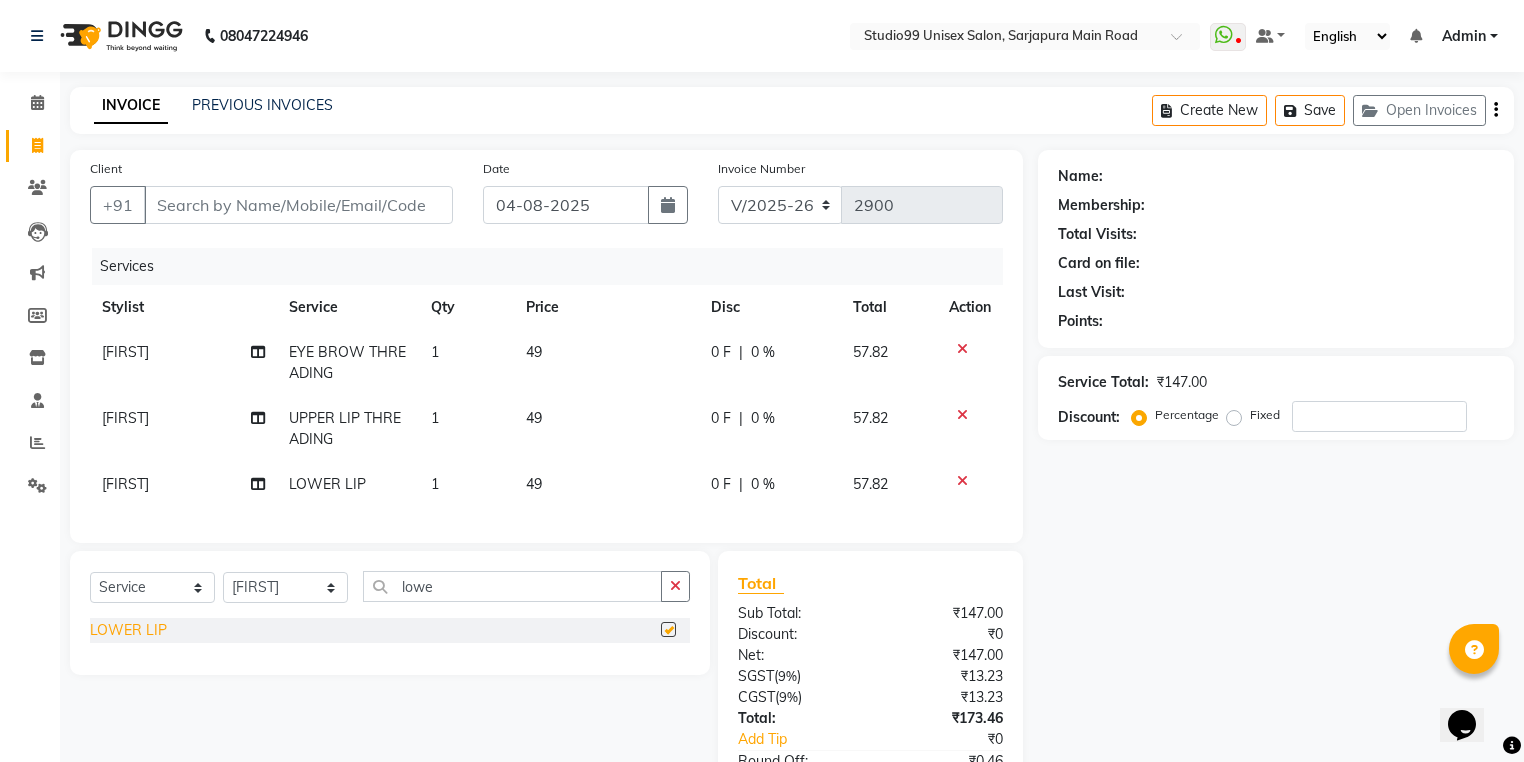 checkbox on "false" 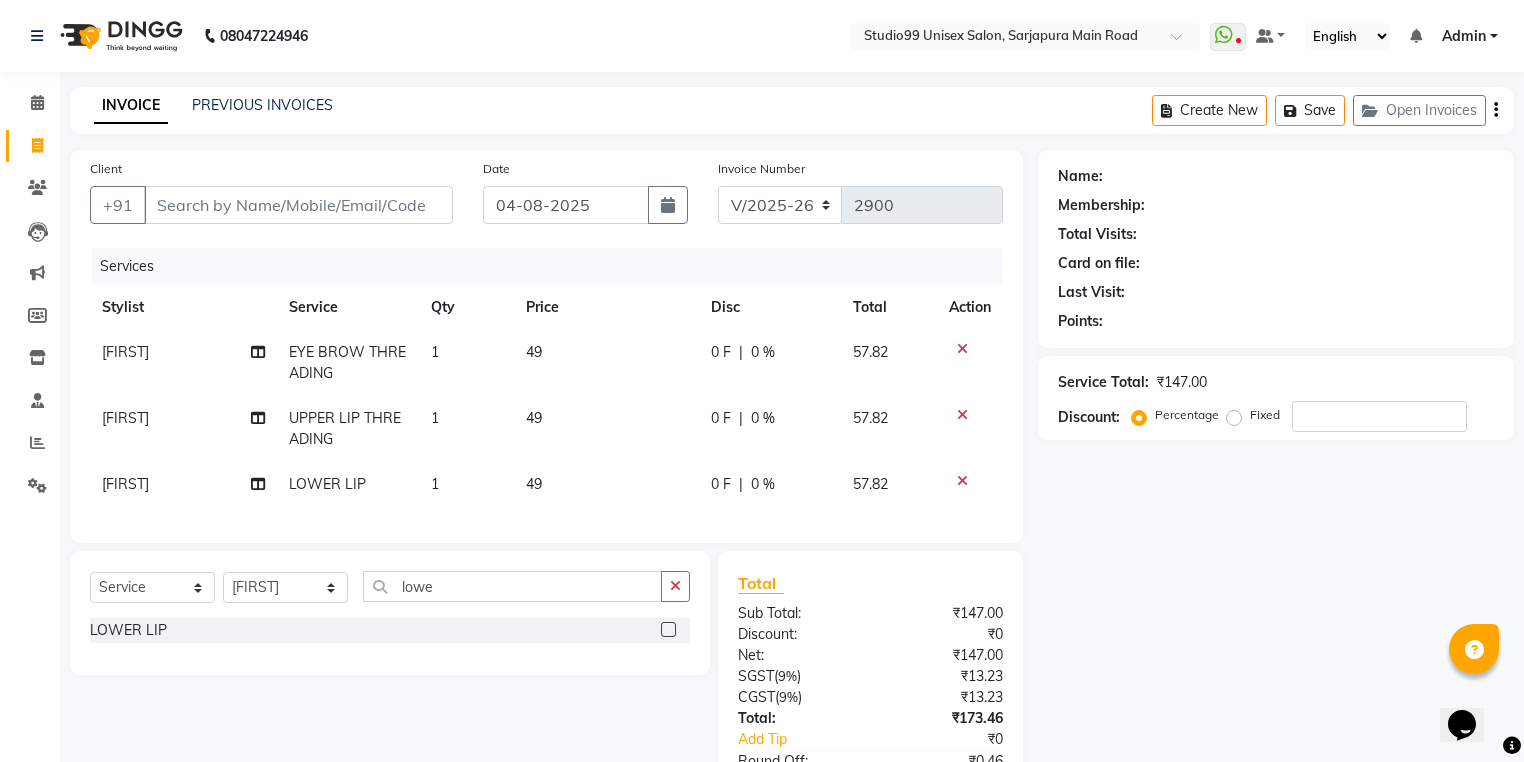 drag, startPoint x: 673, startPoint y: 599, endPoint x: 645, endPoint y: 608, distance: 29.410883 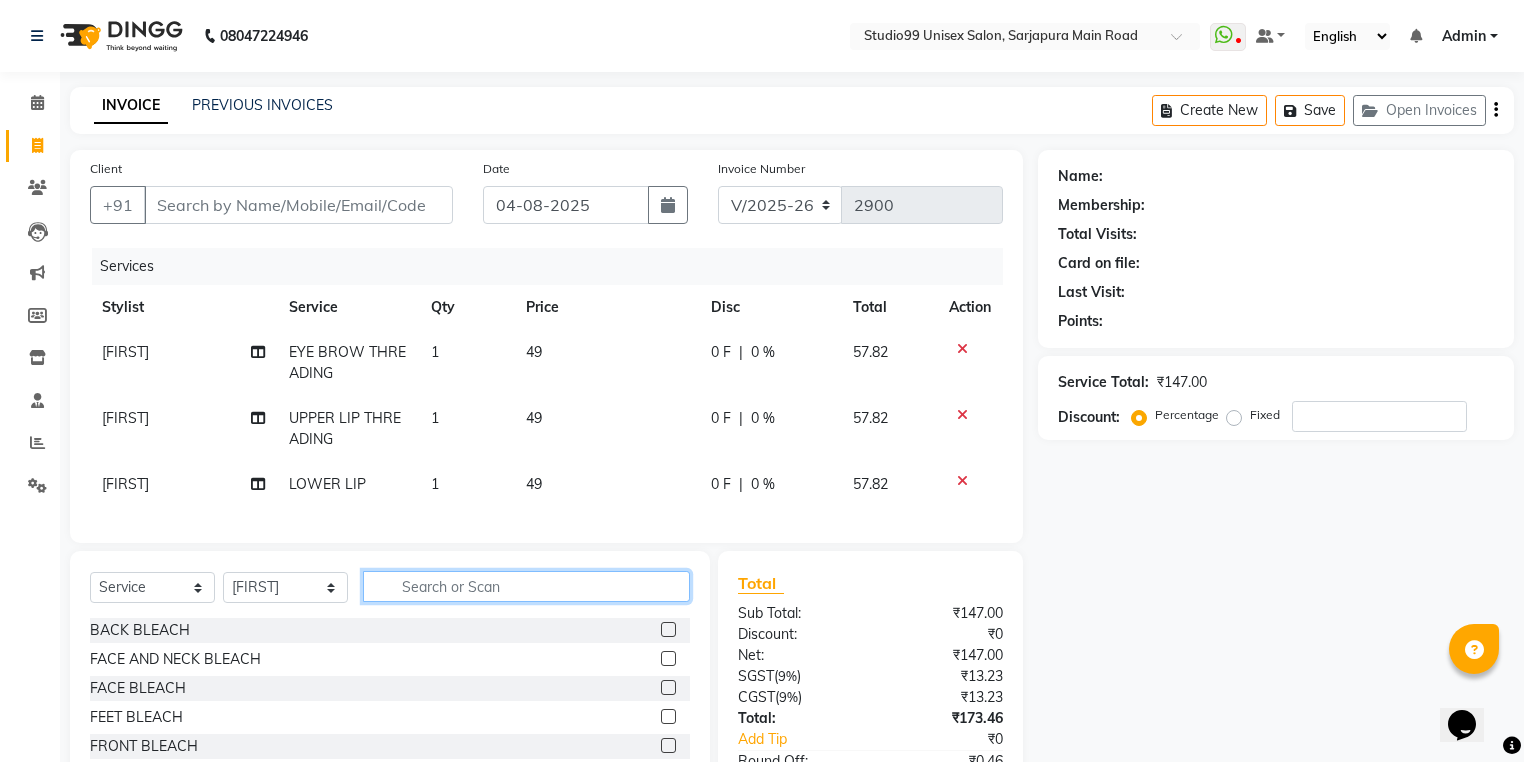 click 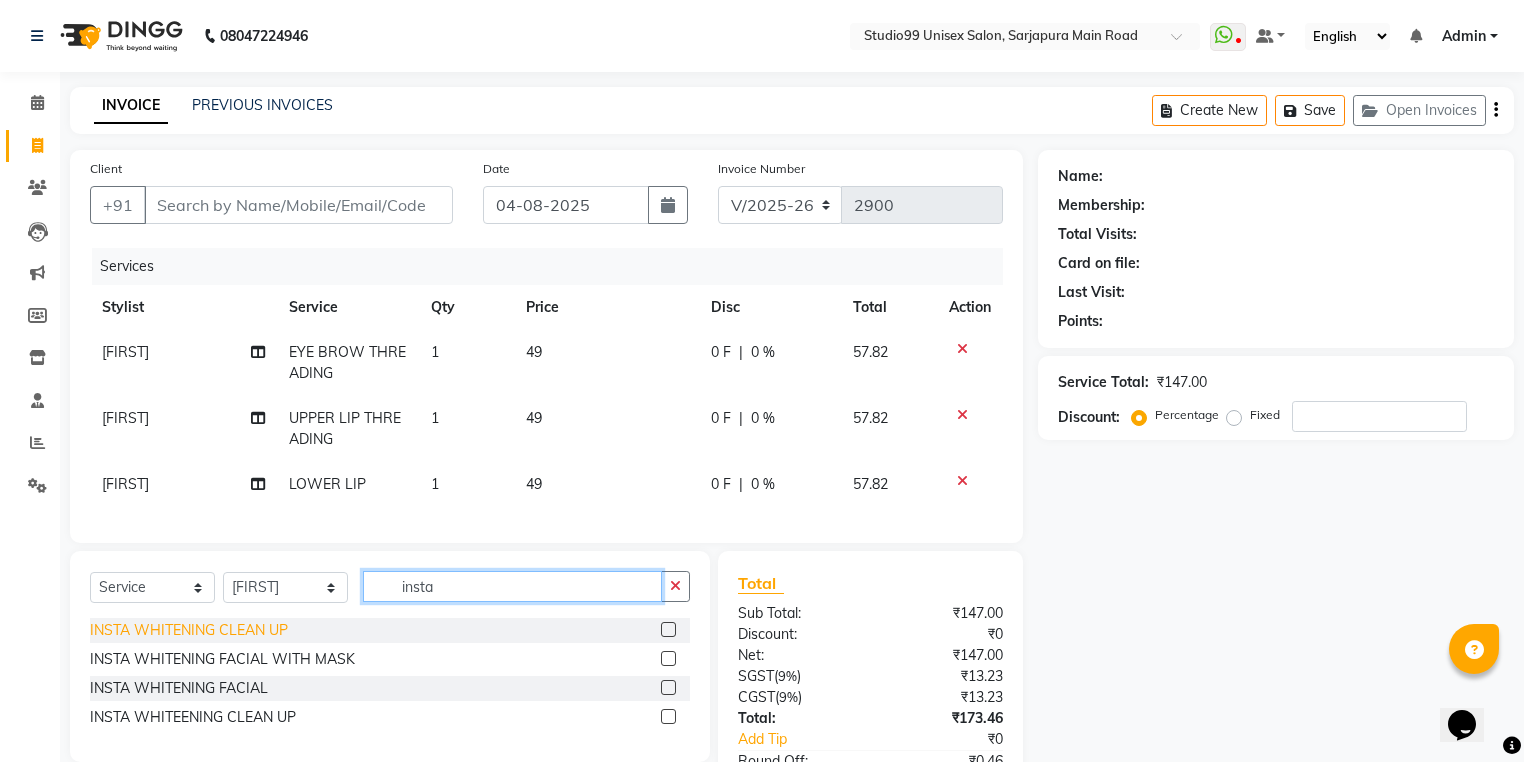 type on "insta" 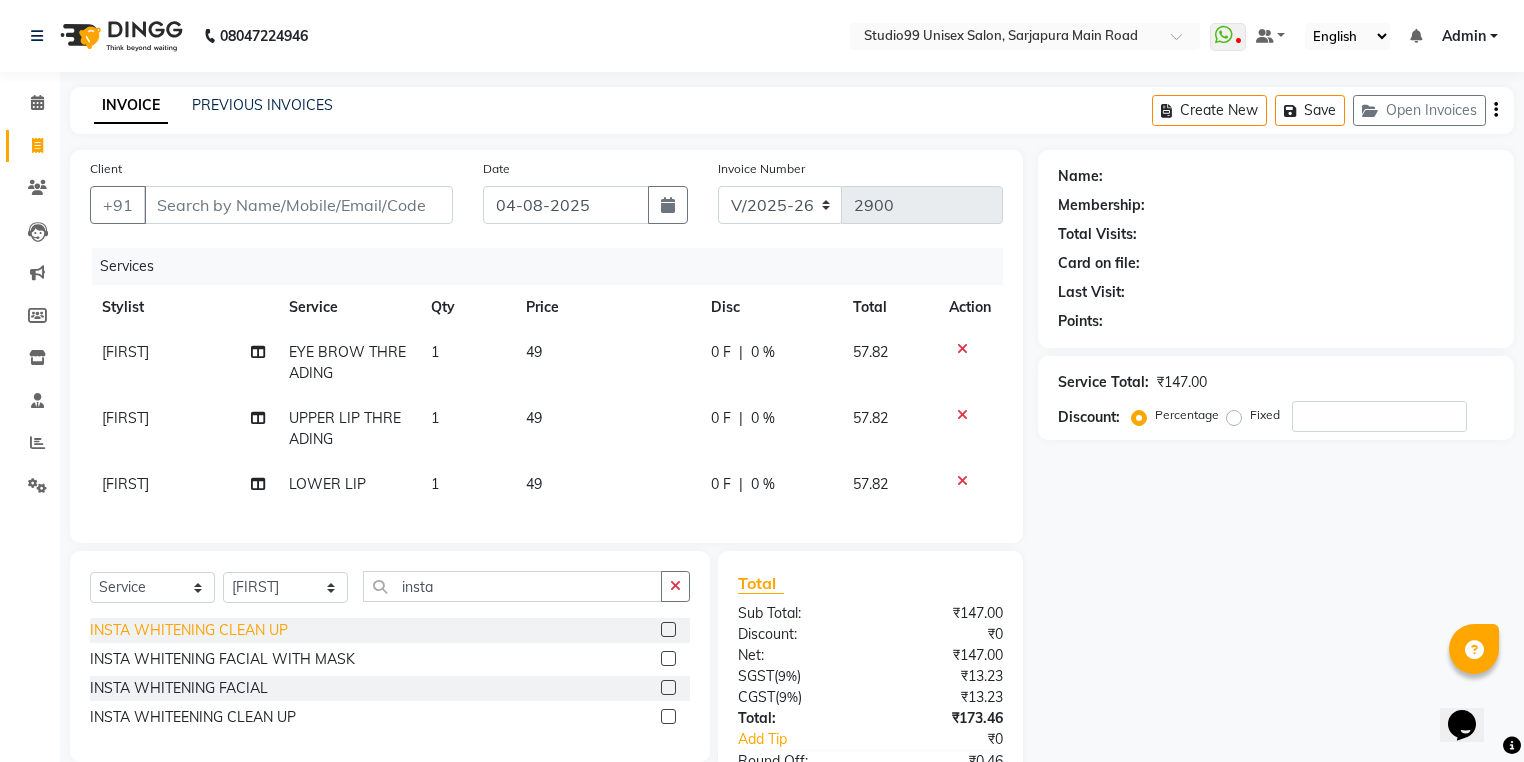 click on "INSTA WHITENING CLEAN UP" 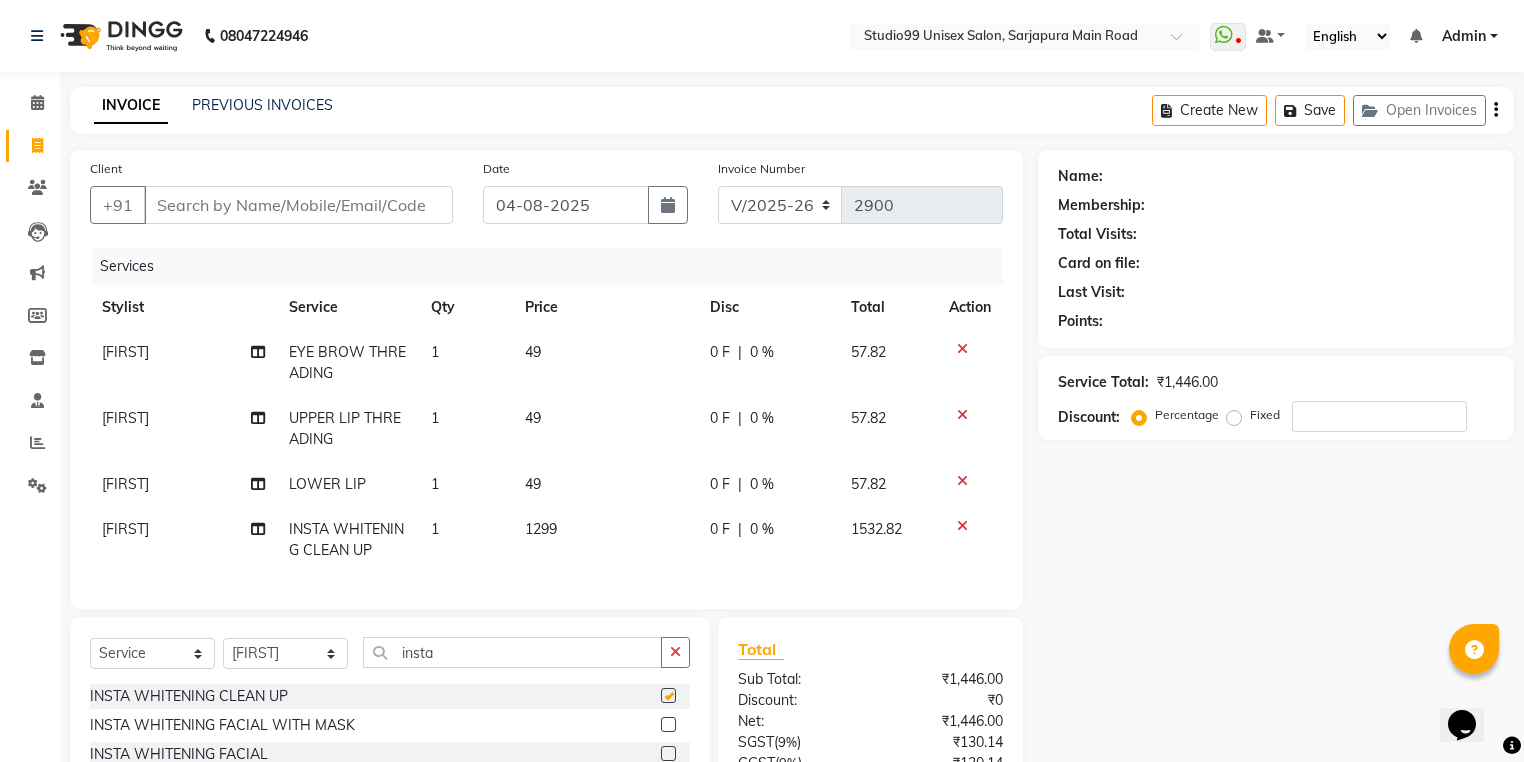 checkbox on "false" 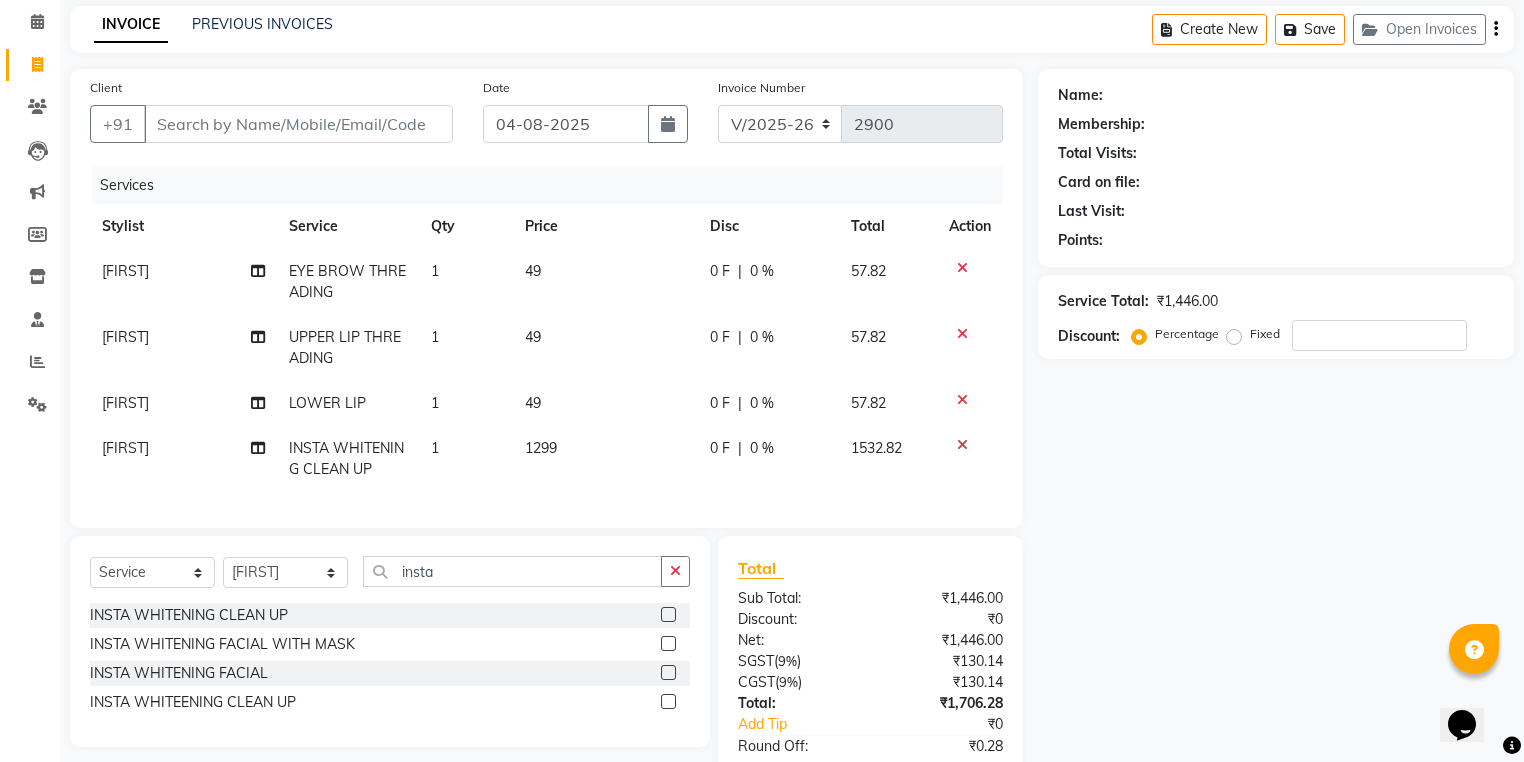 scroll, scrollTop: 212, scrollLeft: 0, axis: vertical 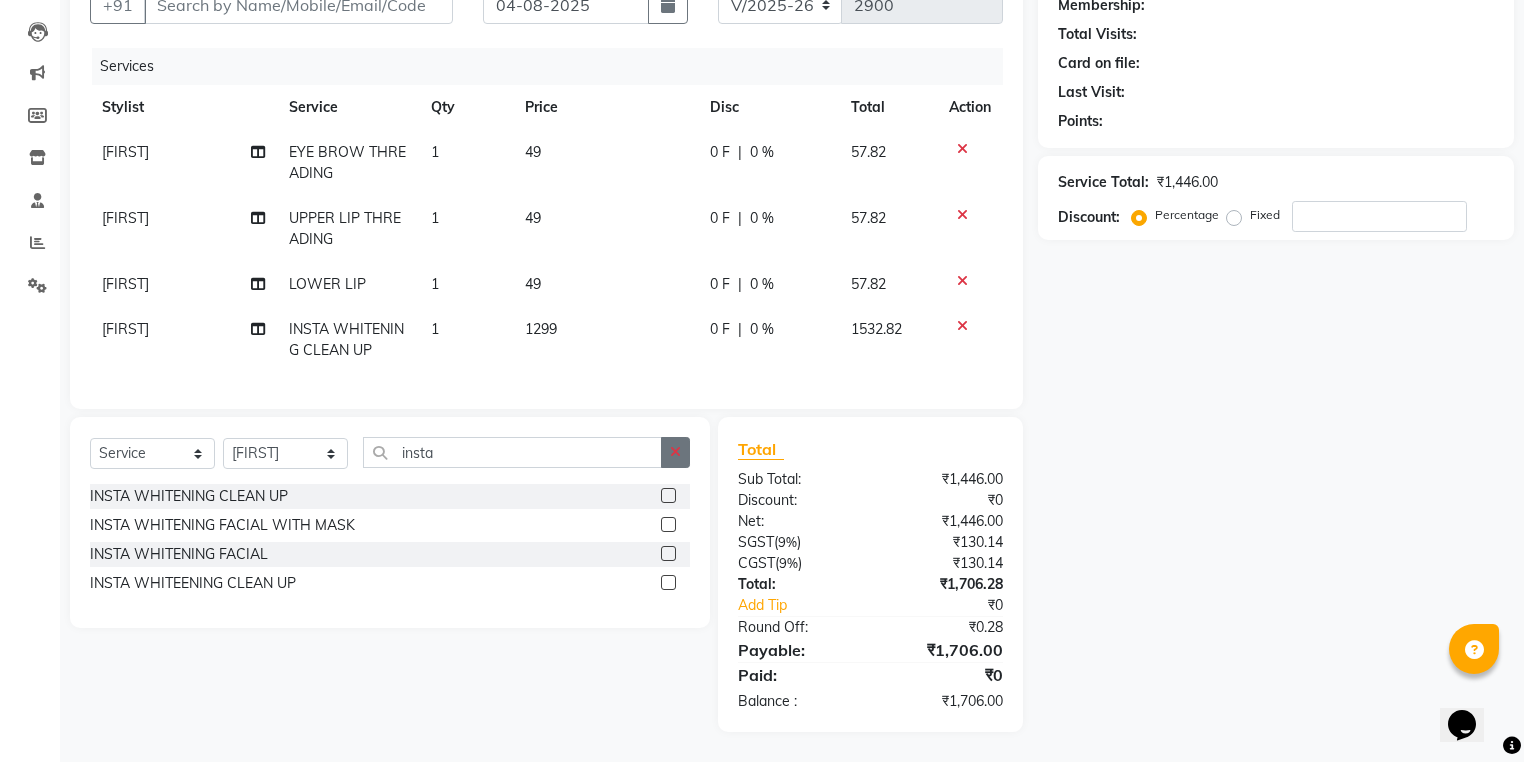 drag, startPoint x: 671, startPoint y: 444, endPoint x: 650, endPoint y: 445, distance: 21.023796 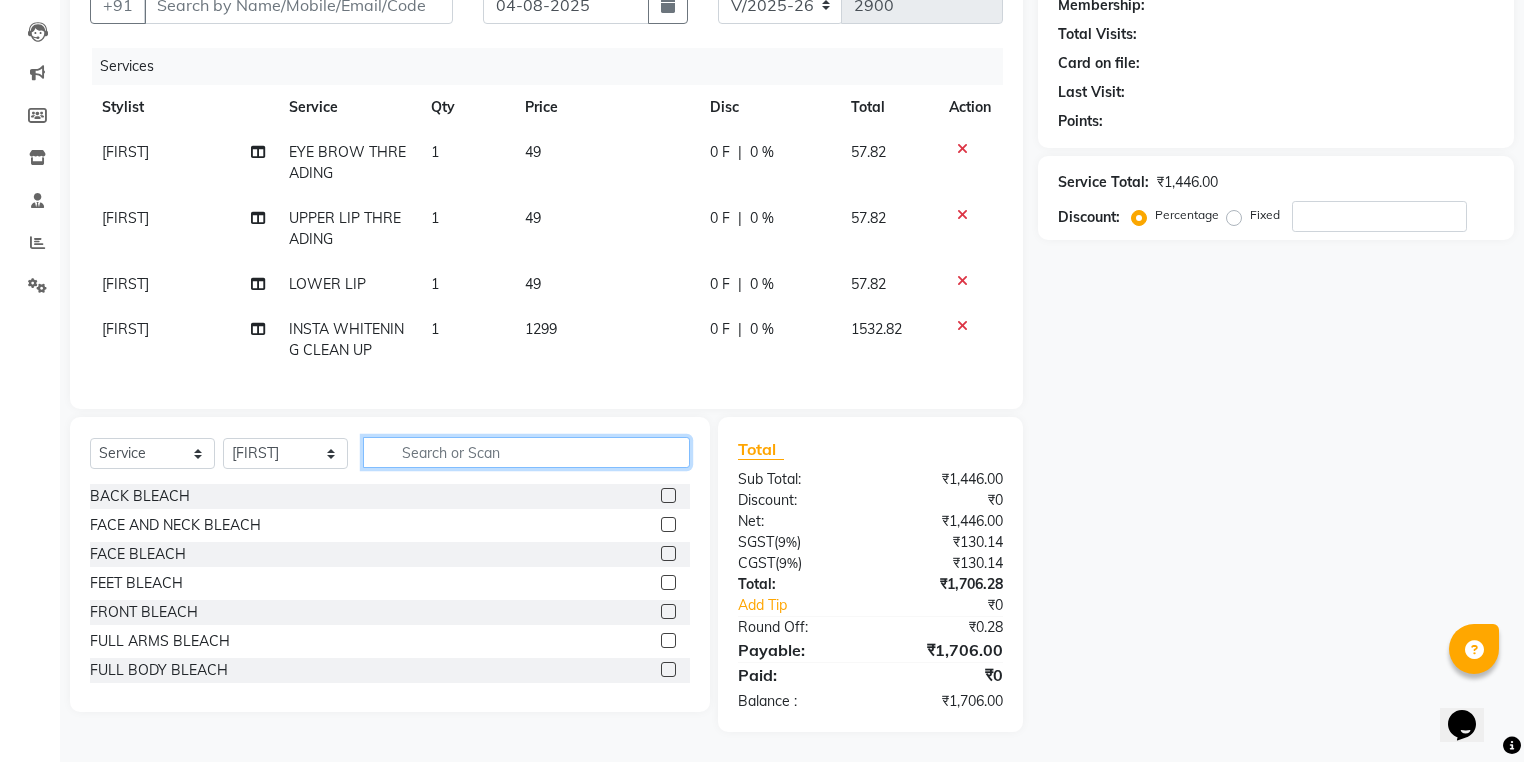 click 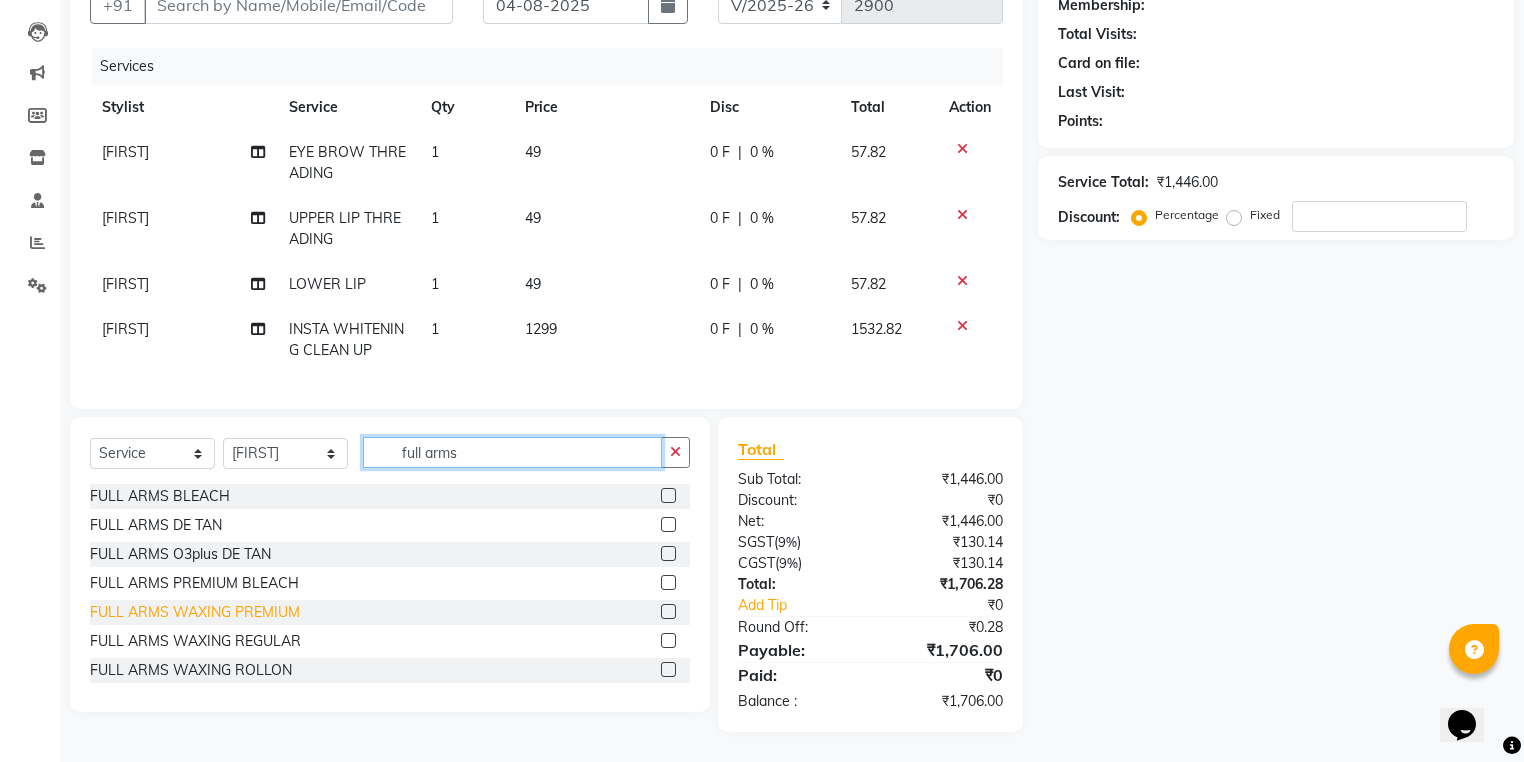 type on "full arms" 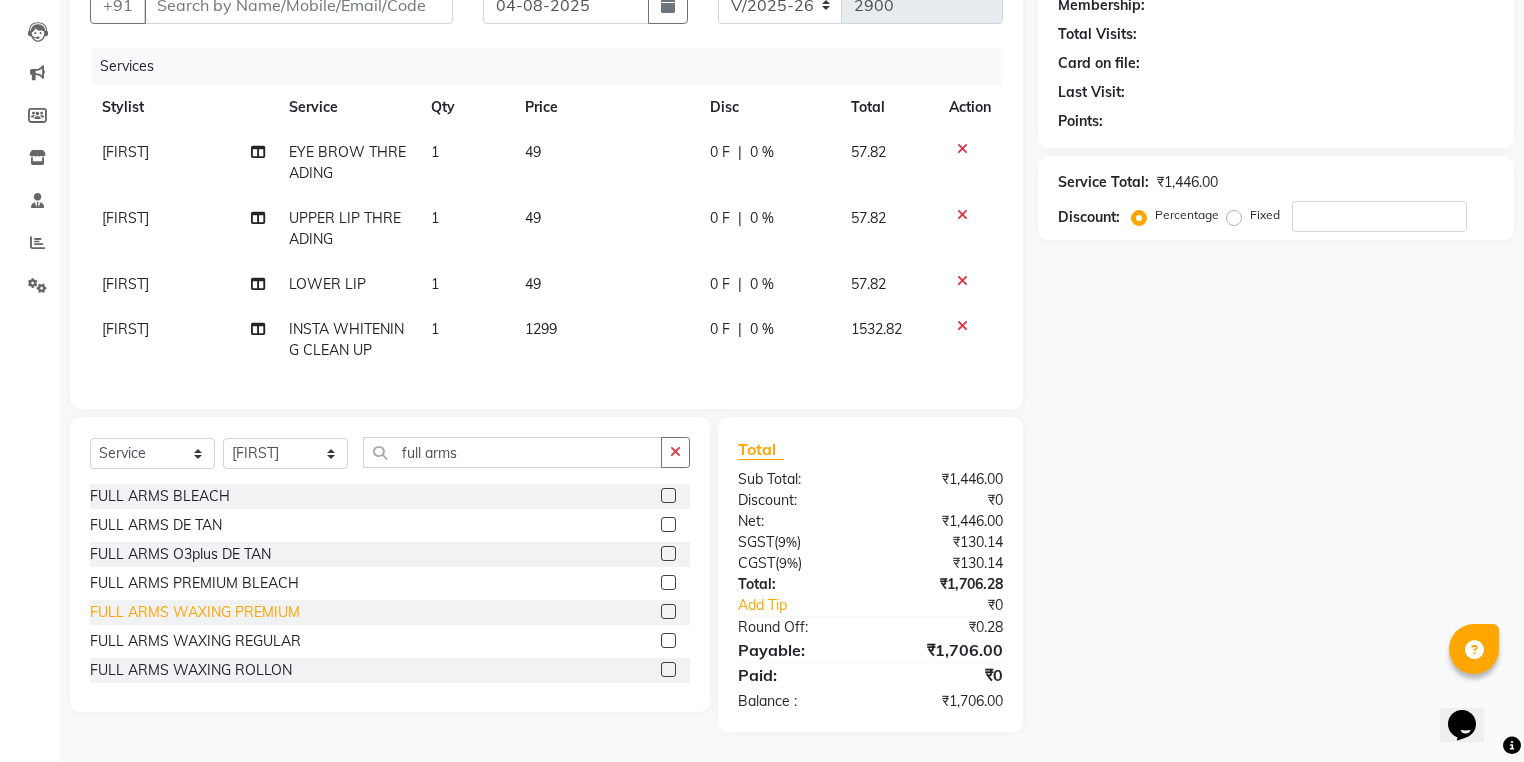 click on "FULL ARMS WAXING PREMIUM" 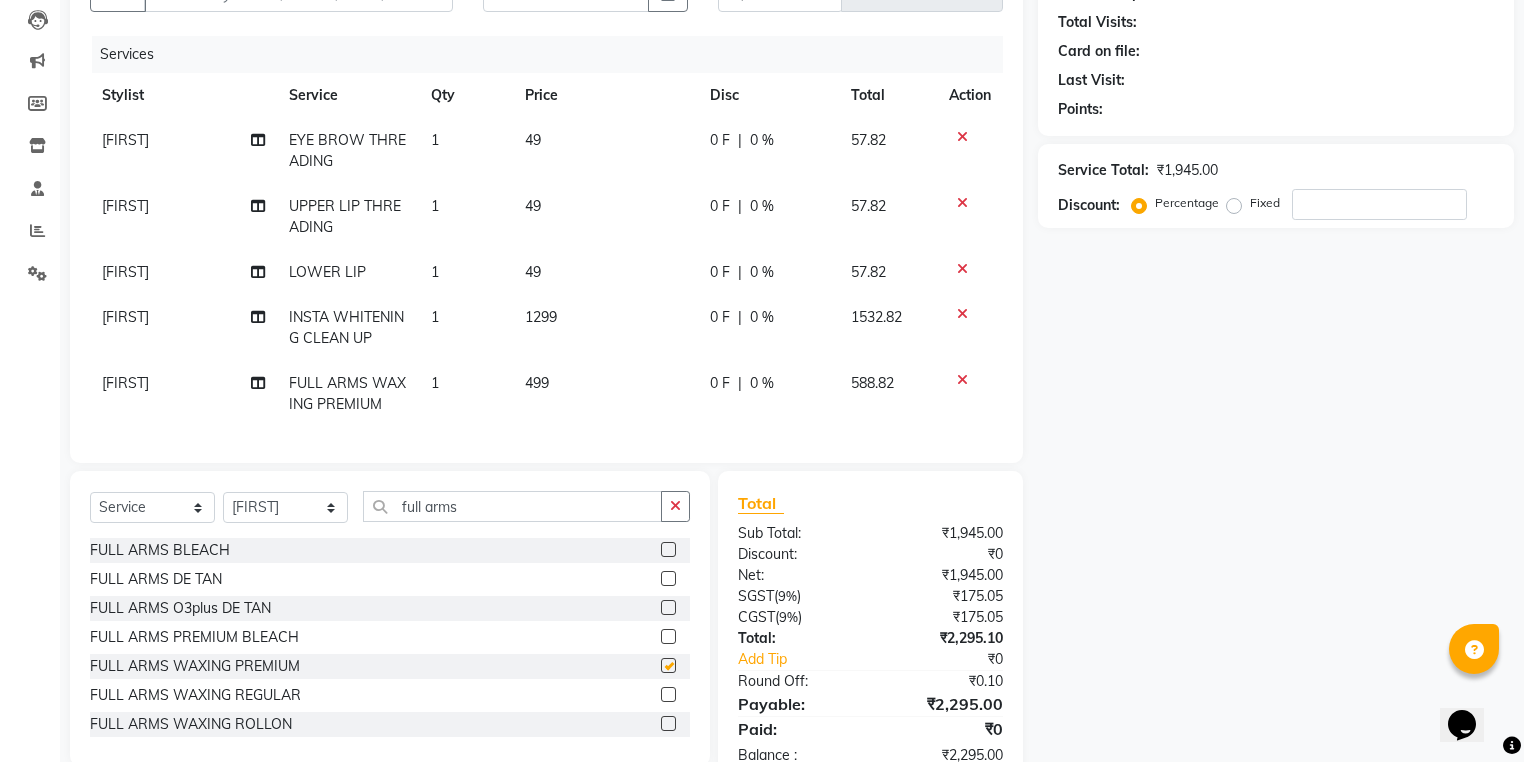 checkbox on "false" 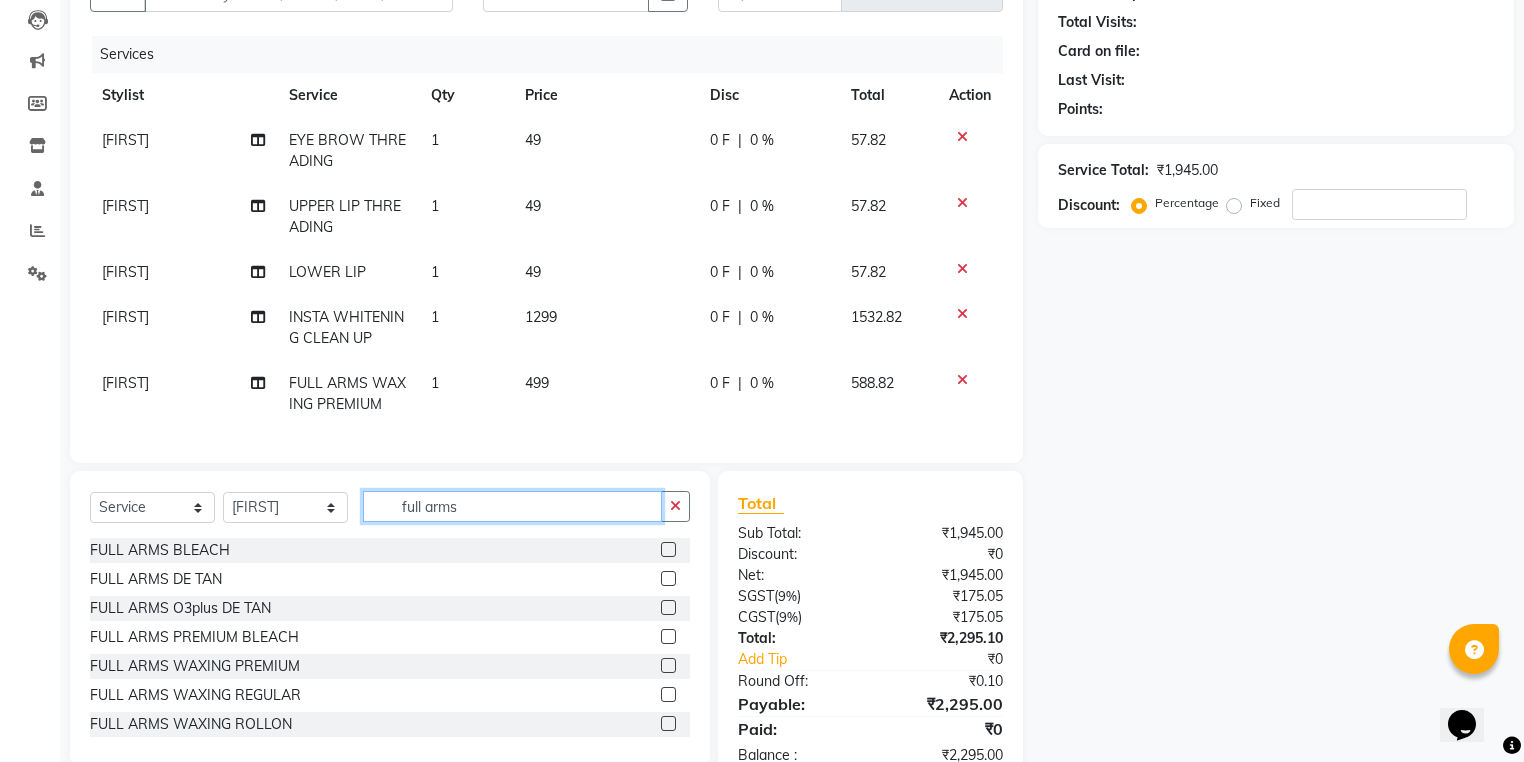 click on "full arms" 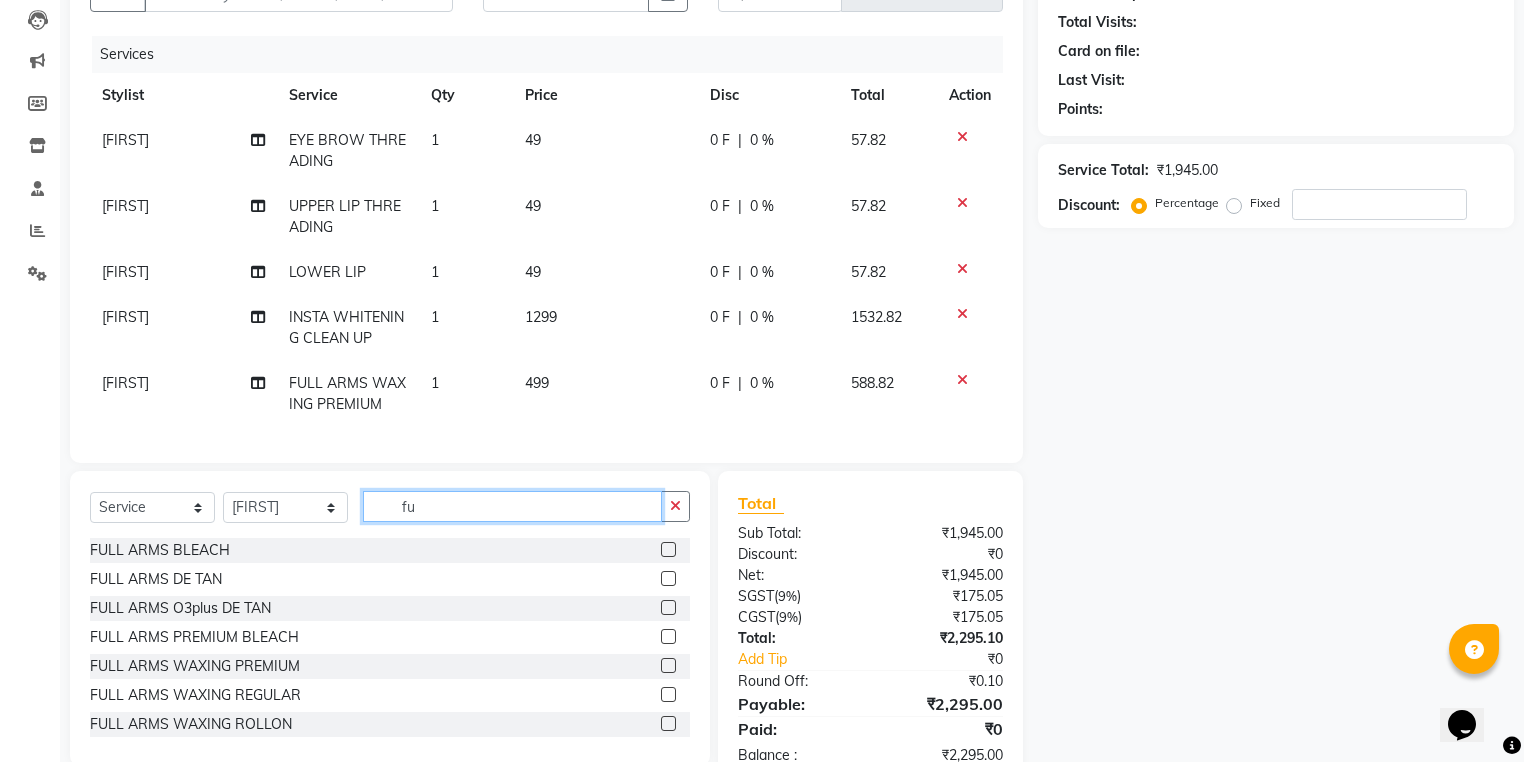 type on "f" 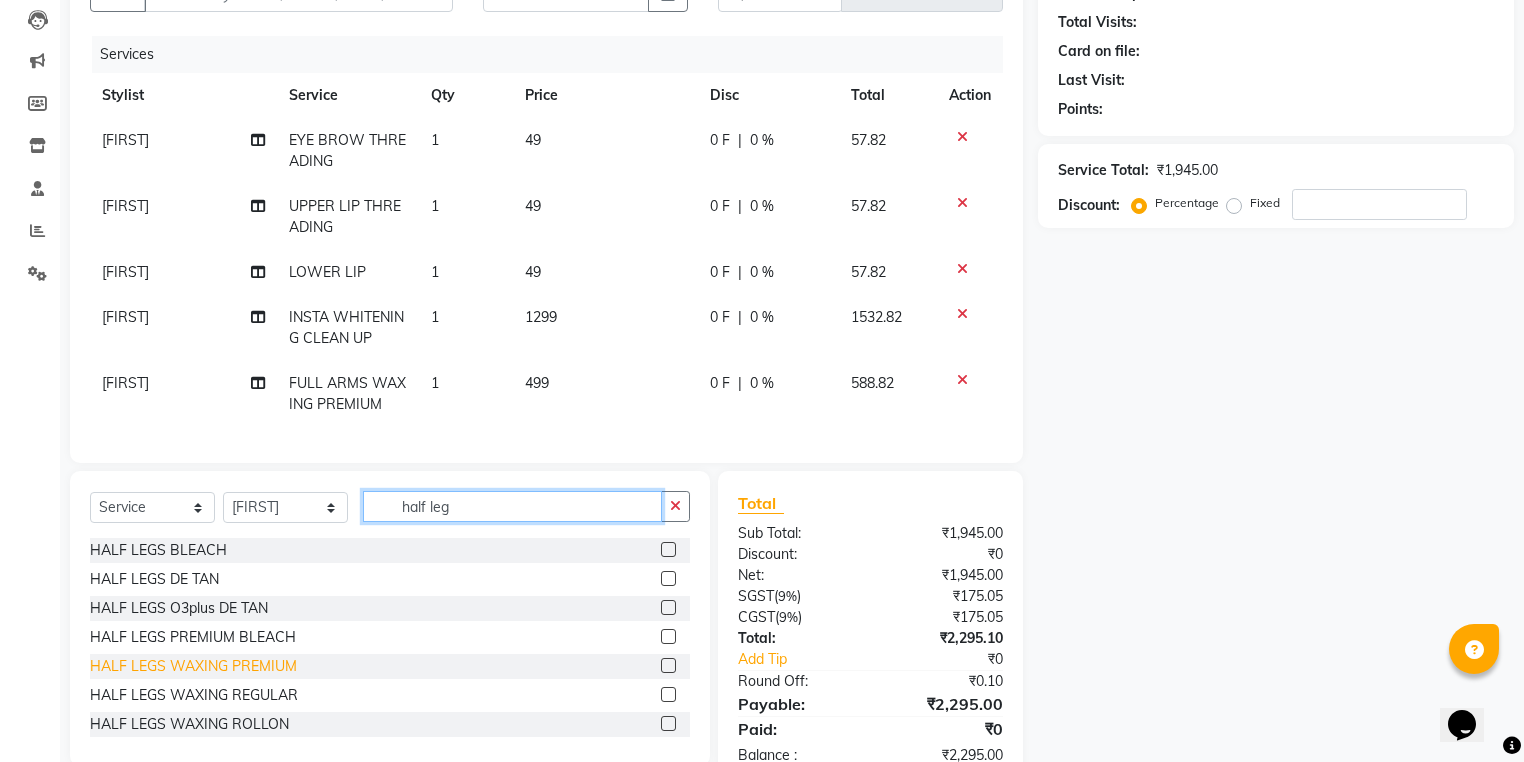 type on "half leg" 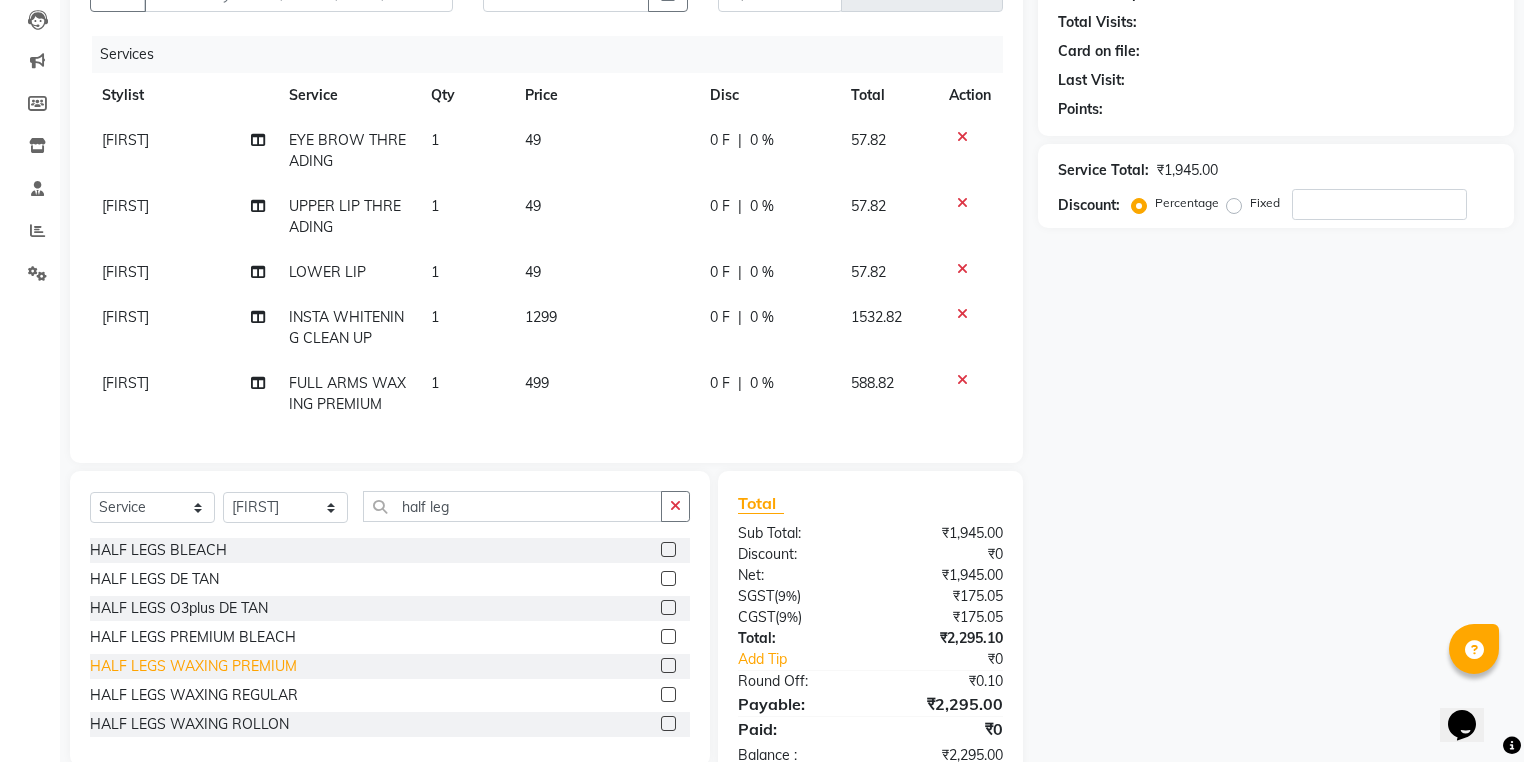 click on "HALF LEGS WAXING PREMIUM" 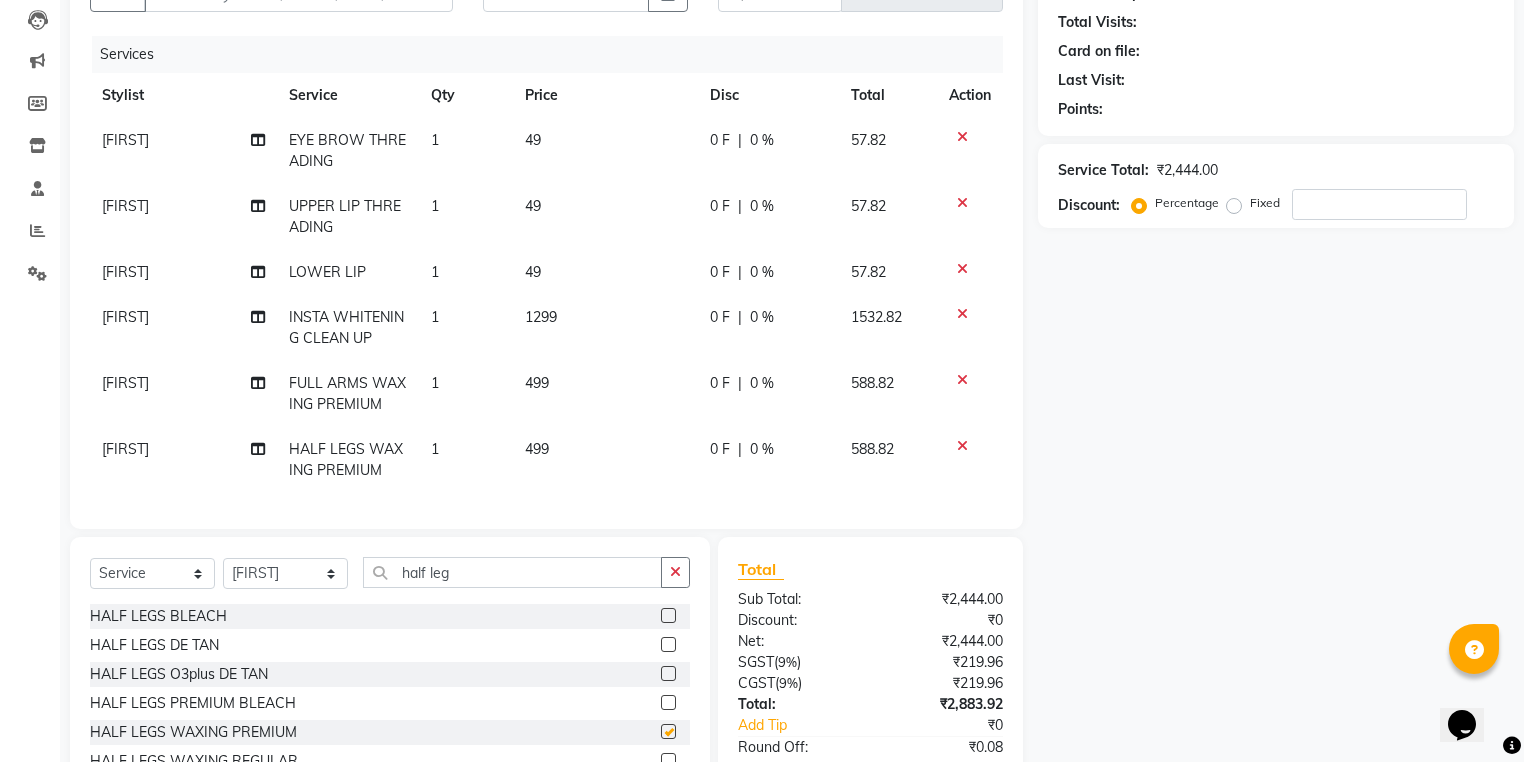 checkbox on "false" 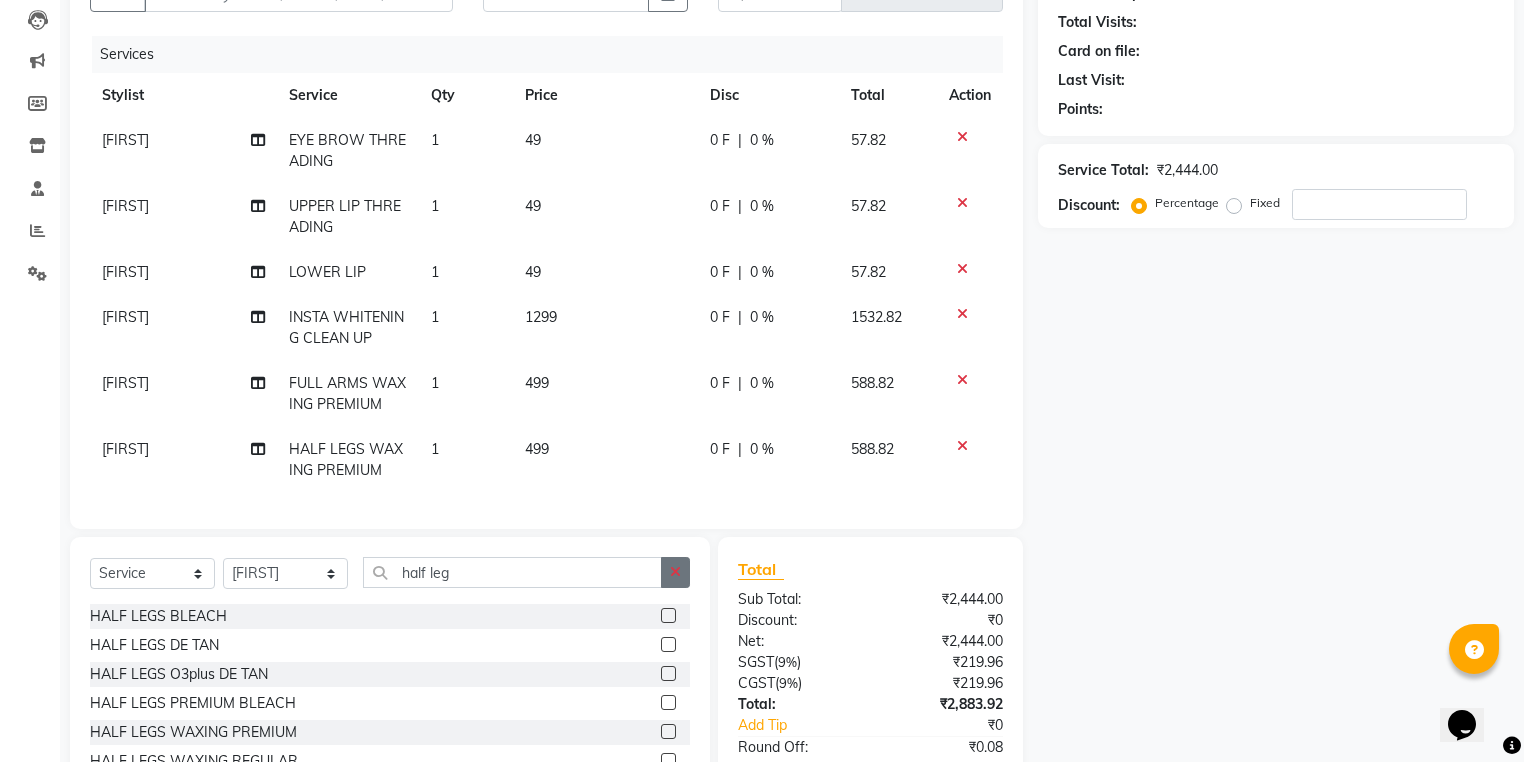 click 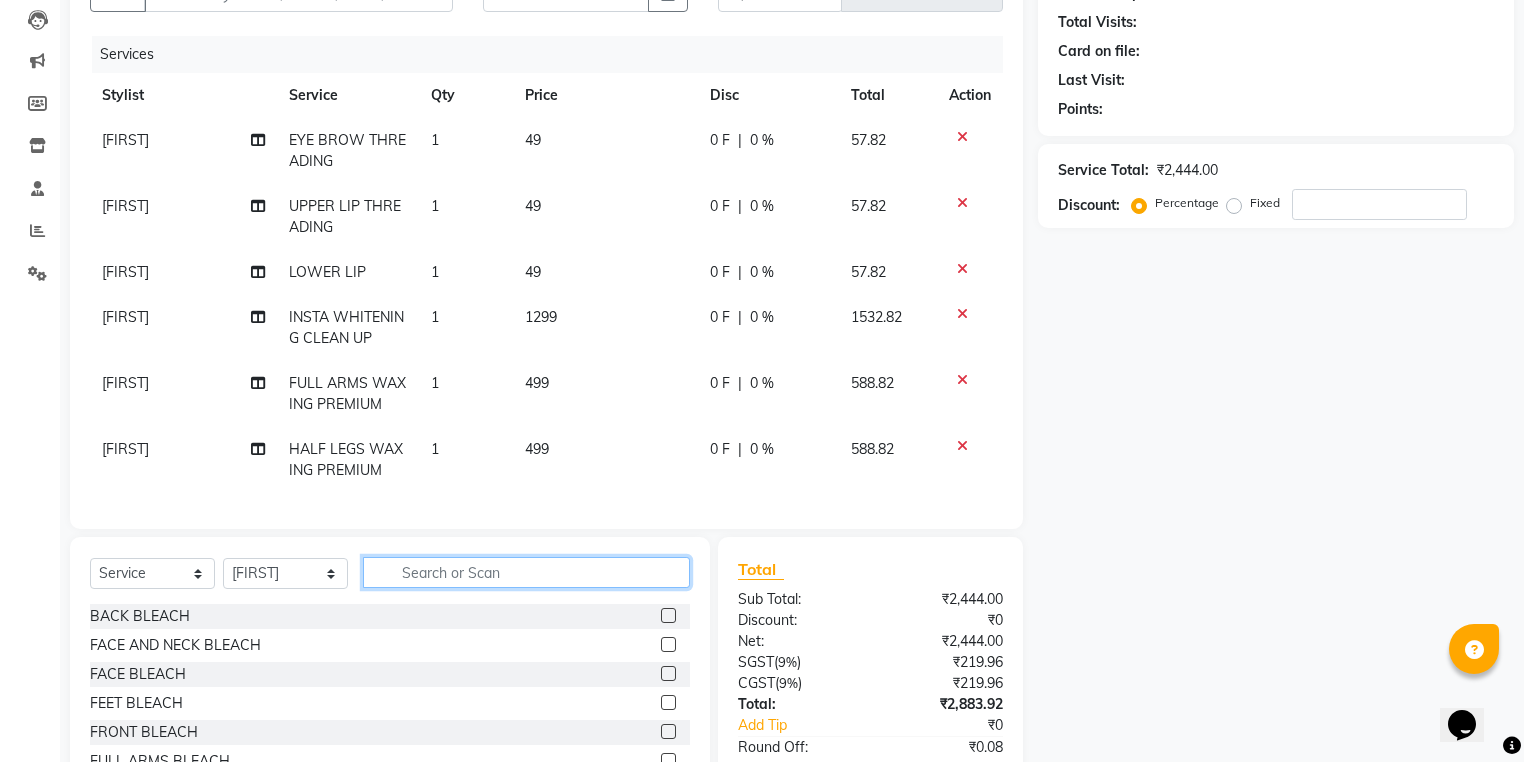 click 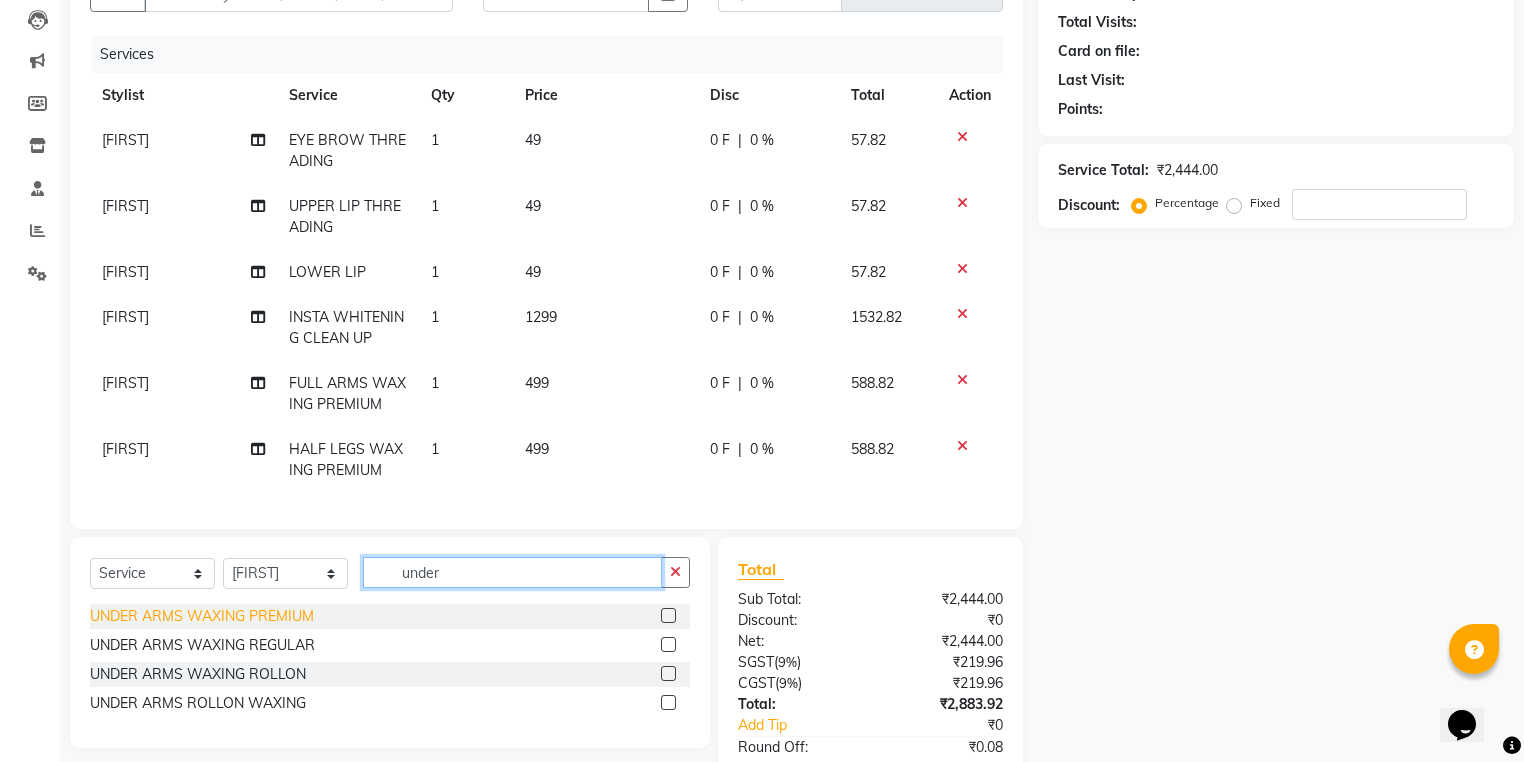 type on "under" 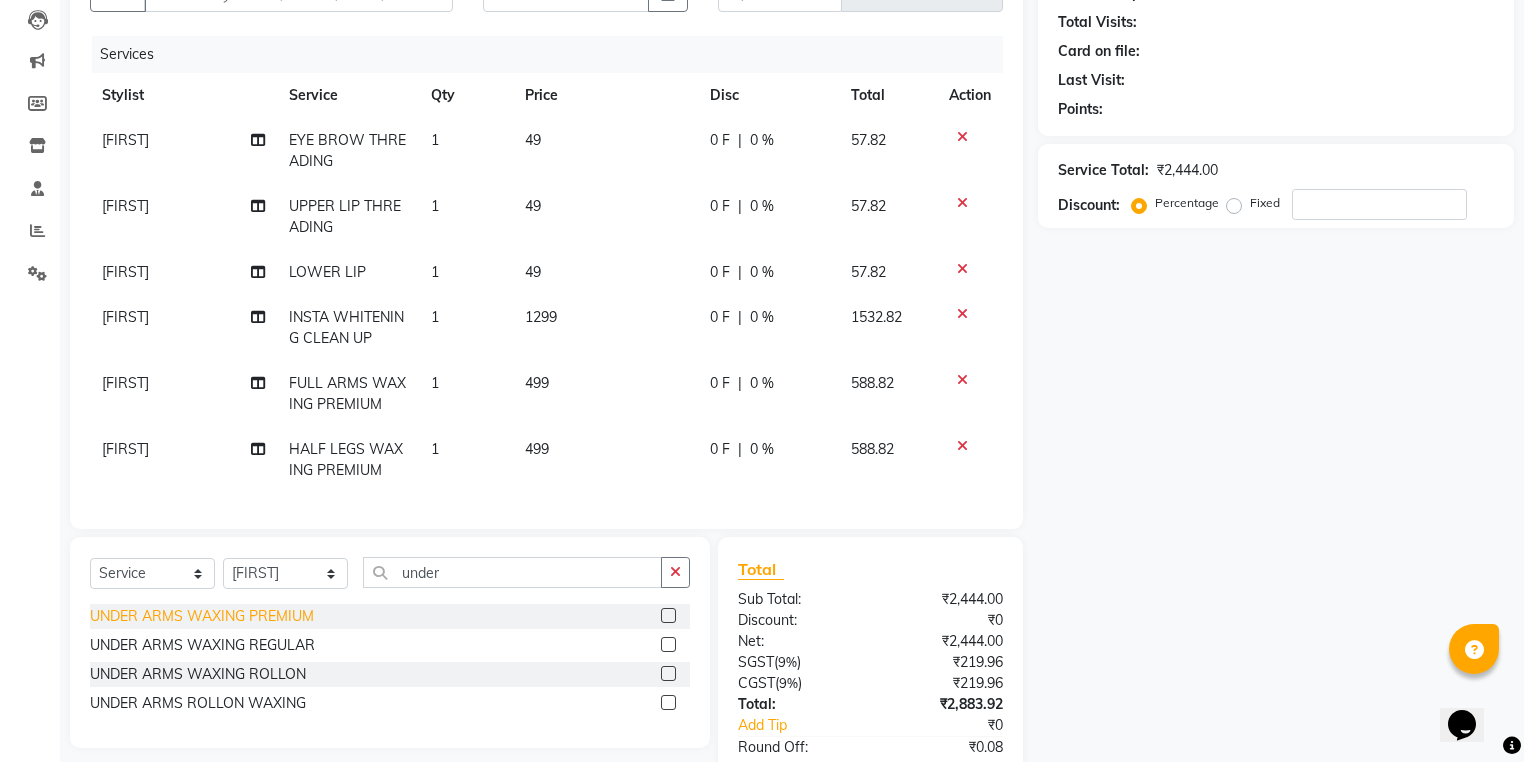 click on "UNDER ARMS WAXING PREMIUM" 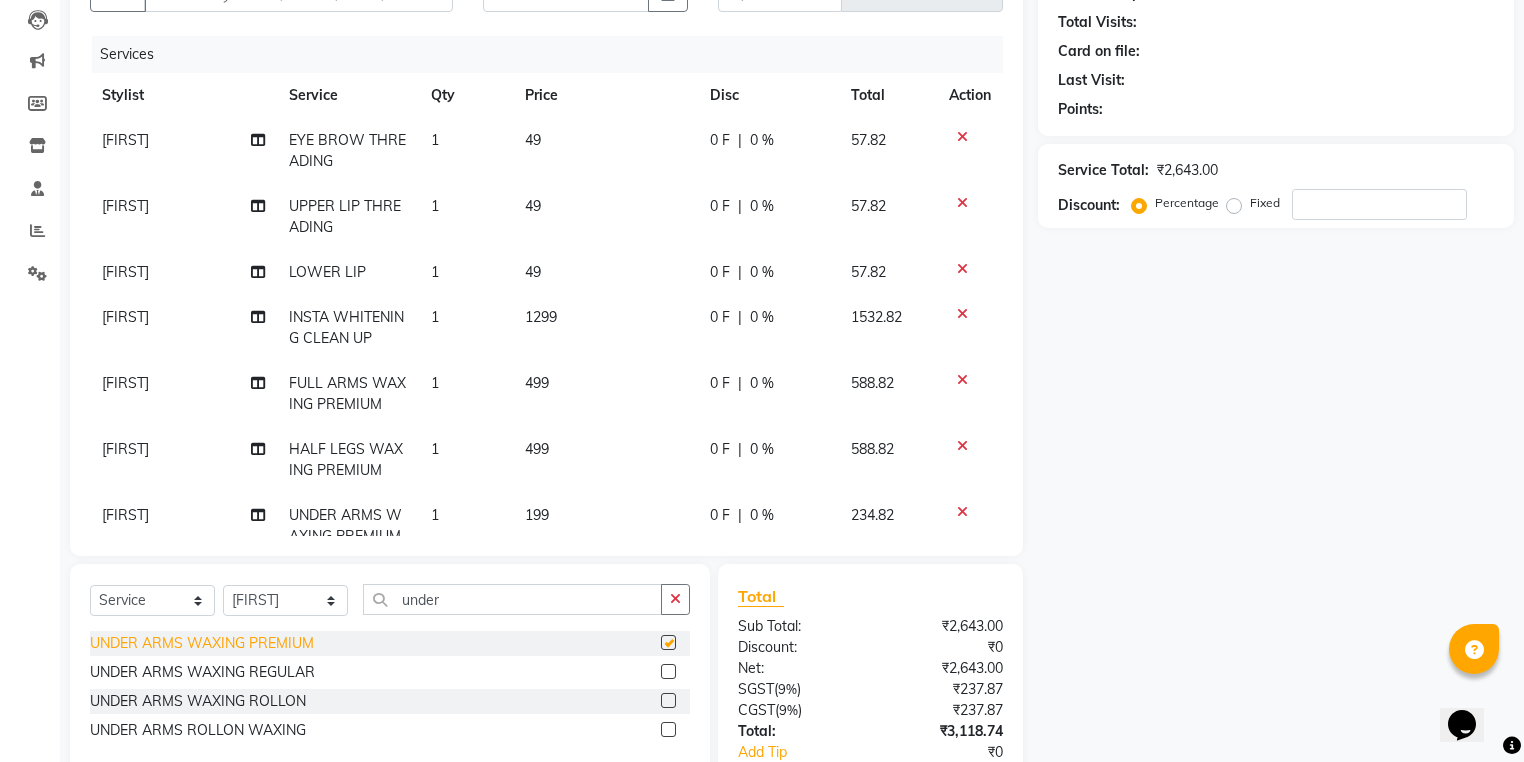 checkbox on "false" 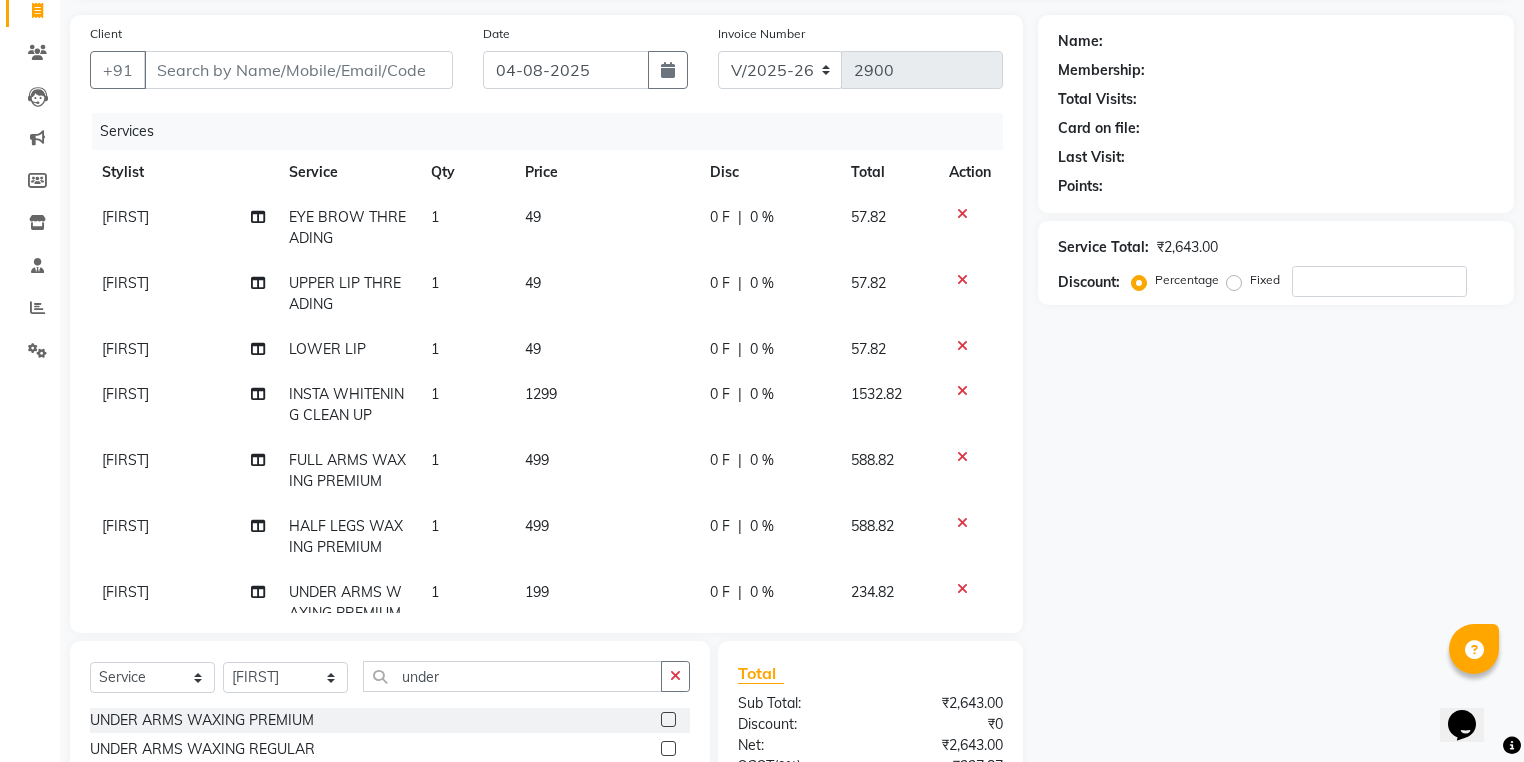 scroll, scrollTop: 0, scrollLeft: 0, axis: both 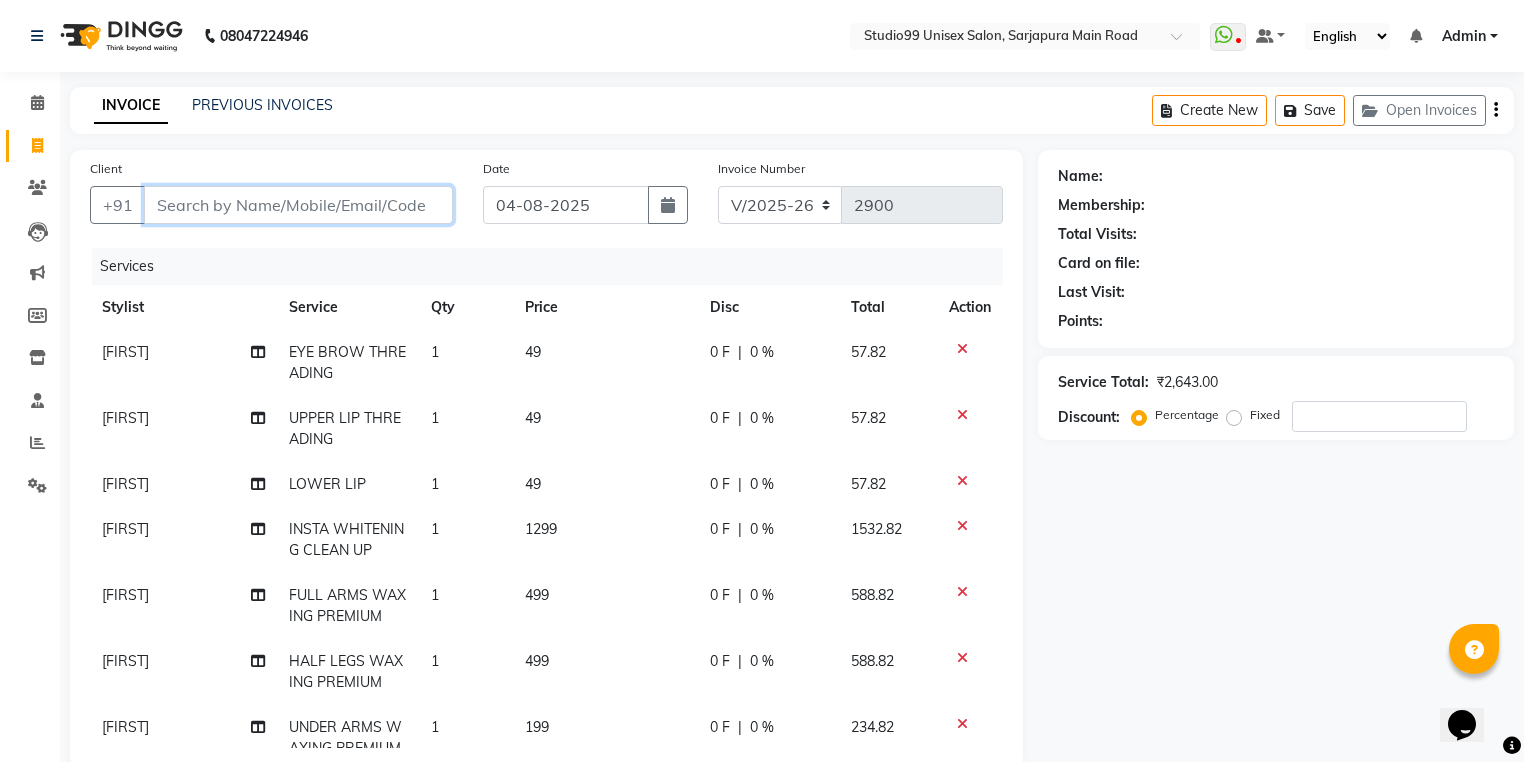 click on "Client" at bounding box center (298, 205) 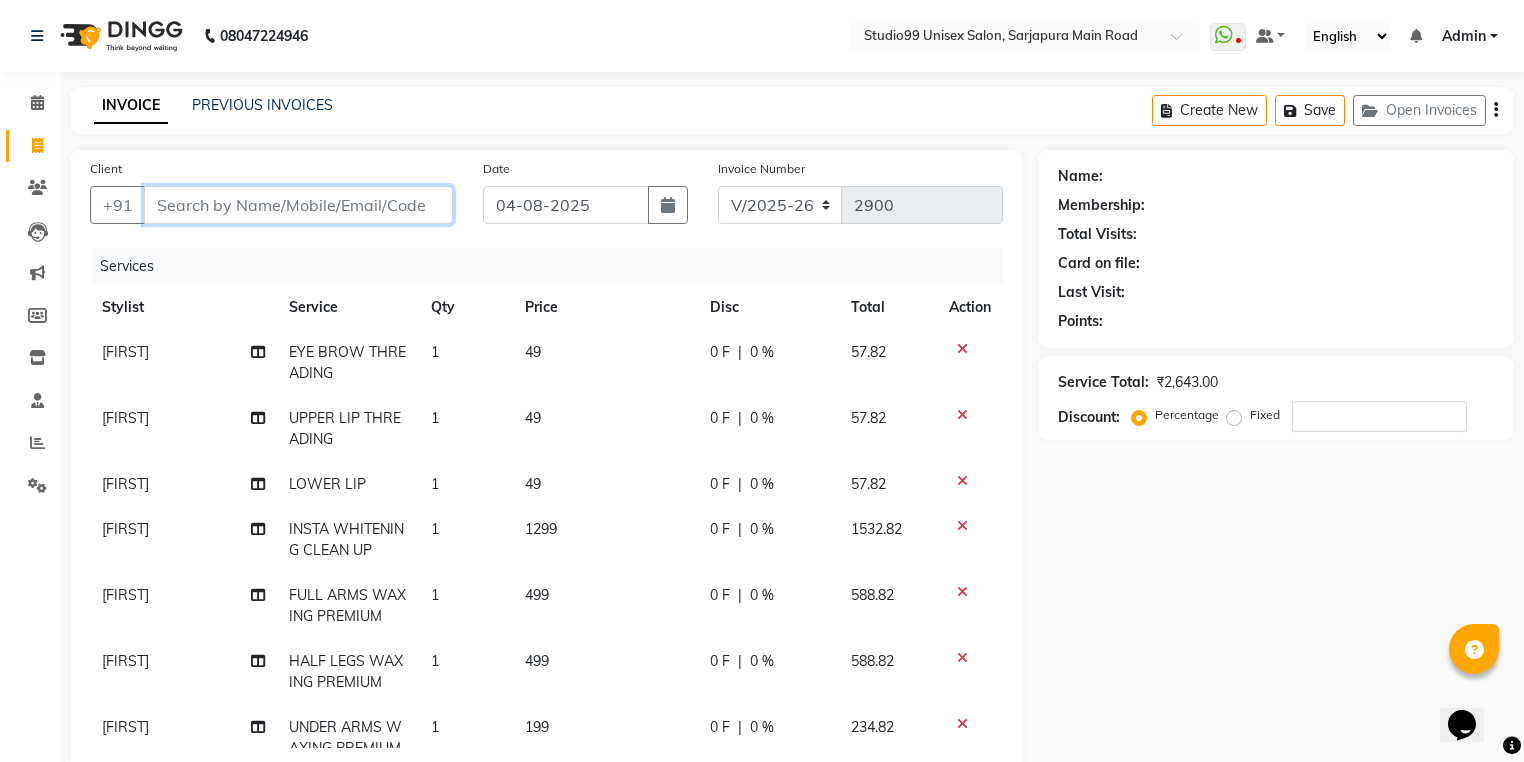 type on "9" 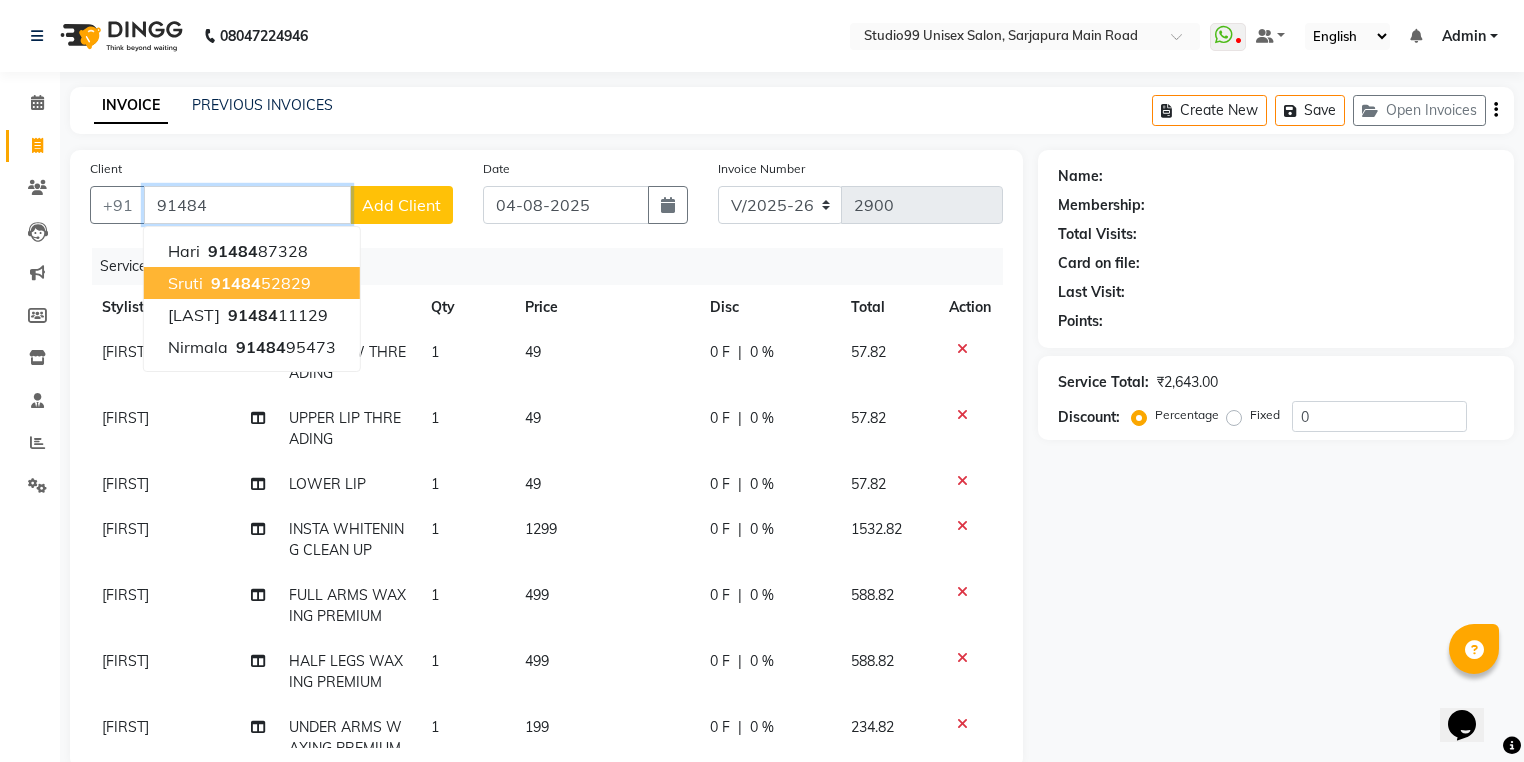 click on "91484 52829" at bounding box center [259, 283] 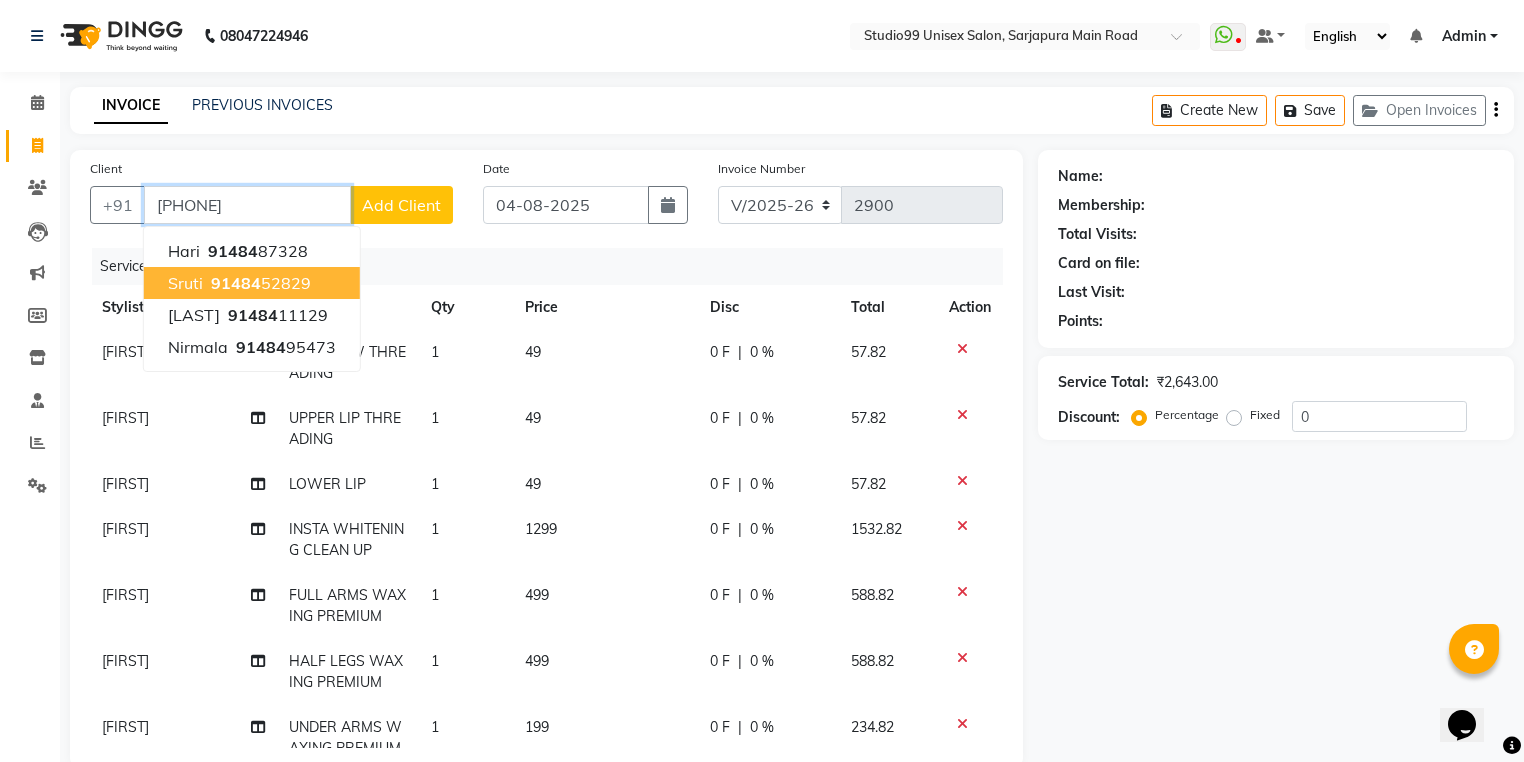 type on "[PHONE]" 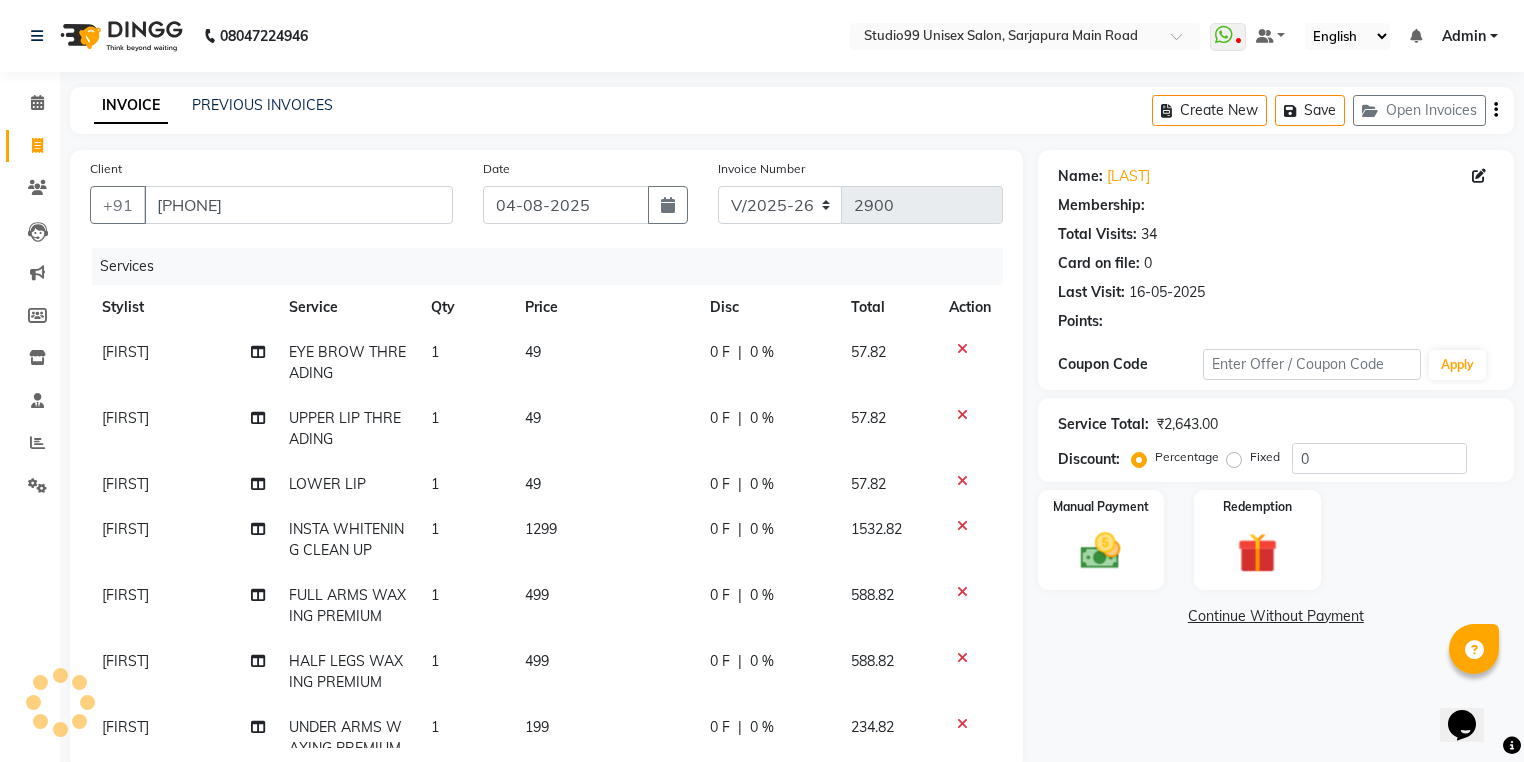 select on "2: Object" 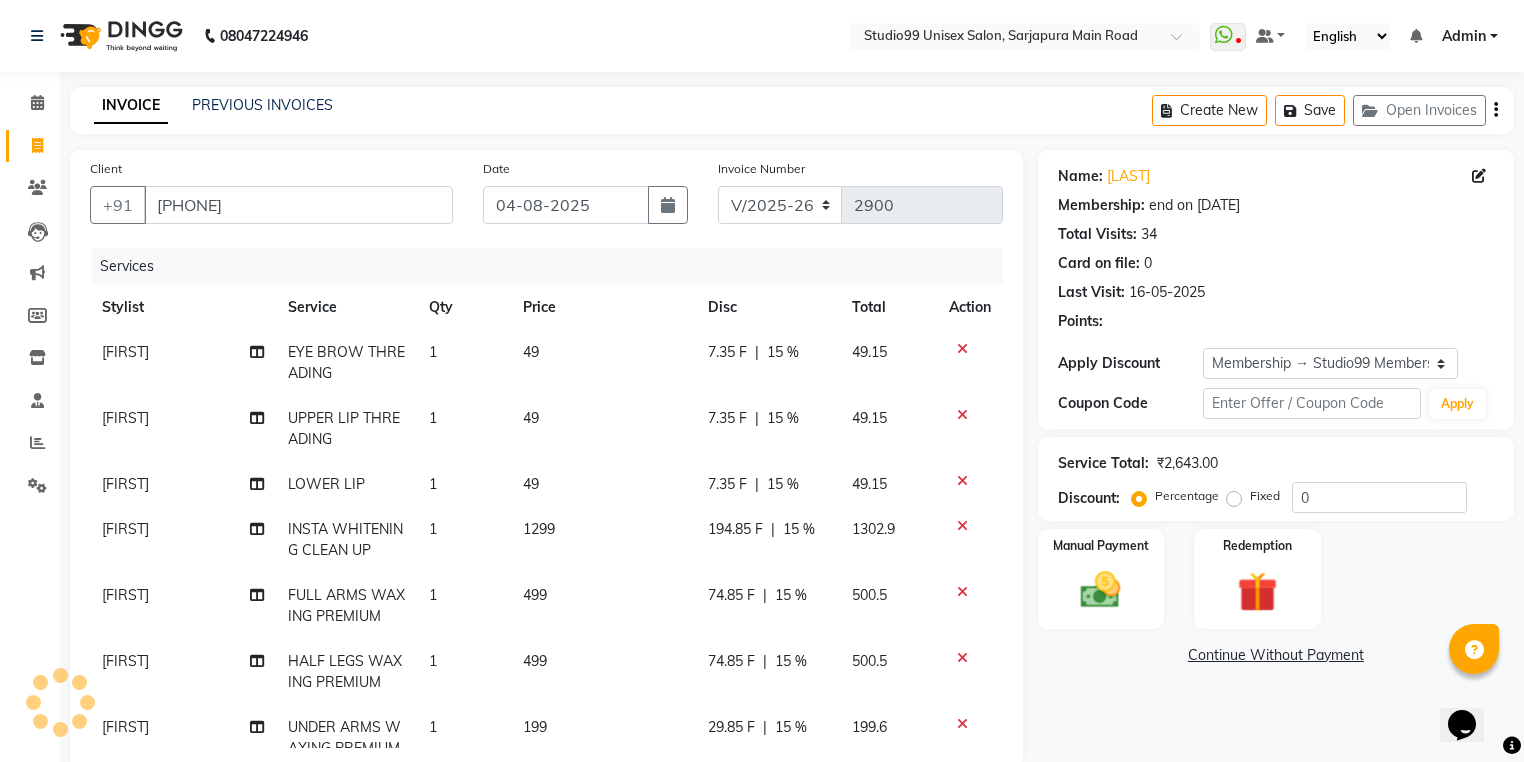 type on "15" 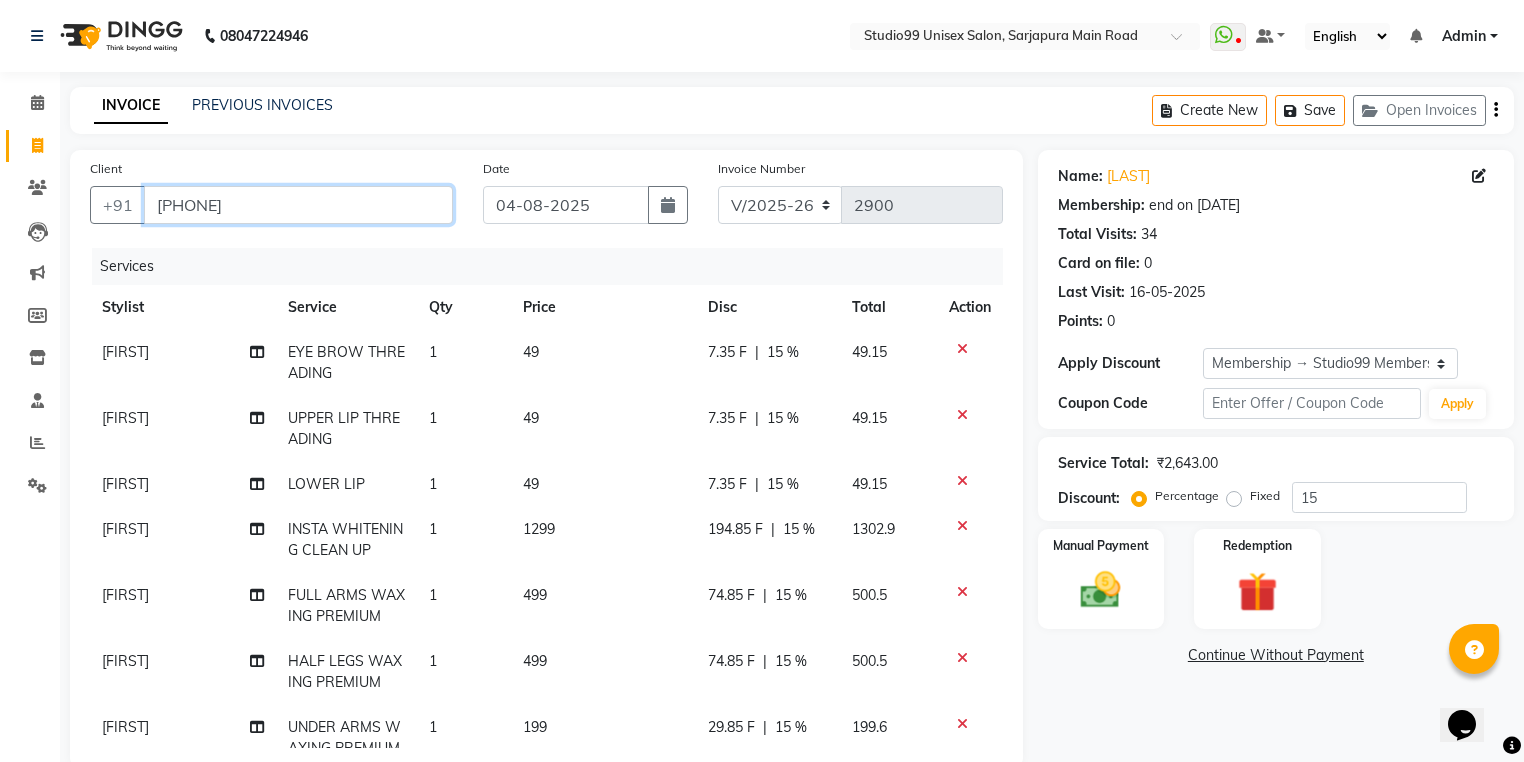 click on "[PHONE]" at bounding box center [298, 205] 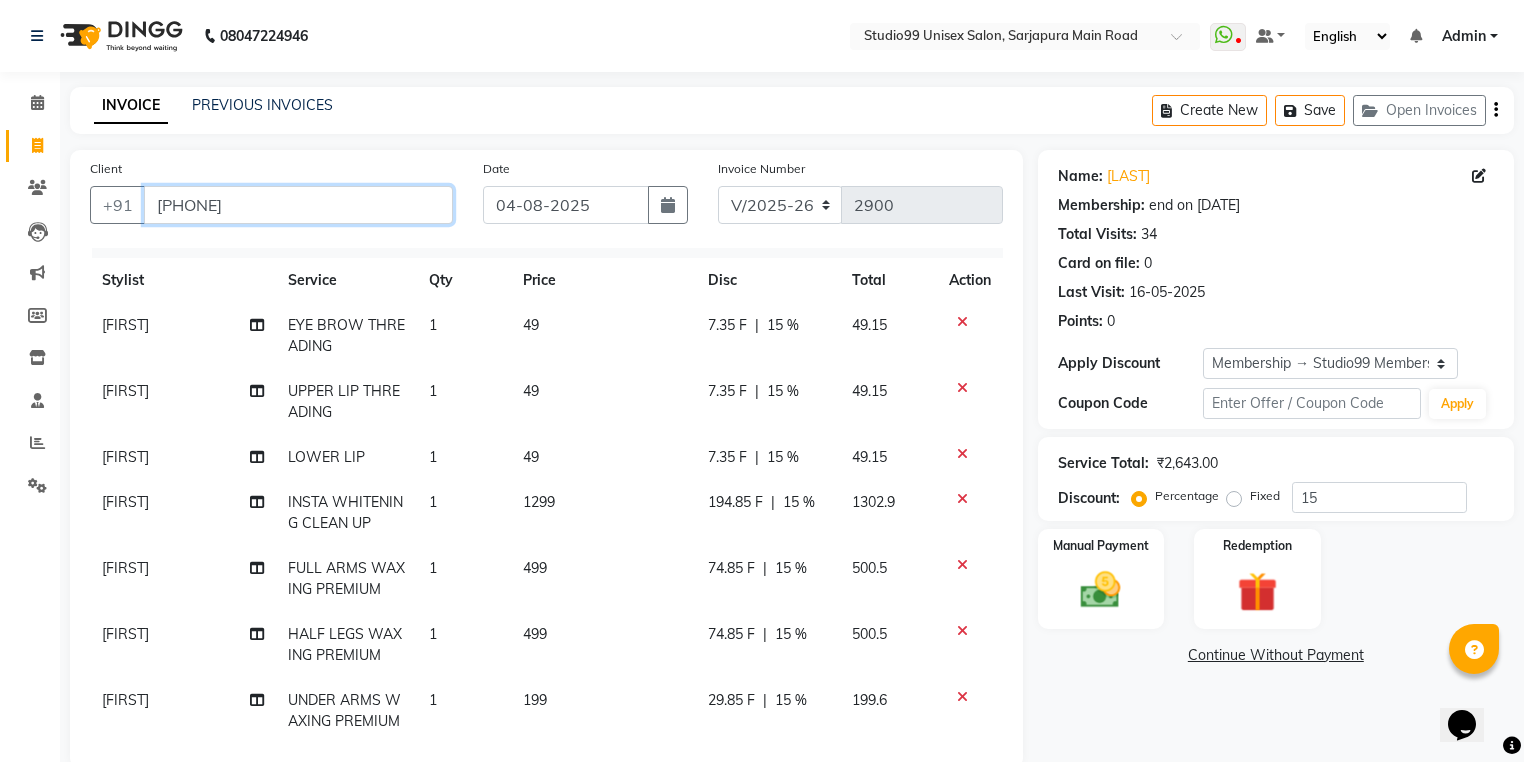 scroll, scrollTop: 51, scrollLeft: 0, axis: vertical 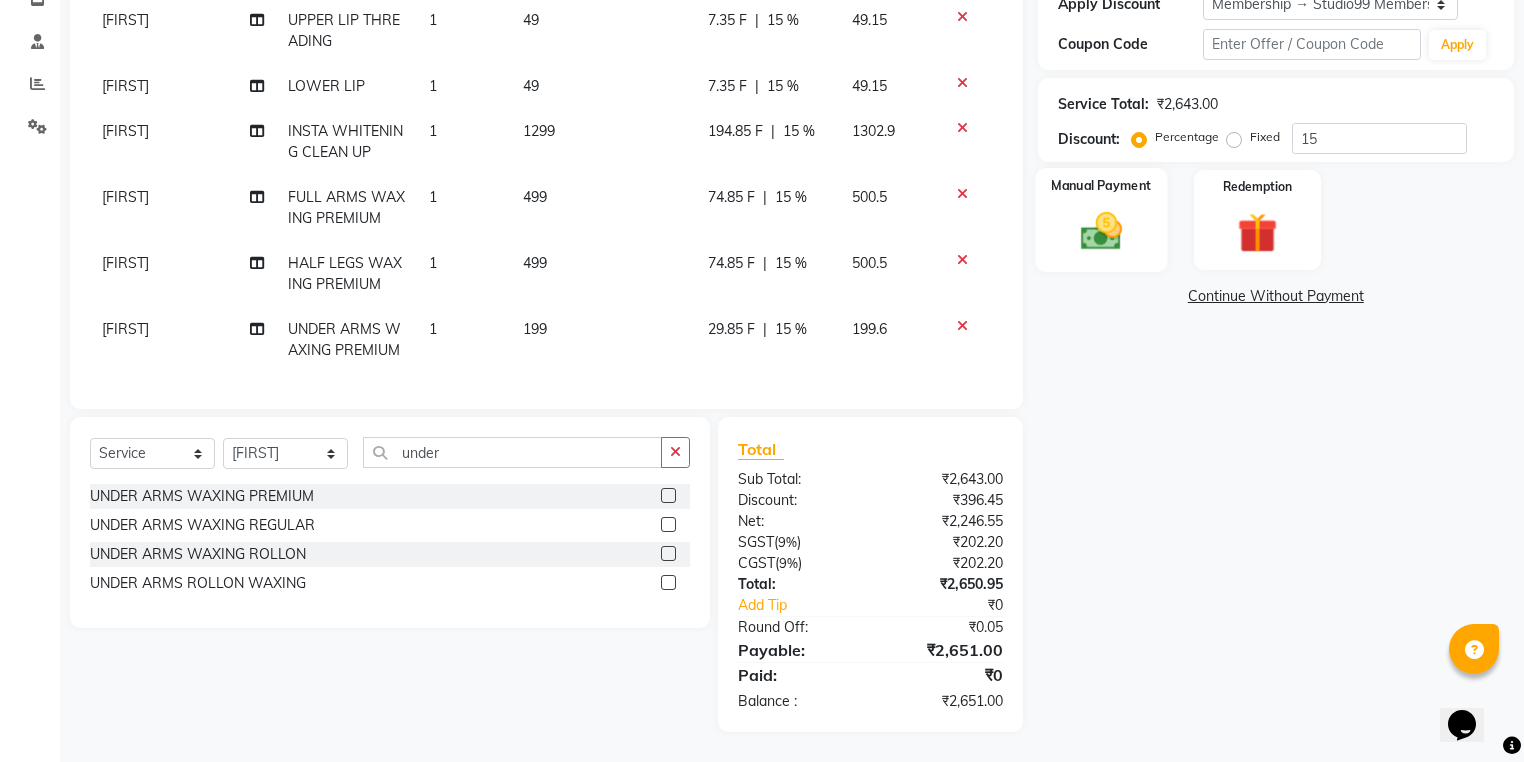click on "Manual Payment" 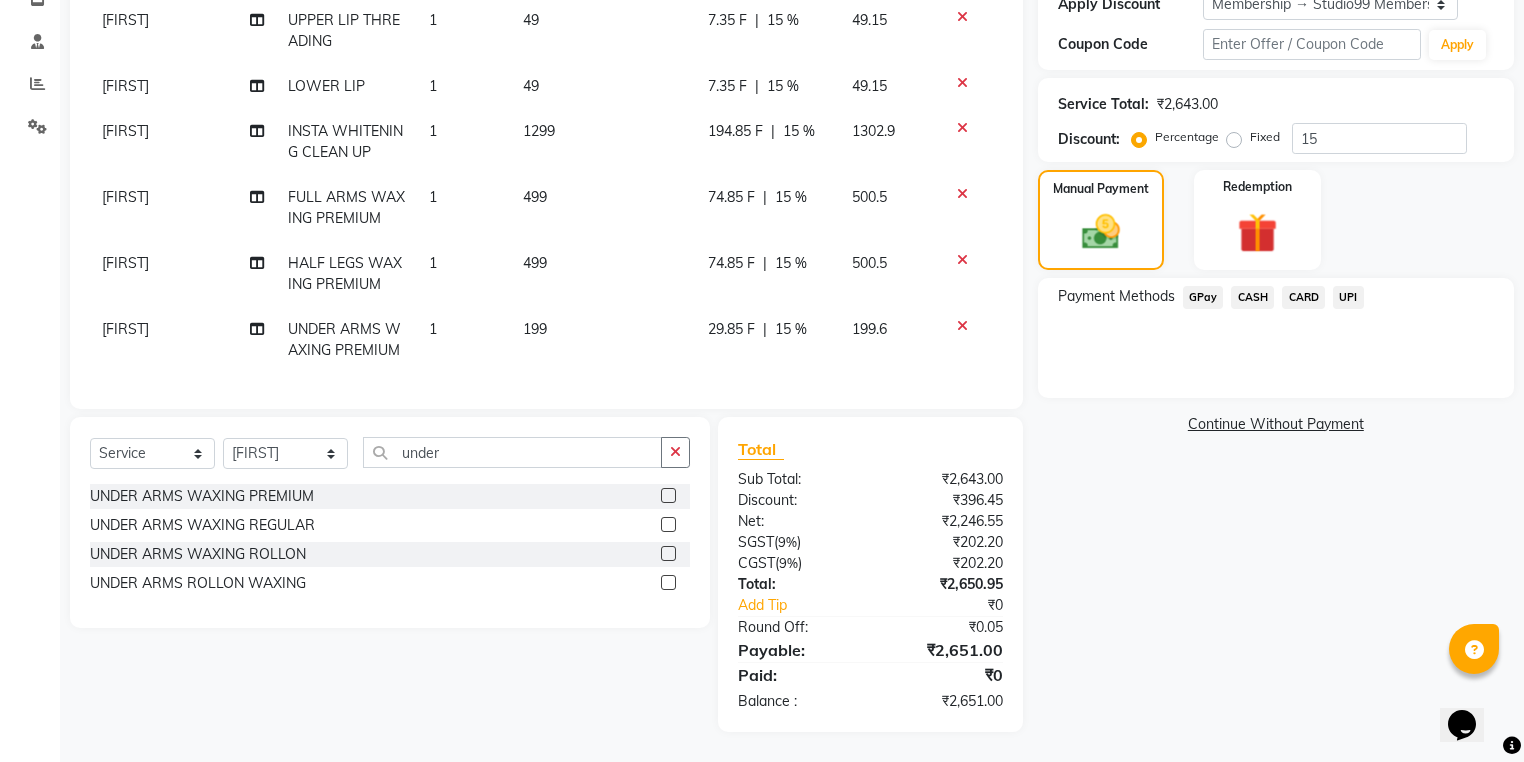 click on "UPI" 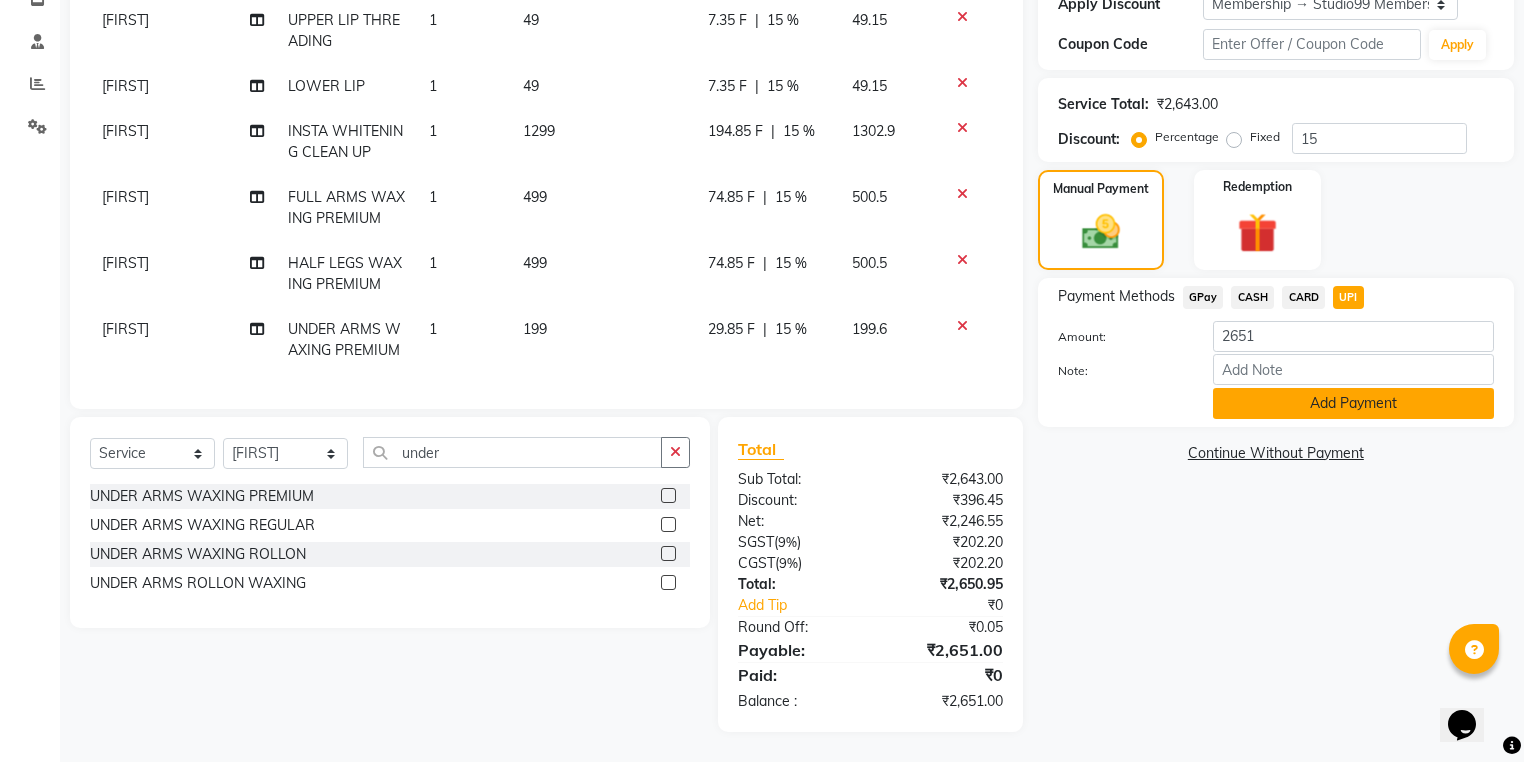 click on "Add Payment" 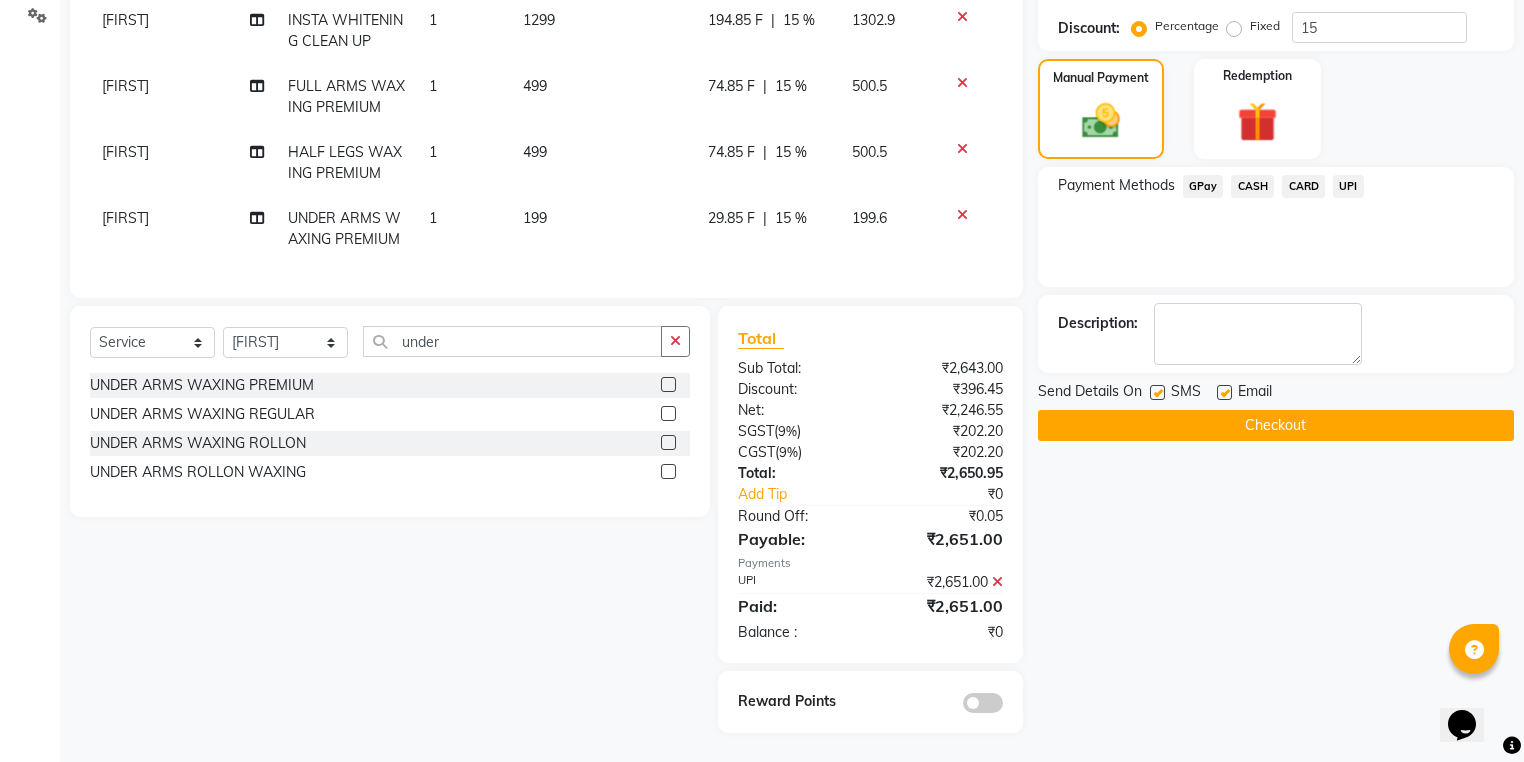 scroll, scrollTop: 472, scrollLeft: 0, axis: vertical 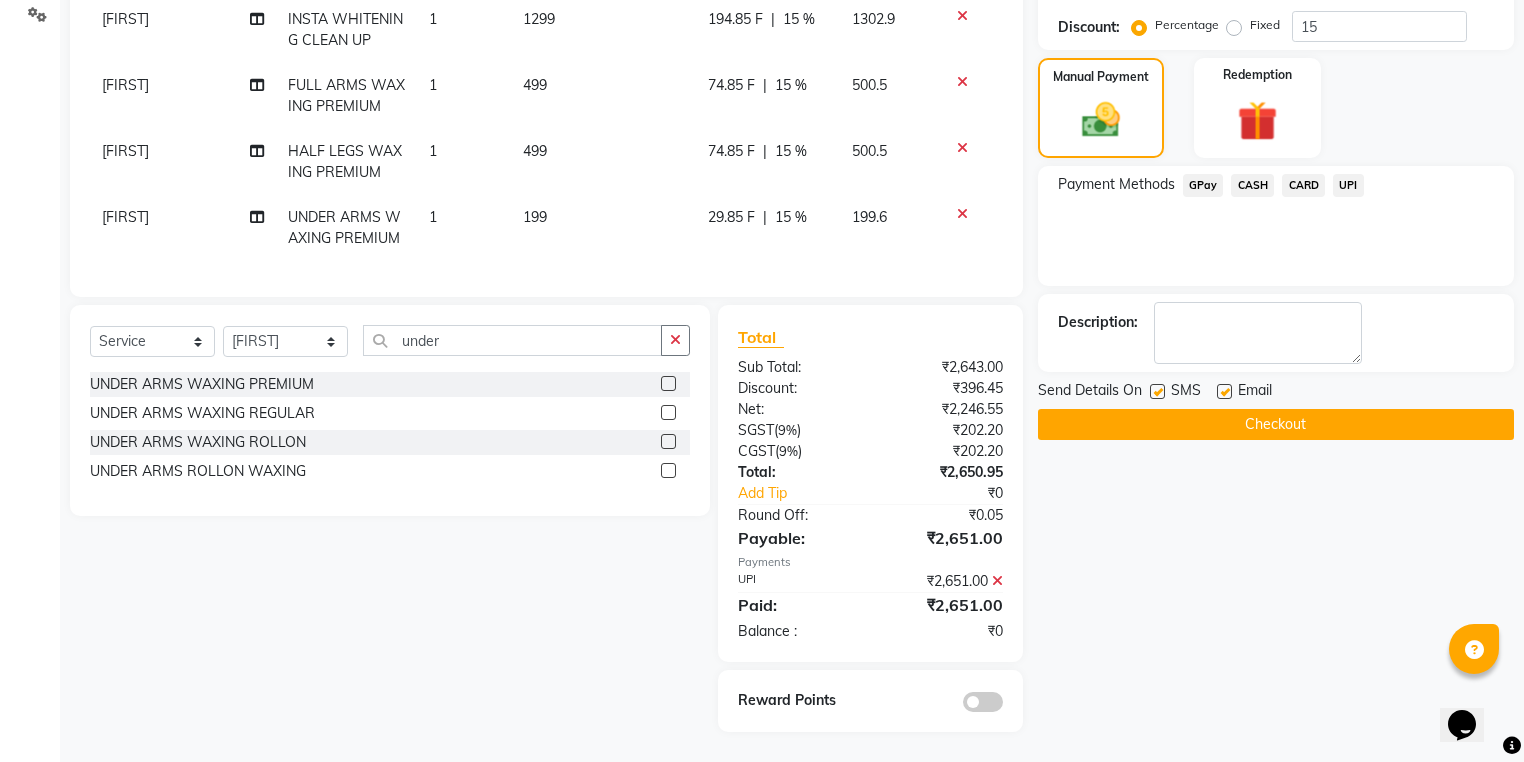 click on "Checkout" 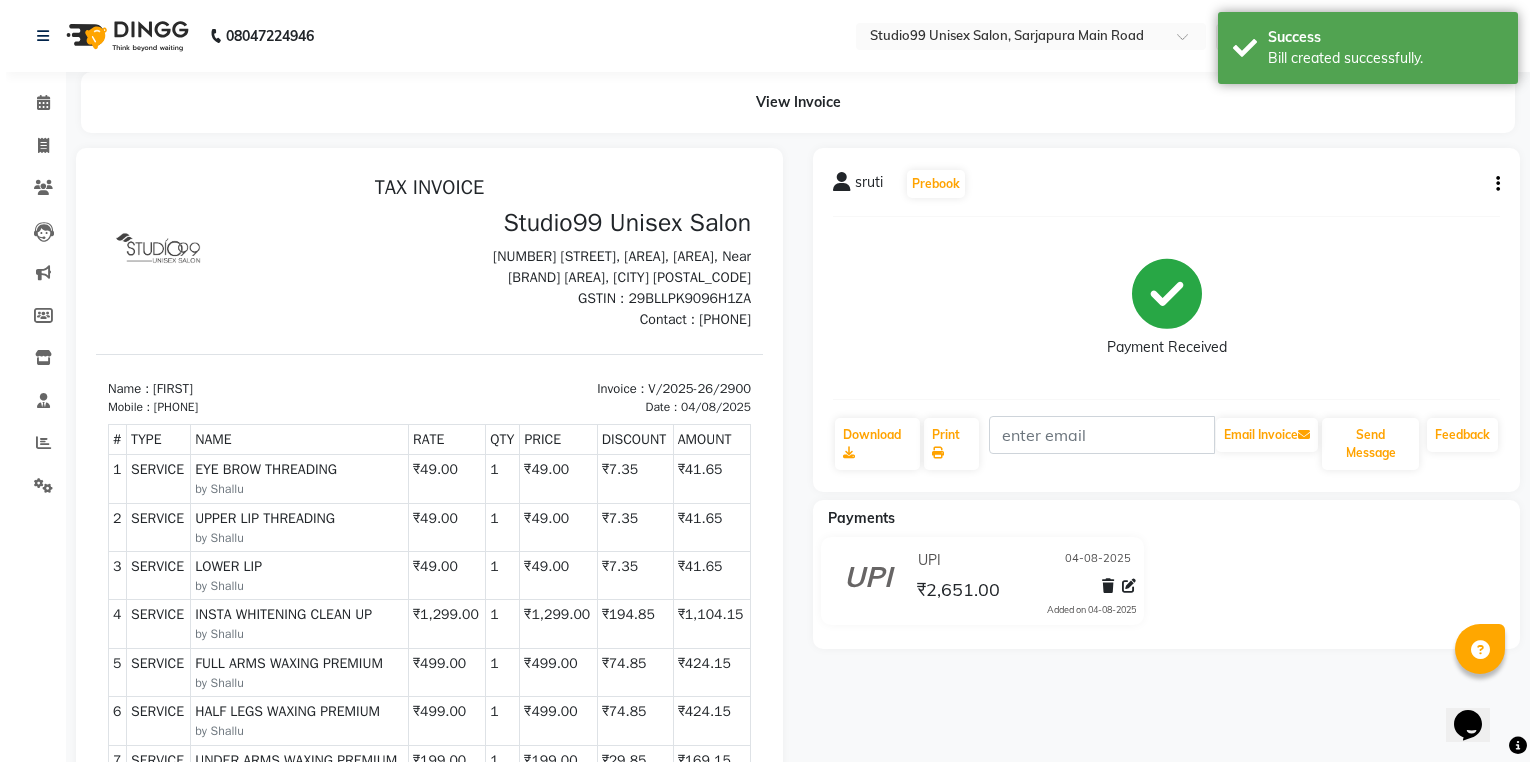 scroll, scrollTop: 36, scrollLeft: 0, axis: vertical 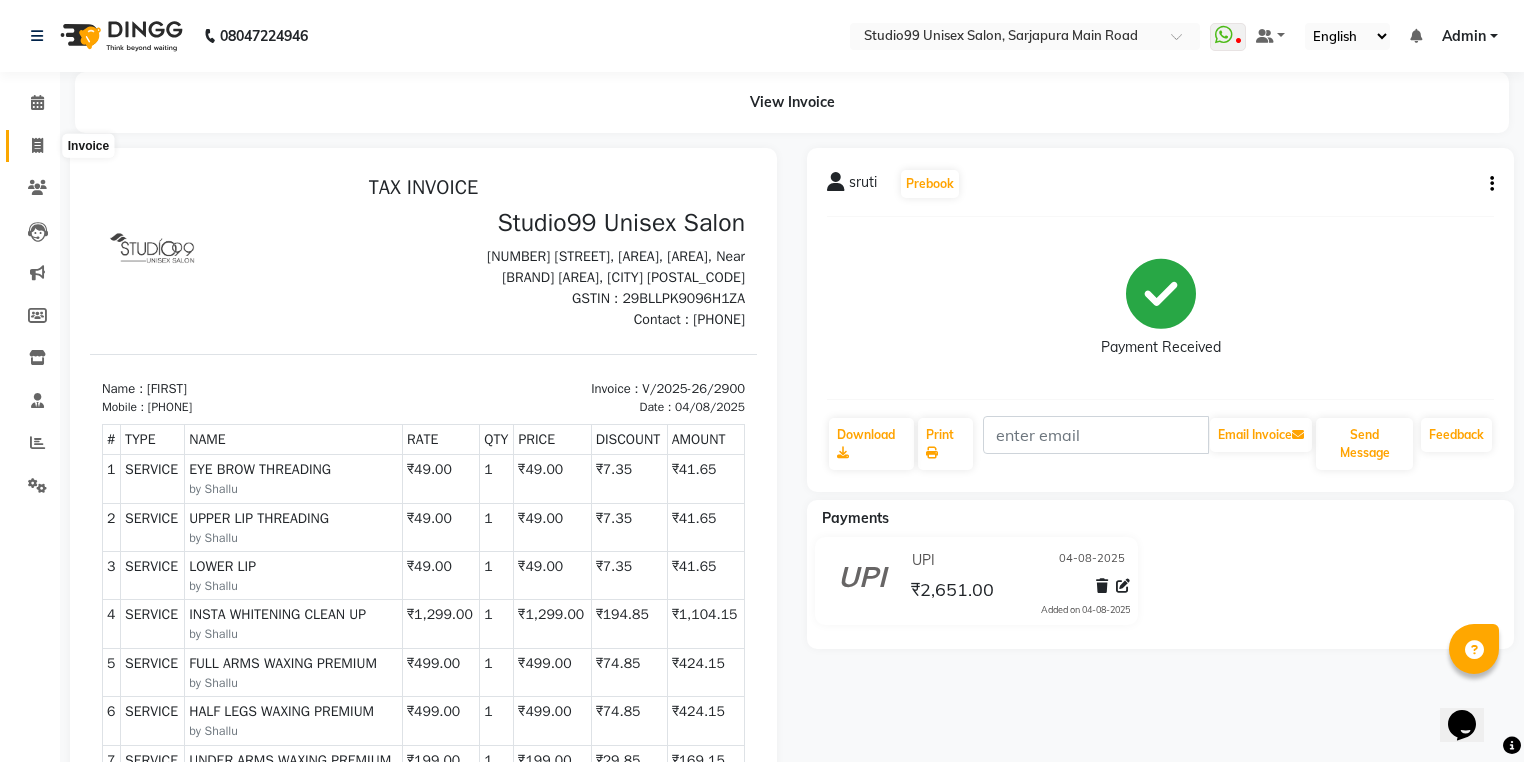 click 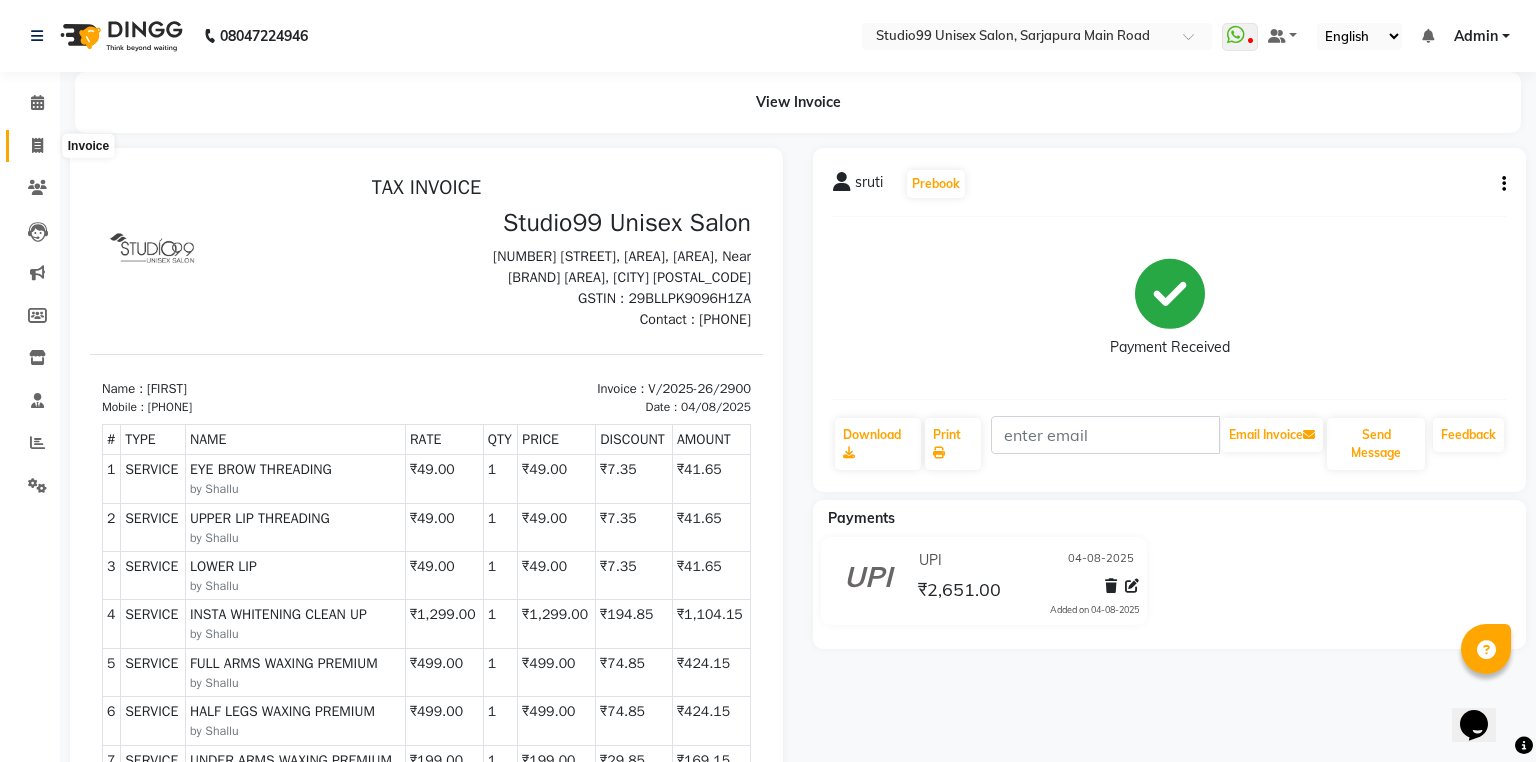 select on "6042" 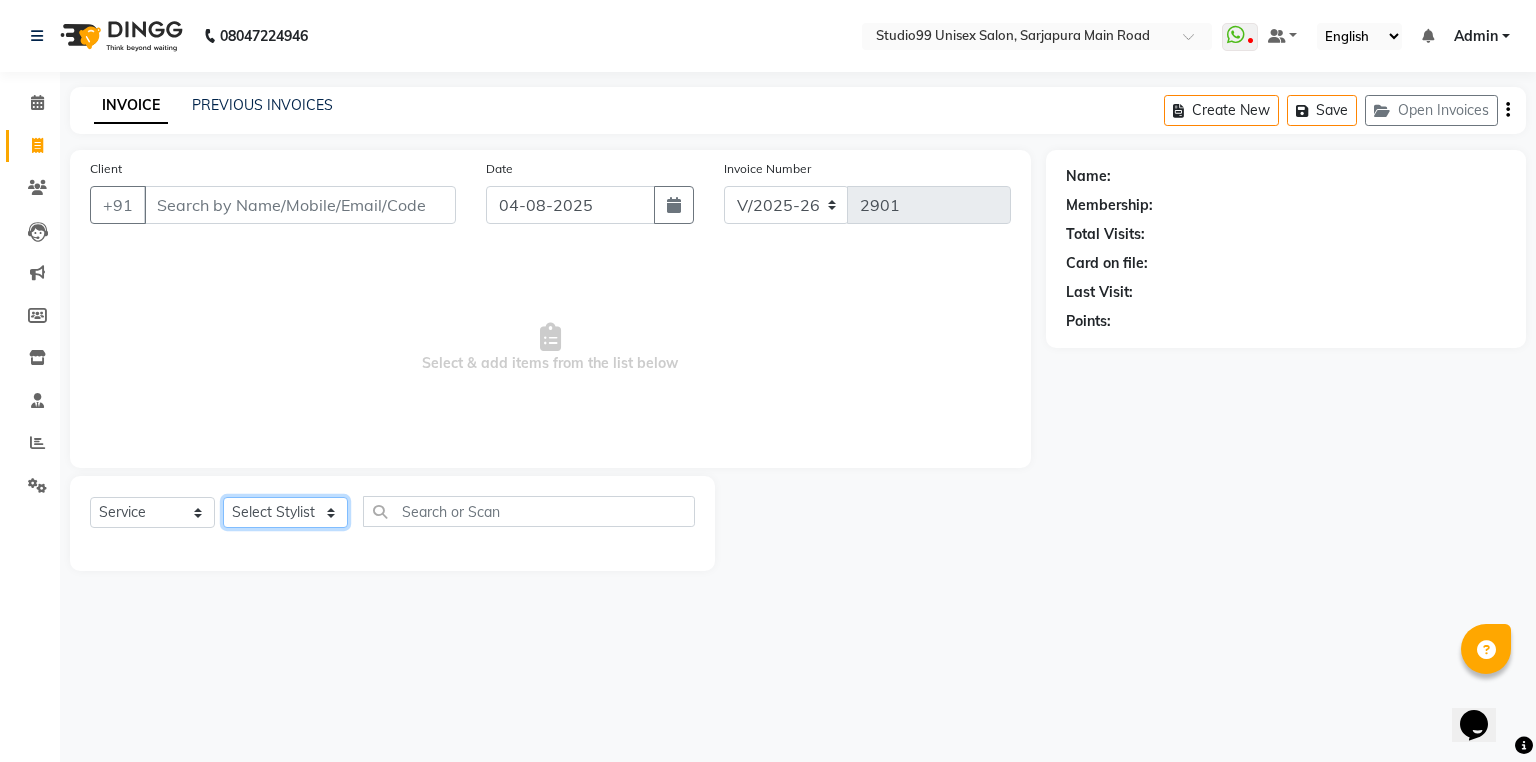 click on "Select Stylist Admin [FIRST] [FIRST]  Dina GOUTAM Gulshan mahi [FIRST] [LAST] Rafeeq Raj  [FIRST] [LAST]  Shallu  [FIRST] Suman Suman" 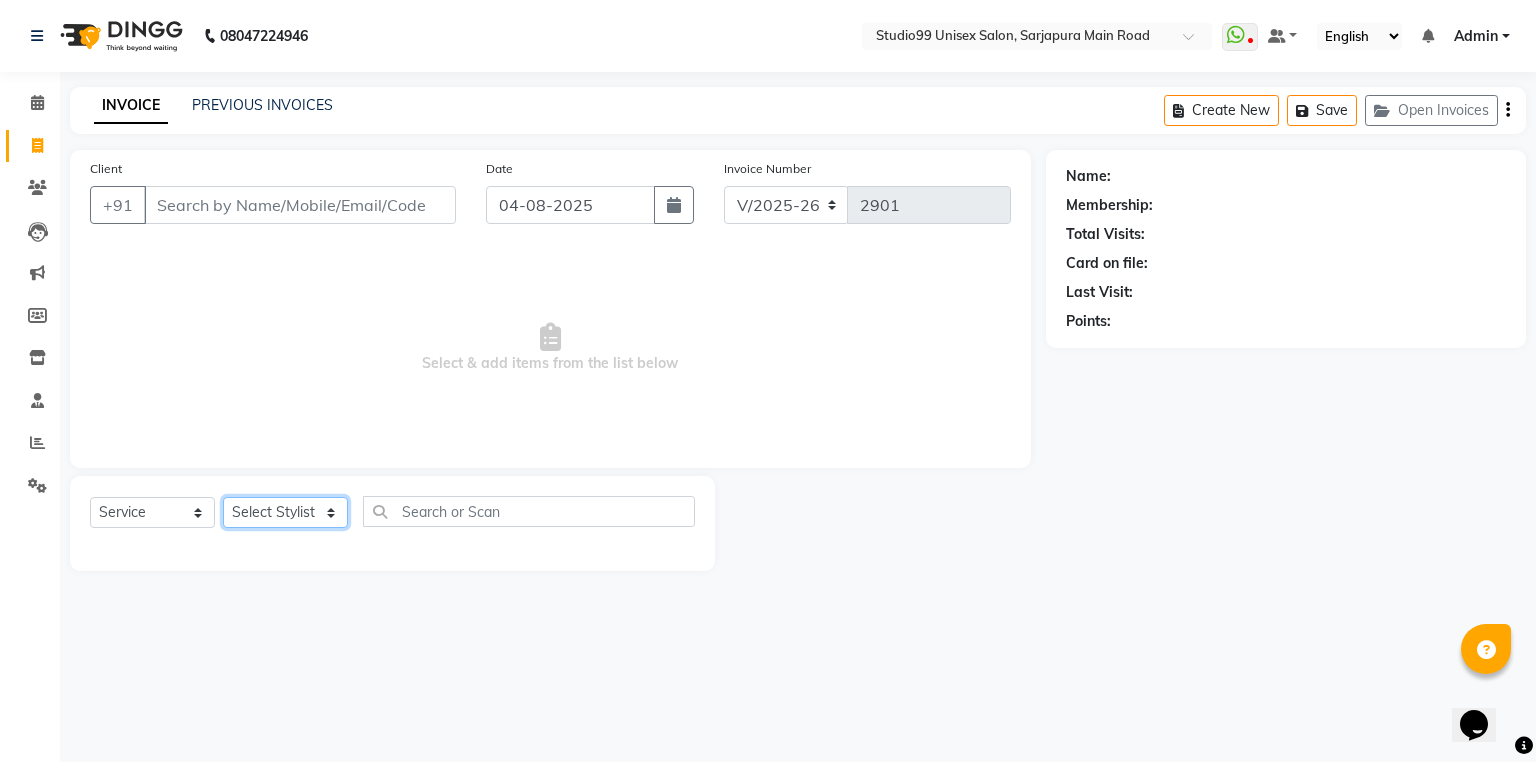 select on "52201" 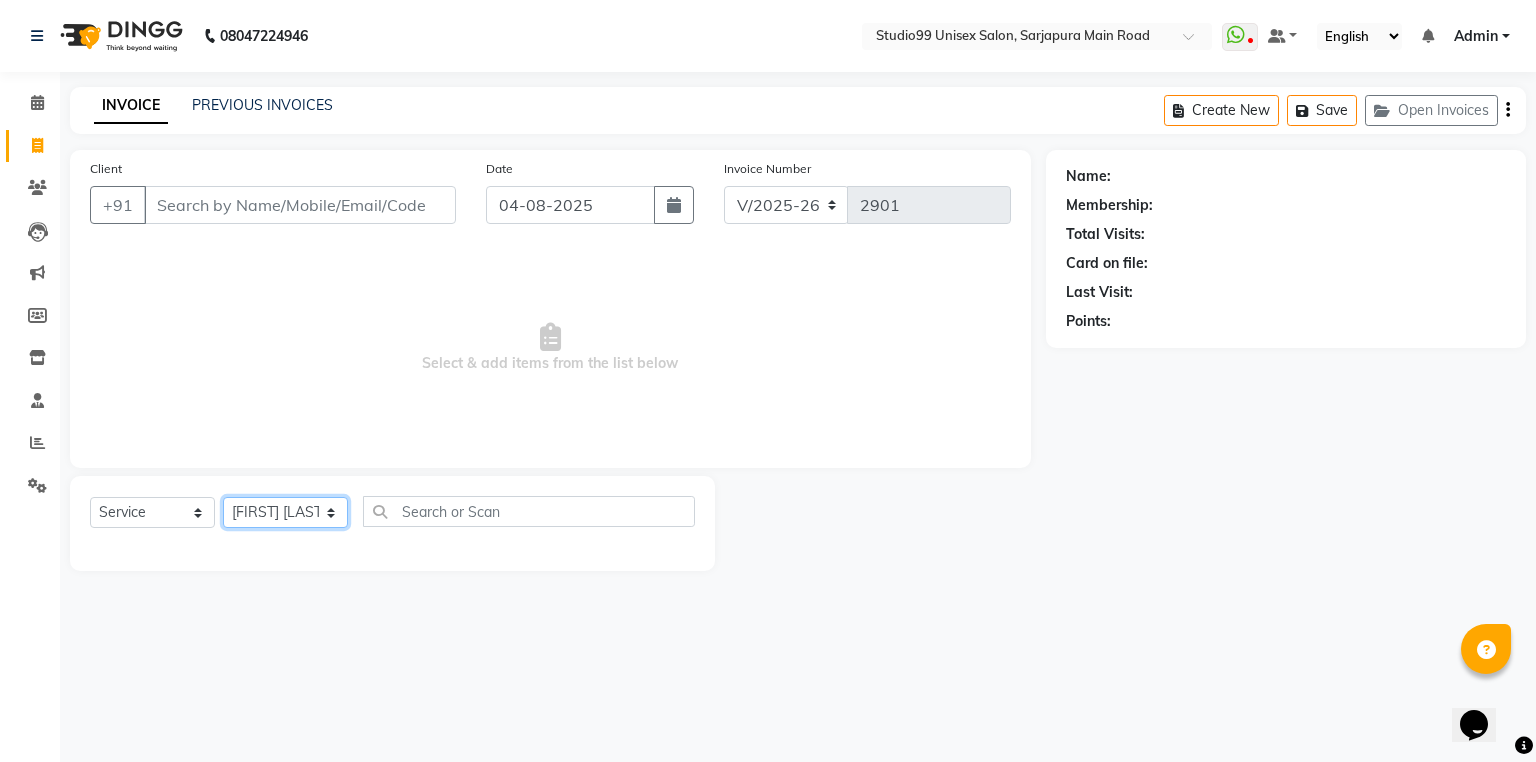 click on "Select Stylist Admin [FIRST] [FIRST]  Dina GOUTAM Gulshan mahi [FIRST] [LAST] Rafeeq Raj  [FIRST] [LAST]  Shallu  [FIRST] Suman Suman" 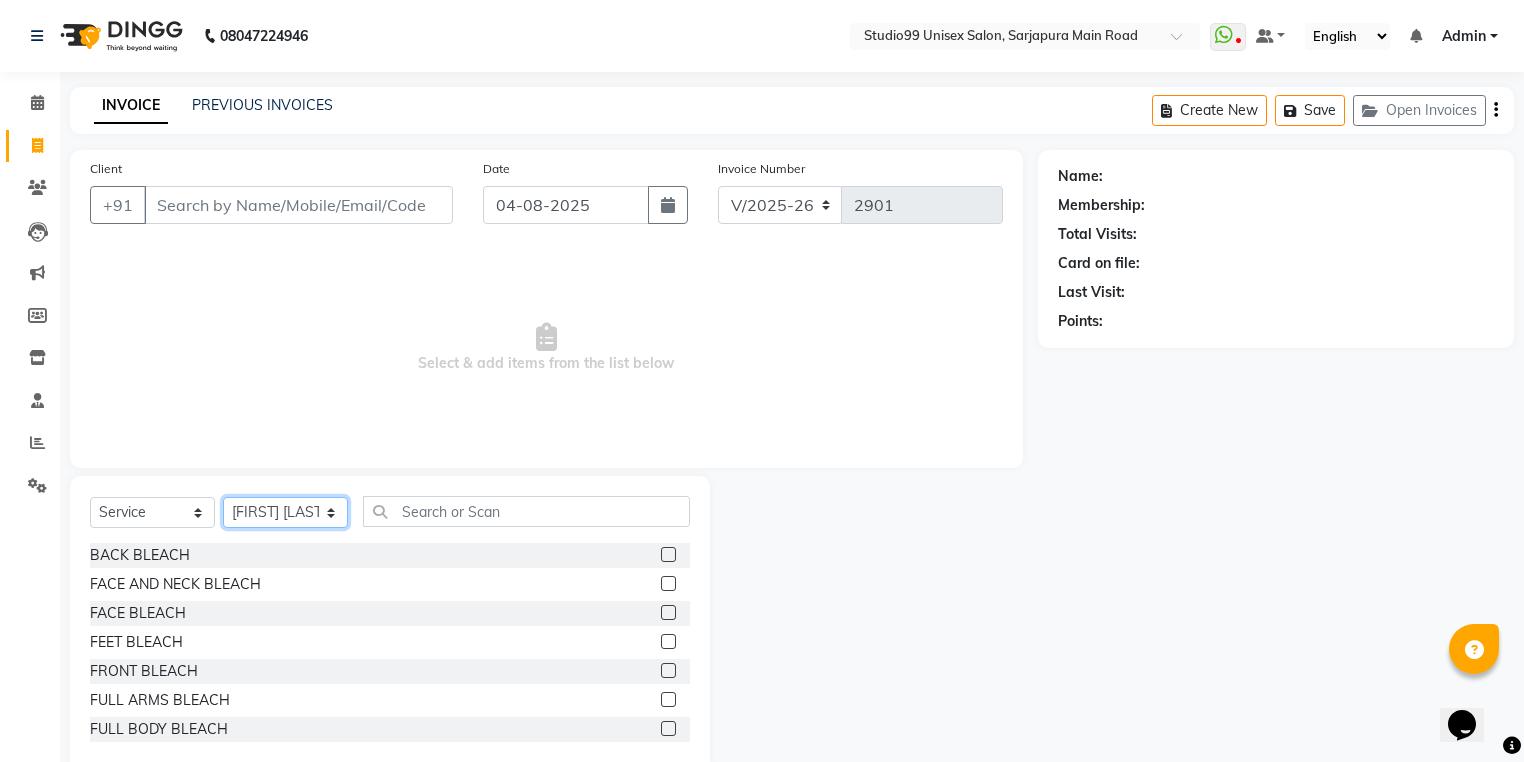 click on "Select Stylist Admin [FIRST] [FIRST]  Dina GOUTAM Gulshan mahi [FIRST] [LAST] Rafeeq Raj  [FIRST] [LAST]  Shallu  [FIRST] Suman Suman" 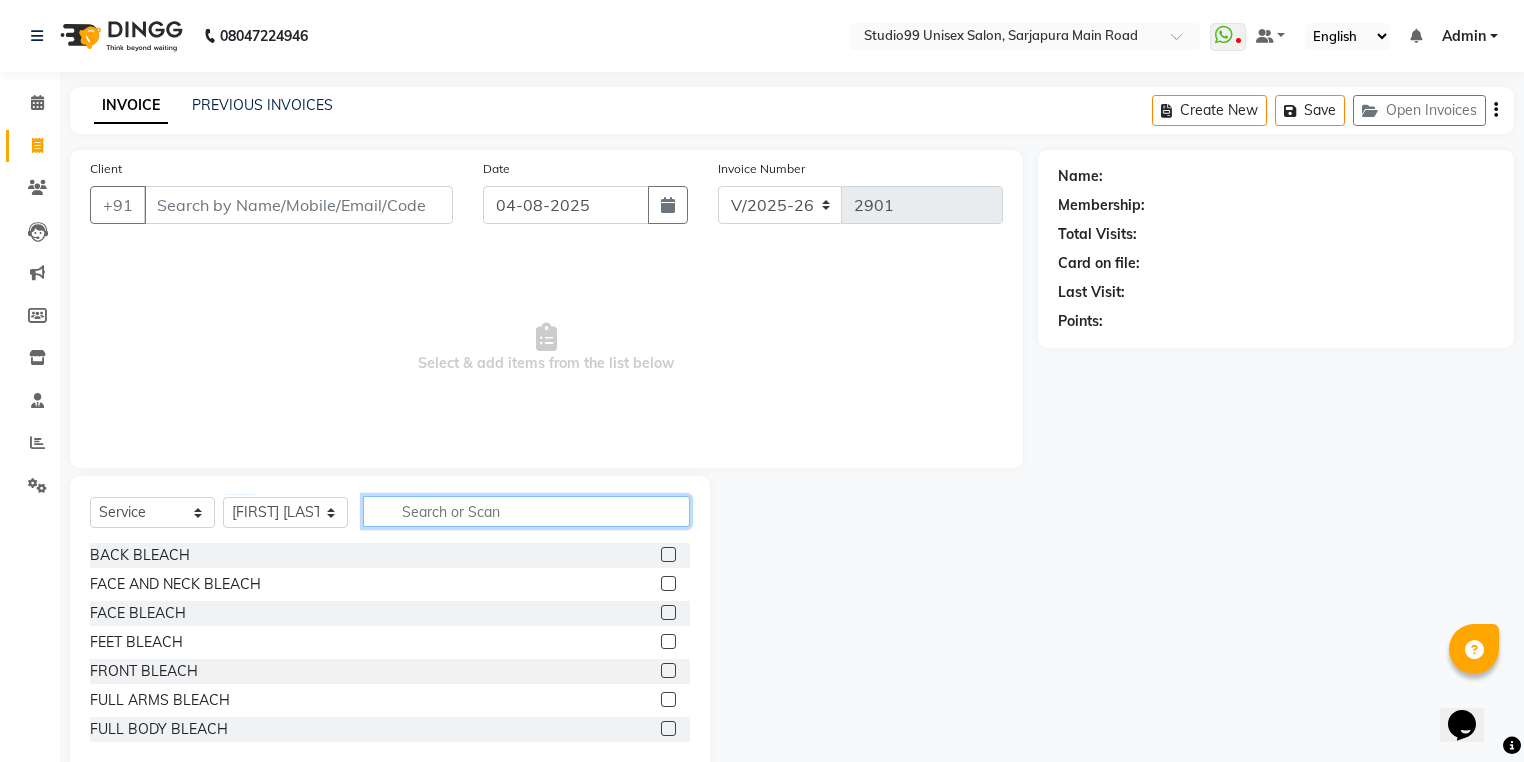 click 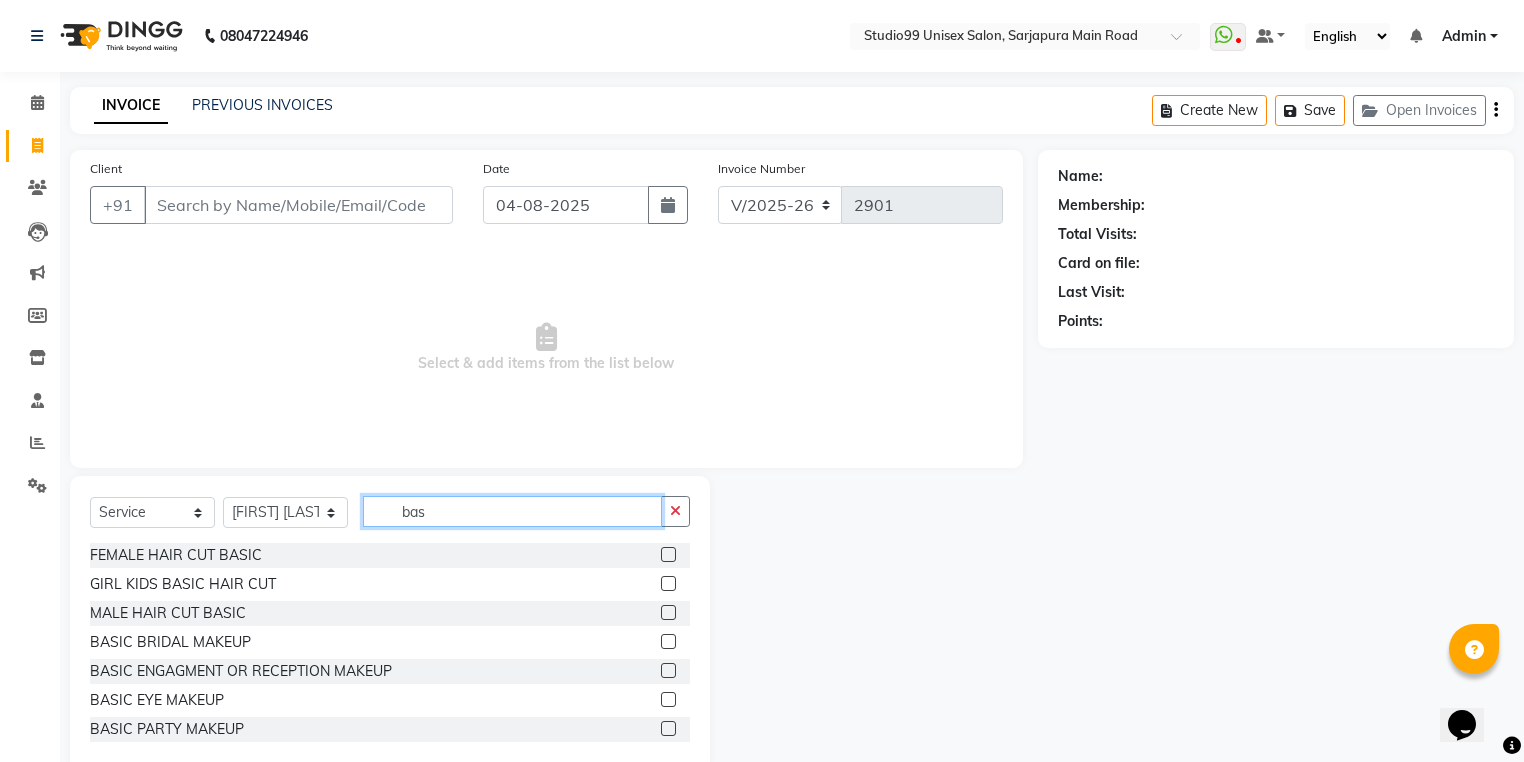 type on "bas" 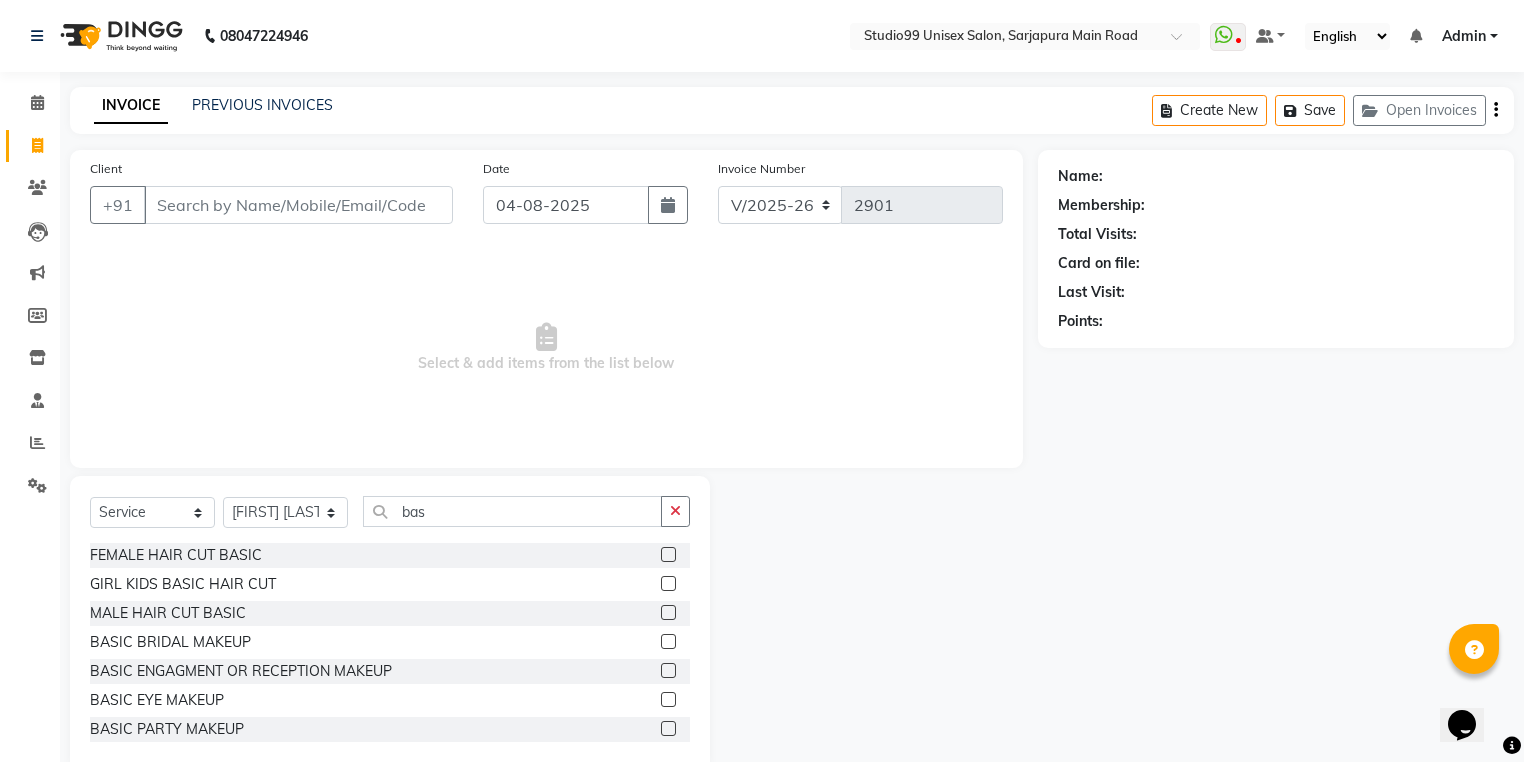click 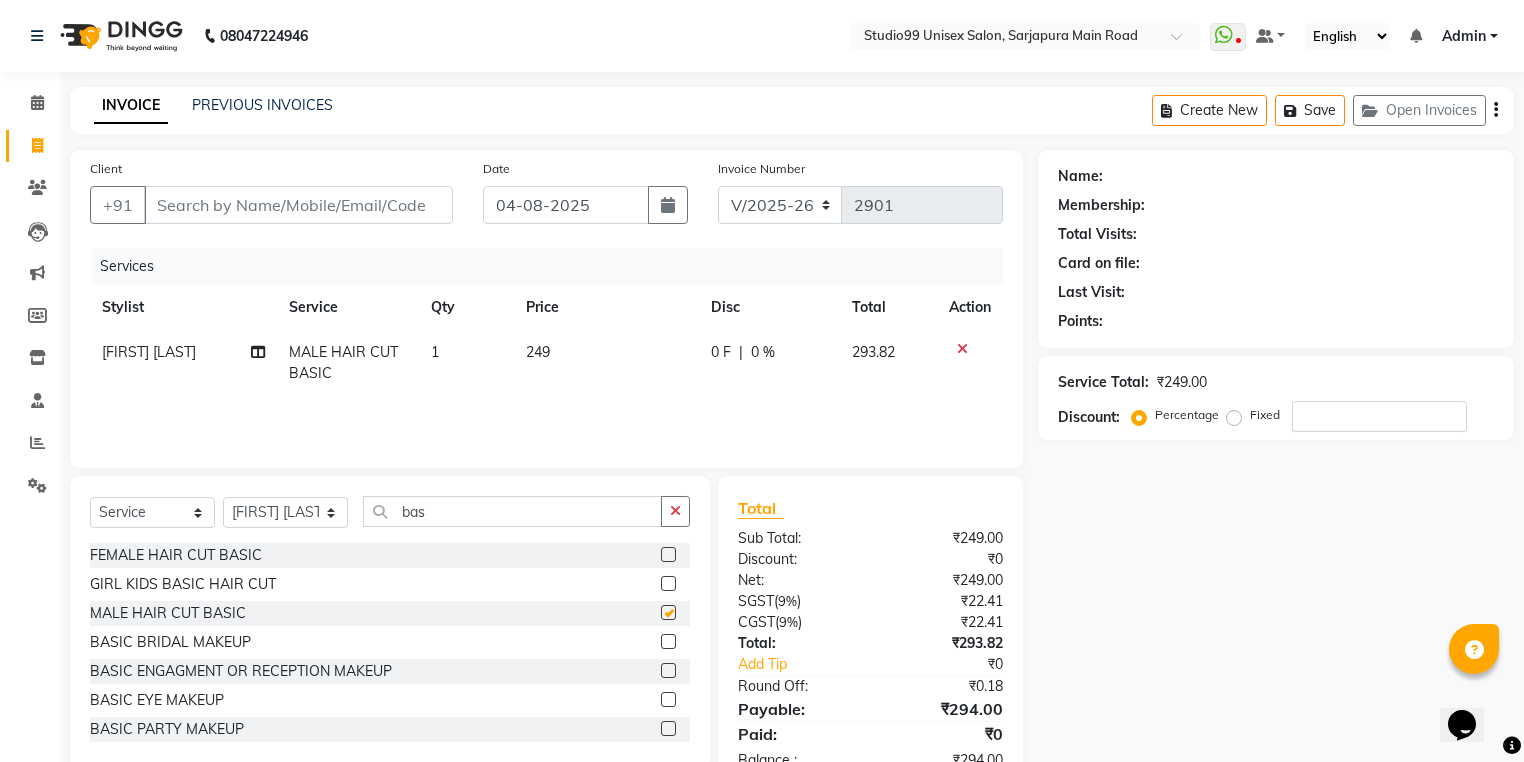 checkbox on "false" 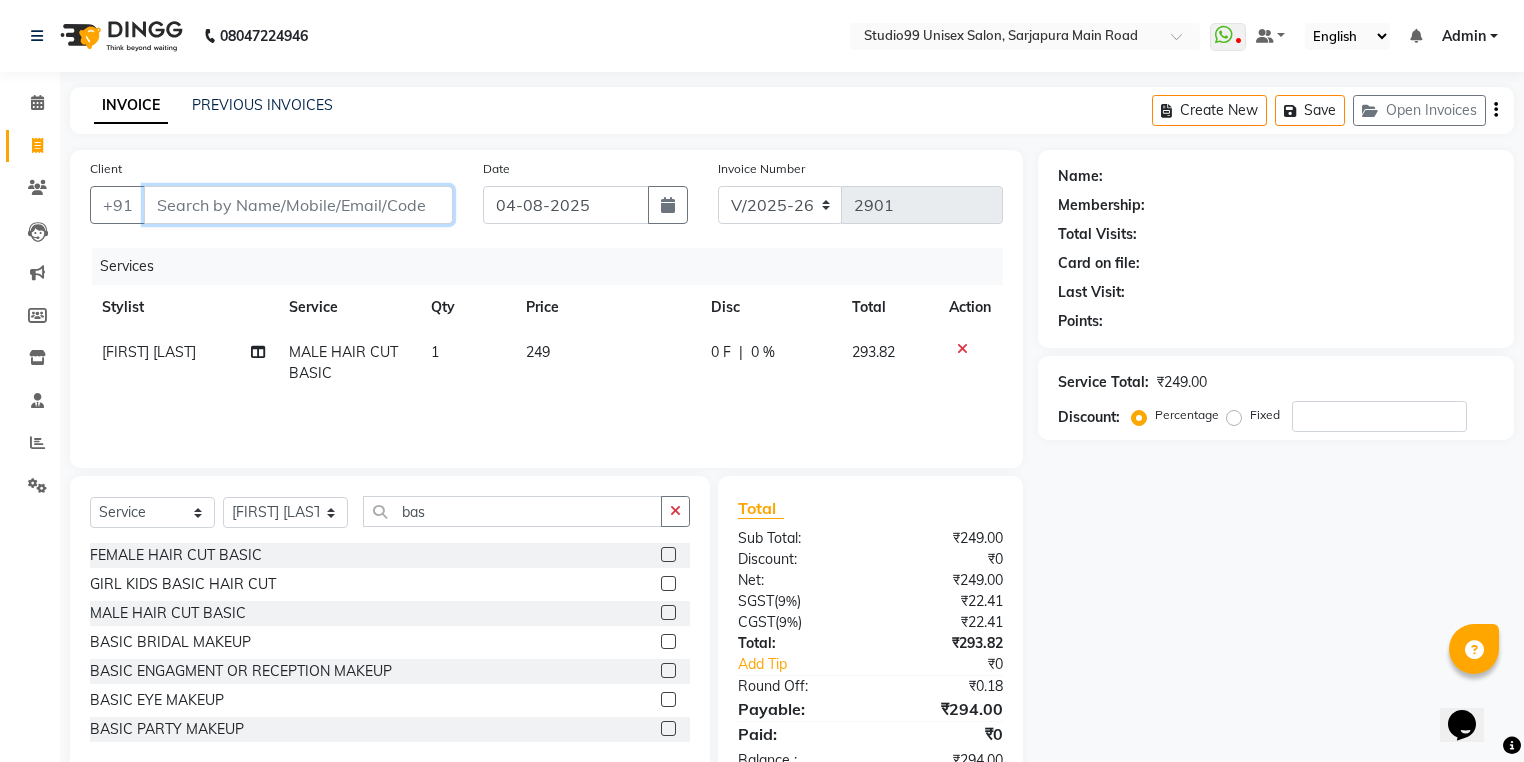 click on "Client" at bounding box center (298, 205) 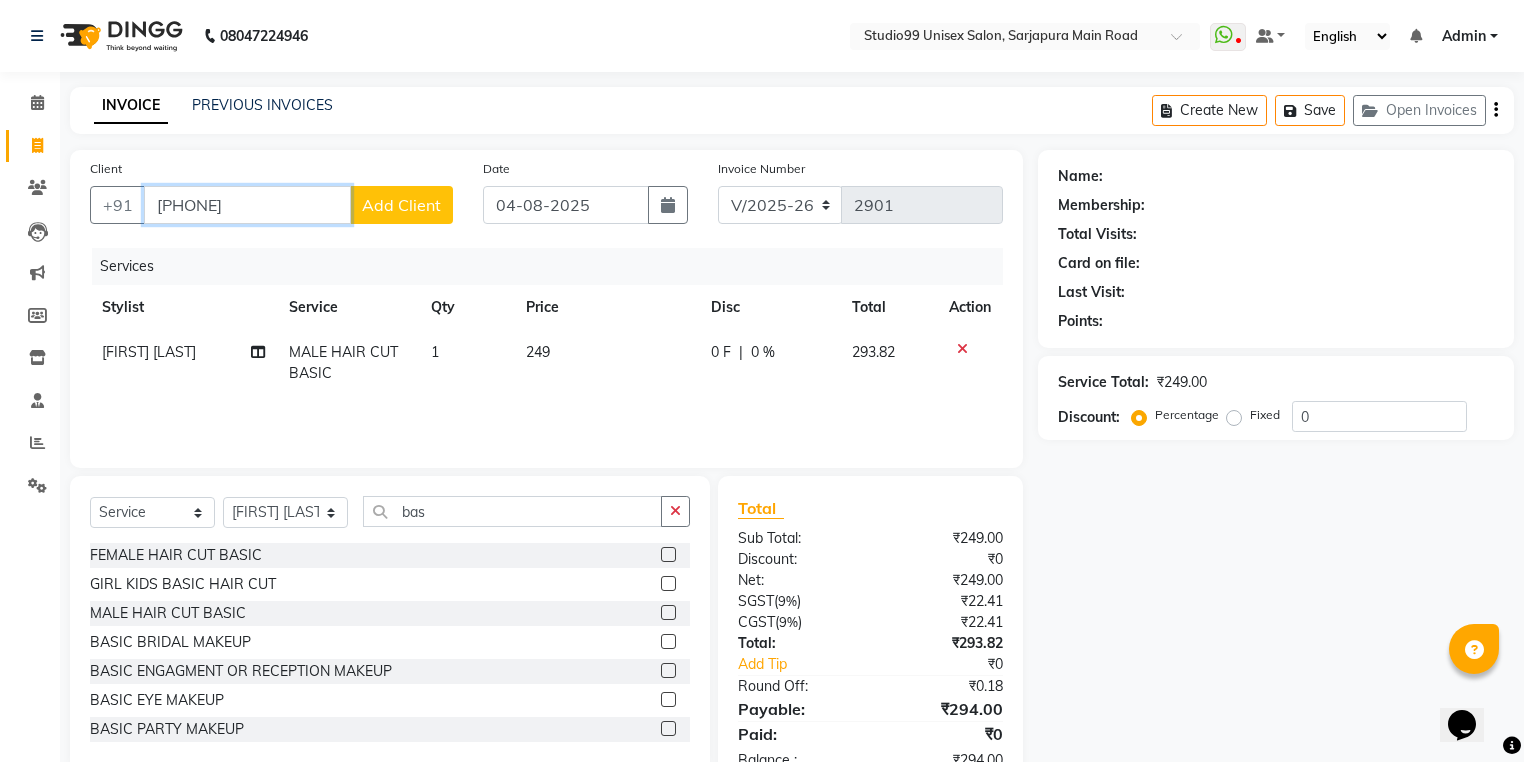 type on "[PHONE]" 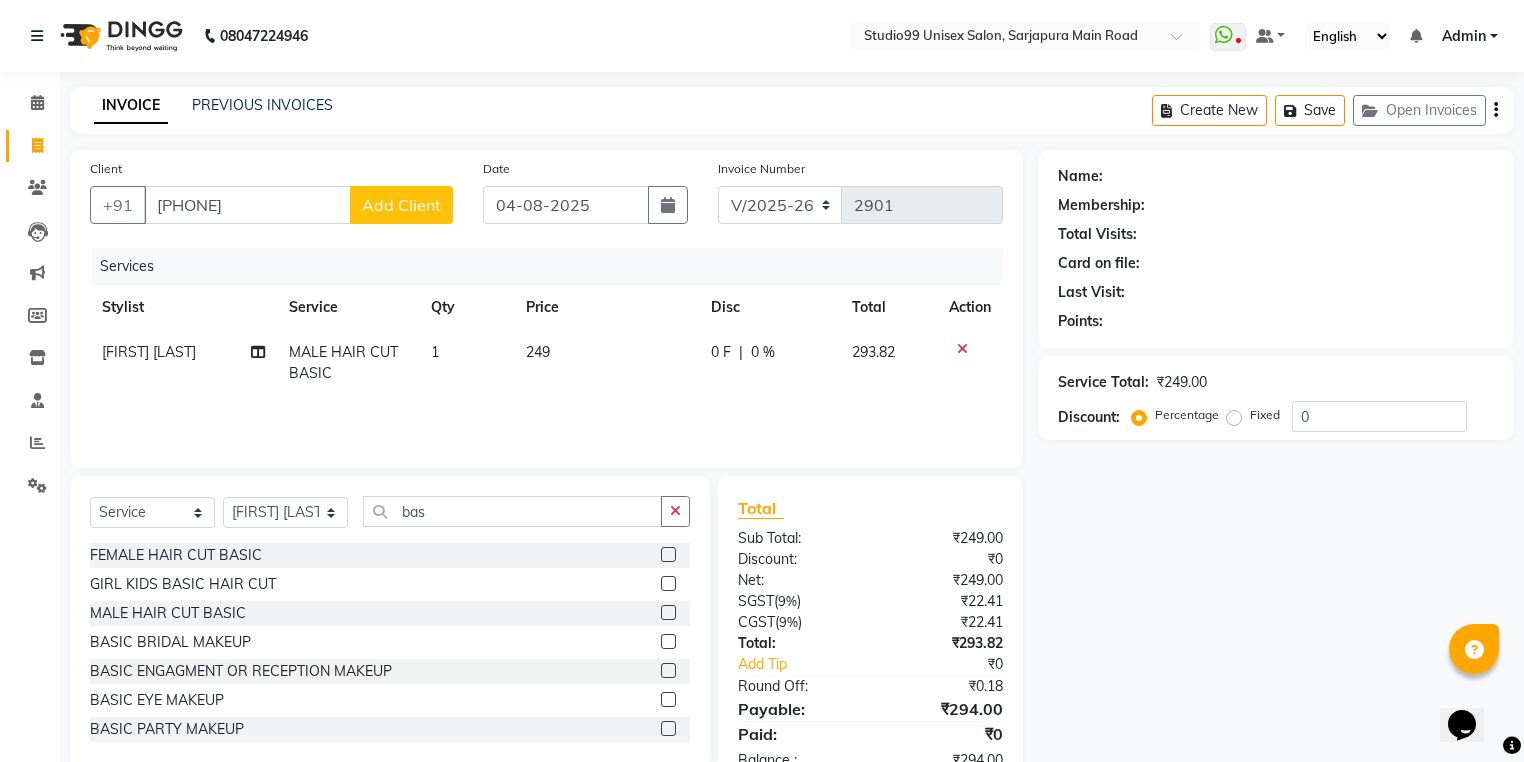 click on "Add Client" 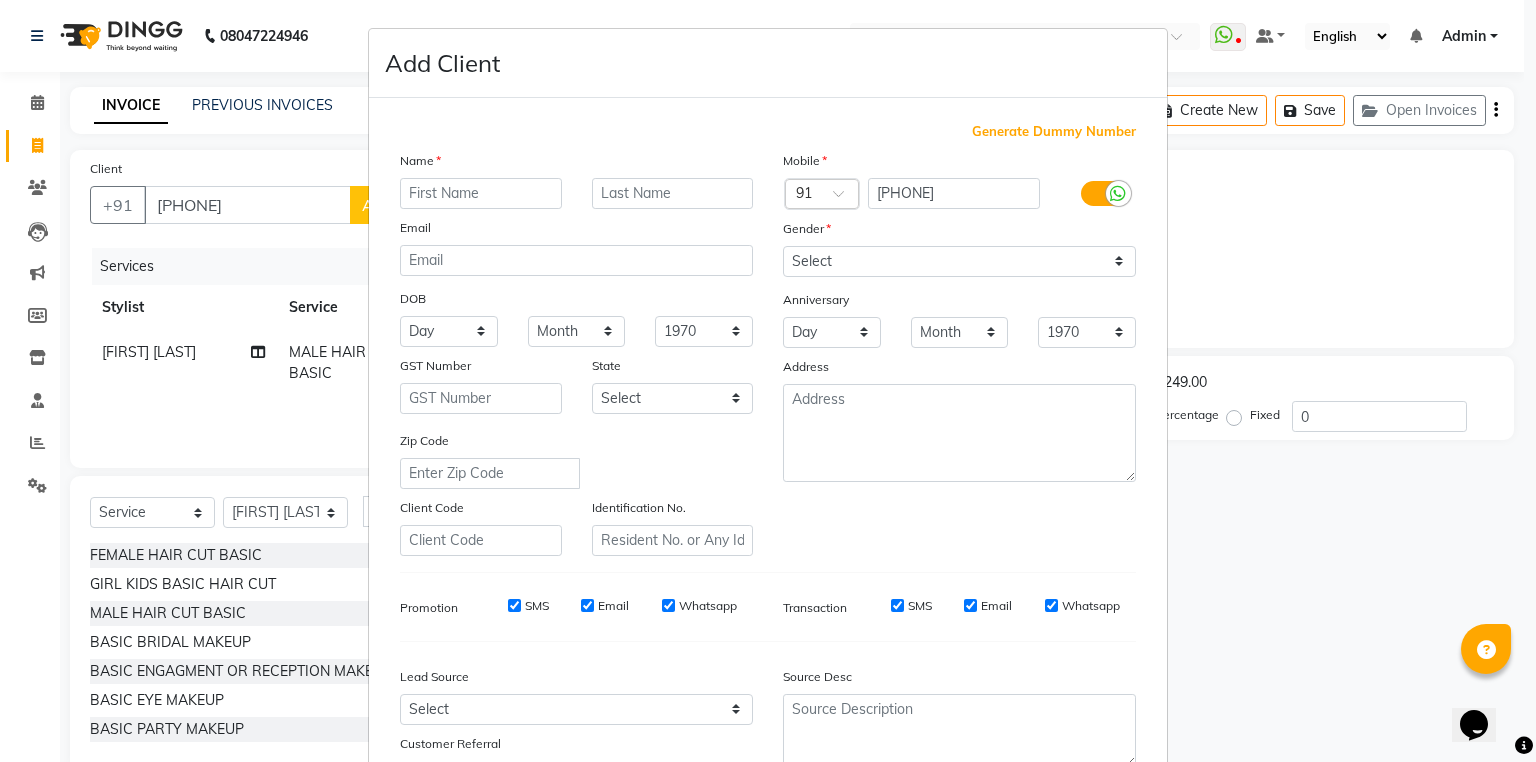 click at bounding box center [481, 193] 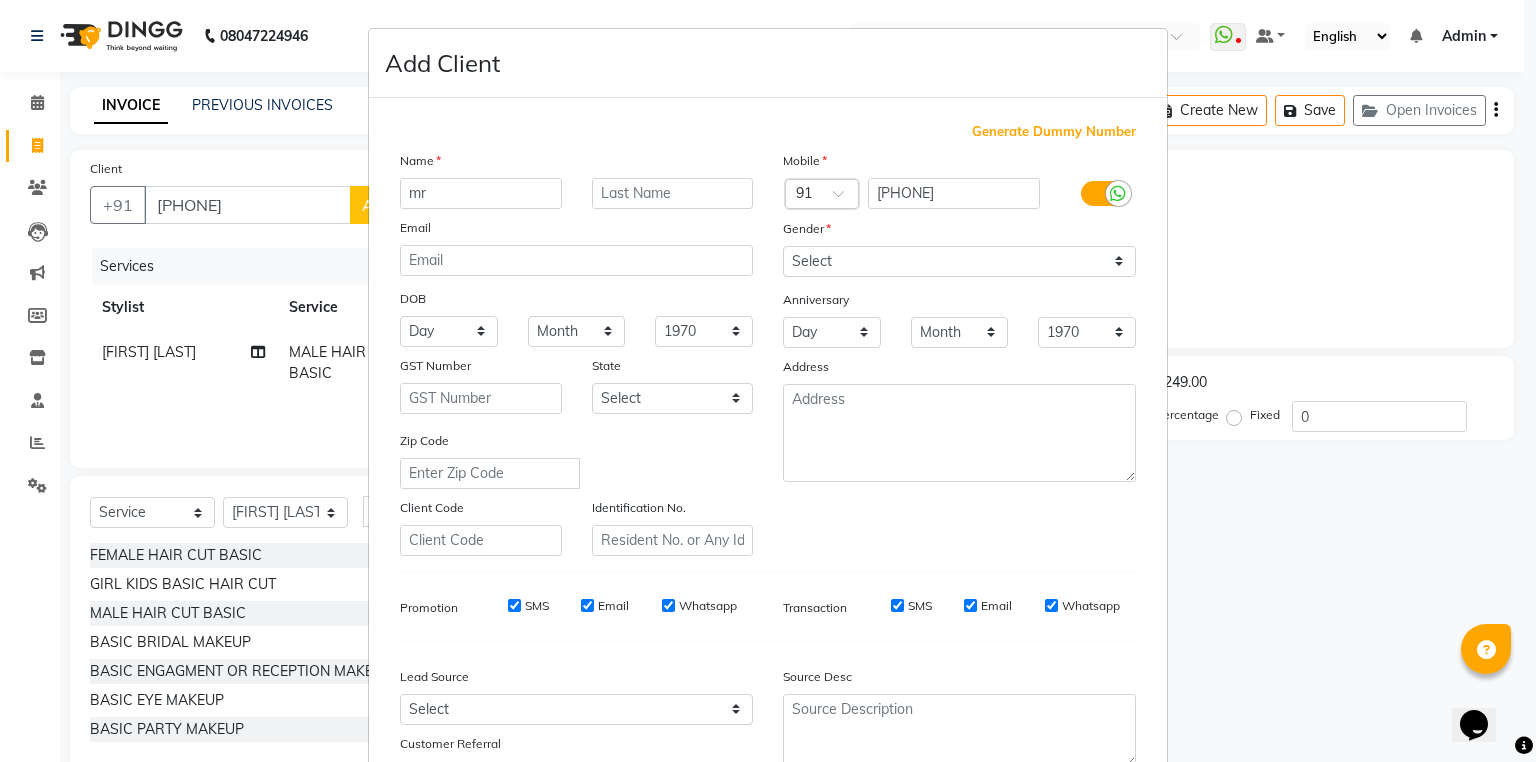 type on "mr" 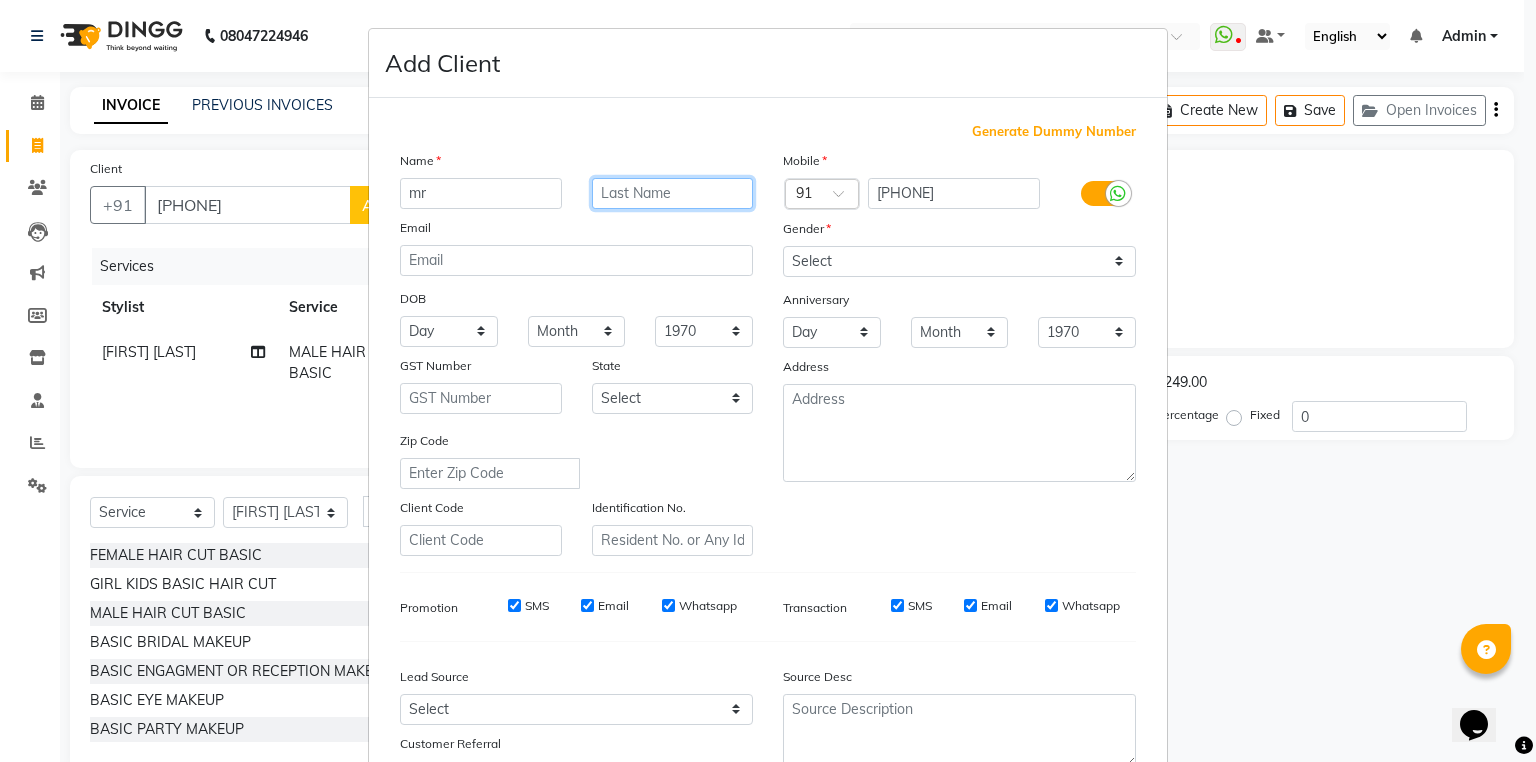 click at bounding box center [673, 193] 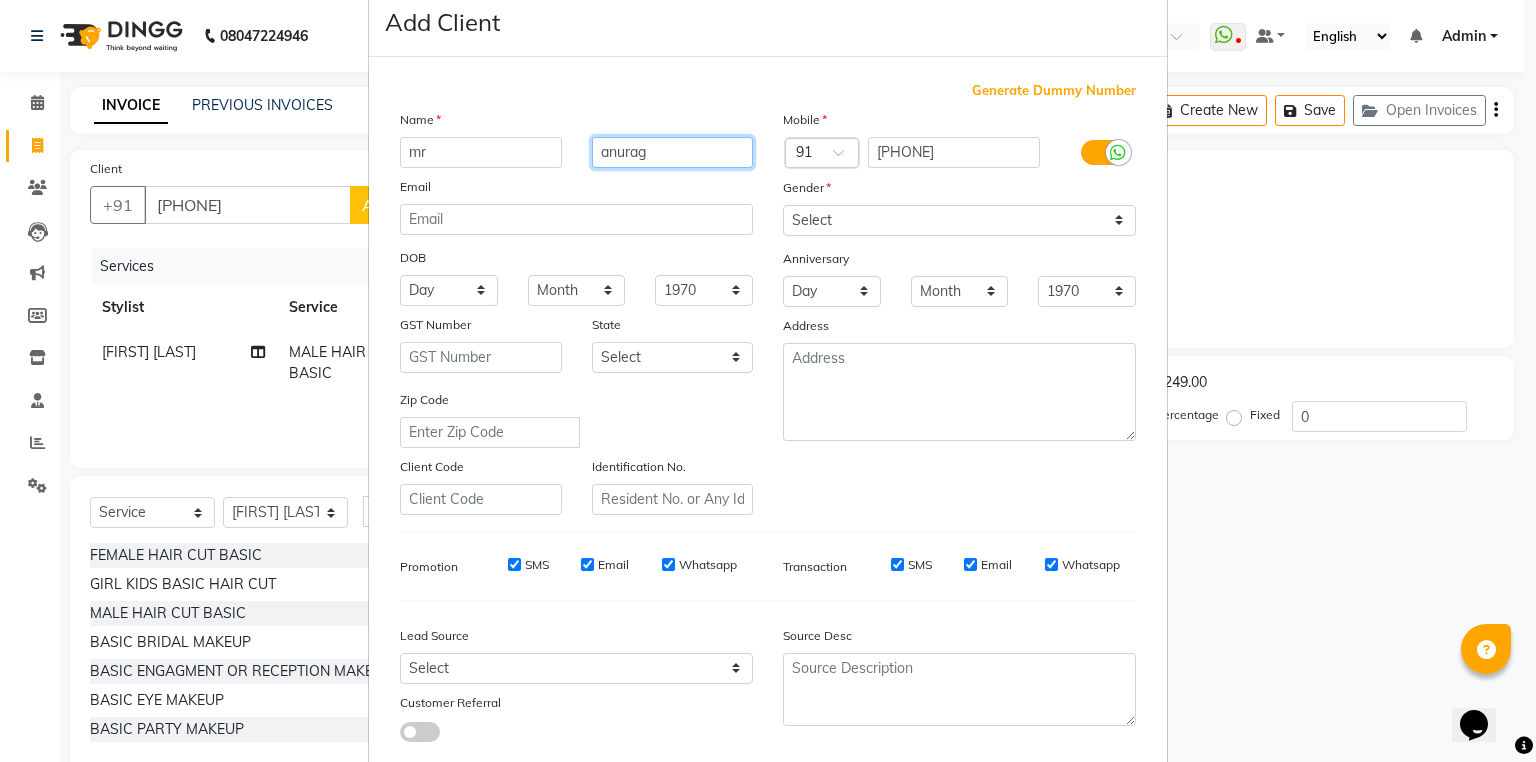 scroll, scrollTop: 170, scrollLeft: 0, axis: vertical 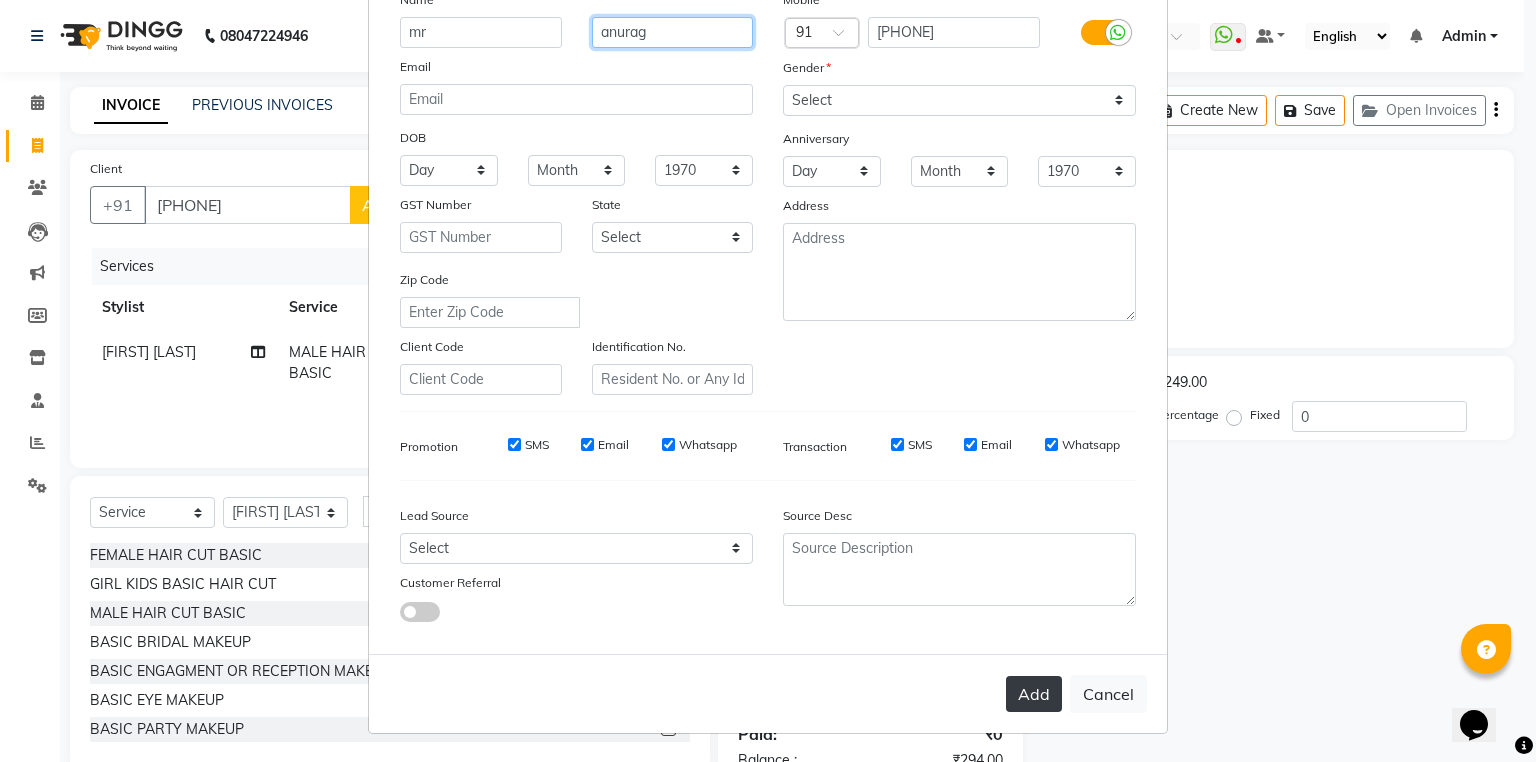 type on "anurag" 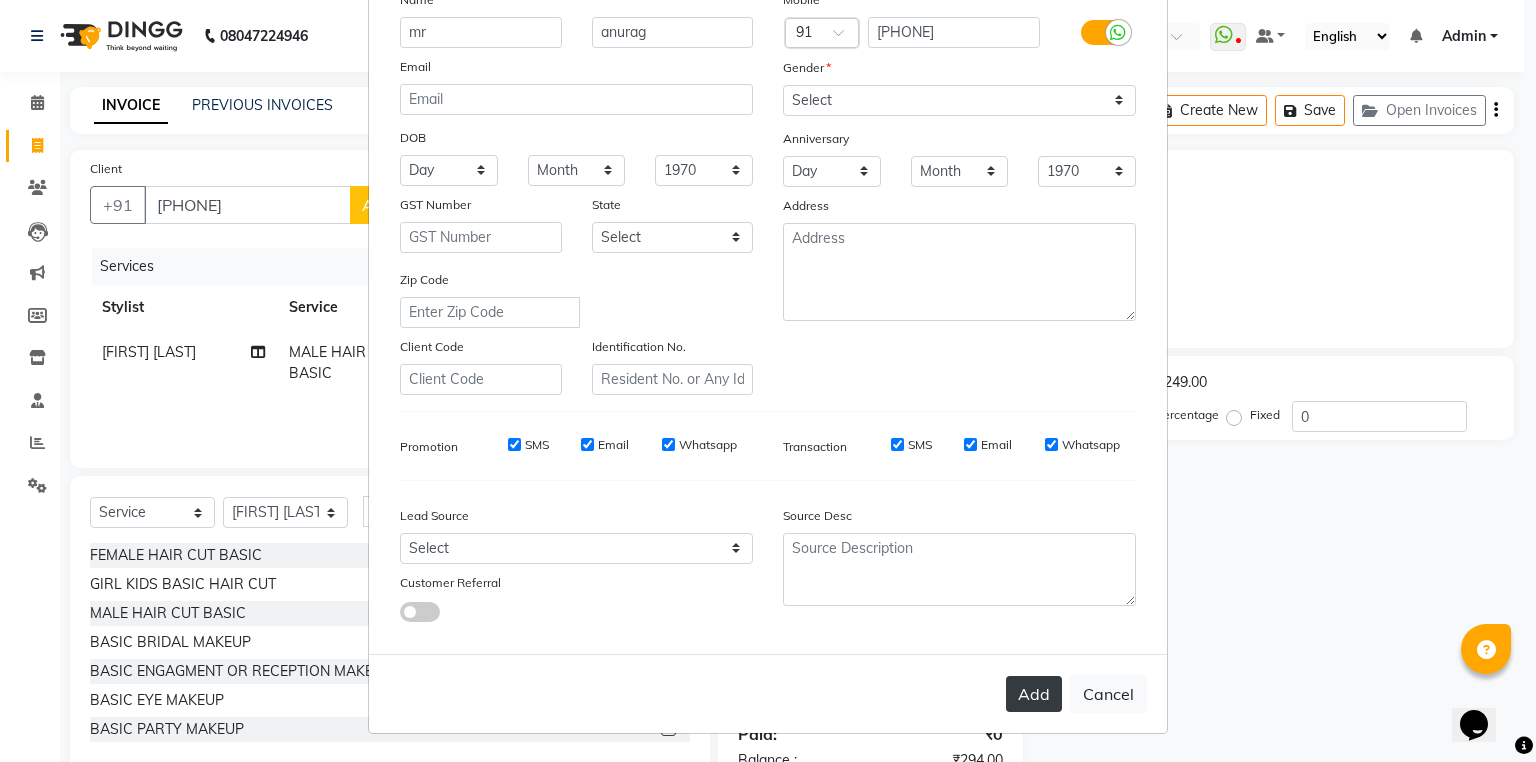 click on "Add" at bounding box center [1034, 694] 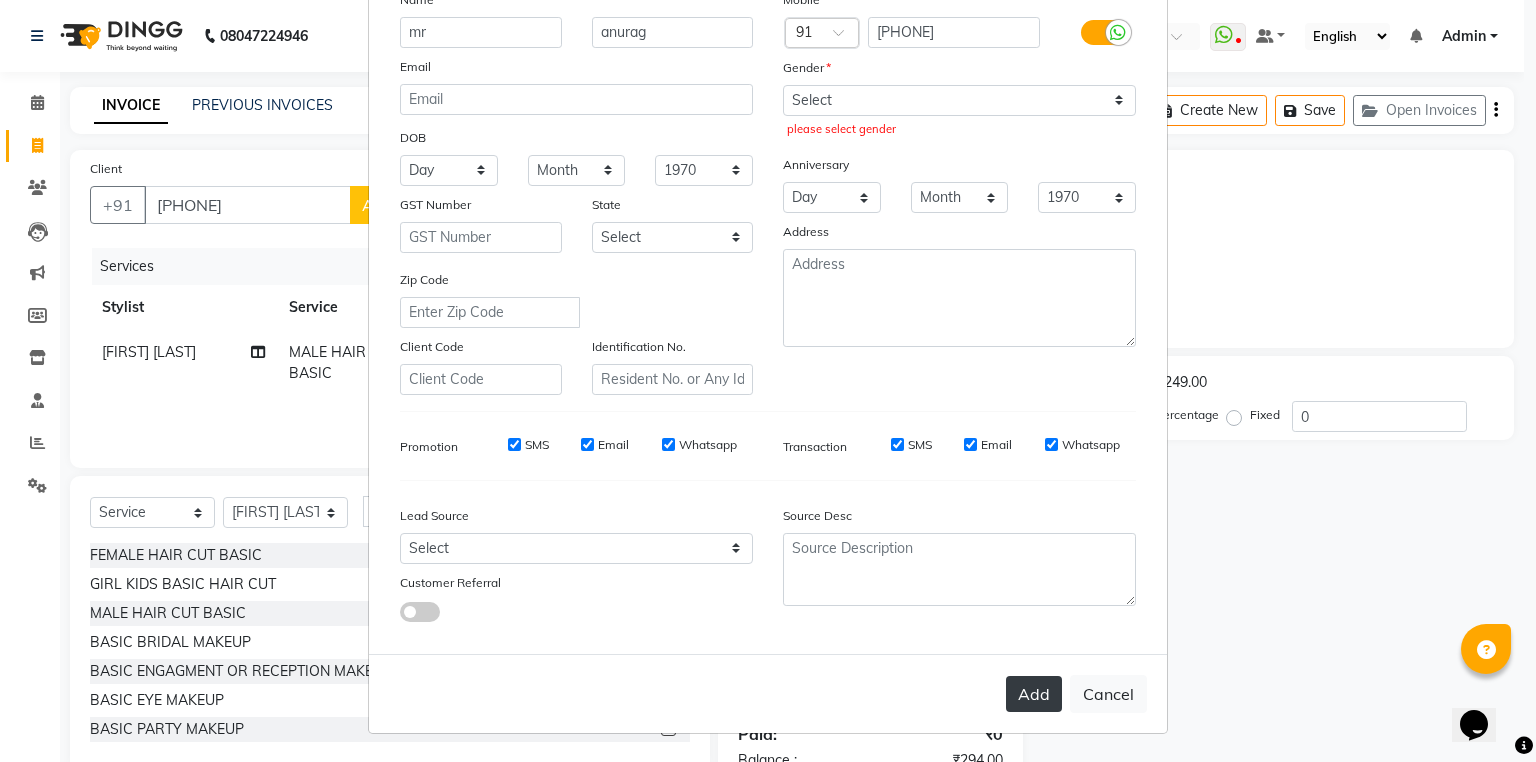 click on "Add" at bounding box center (1034, 694) 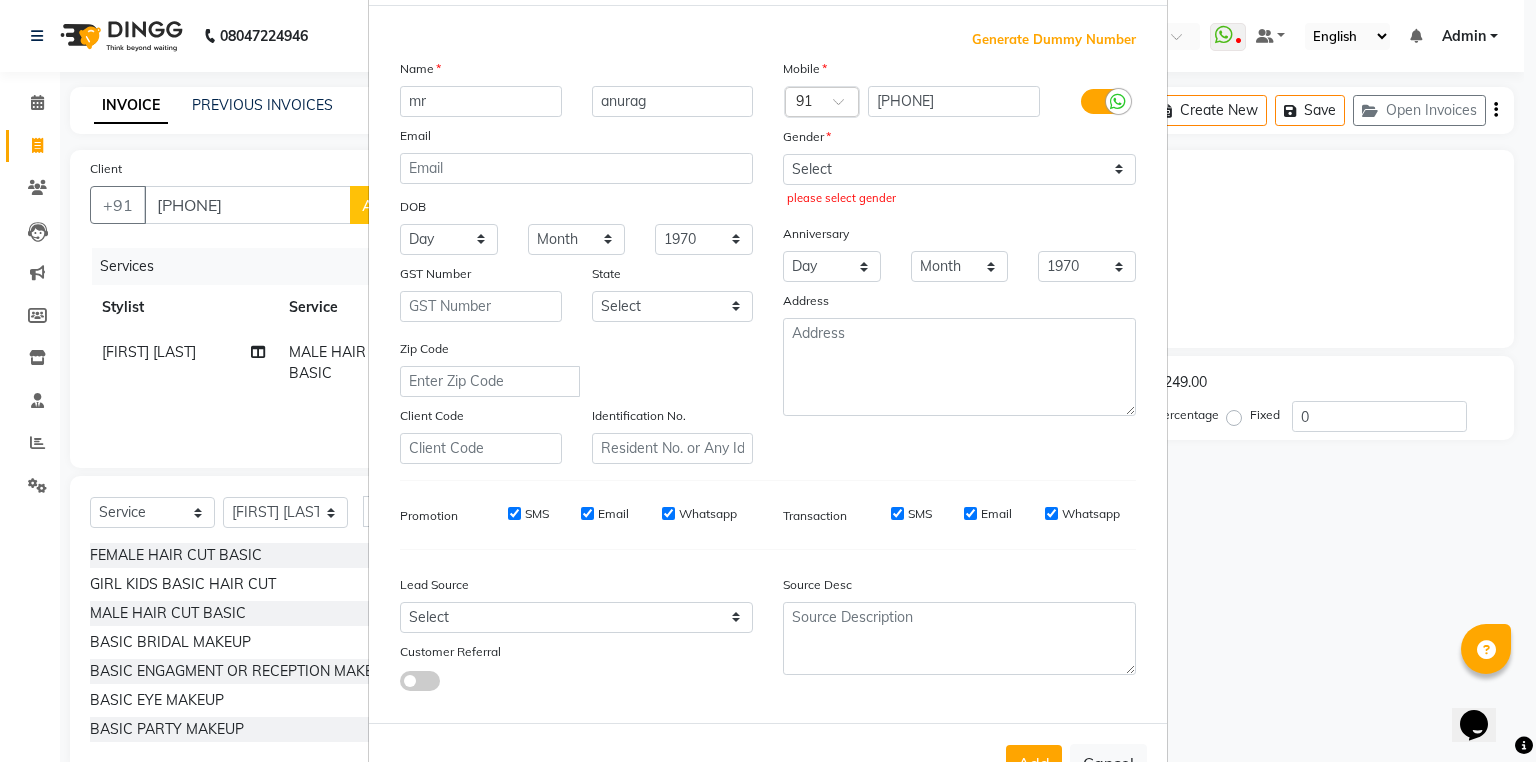 scroll, scrollTop: 170, scrollLeft: 0, axis: vertical 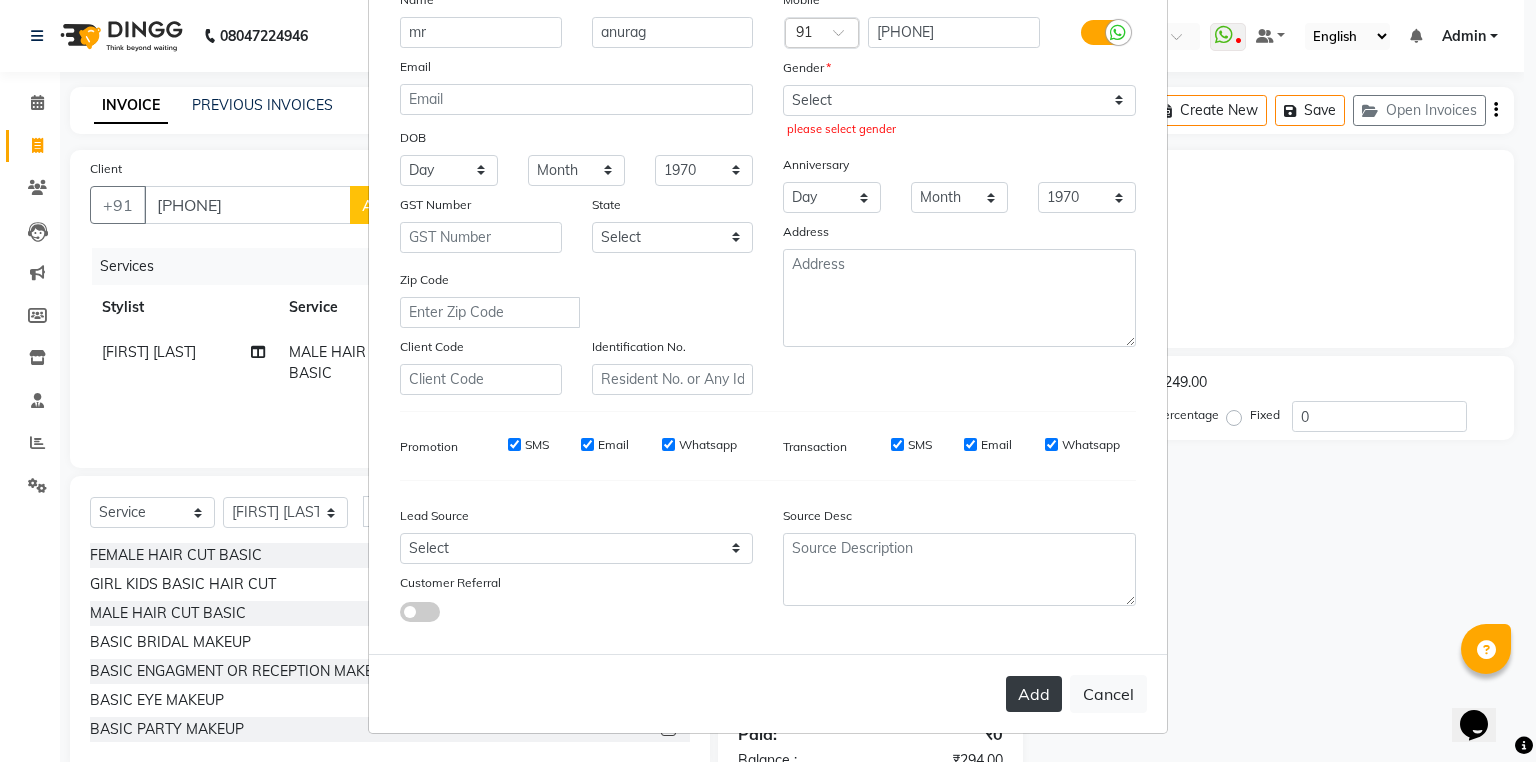 click on "Add" at bounding box center (1034, 694) 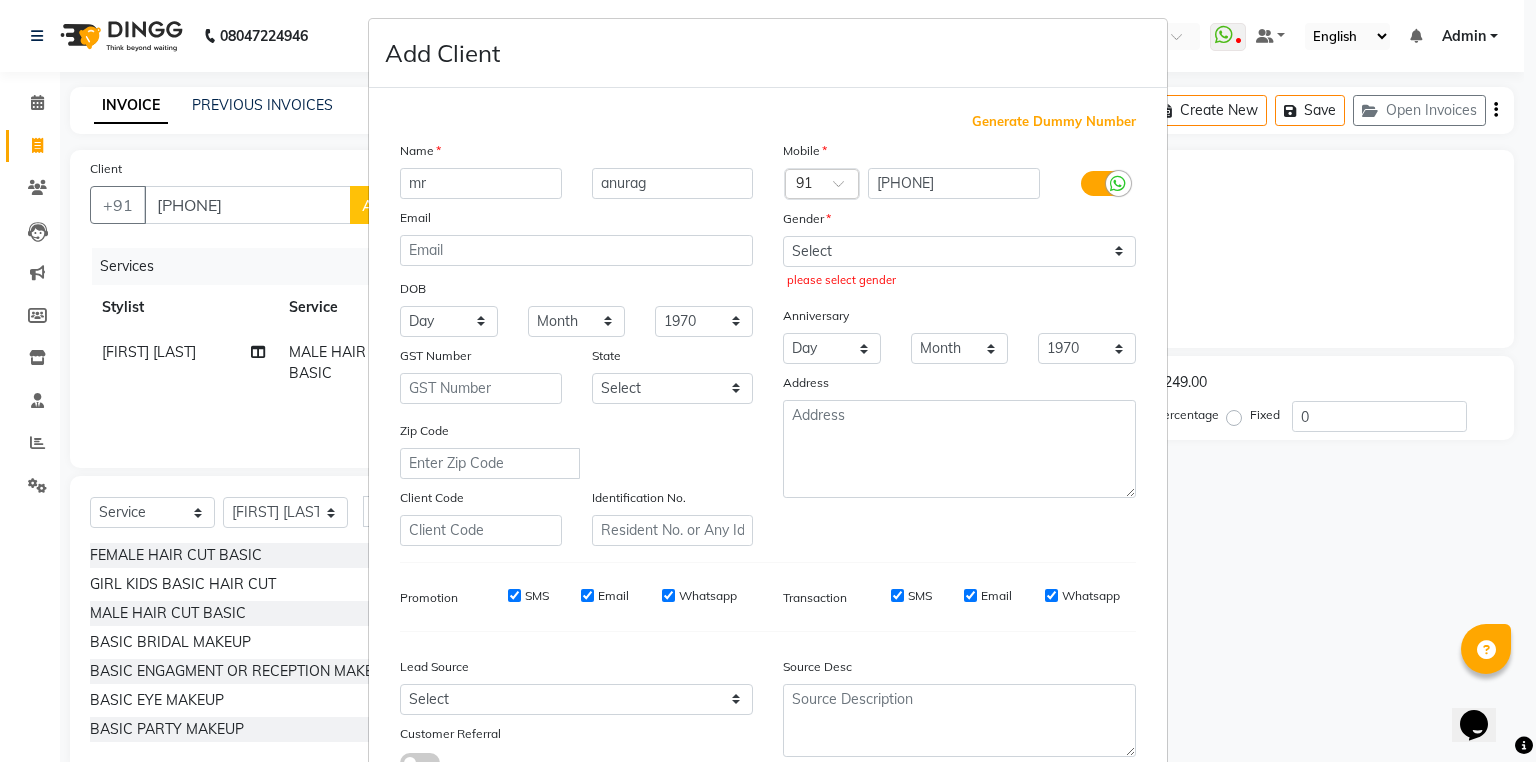 scroll, scrollTop: 0, scrollLeft: 0, axis: both 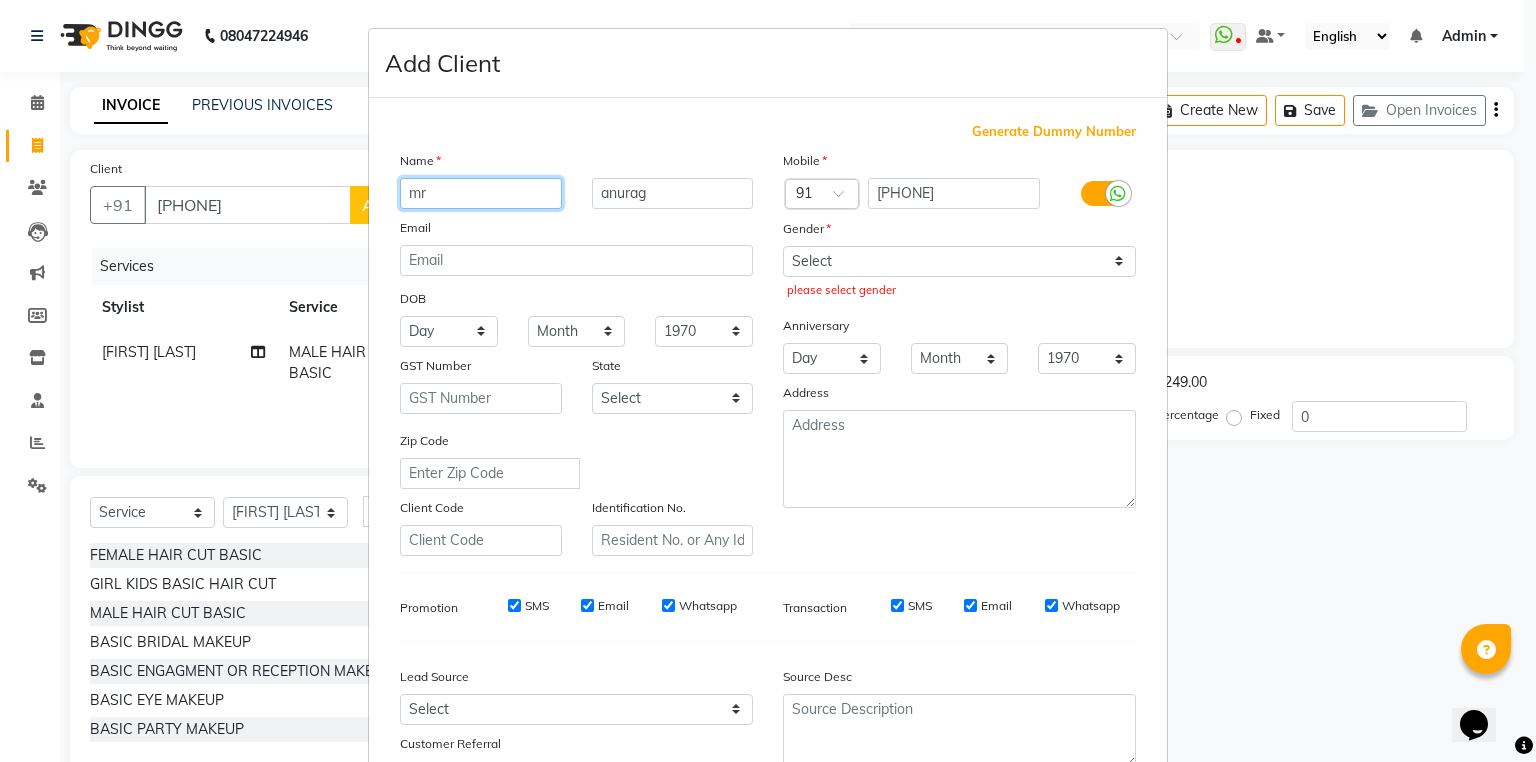 click on "mr" at bounding box center (481, 193) 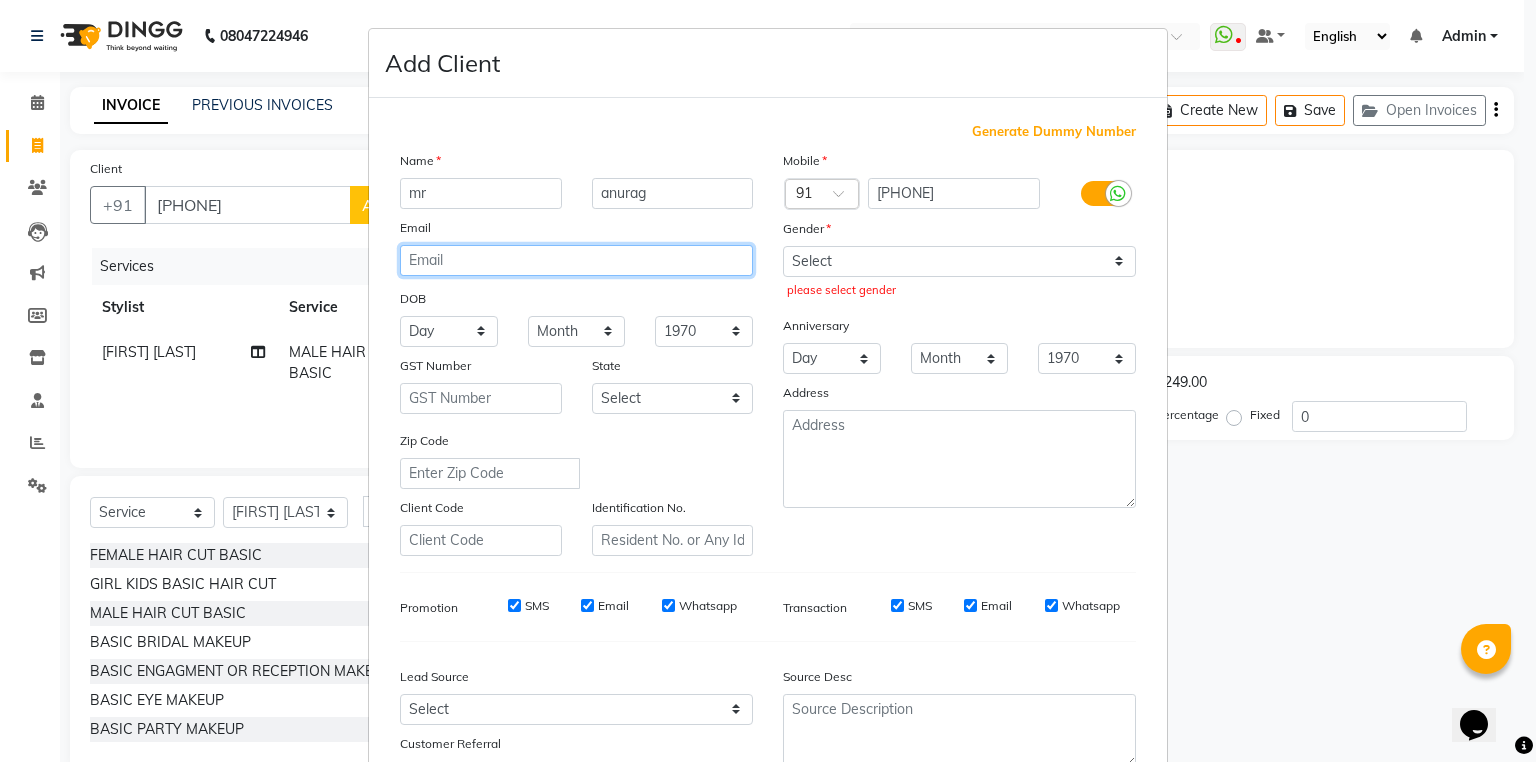 click at bounding box center [576, 260] 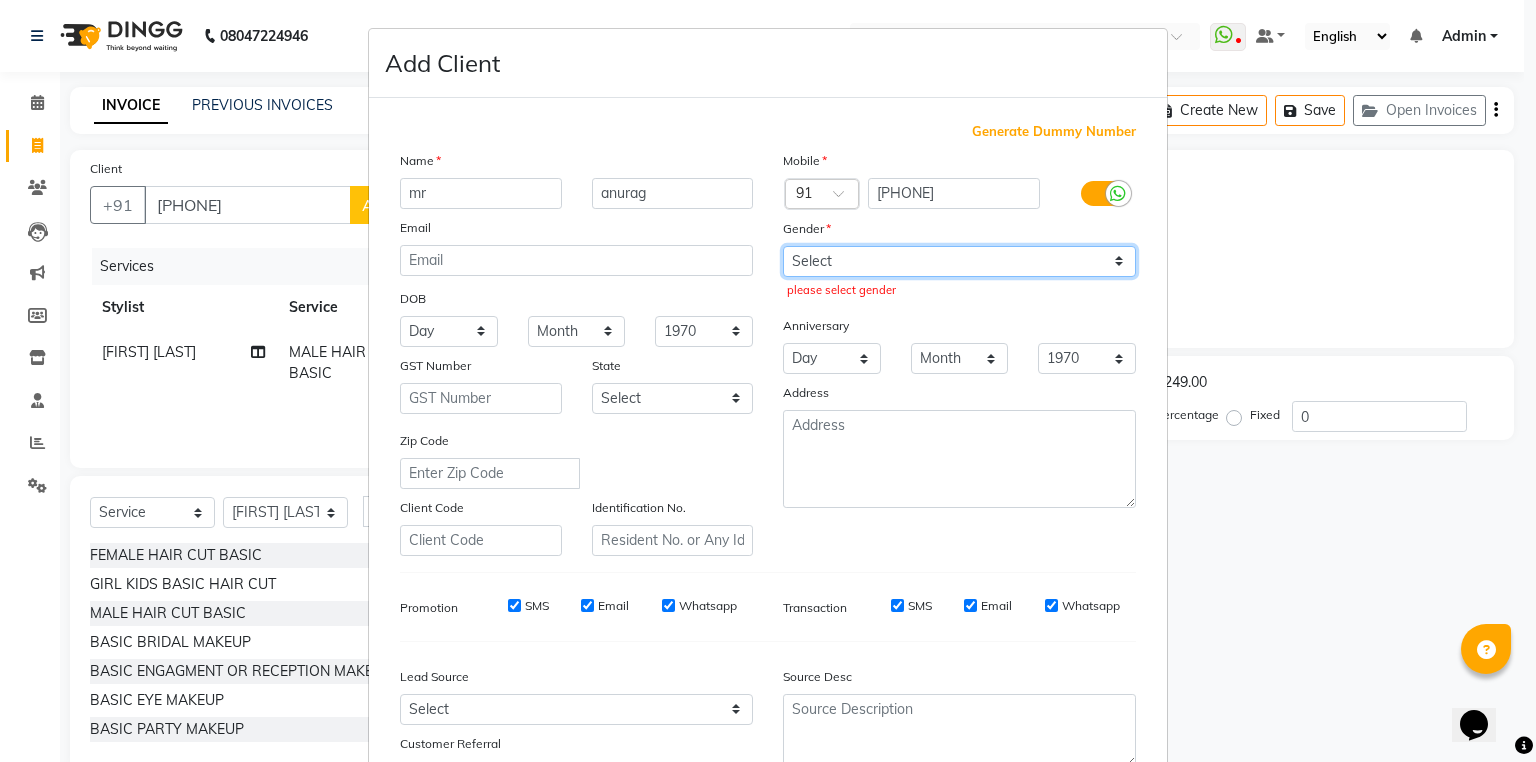 click on "Select Male Female Other Prefer Not To Say" at bounding box center [959, 261] 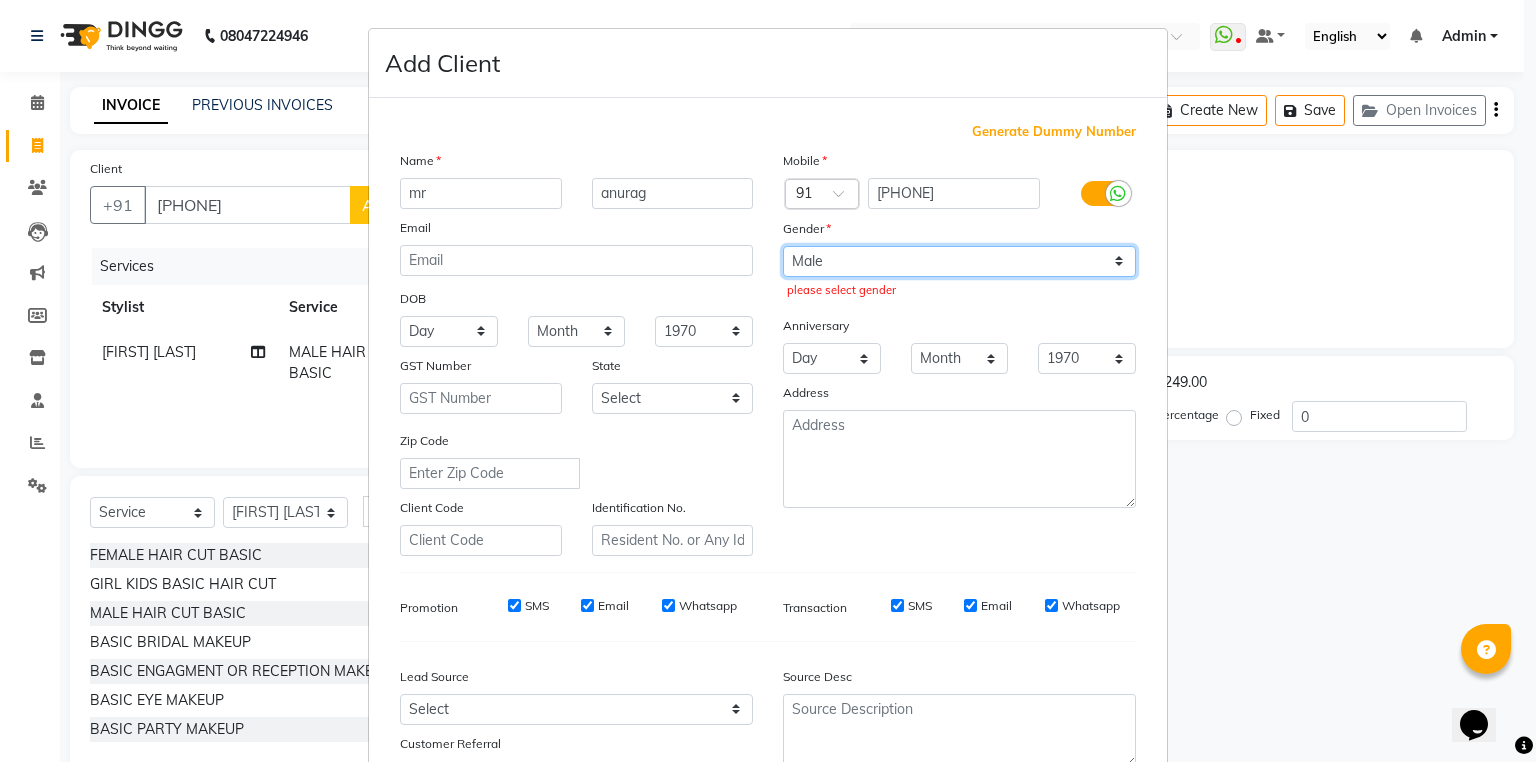 click on "Select Male Female Other Prefer Not To Say" at bounding box center (959, 261) 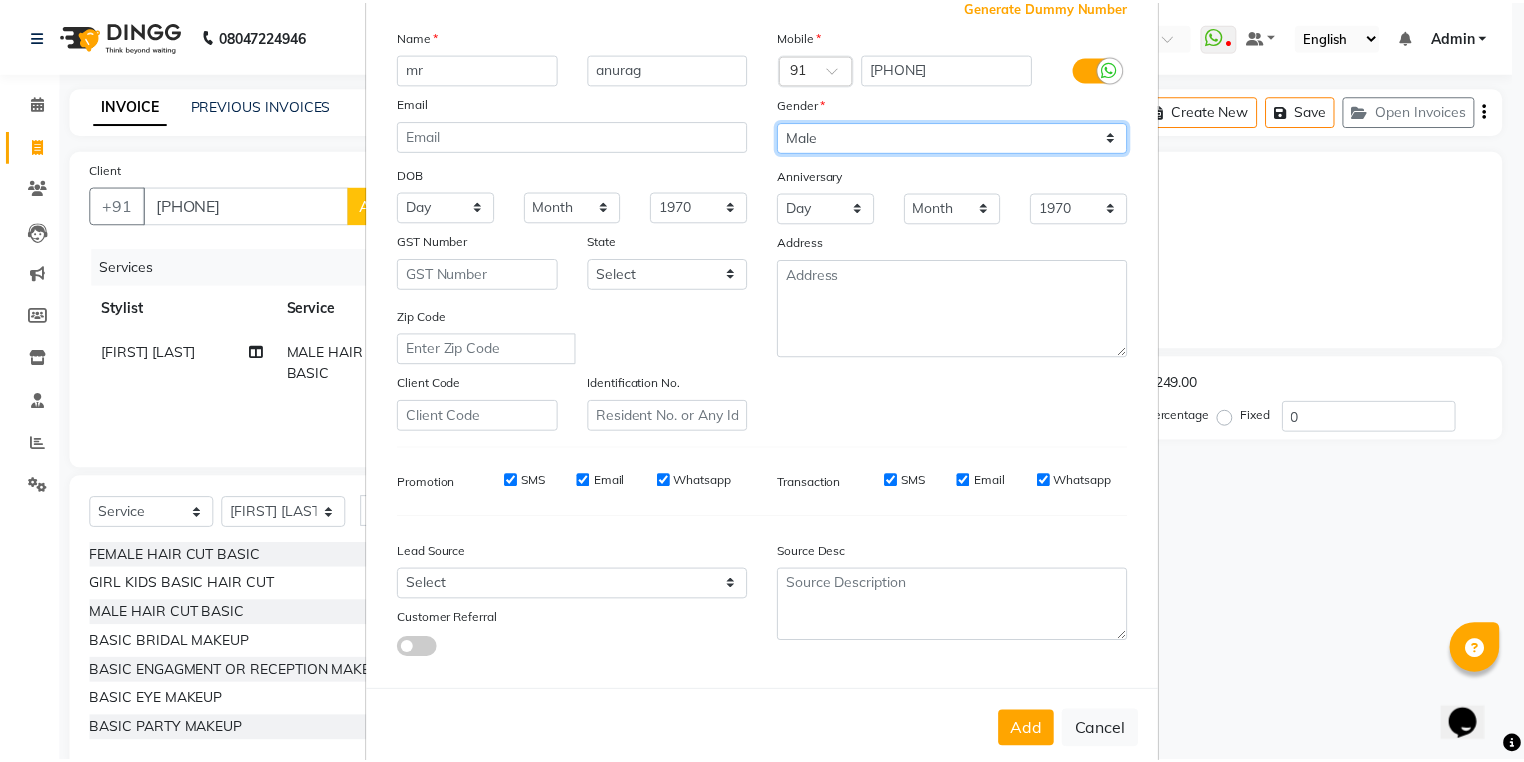 scroll, scrollTop: 170, scrollLeft: 0, axis: vertical 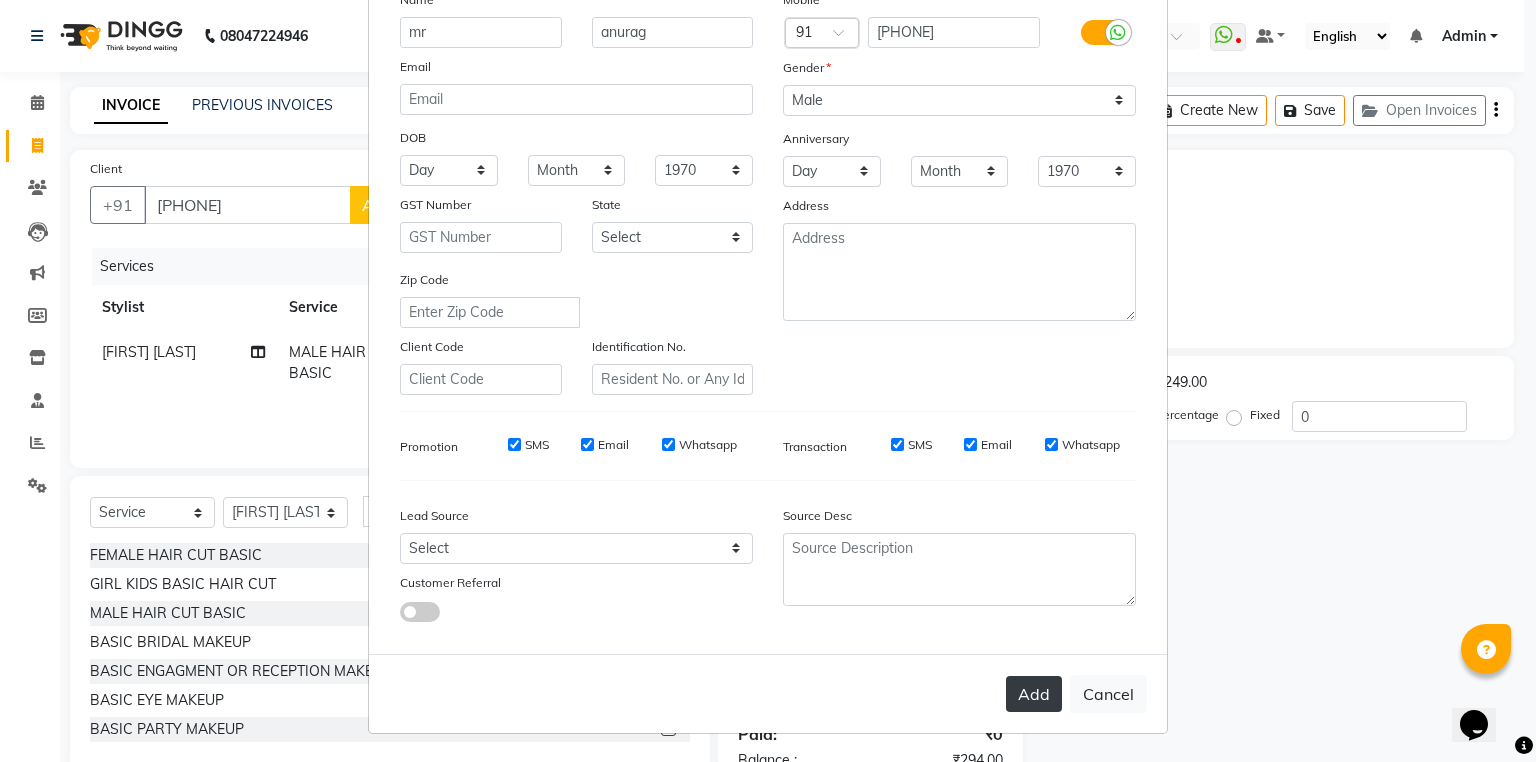 click on "Add" at bounding box center (1034, 694) 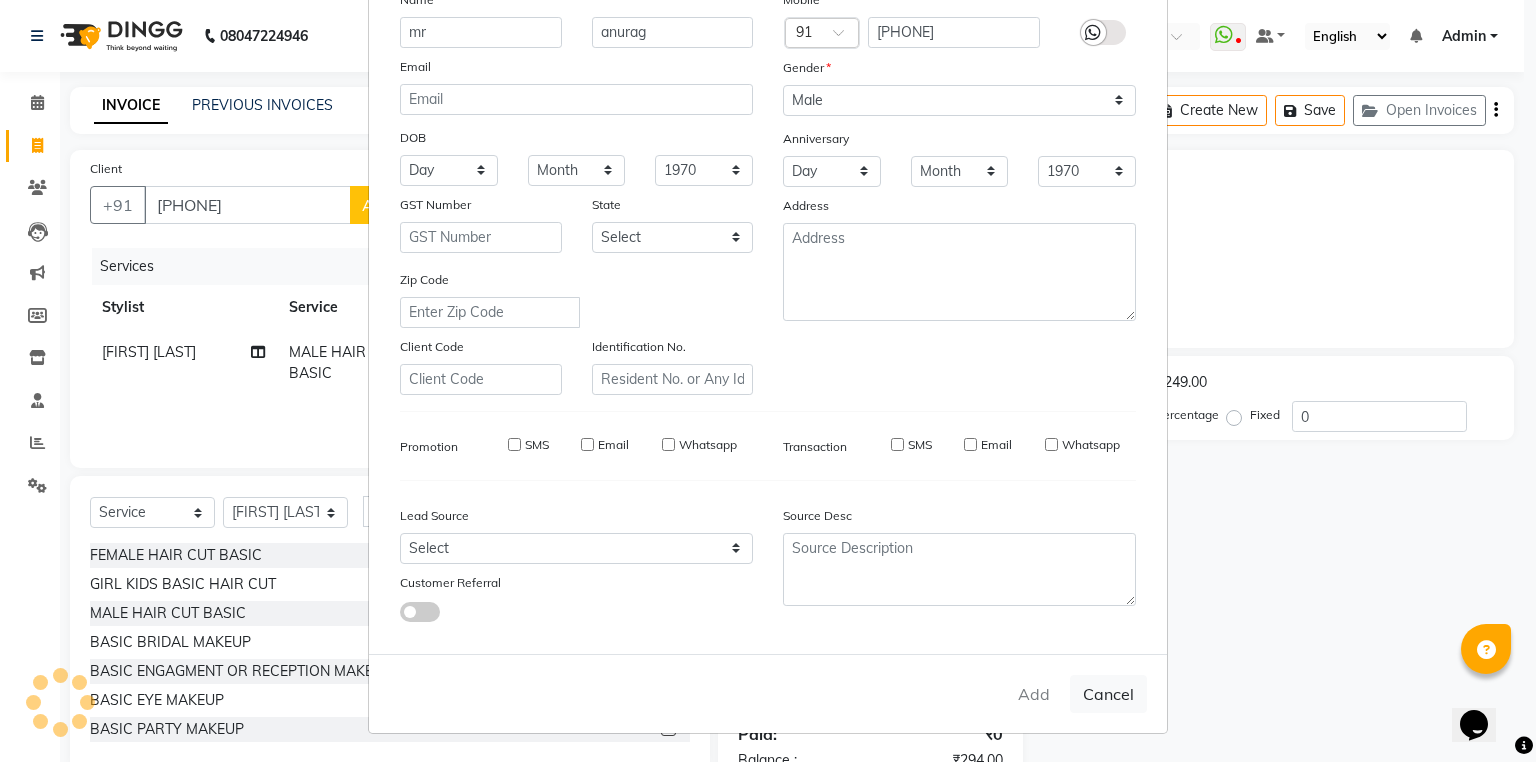 type 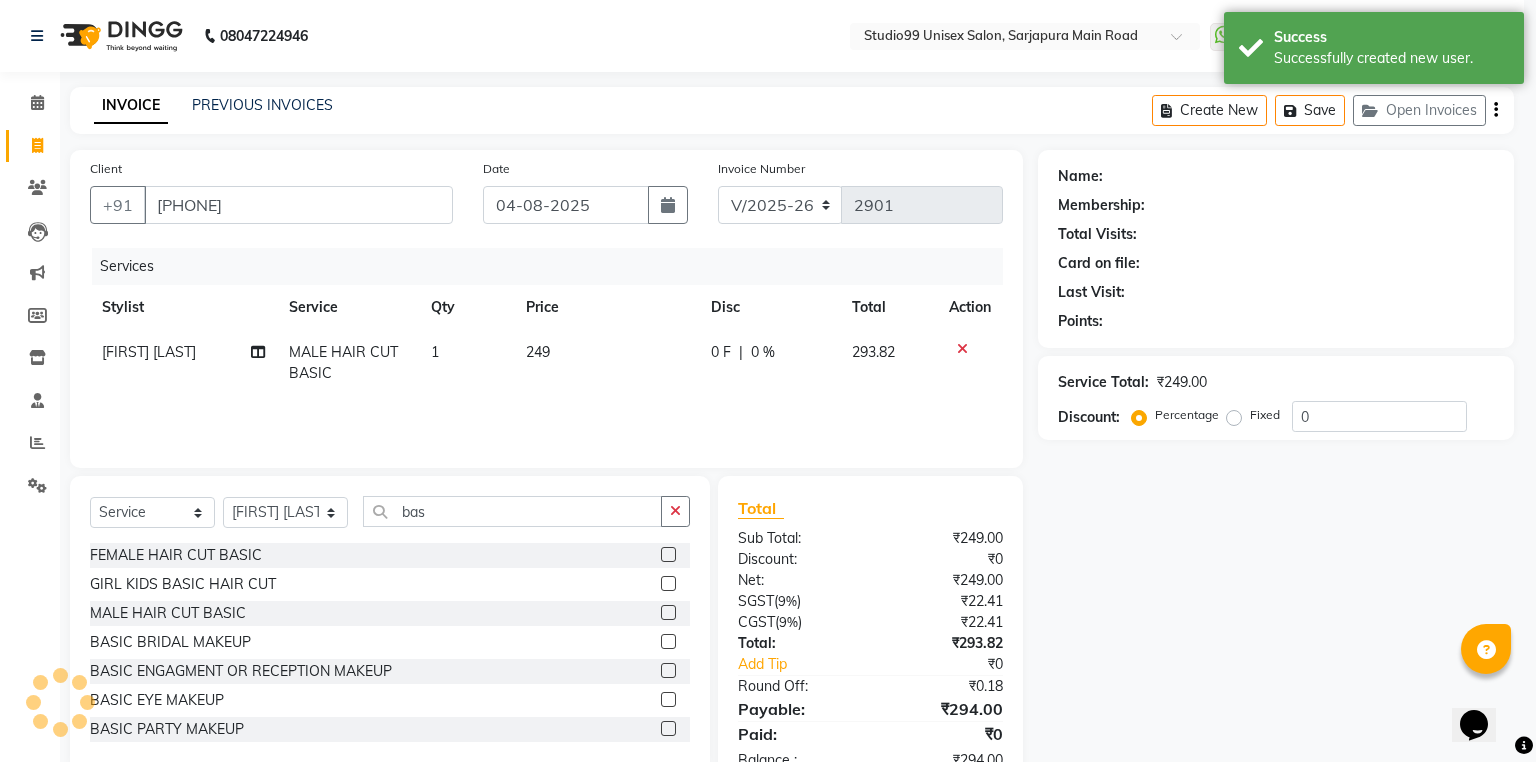 select on "1: Object" 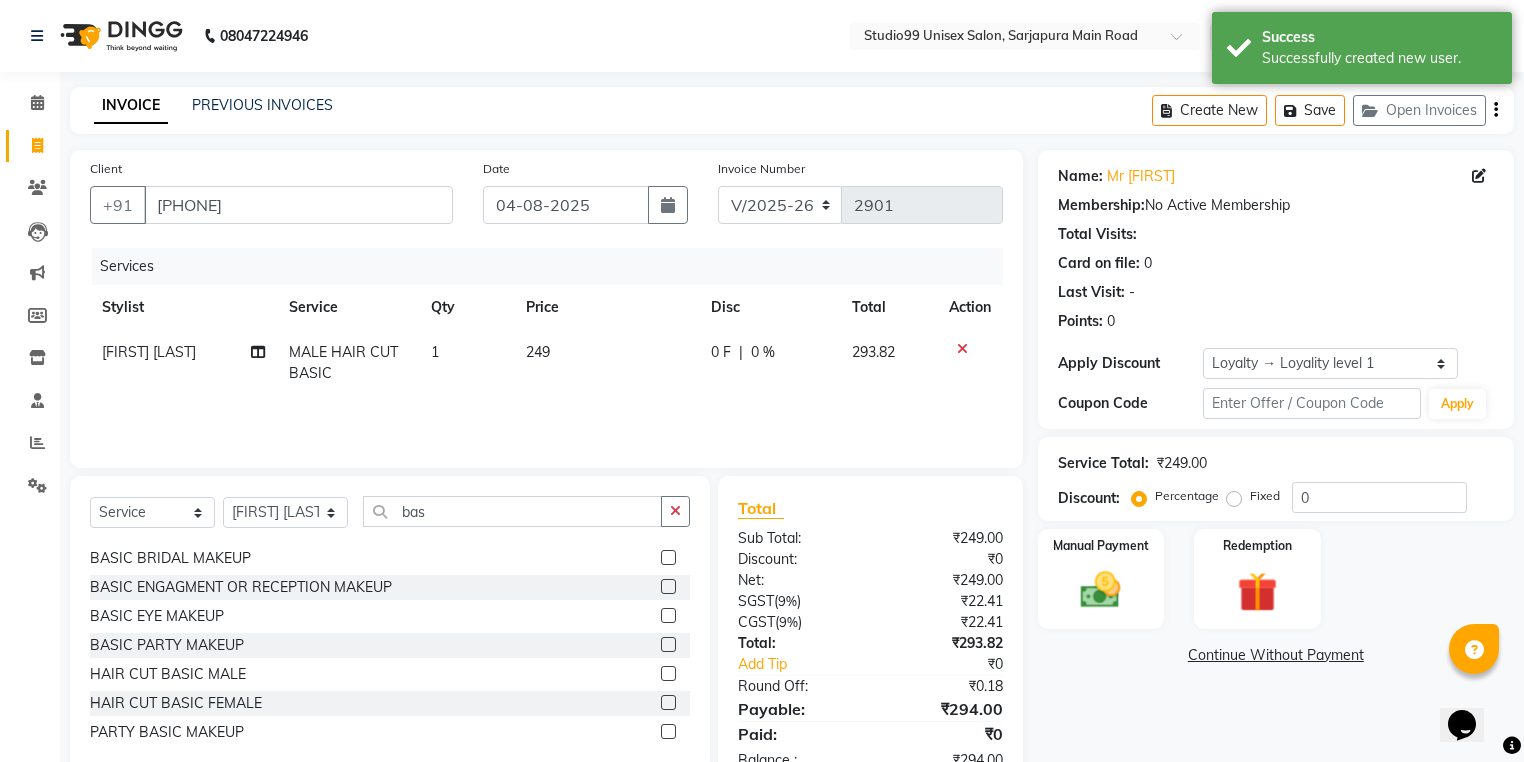 scroll, scrollTop: 89, scrollLeft: 0, axis: vertical 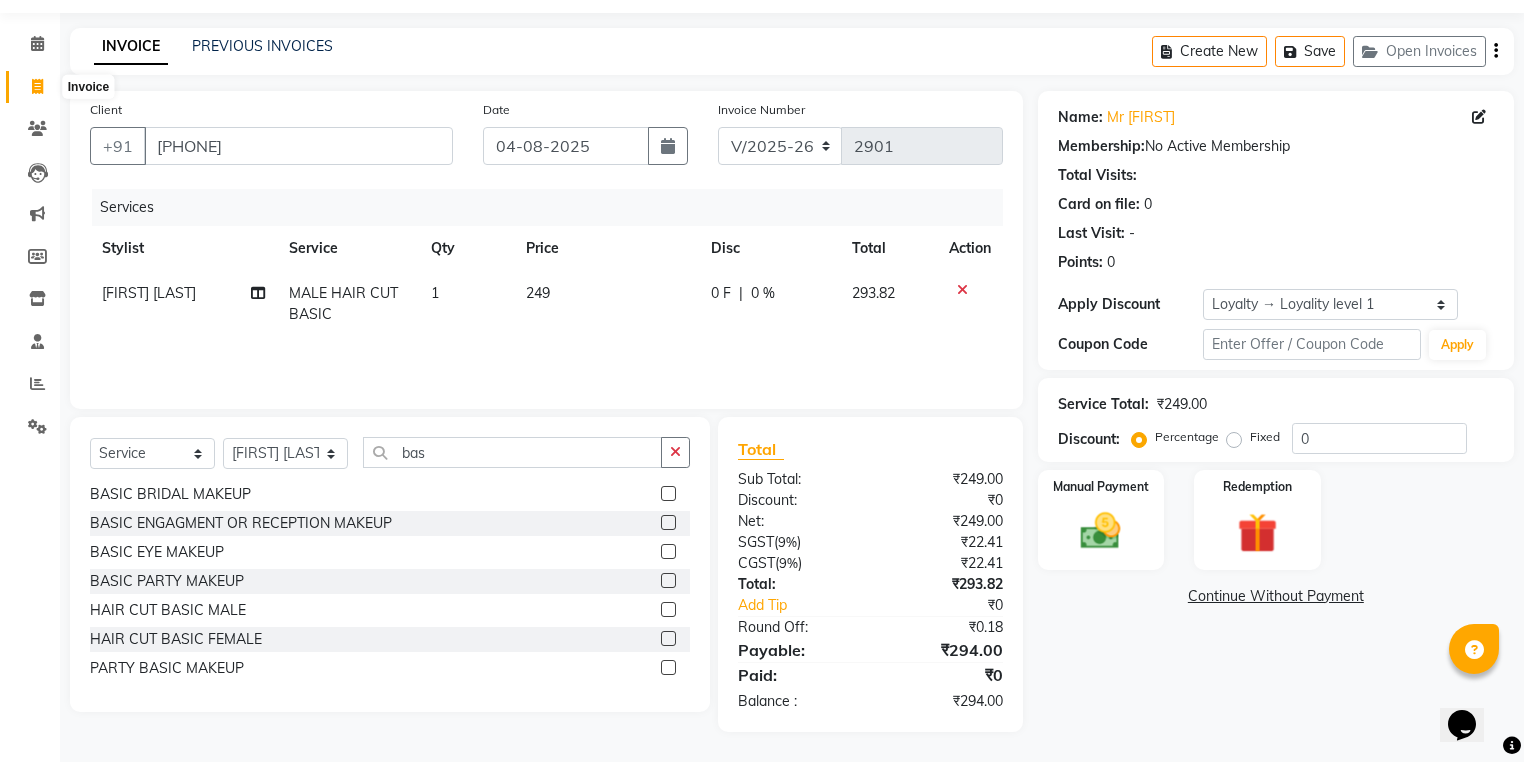 click 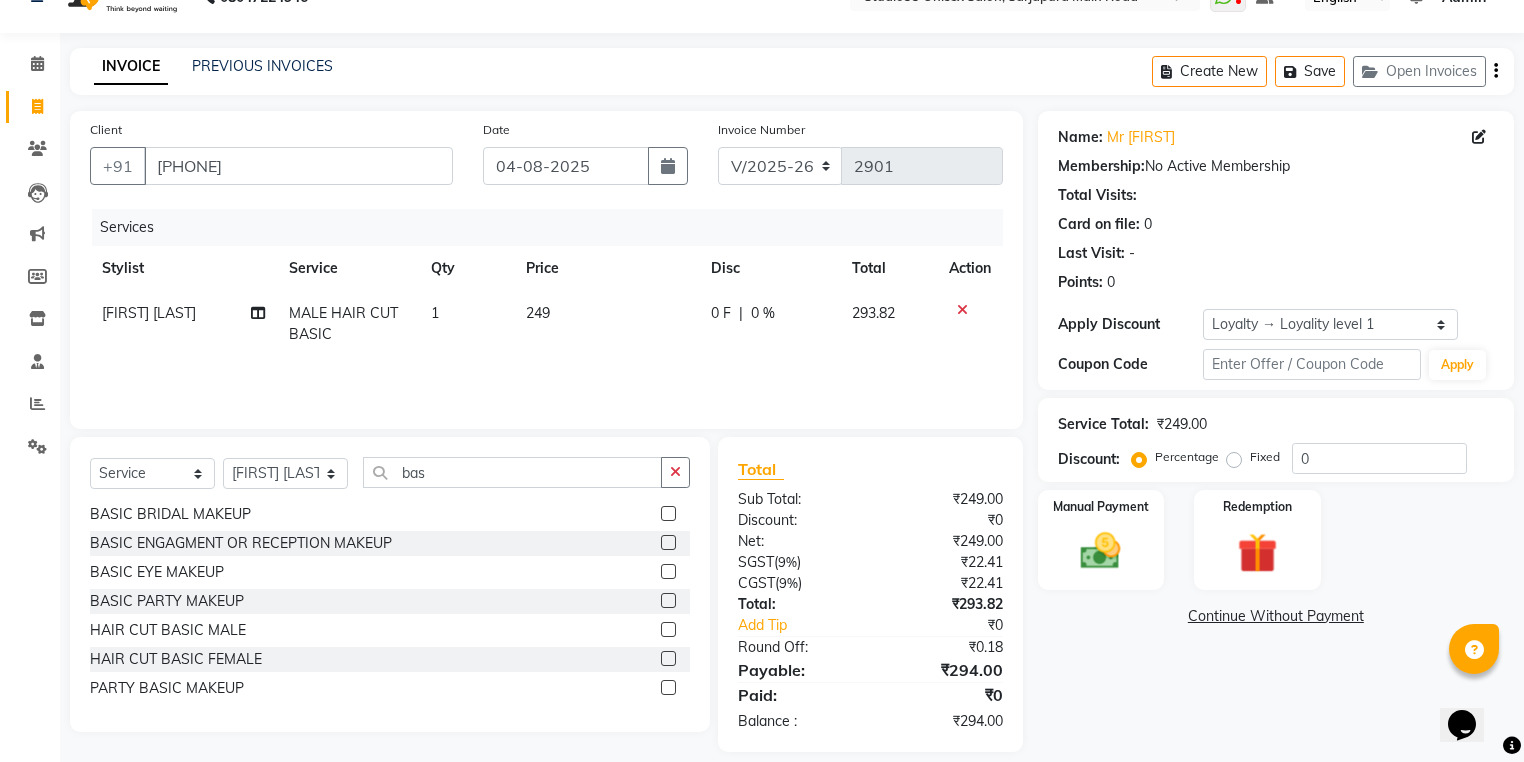 scroll, scrollTop: 59, scrollLeft: 0, axis: vertical 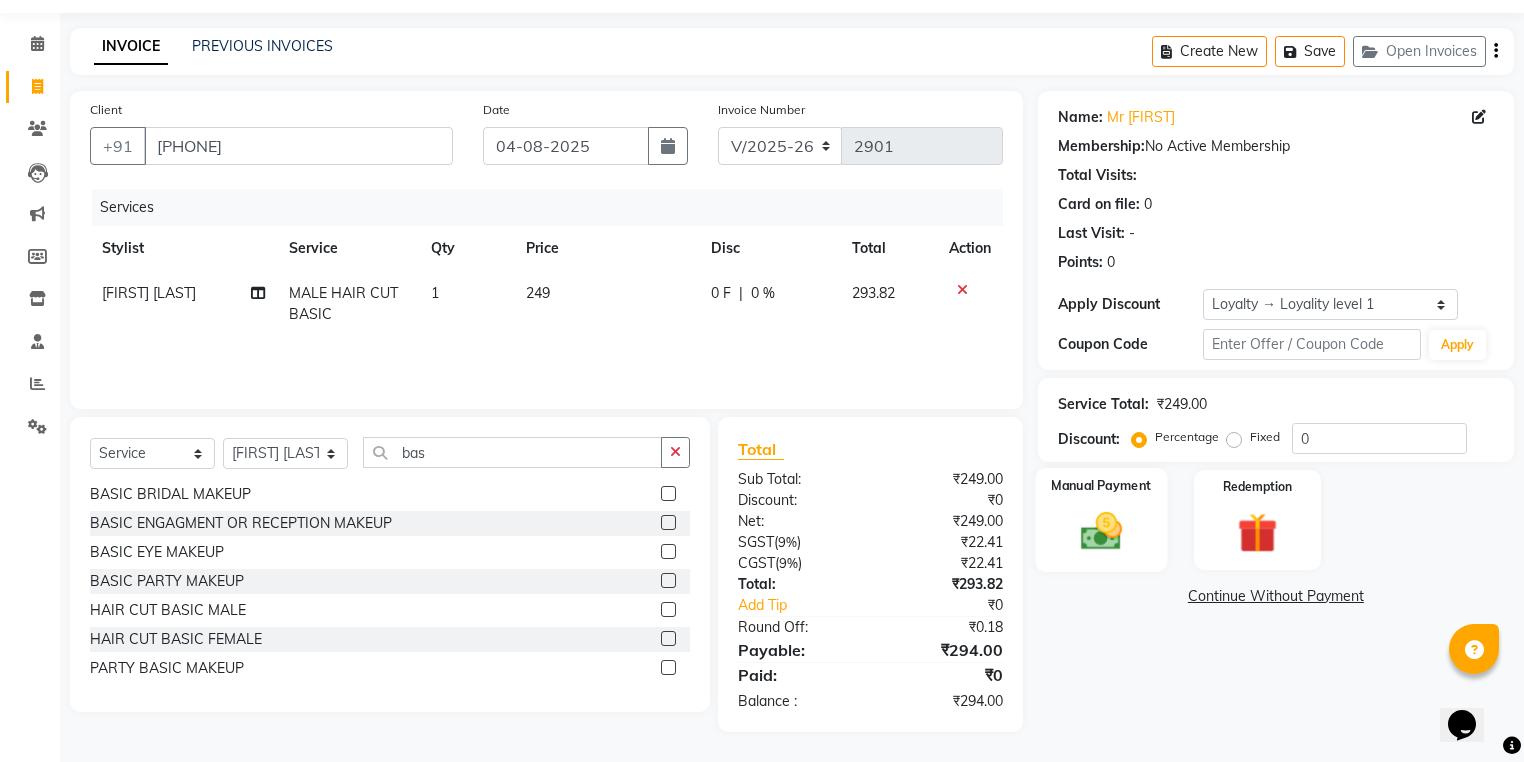 drag, startPoint x: 1111, startPoint y: 496, endPoint x: 1110, endPoint y: 506, distance: 10.049875 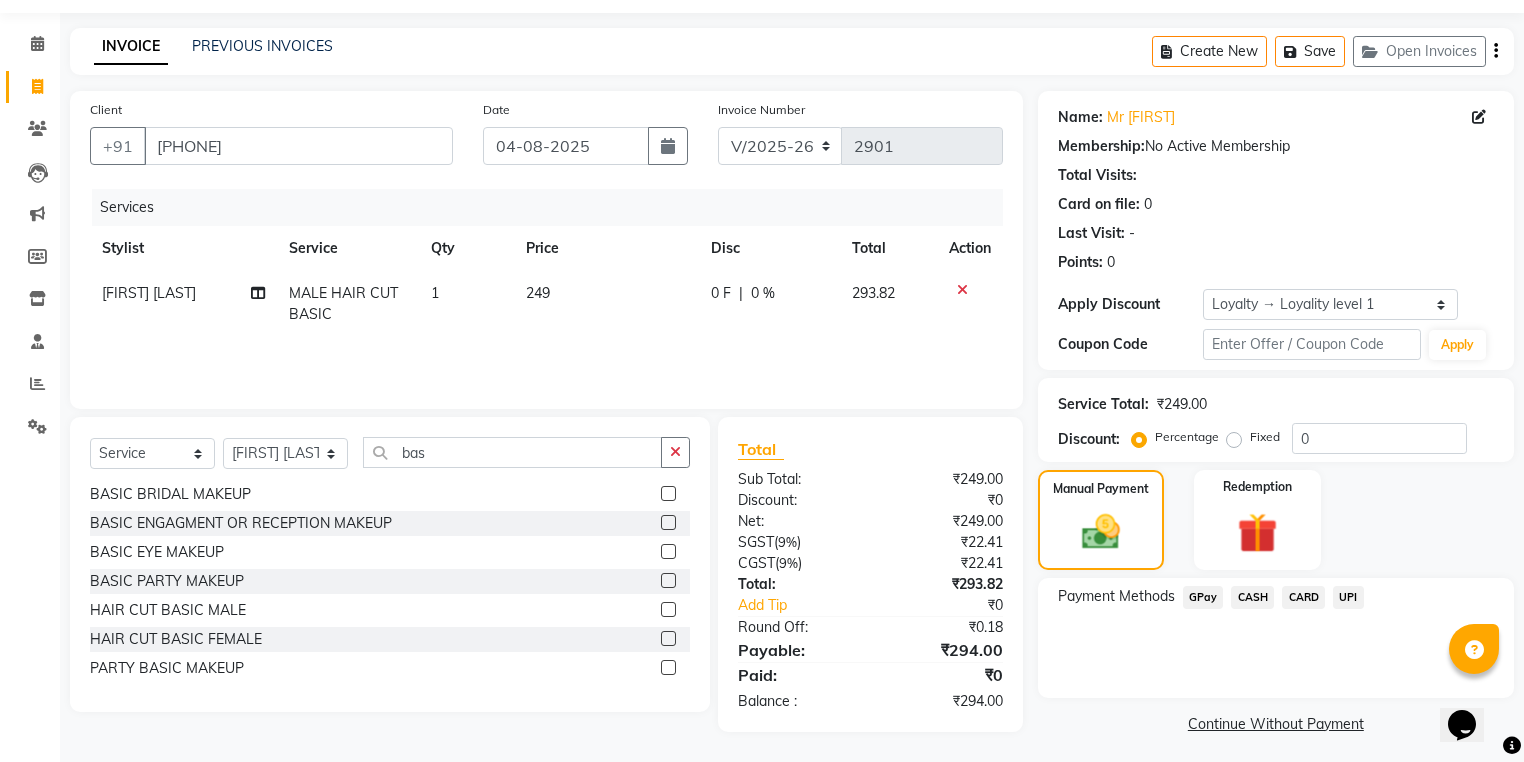 click on "UPI" 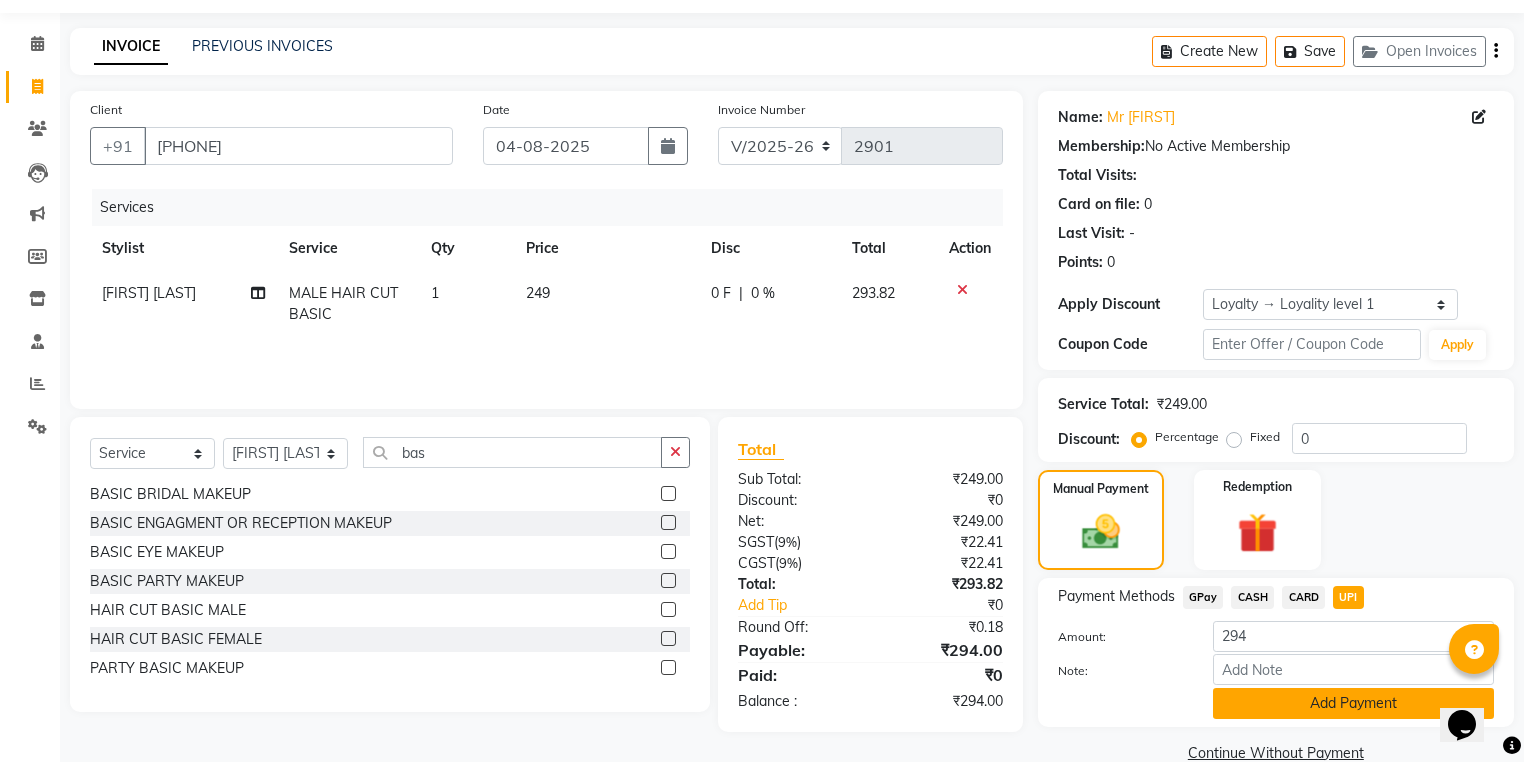 click on "Add Payment" 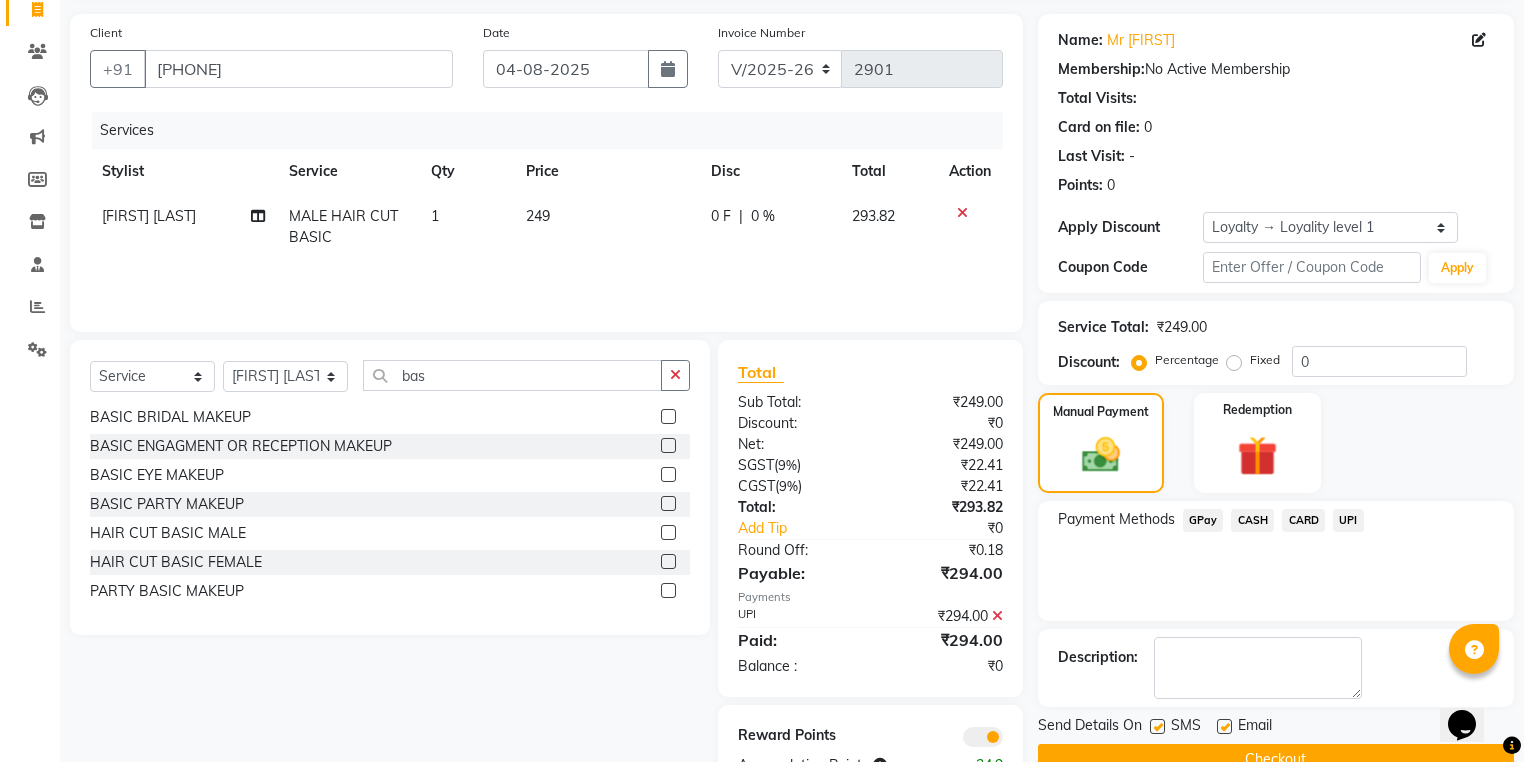 scroll, scrollTop: 201, scrollLeft: 0, axis: vertical 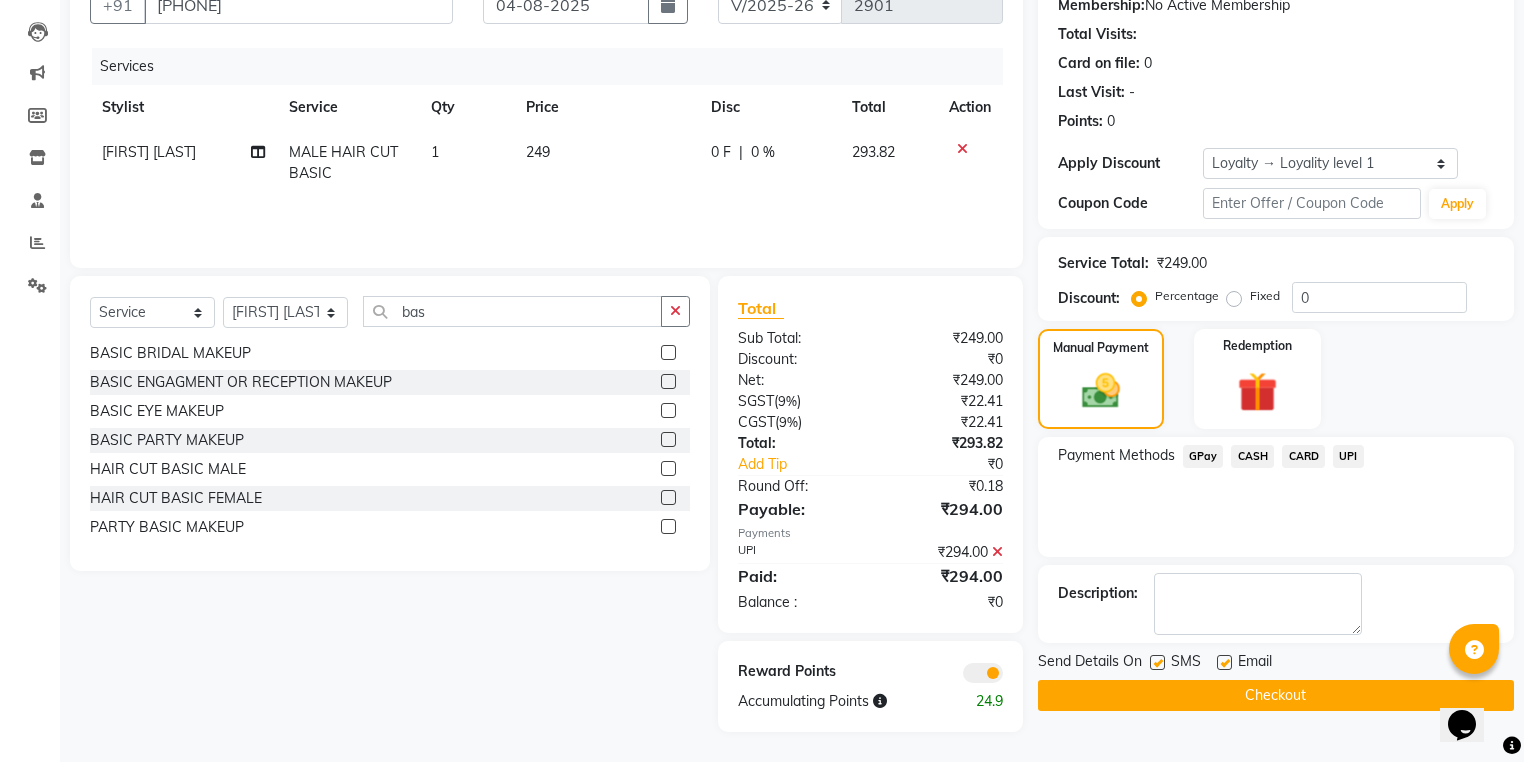 click on "Checkout" 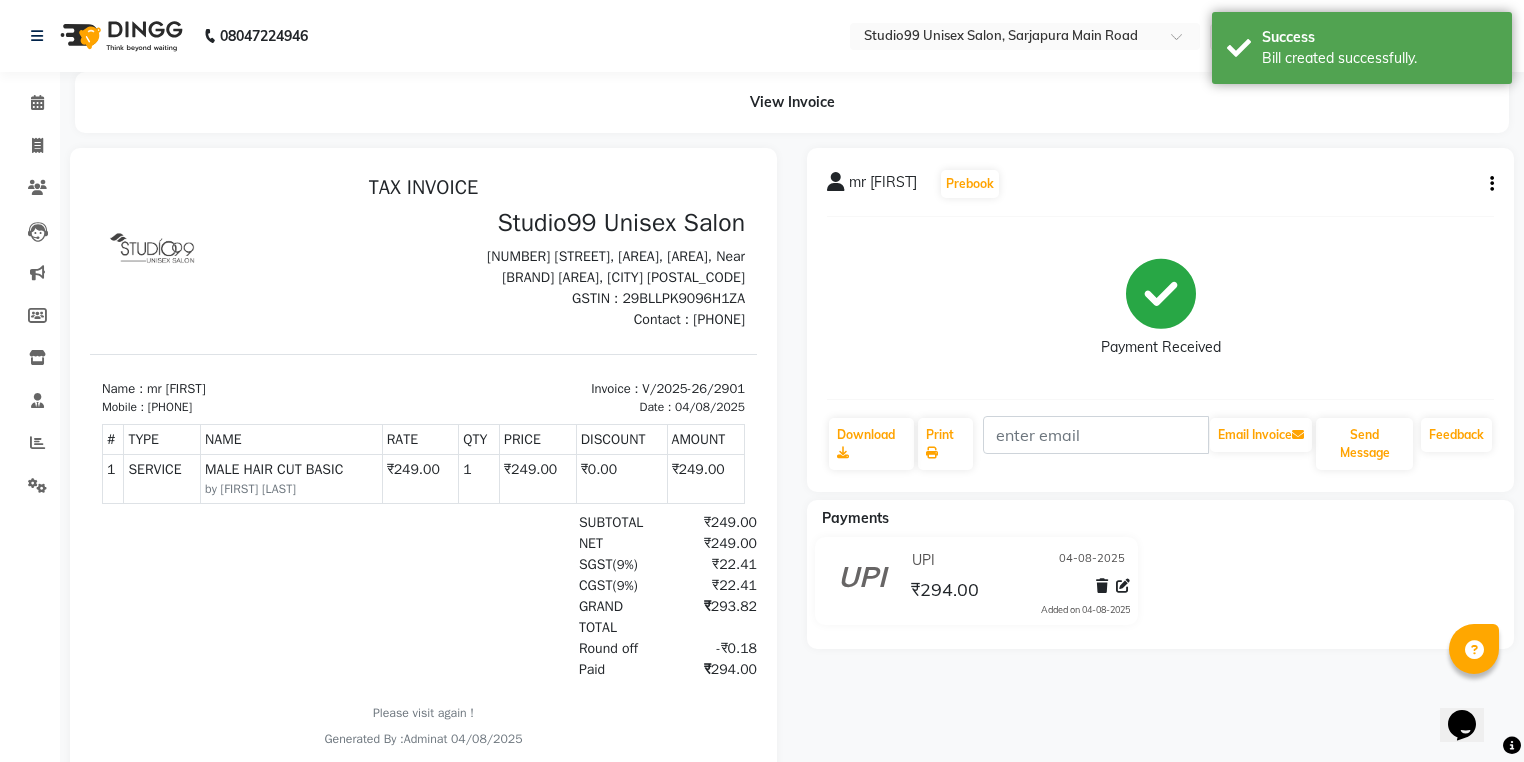 scroll, scrollTop: 0, scrollLeft: 0, axis: both 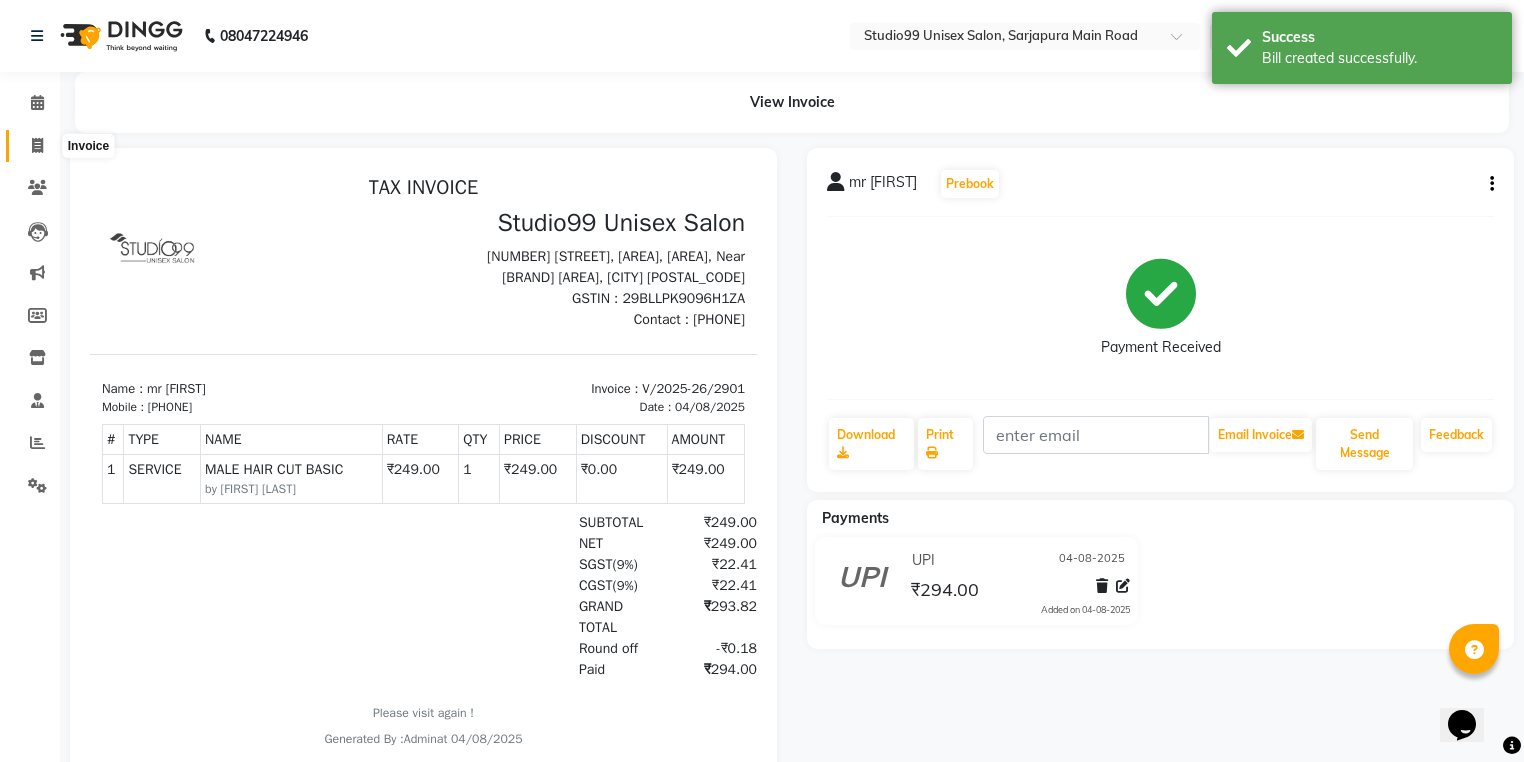 click 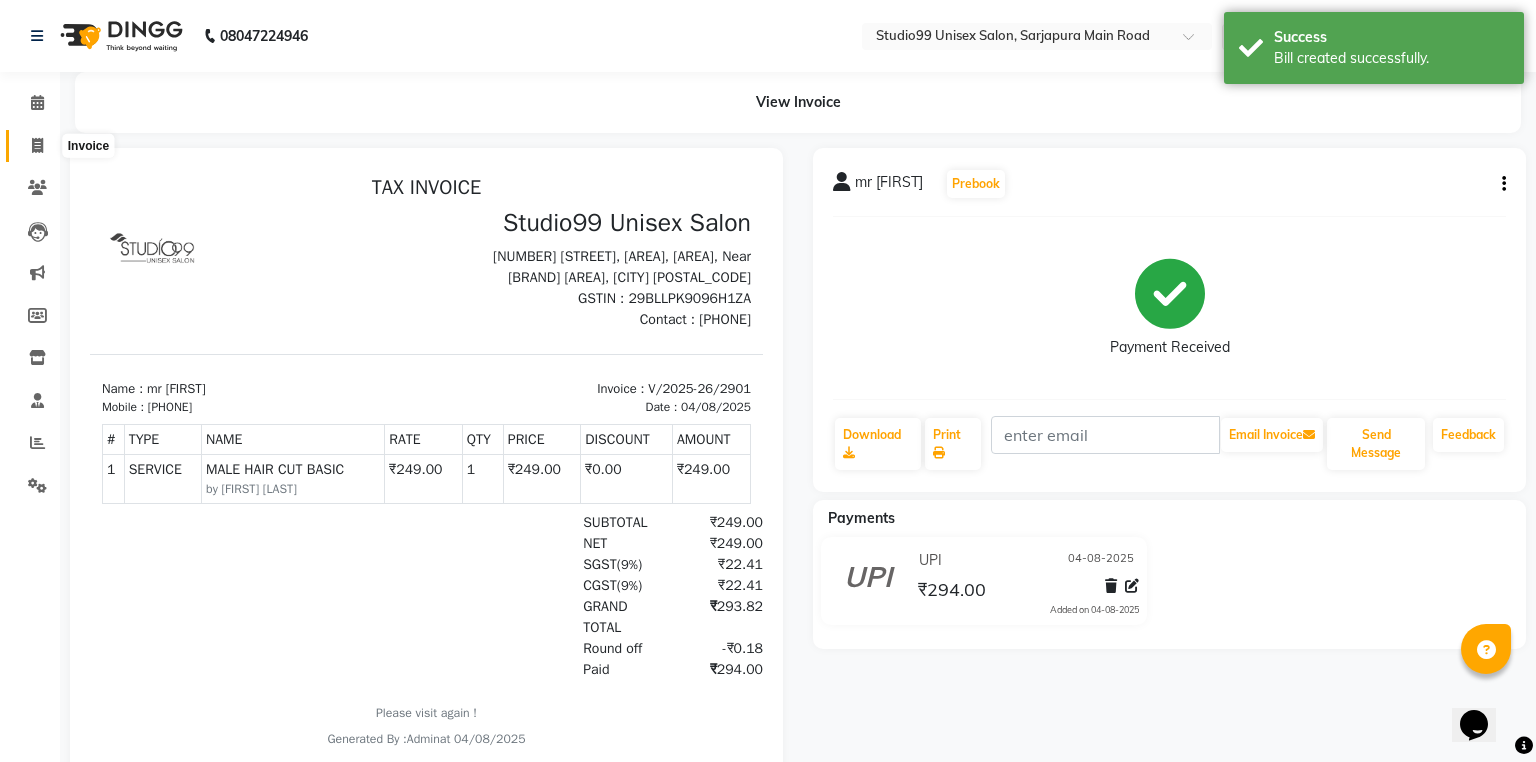 select on "6042" 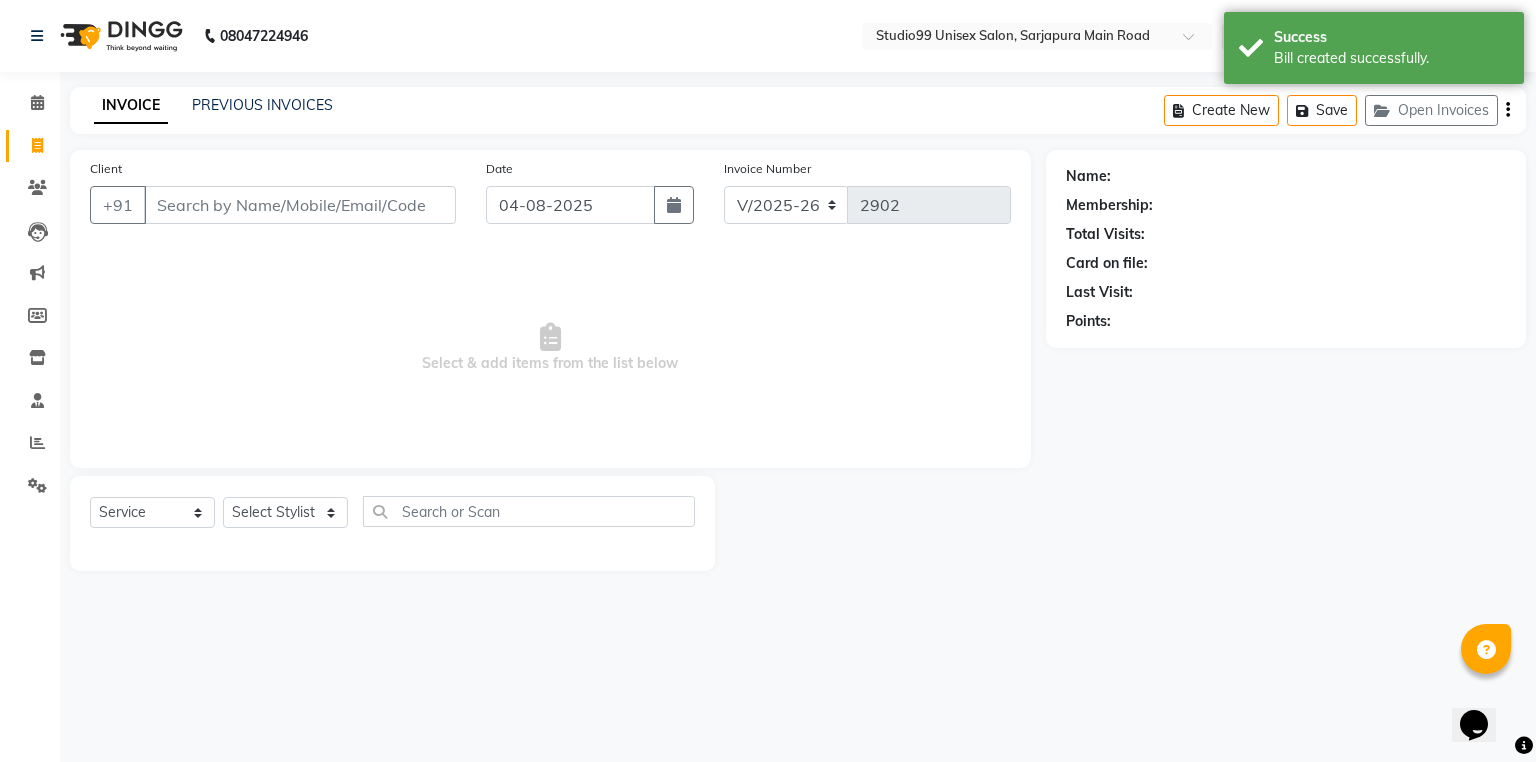 click on "Client" at bounding box center [300, 205] 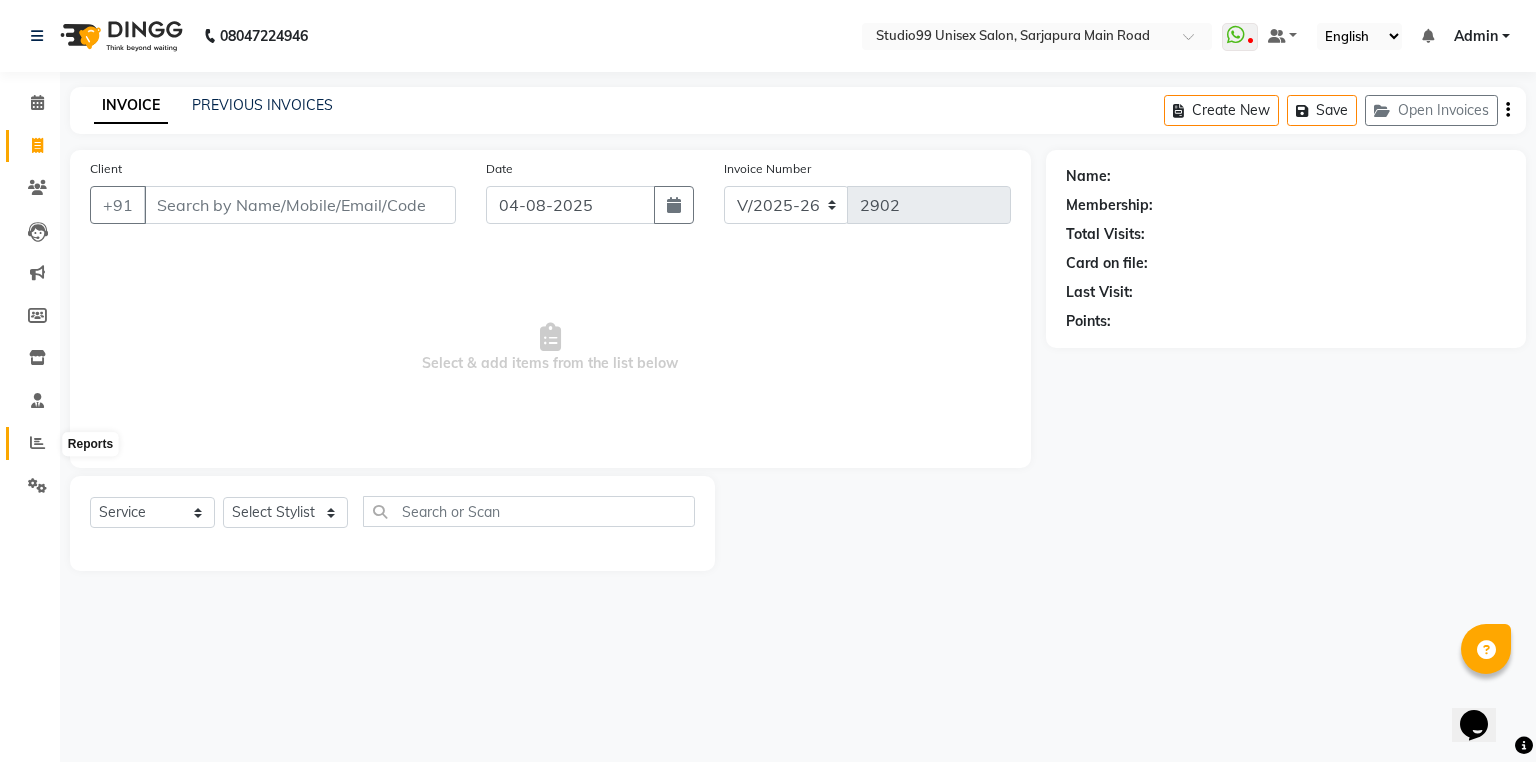 click 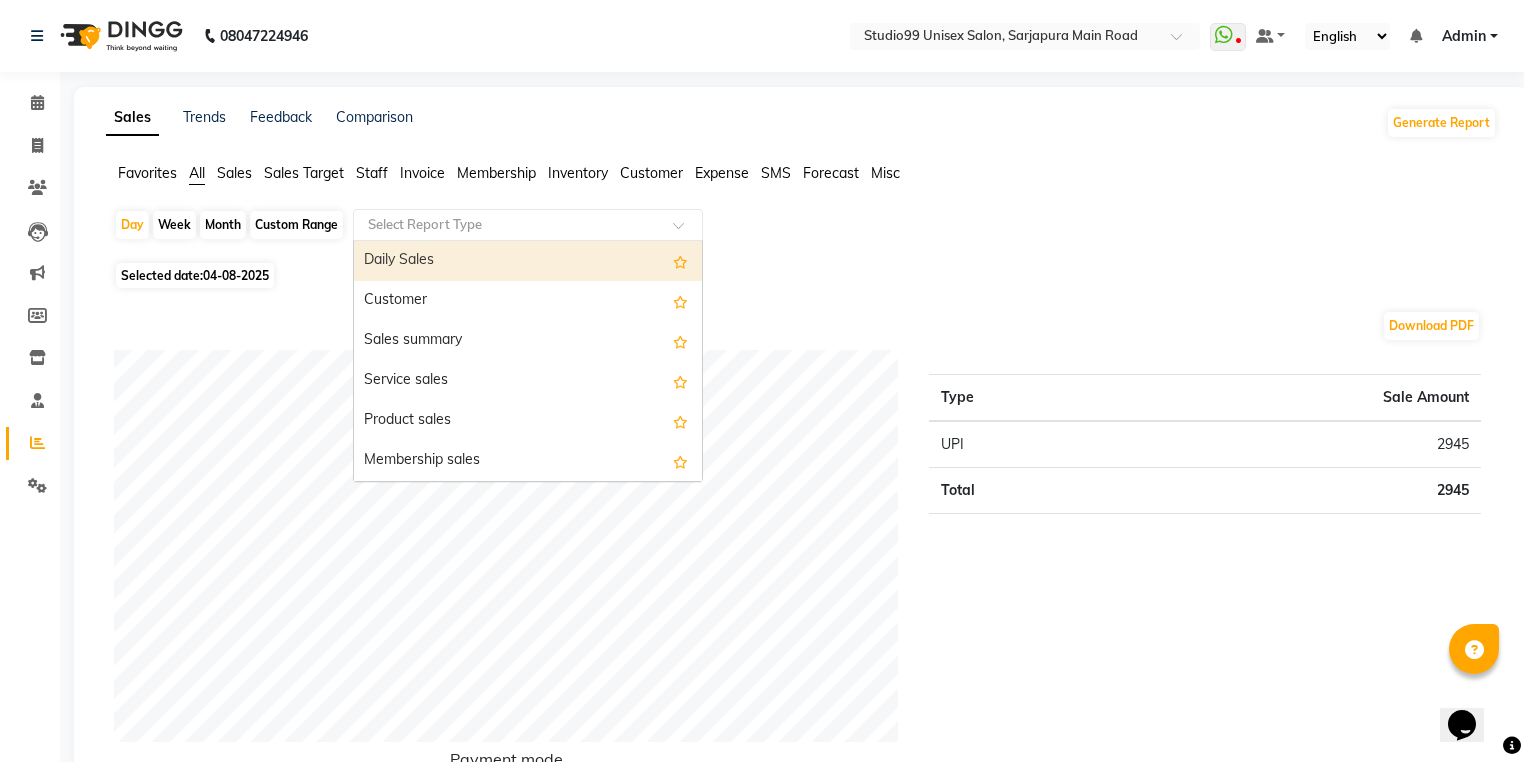 click 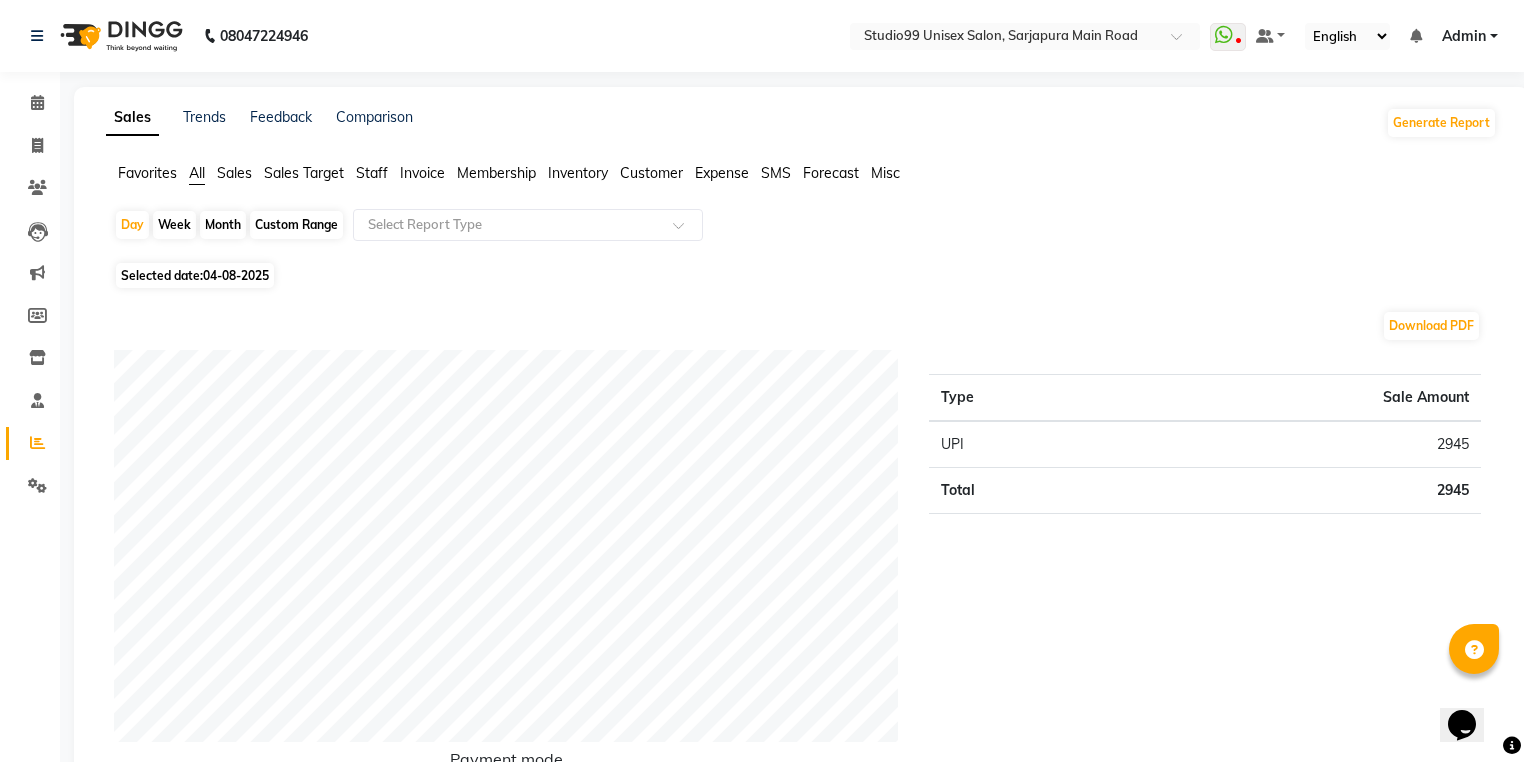 drag, startPoint x: 981, startPoint y: 261, endPoint x: 728, endPoint y: 263, distance: 253.0079 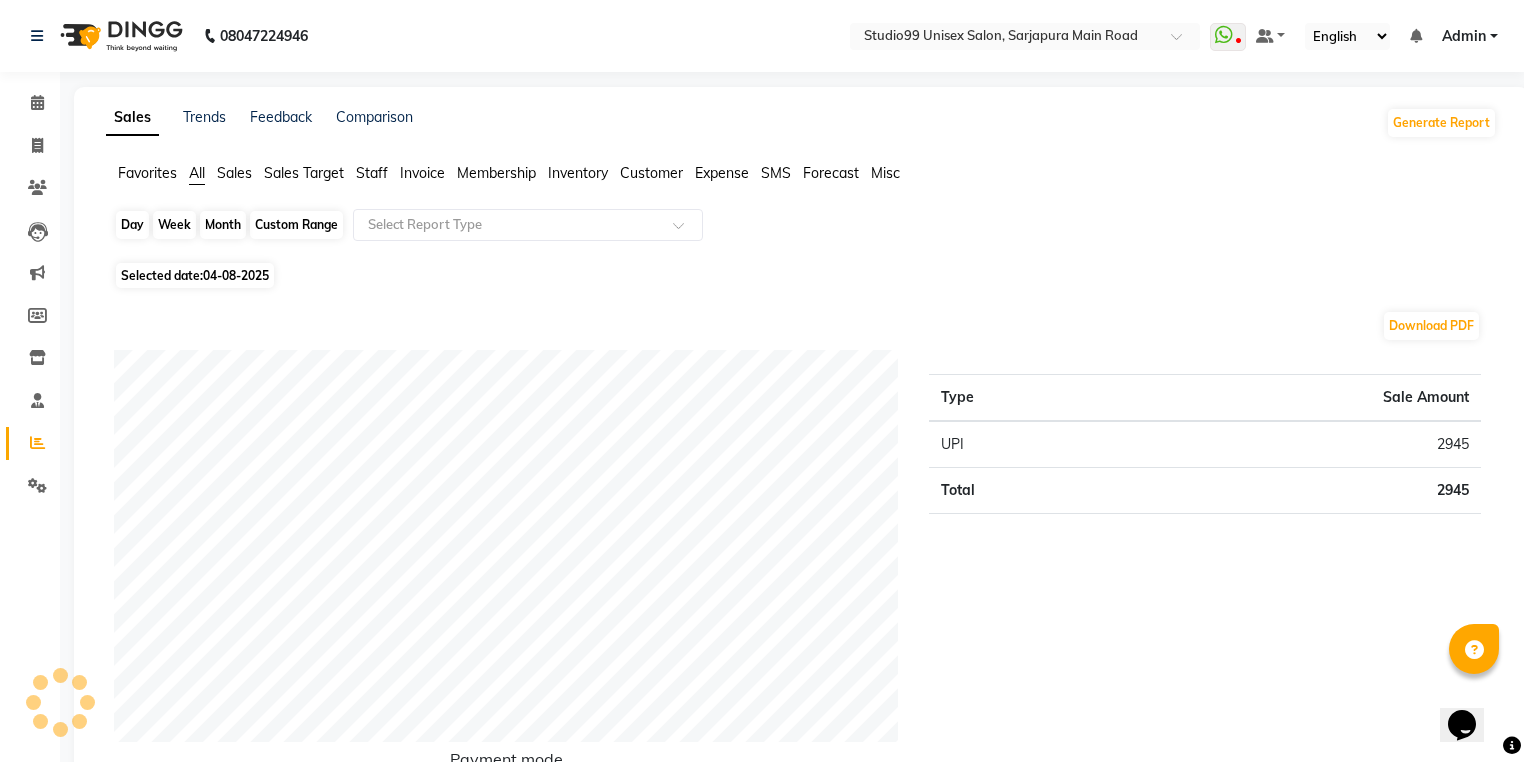 click on "Day" 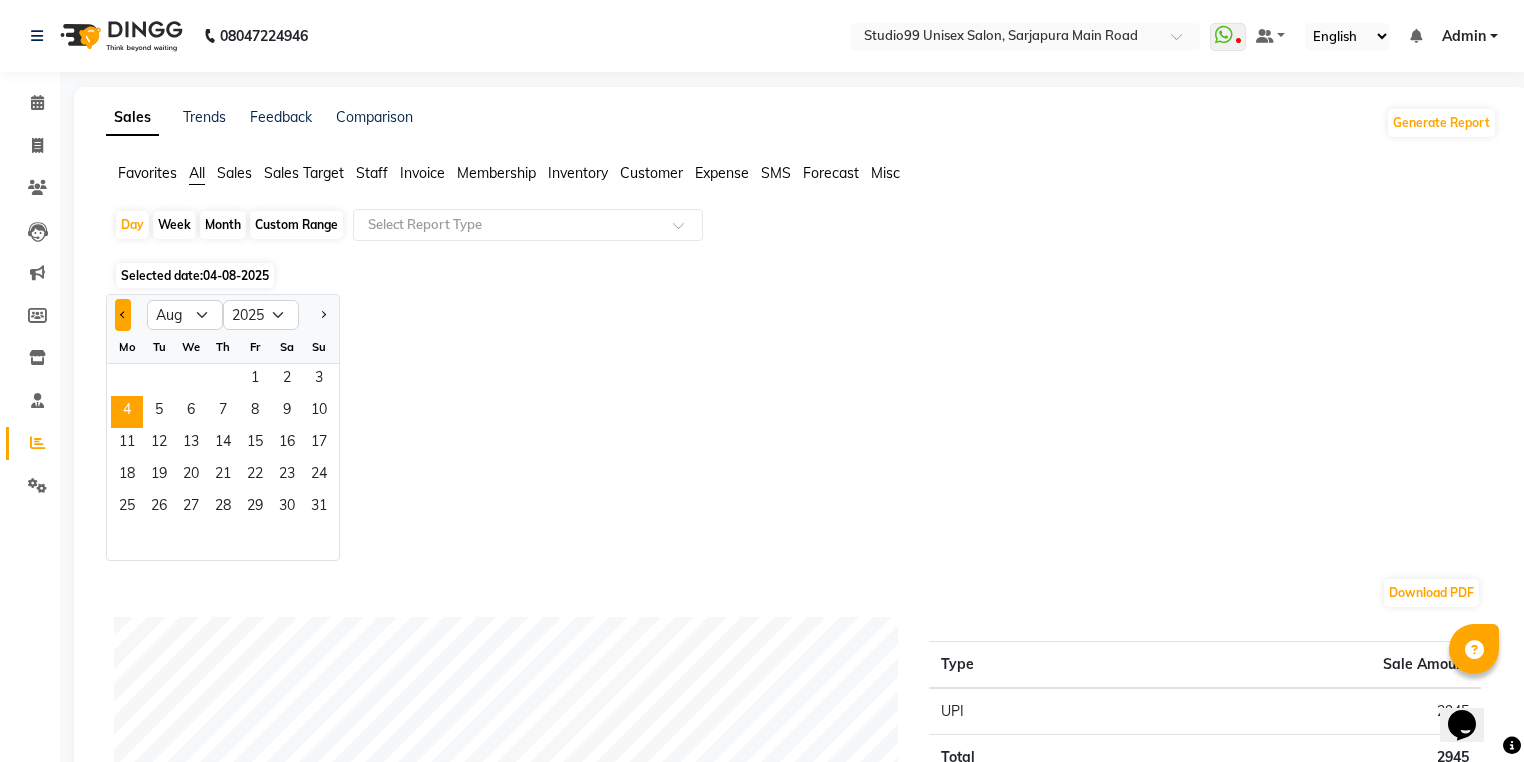 click 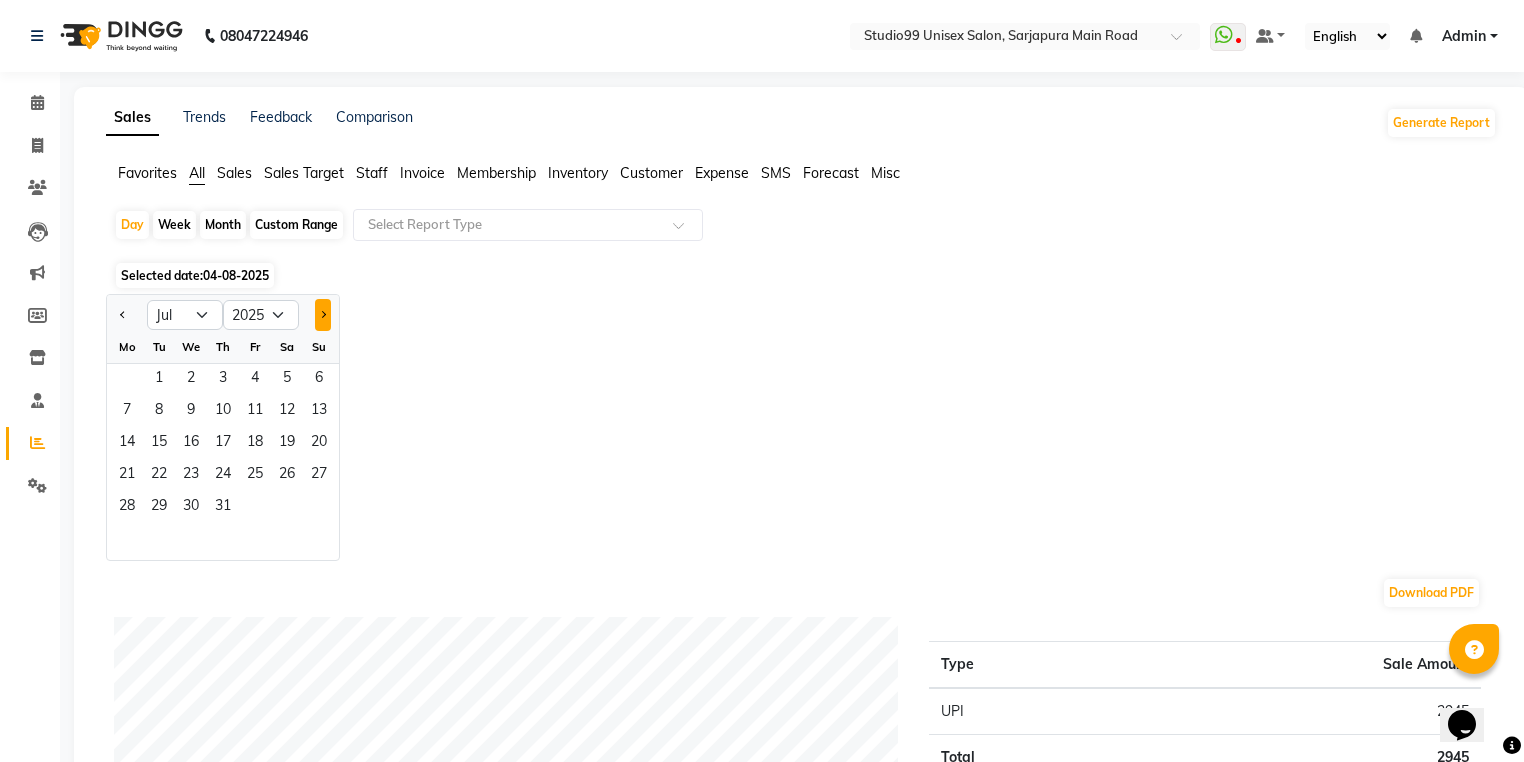 click 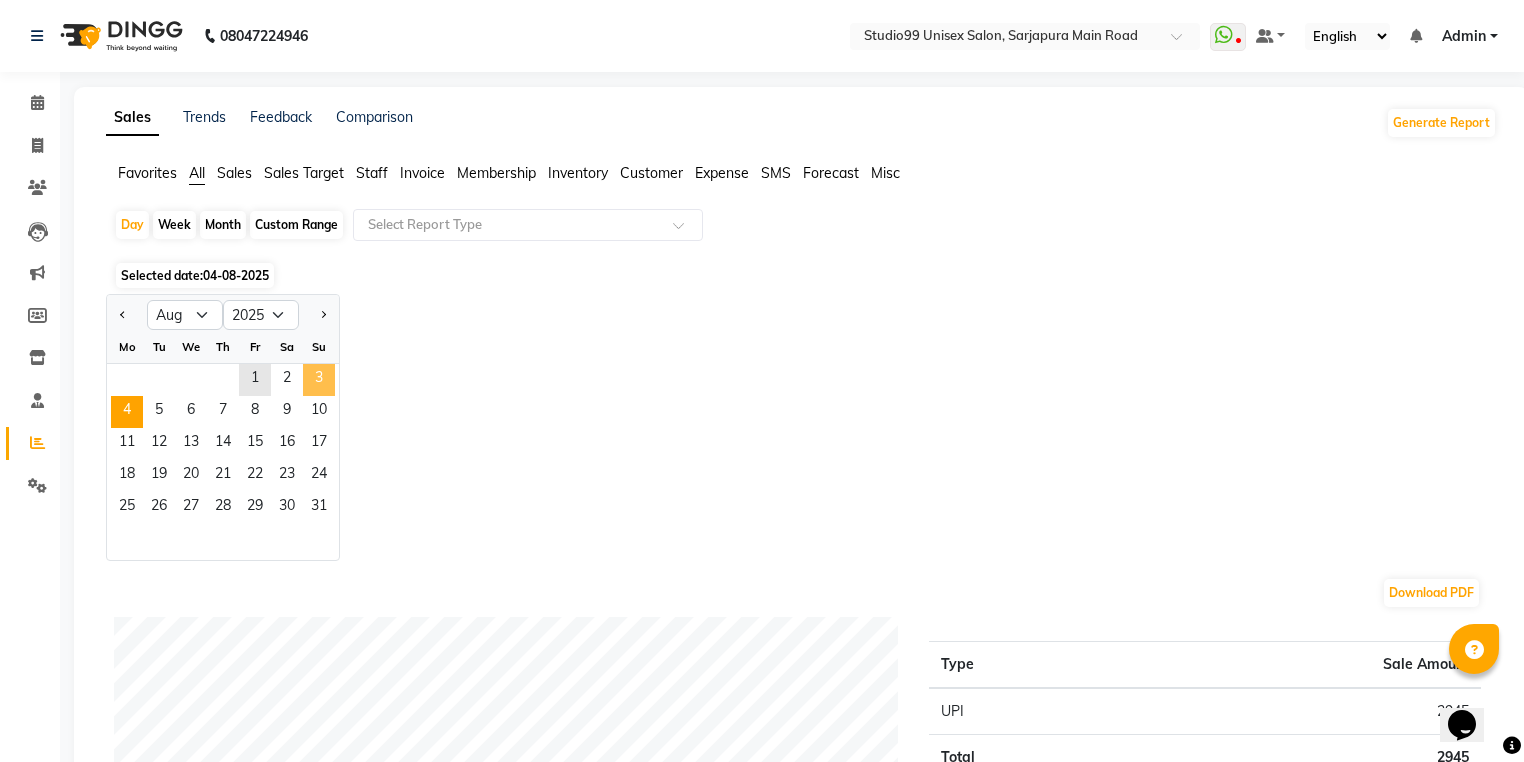 click on "3" 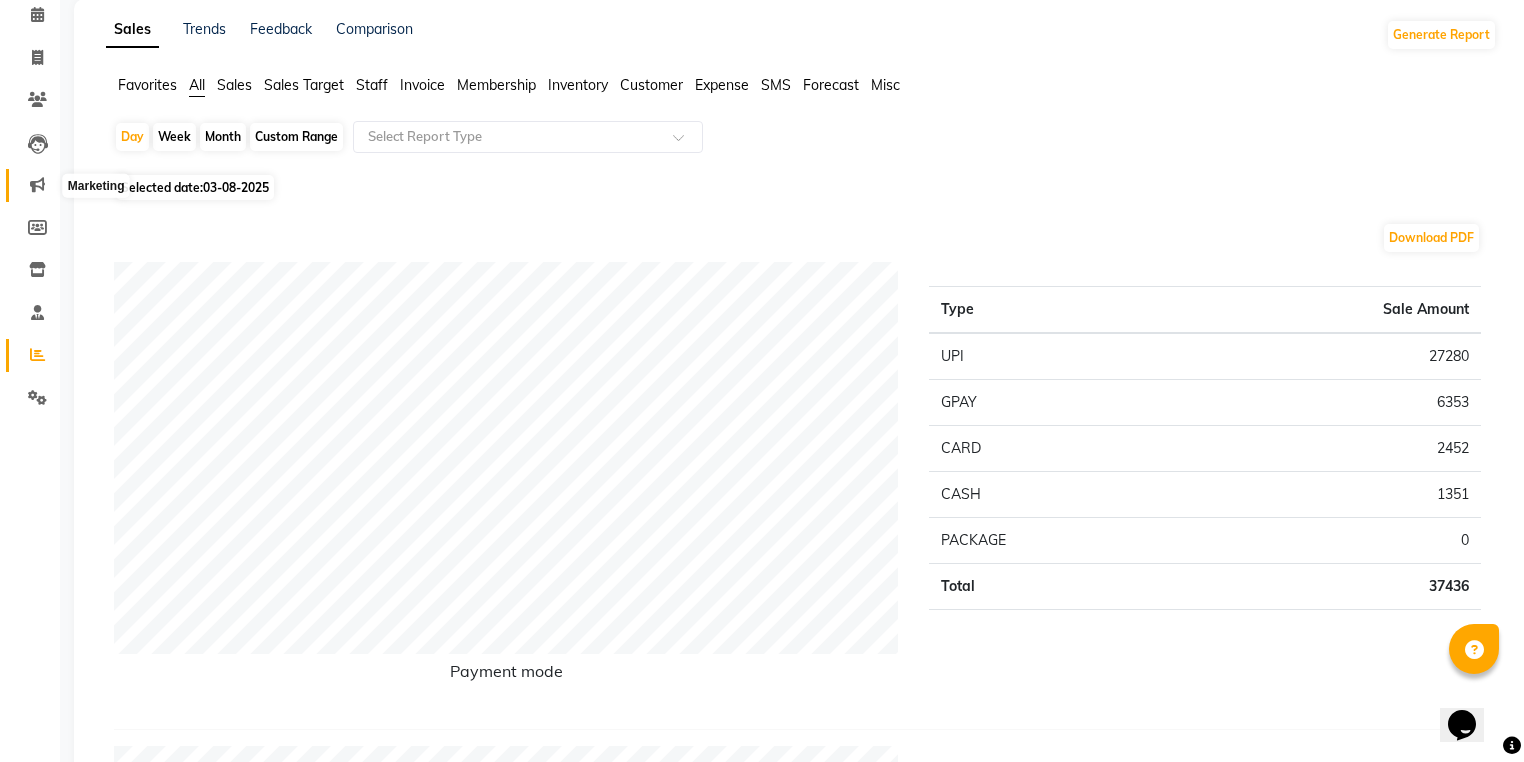 scroll, scrollTop: 0, scrollLeft: 0, axis: both 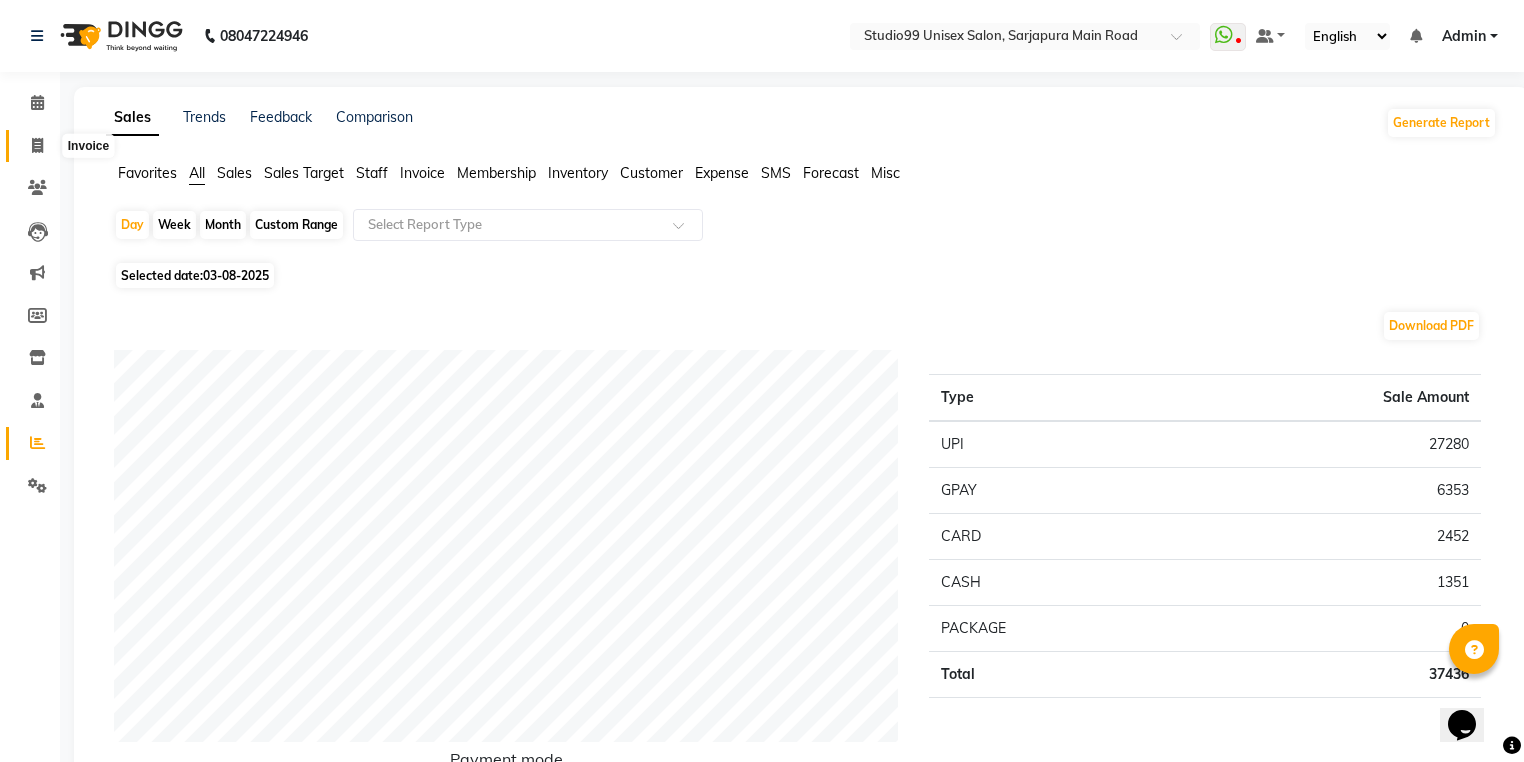 click 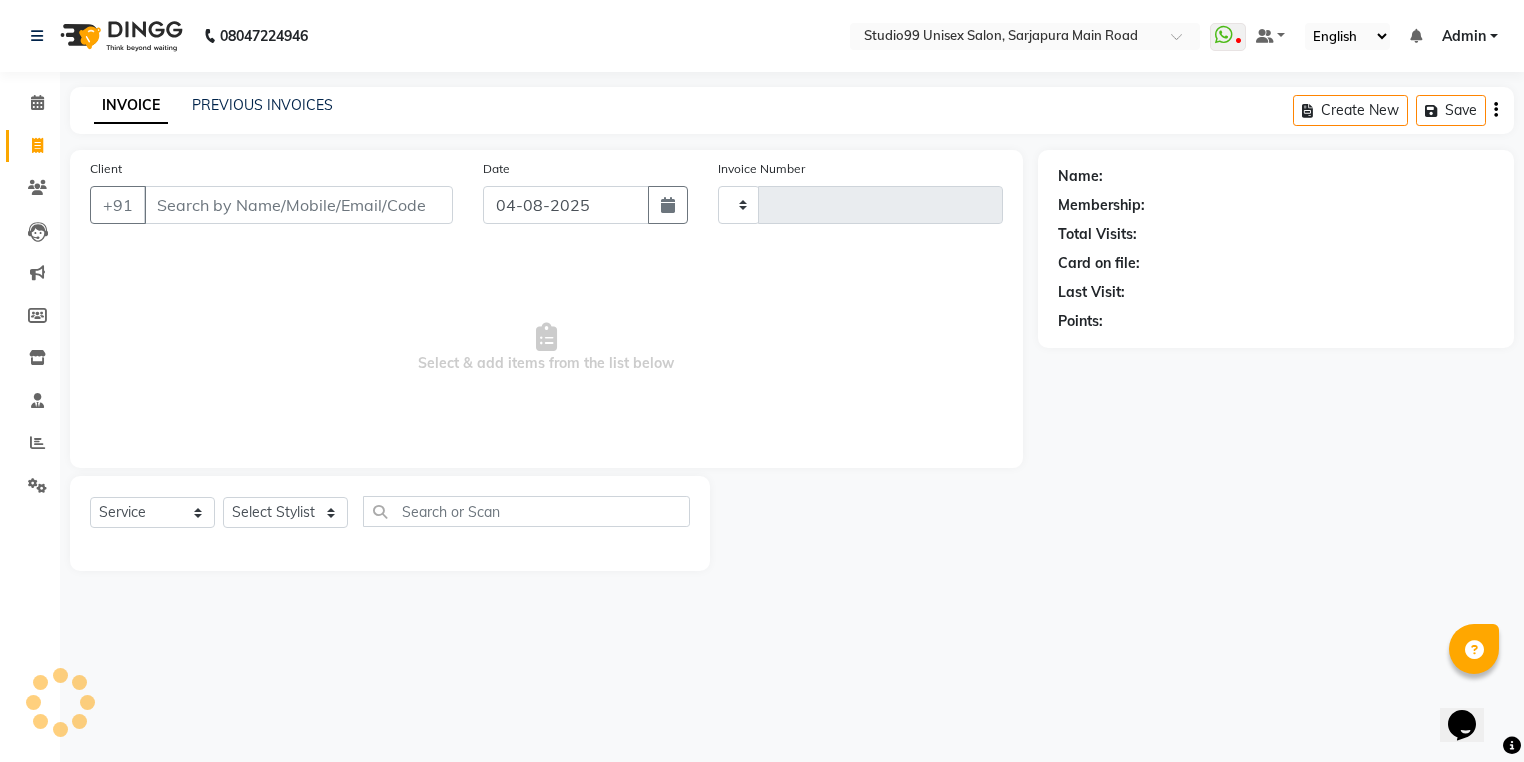 type on "2902" 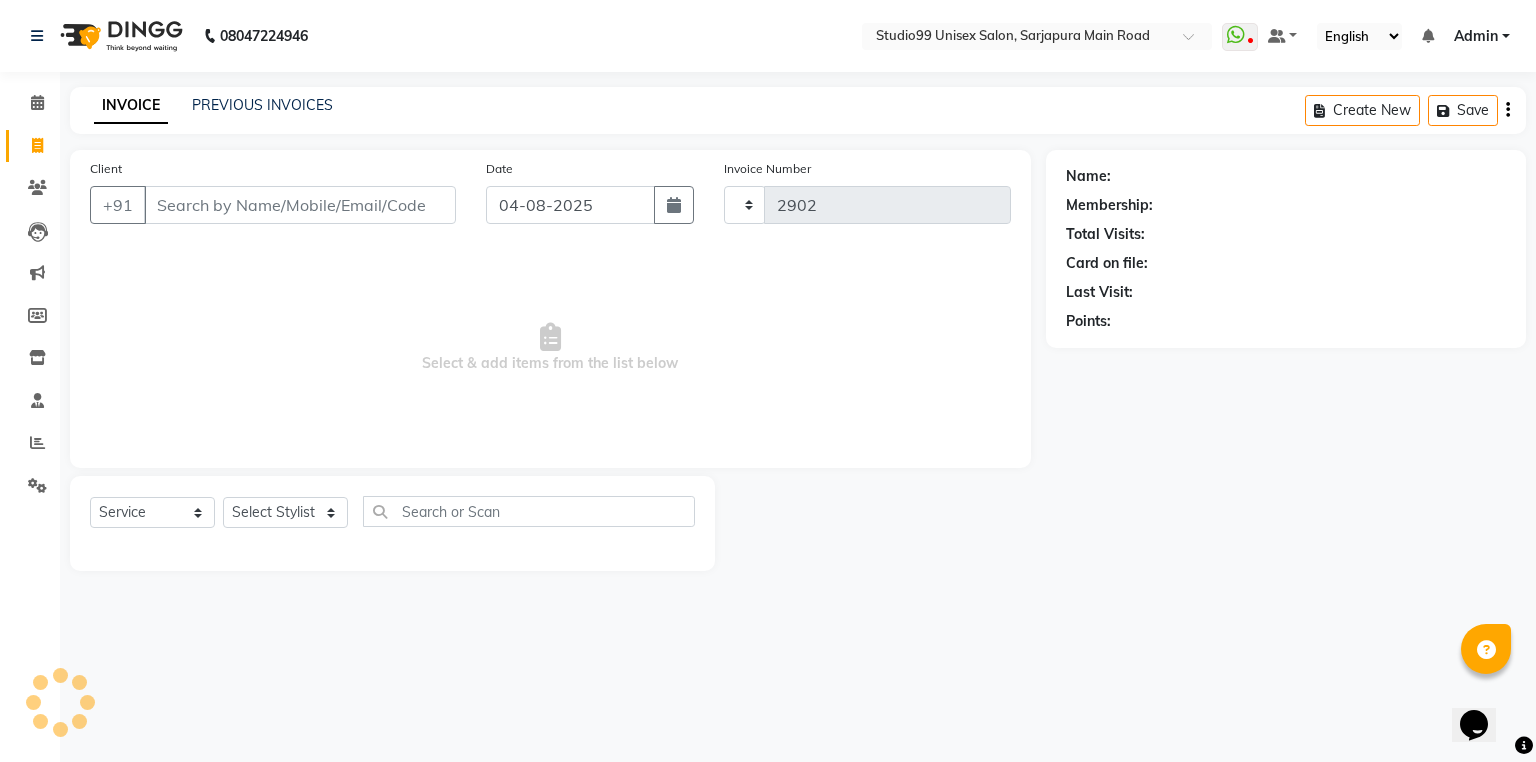 select on "6042" 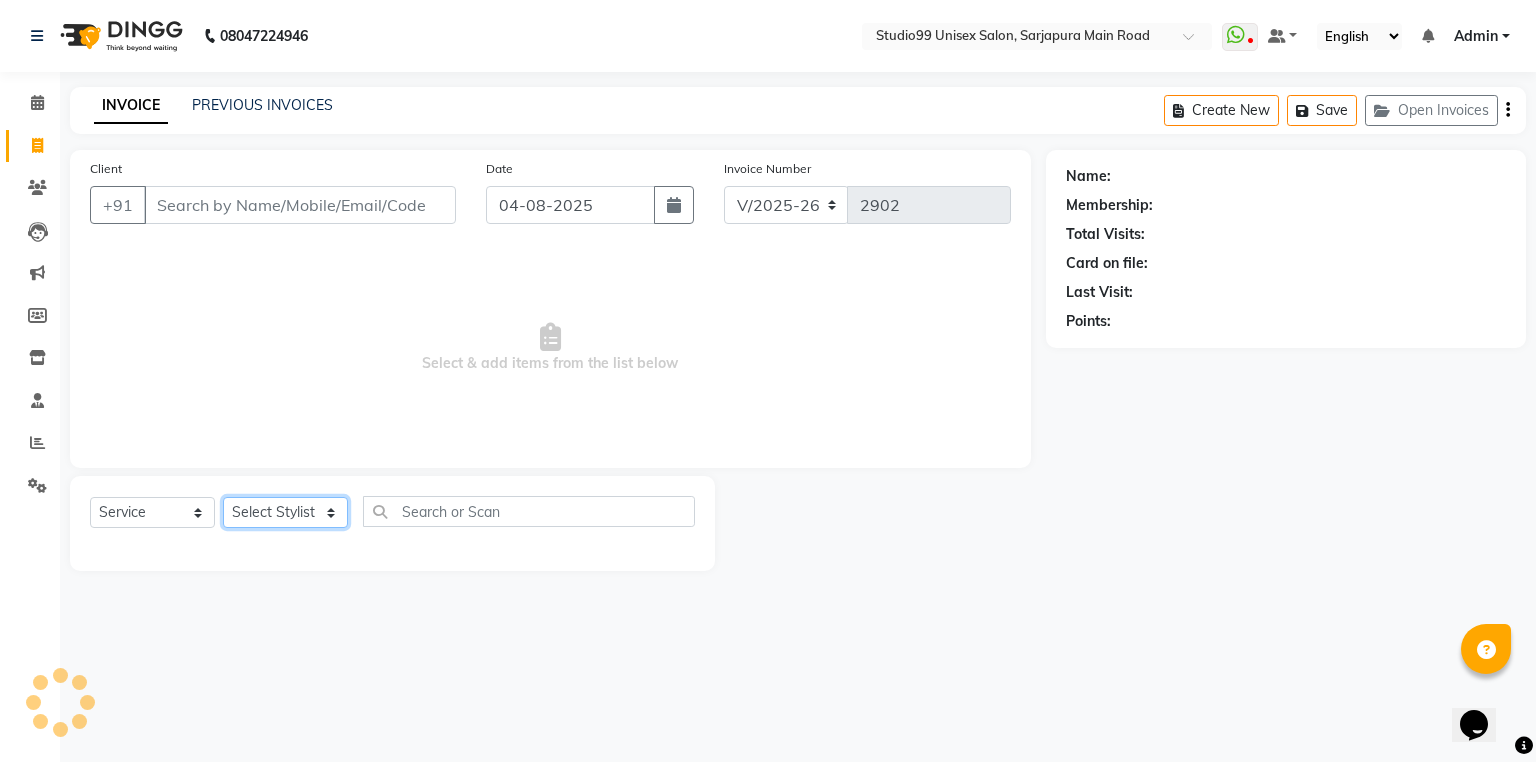 click on "Select Stylist" 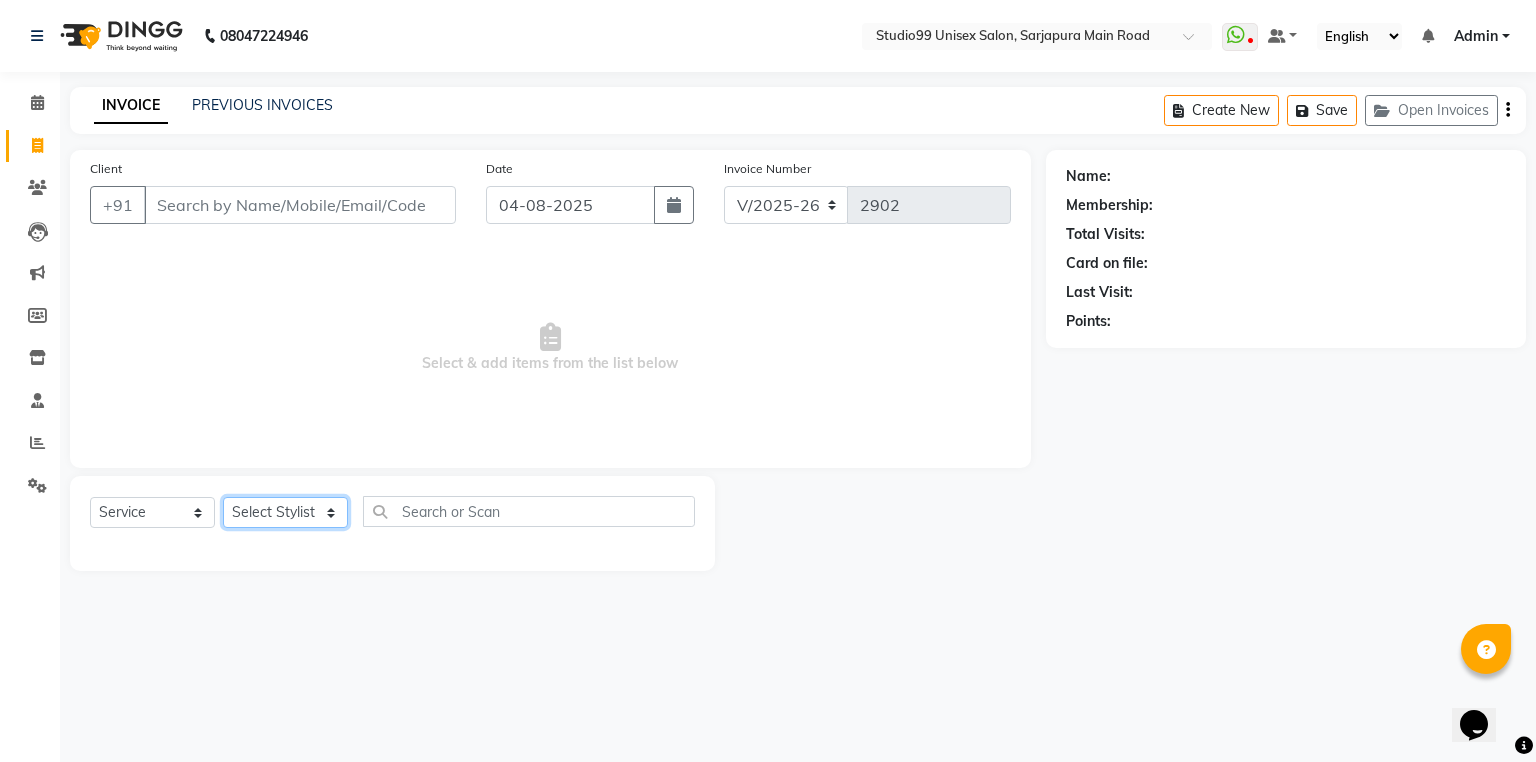 click on "Select Stylist Admin [FIRST] [FIRST]  Dina GOUTAM Gulshan mahi [FIRST] [LAST] Rafeeq Raj  [FIRST] [LAST]  Shallu  [FIRST] Suman Suman" 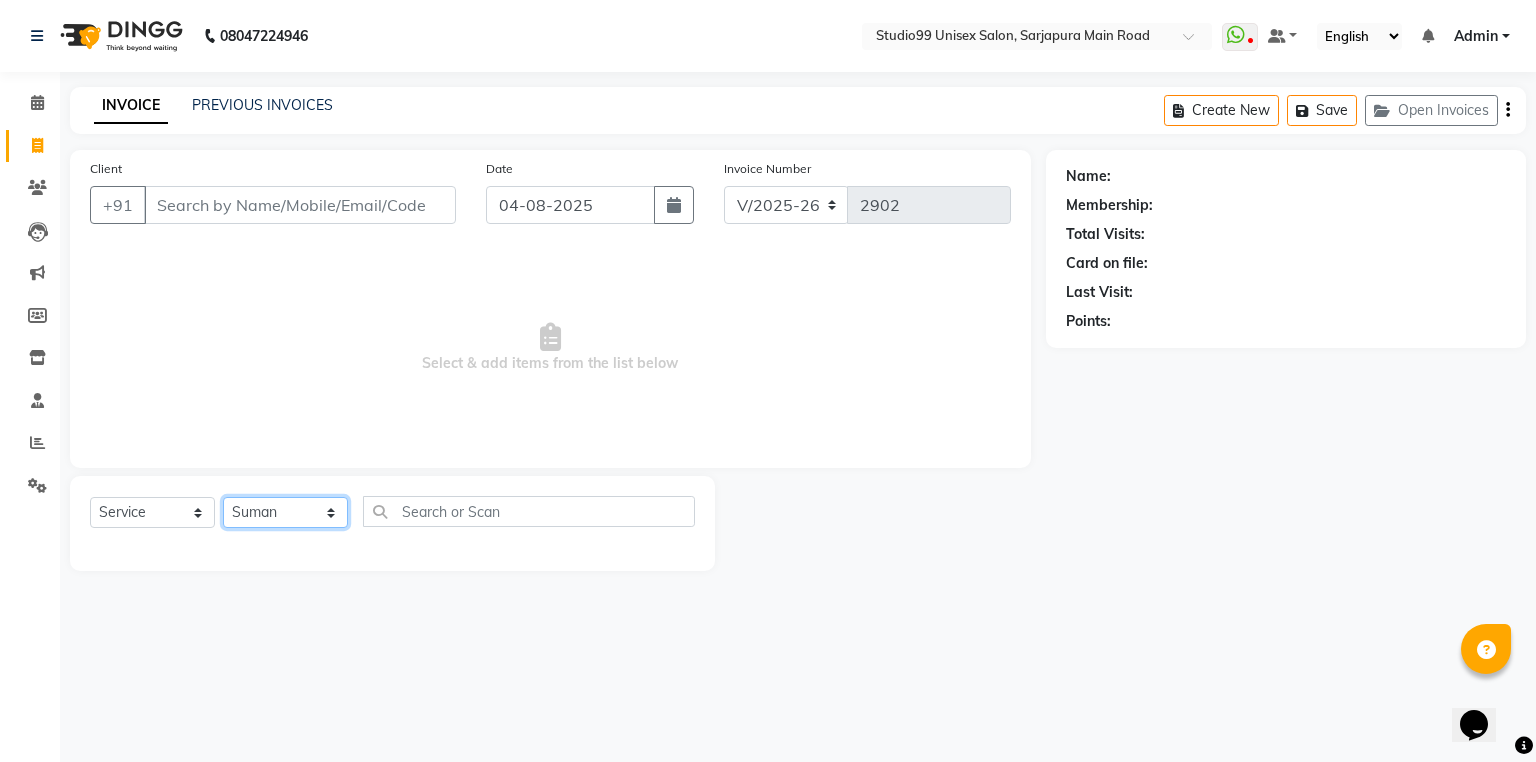 click on "Select Stylist Admin [FIRST] [FIRST]  Dina GOUTAM Gulshan mahi [FIRST] [LAST] Rafeeq Raj  [FIRST] [LAST]  Shallu  [FIRST] Suman Suman" 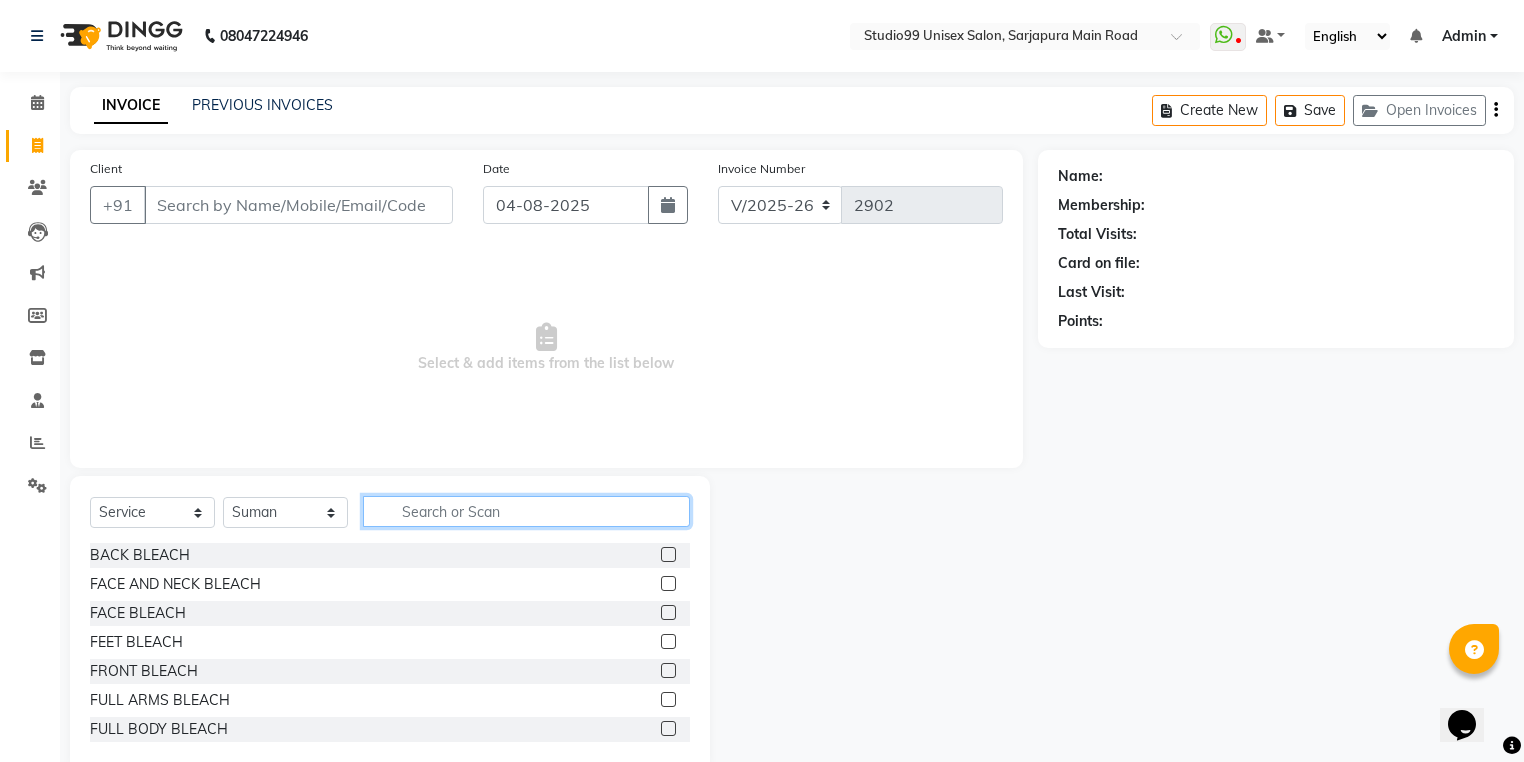 click 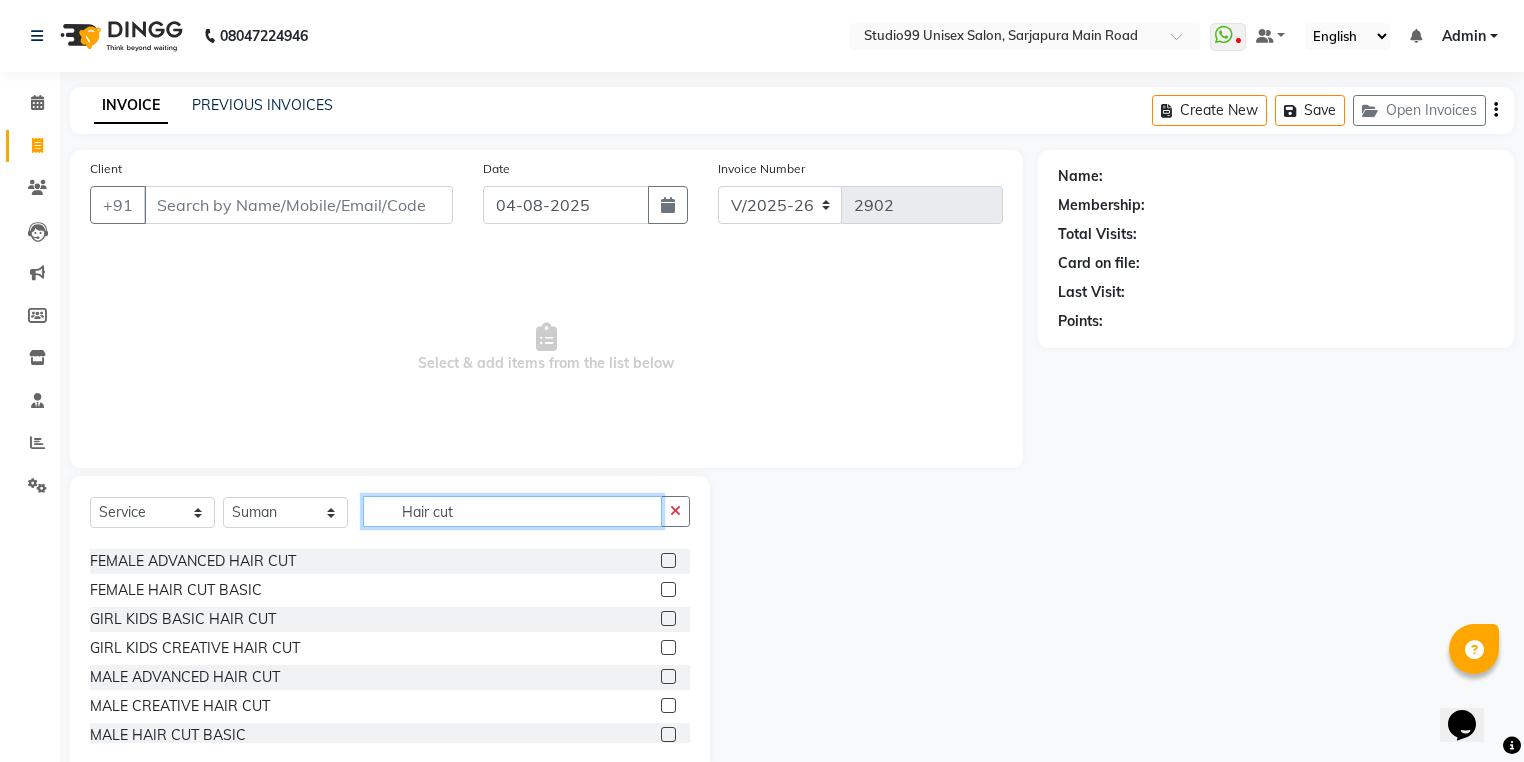 scroll, scrollTop: 80, scrollLeft: 0, axis: vertical 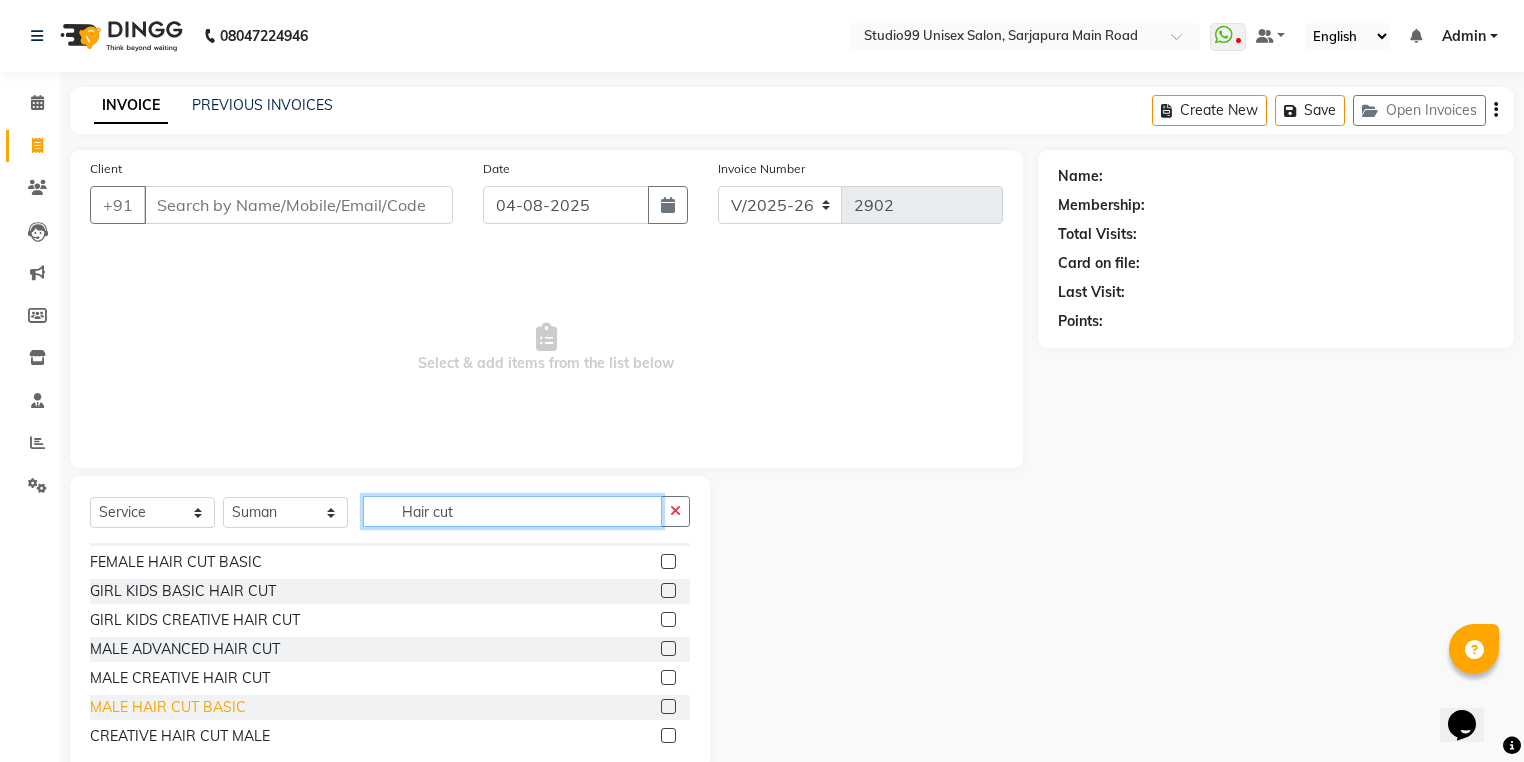 type on "Hair cut" 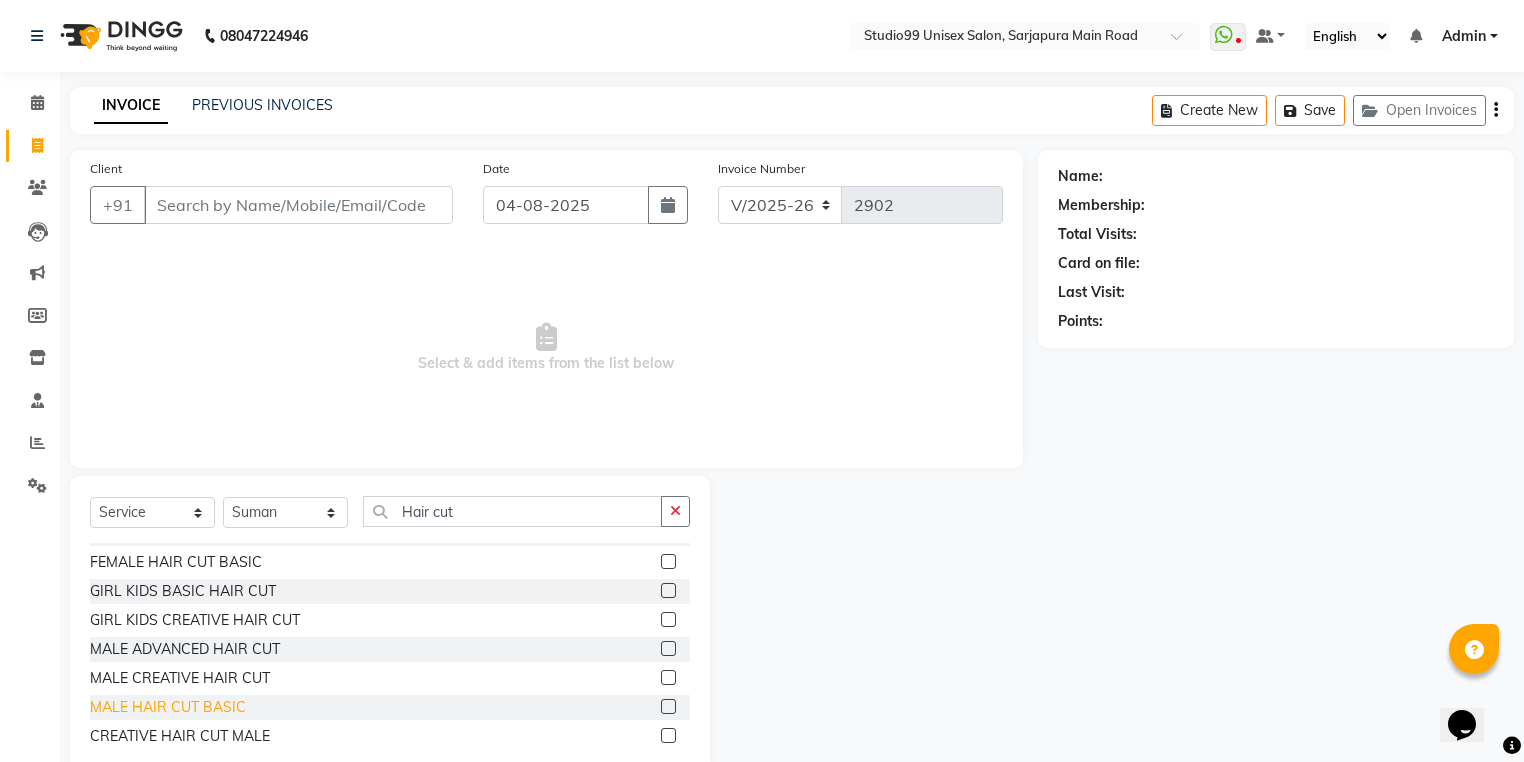 click on "MALE HAIR CUT BASIC" 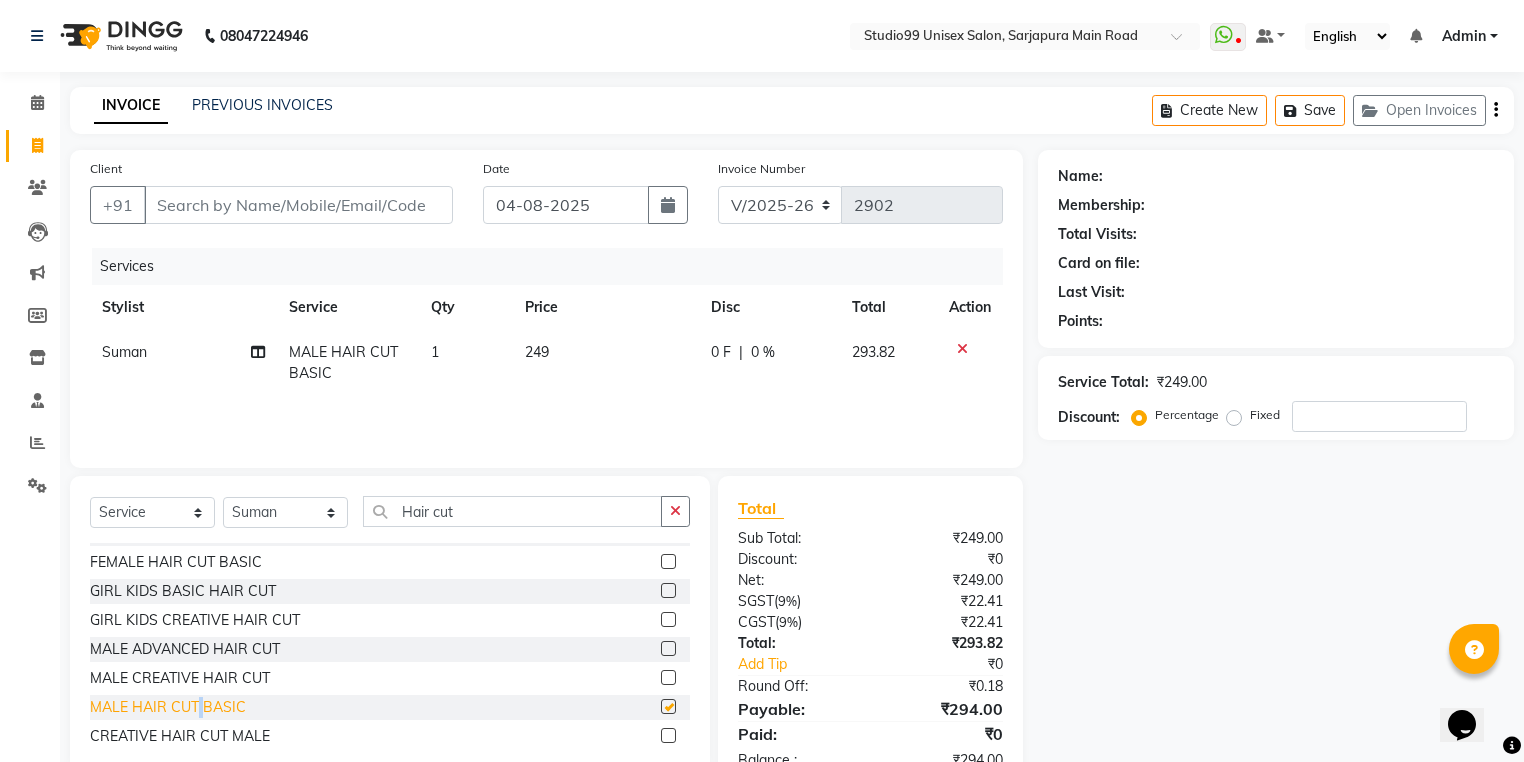 checkbox on "false" 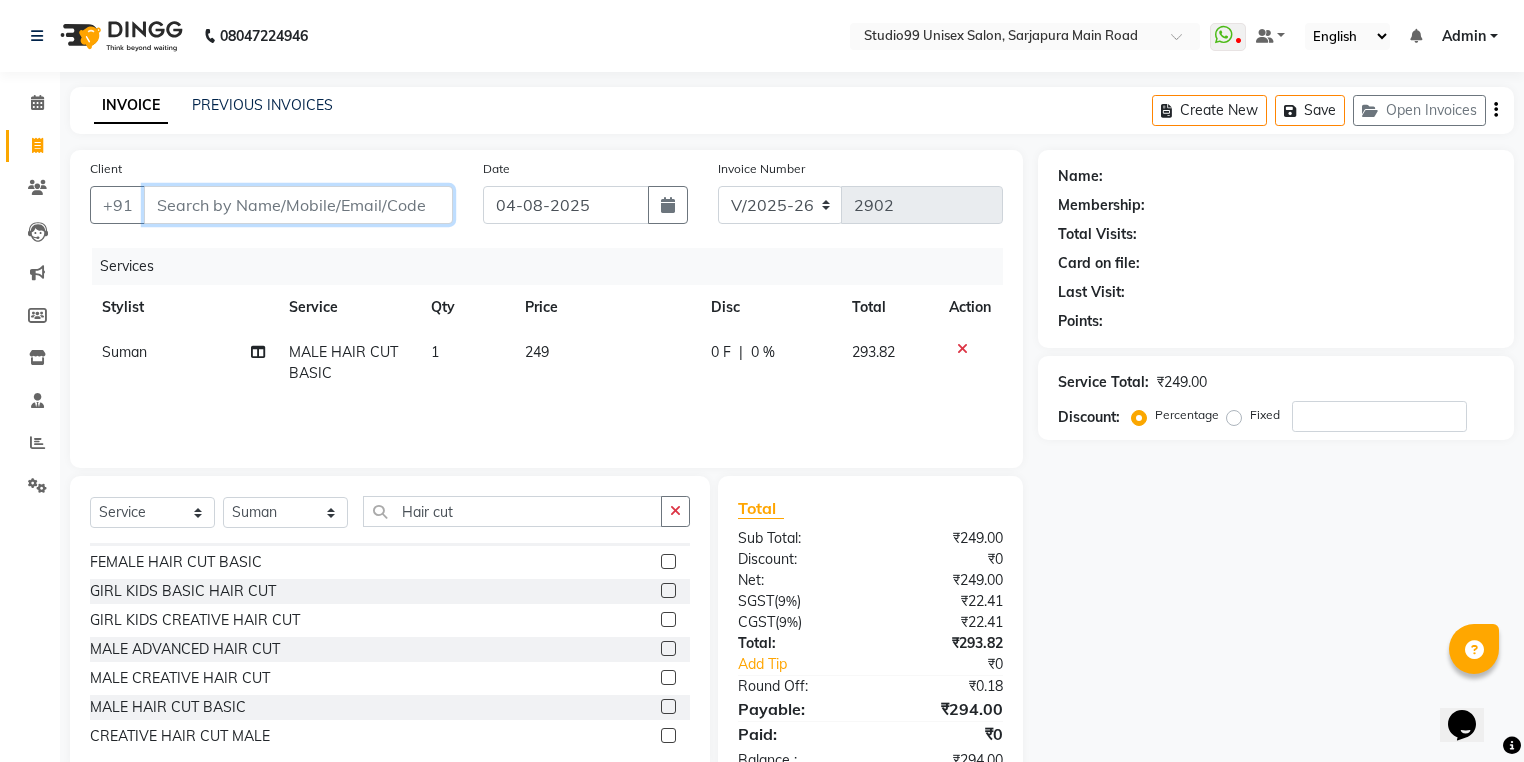 drag, startPoint x: 212, startPoint y: 204, endPoint x: 226, endPoint y: 210, distance: 15.231546 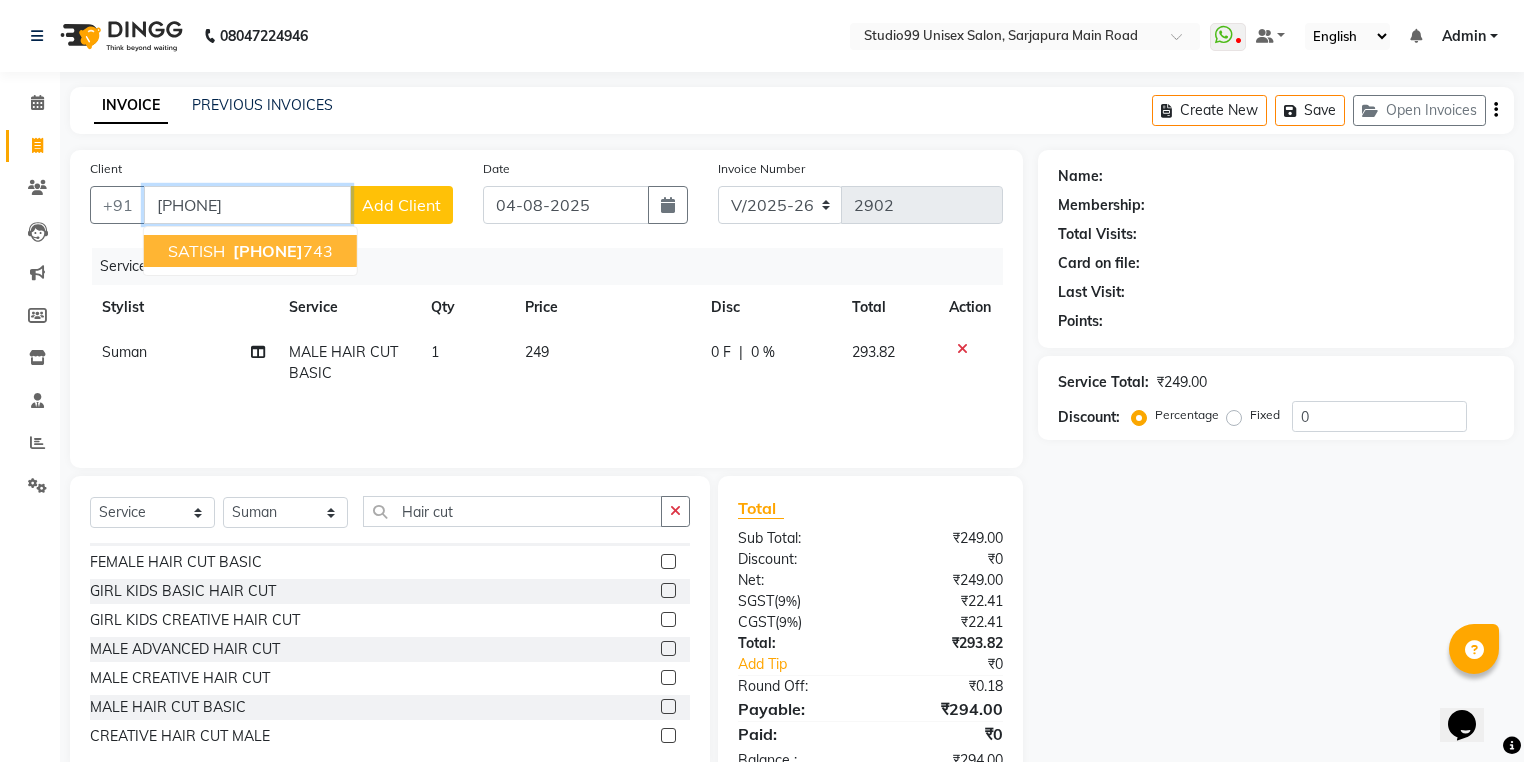 click on "6383540" at bounding box center (268, 251) 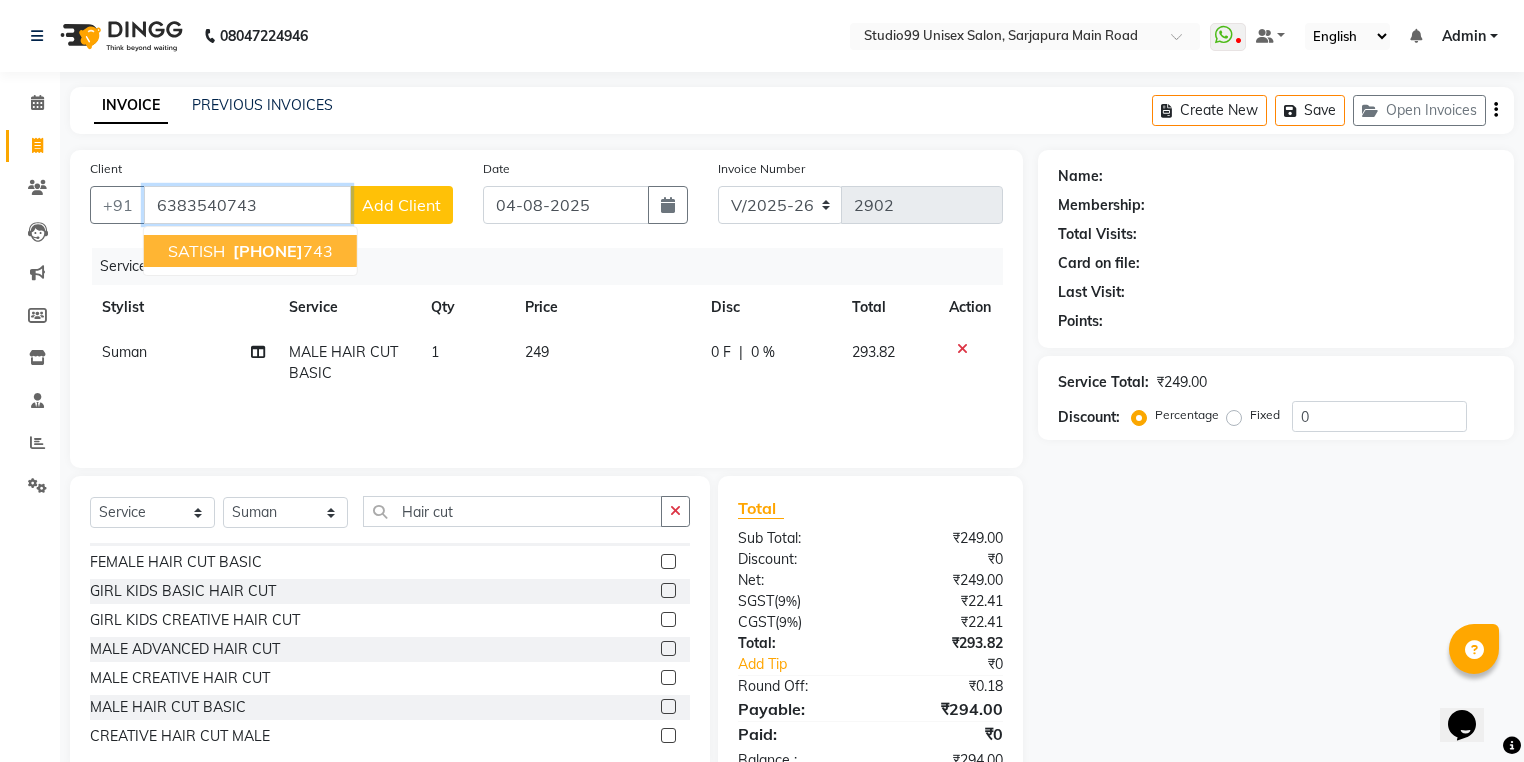 type on "6383540743" 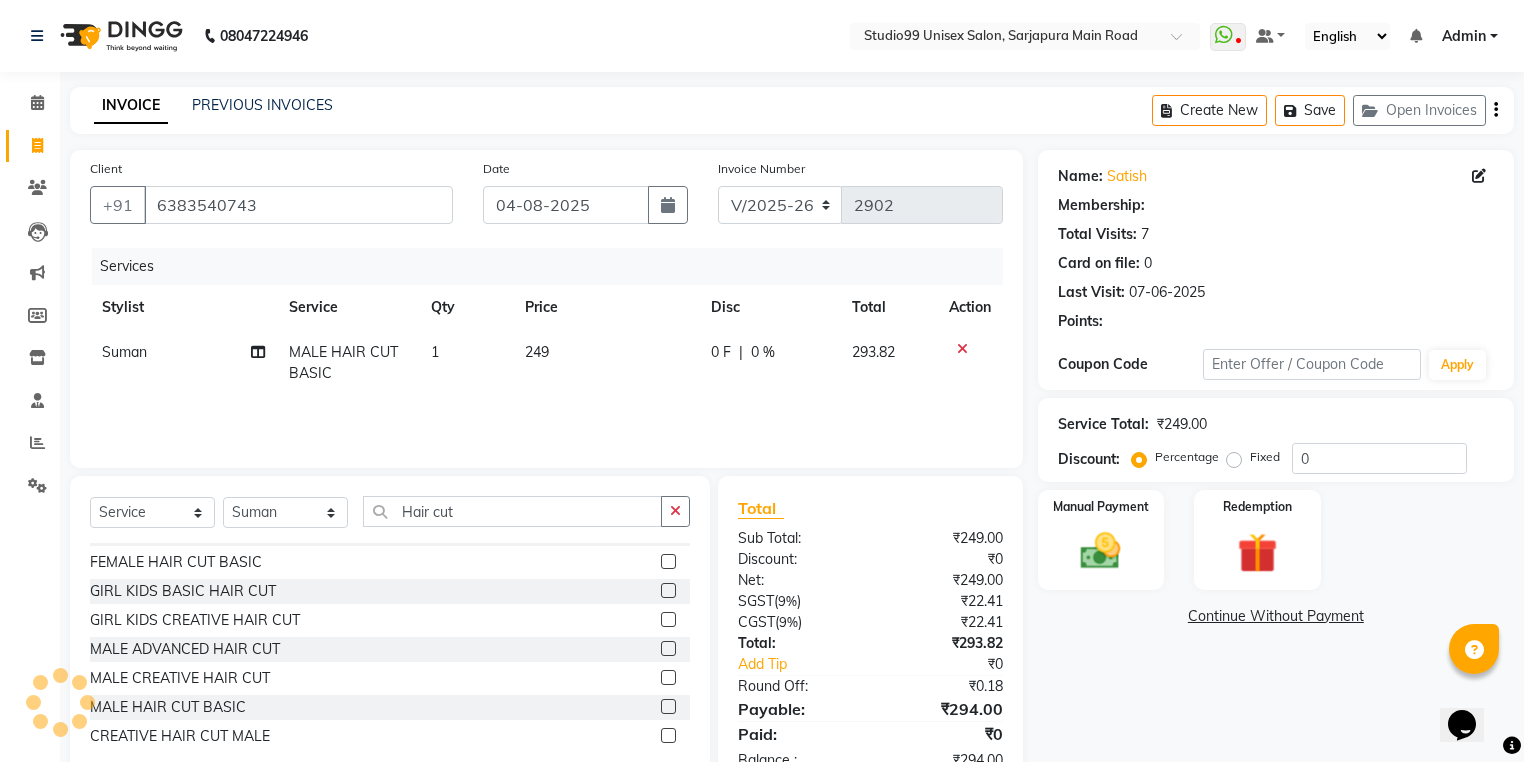select on "1: Object" 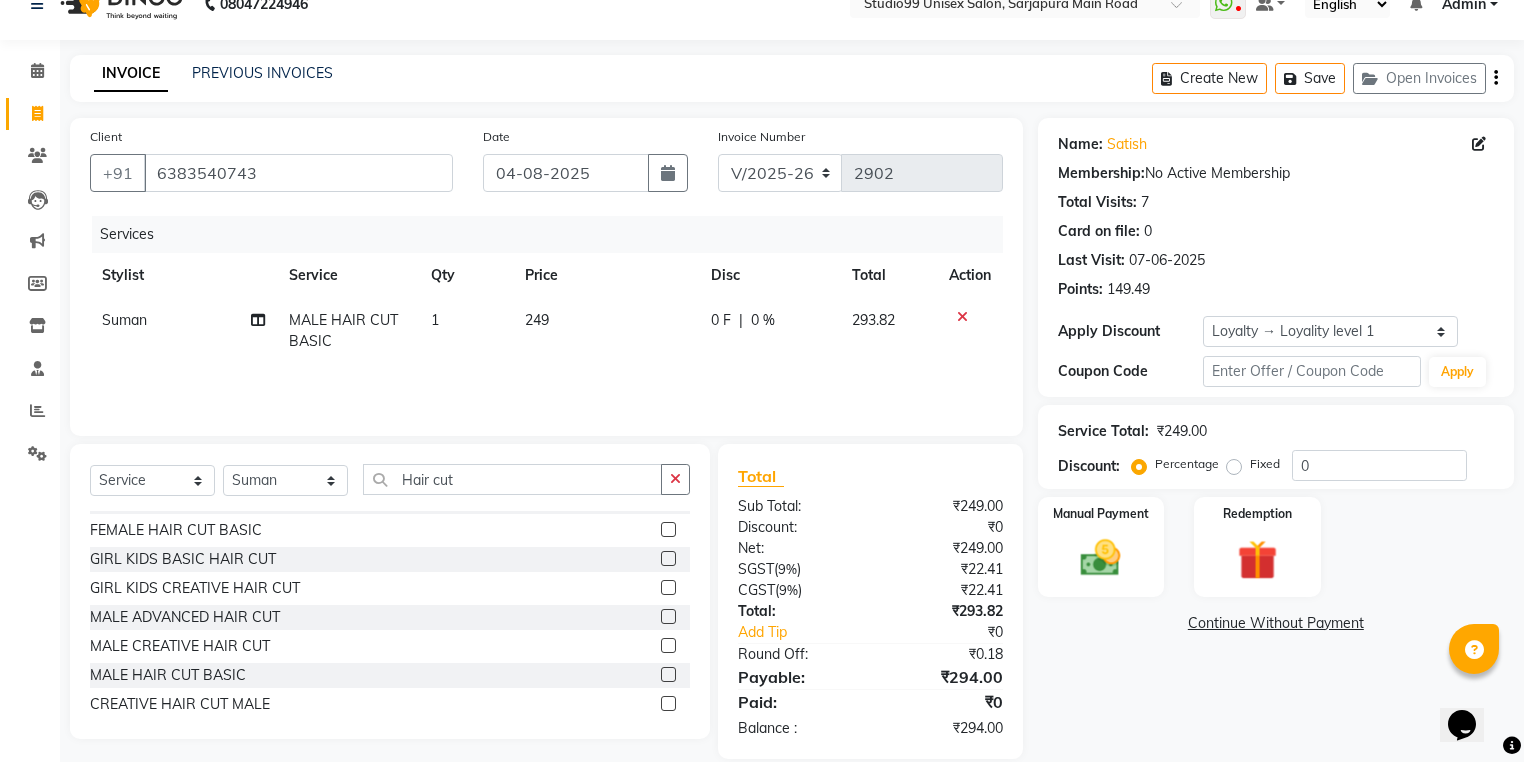 scroll, scrollTop: 59, scrollLeft: 0, axis: vertical 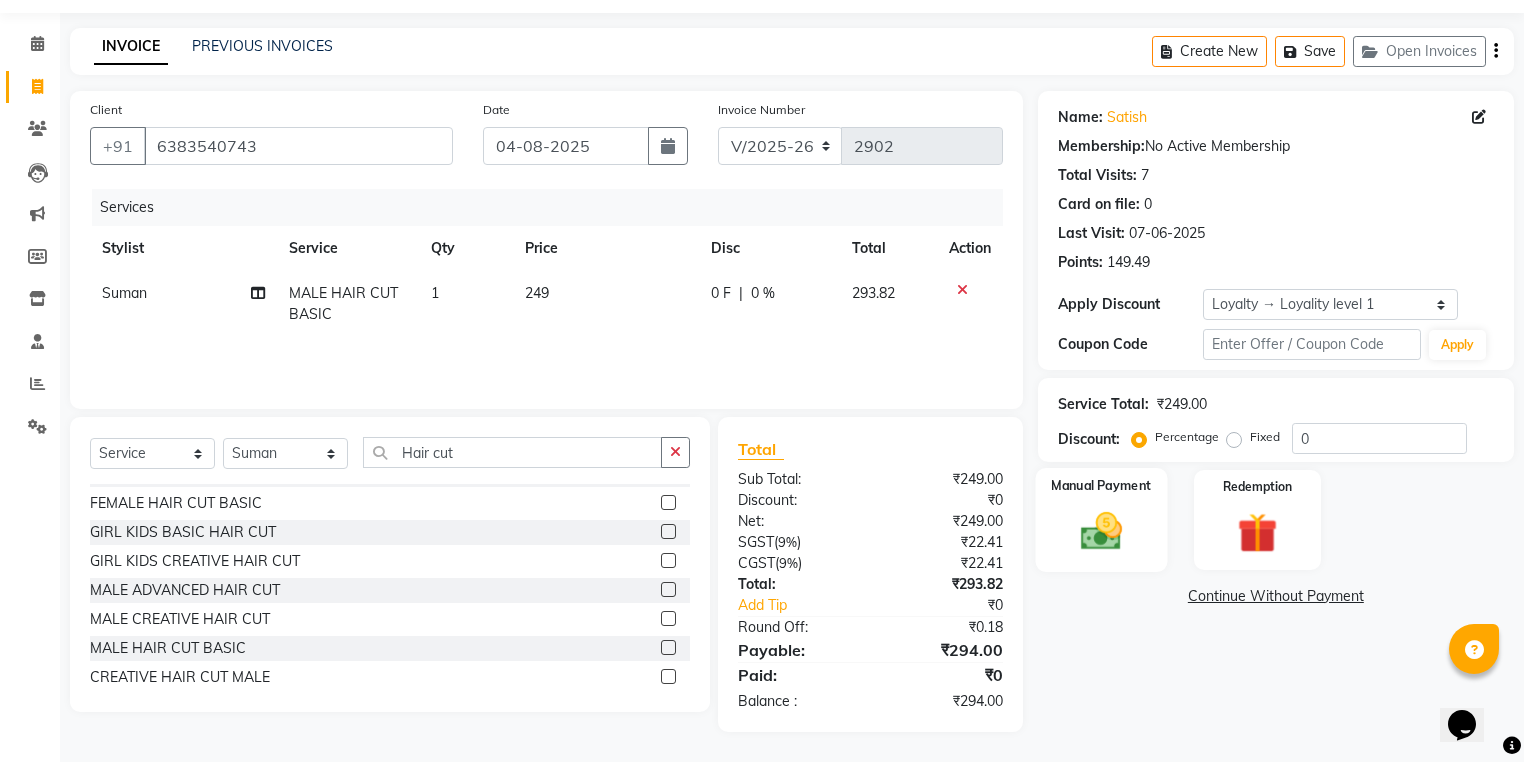 click 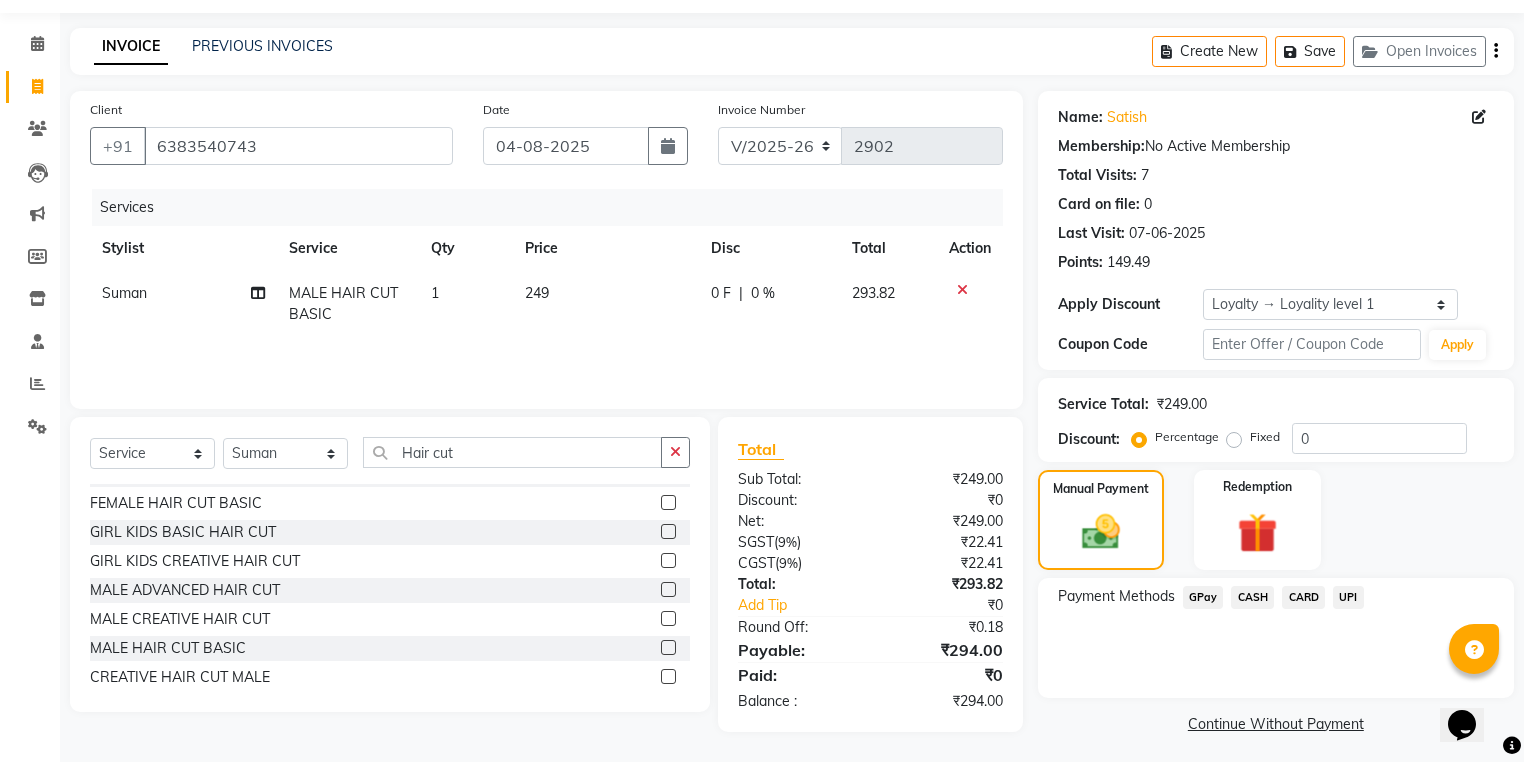 click on "UPI" 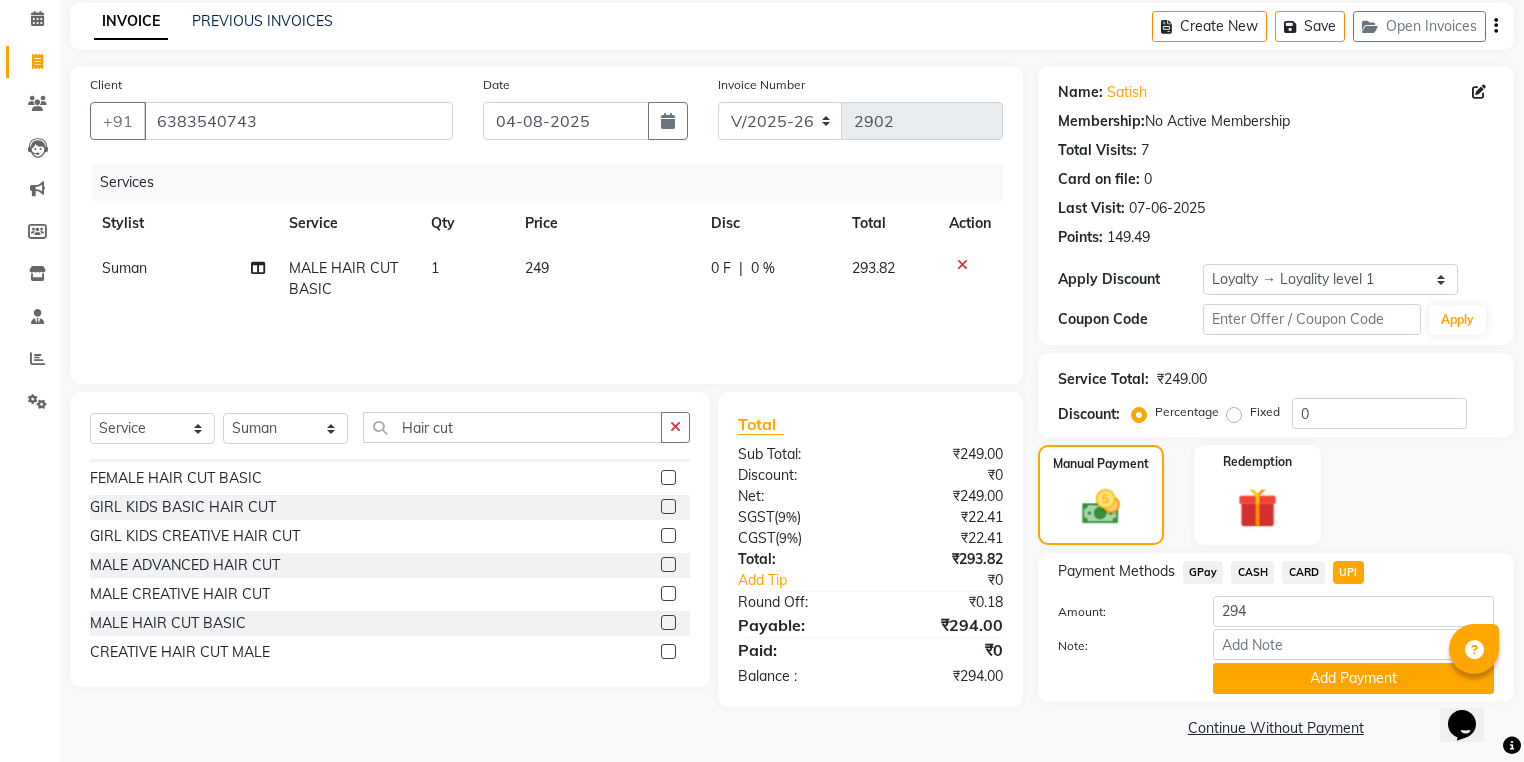 scroll, scrollTop: 96, scrollLeft: 0, axis: vertical 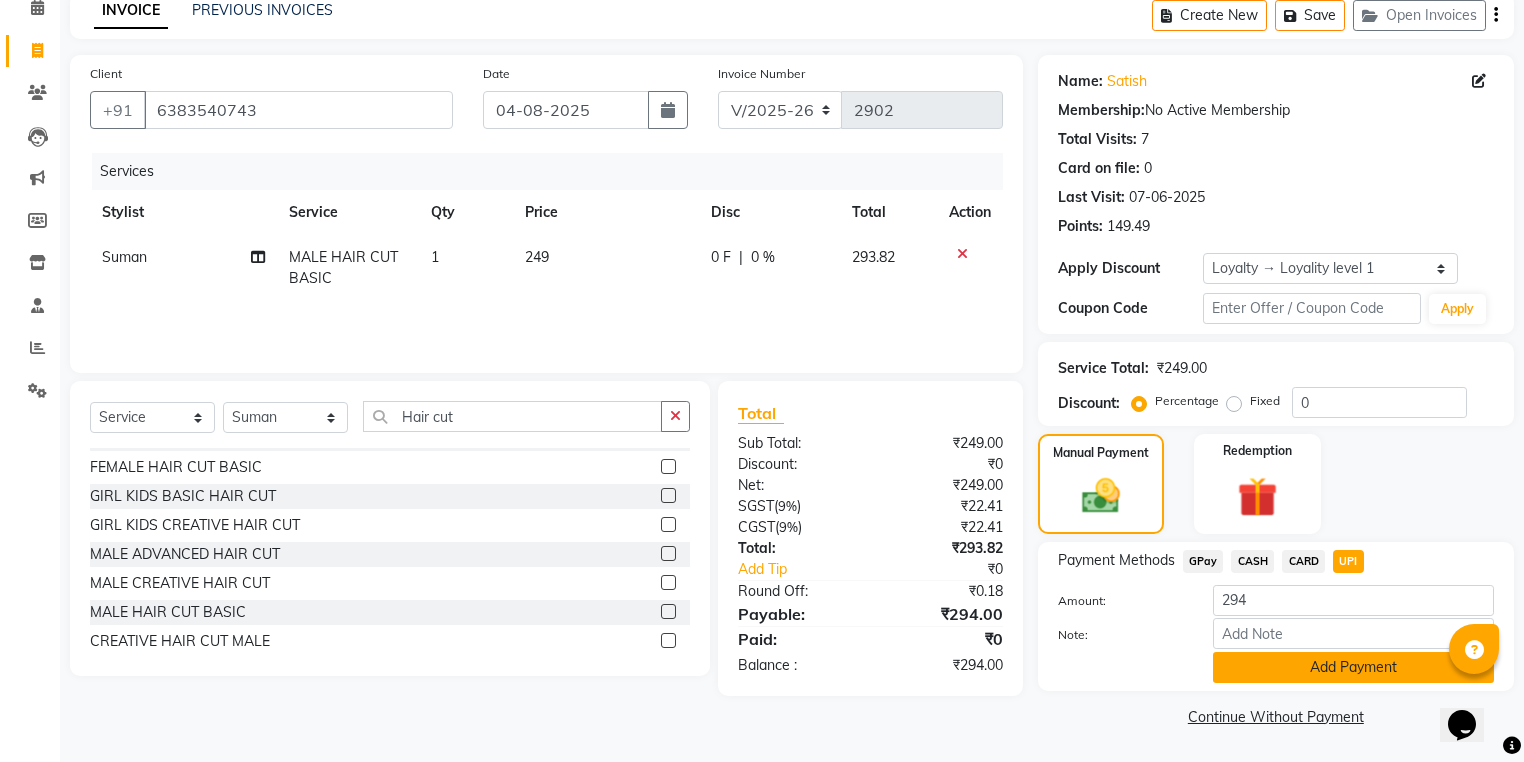 click on "Add Payment" 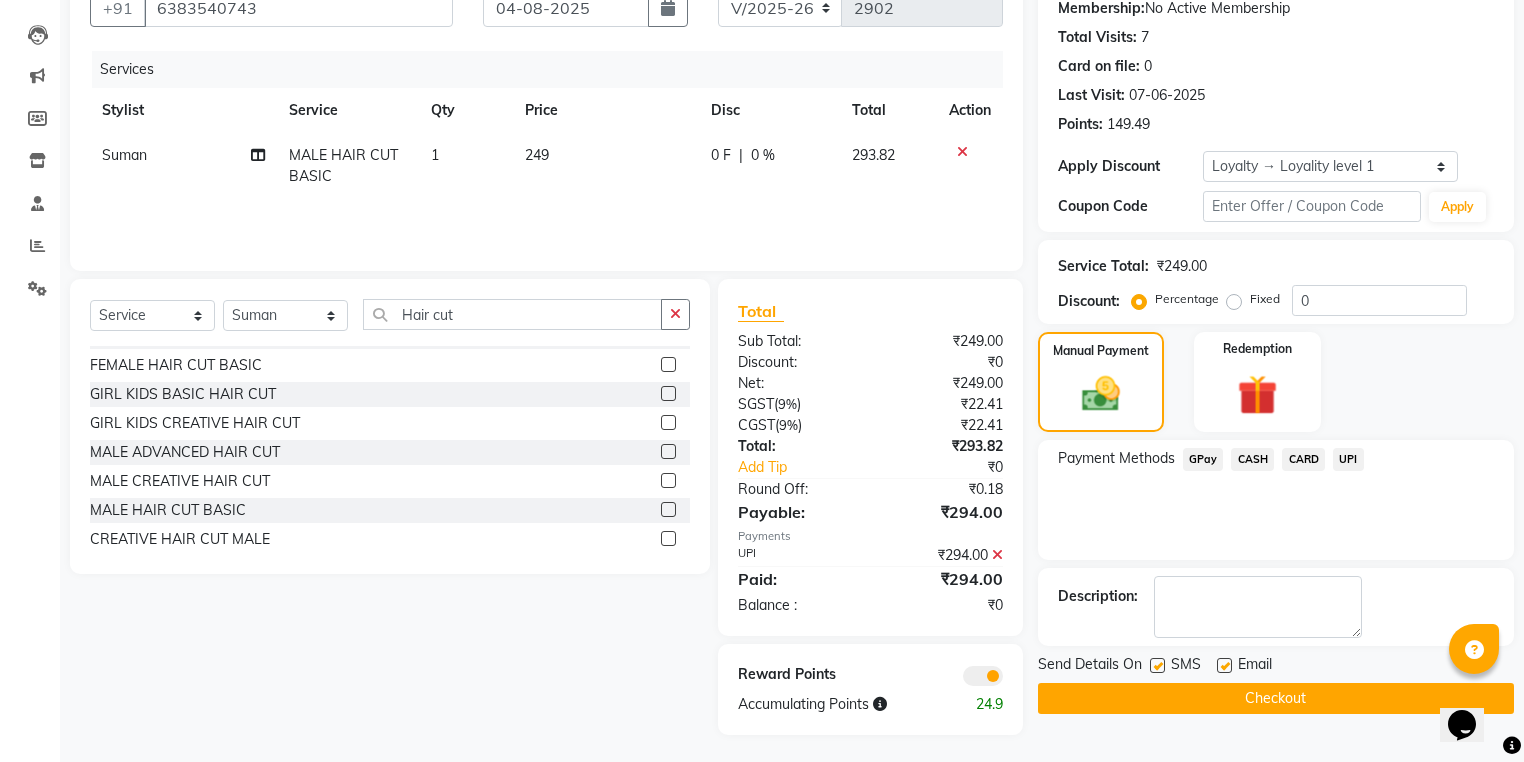scroll, scrollTop: 201, scrollLeft: 0, axis: vertical 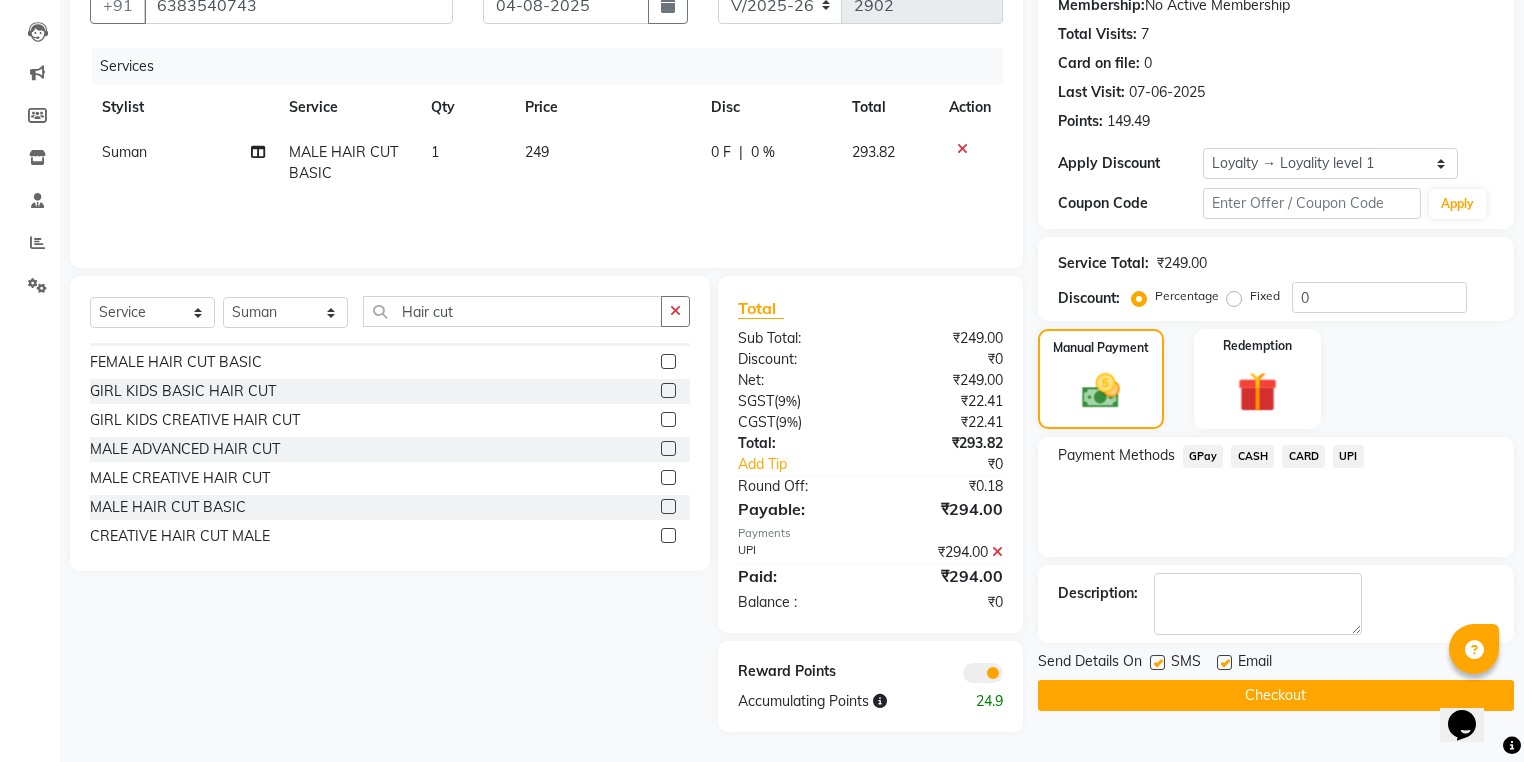 click on "Checkout" 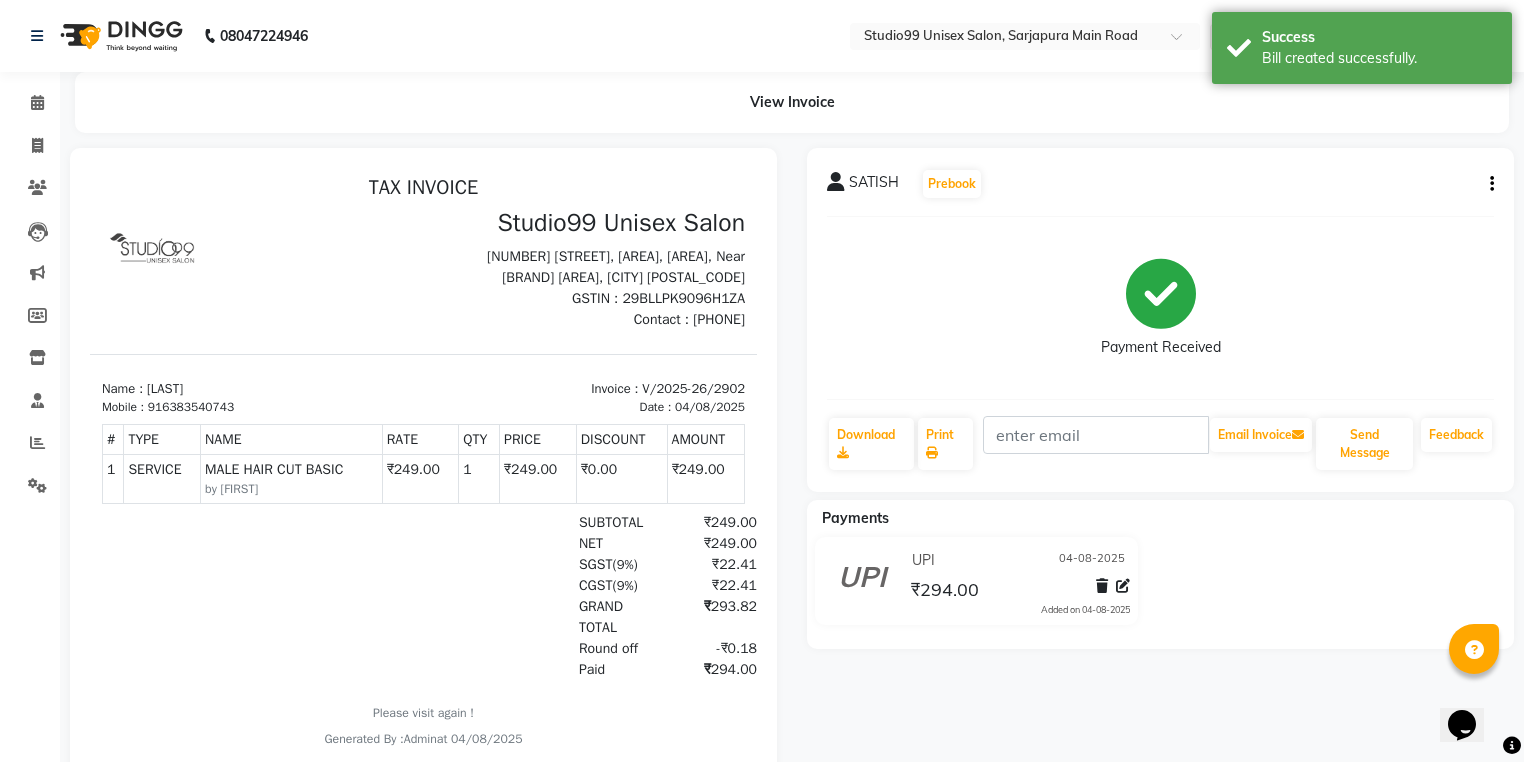 scroll, scrollTop: 0, scrollLeft: 0, axis: both 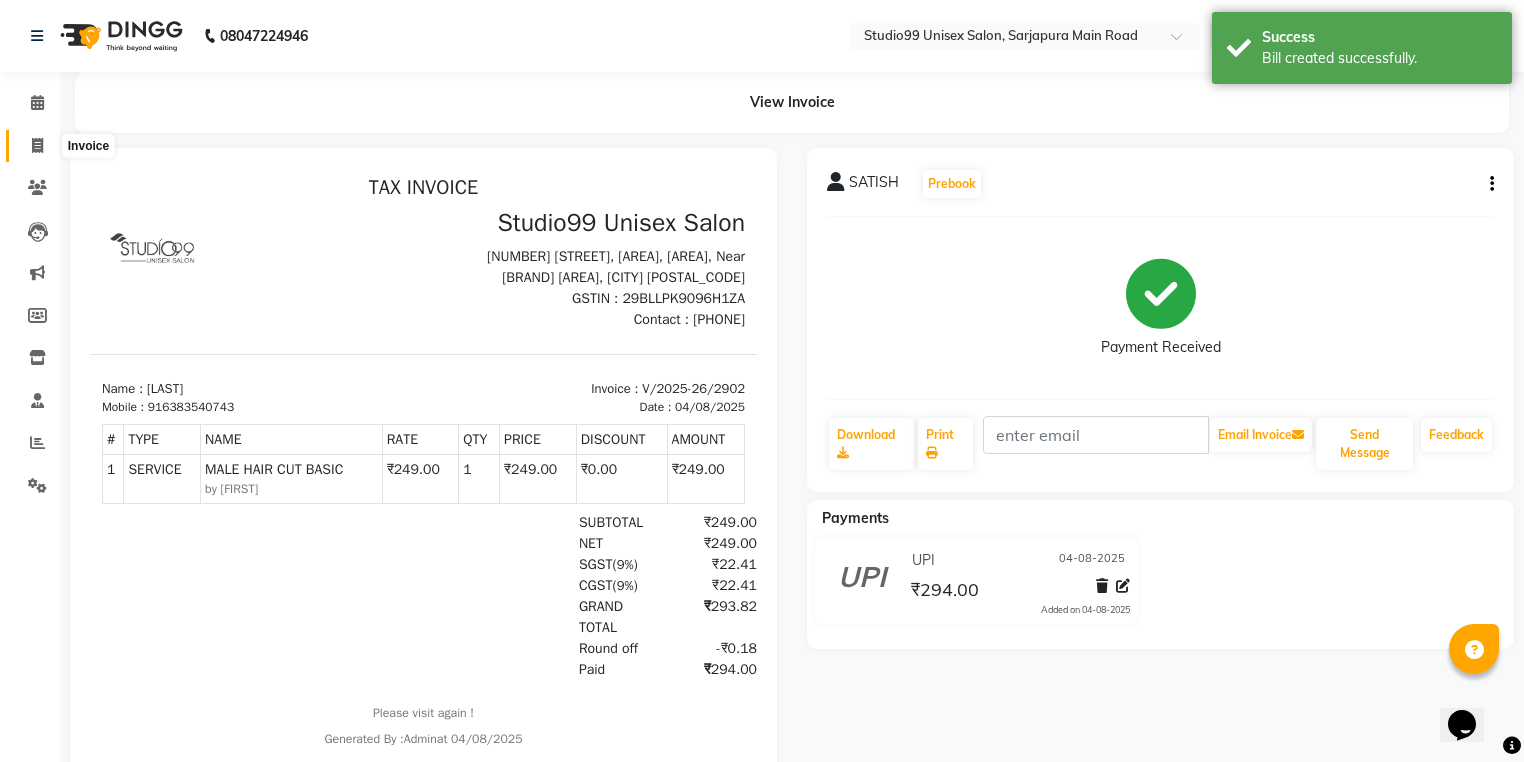 click 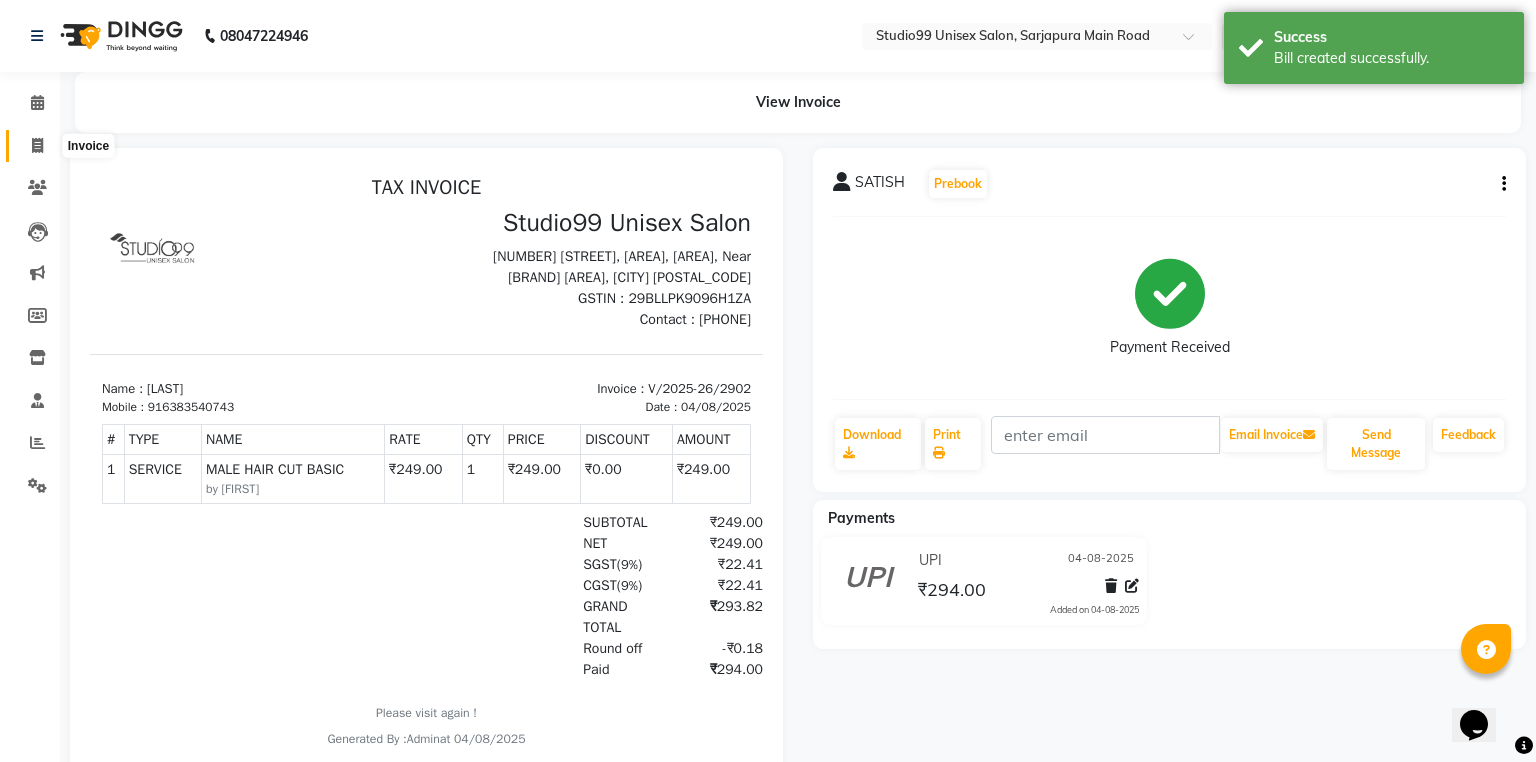 select on "6042" 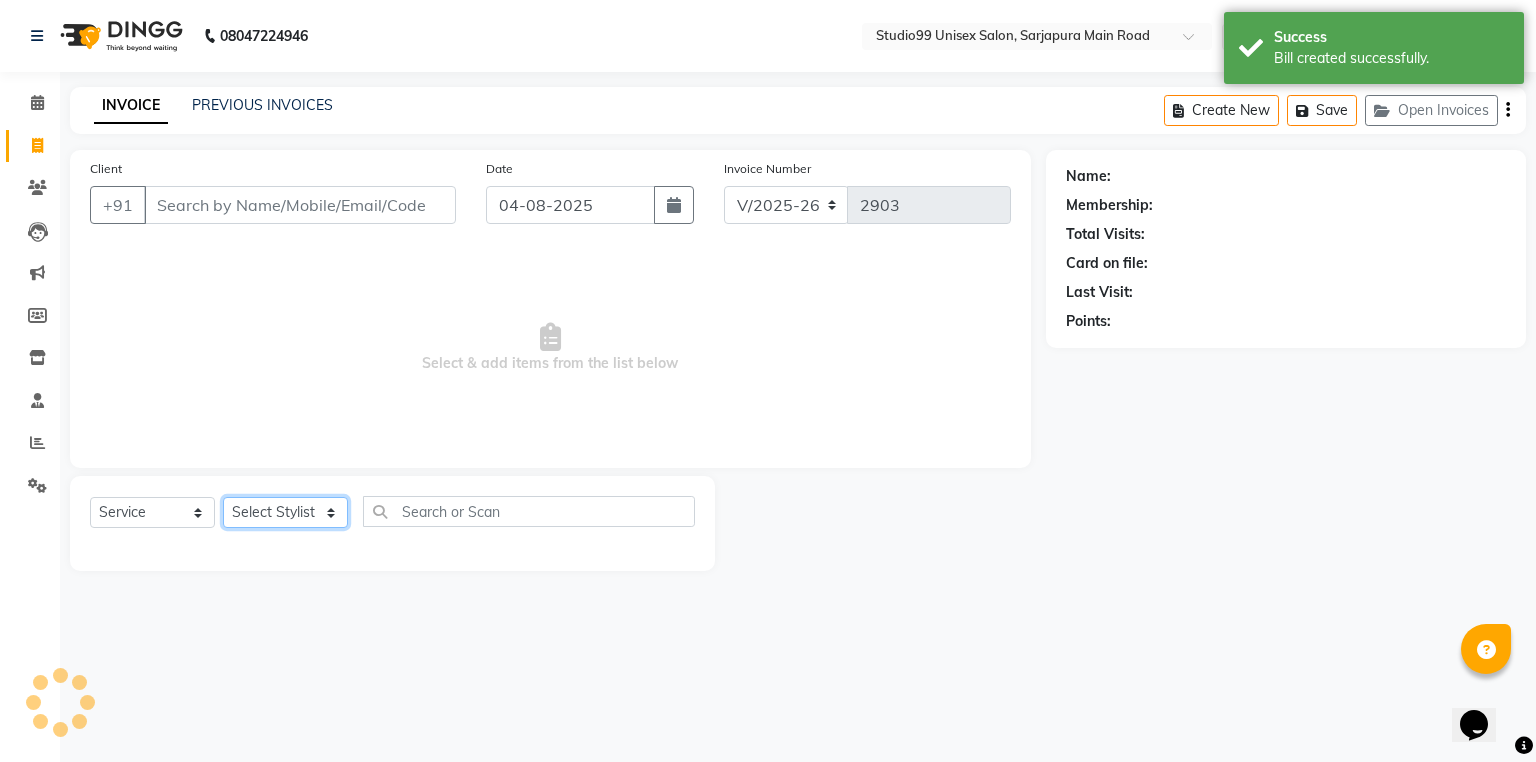 click on "Select Stylist Admin [FIRST] [FIRST]  Dina GOUTAM Gulshan mahi [FIRST] [LAST] Rafeeq Raj  [FIRST] [LAST]  Shallu  [FIRST] Suman Suman" 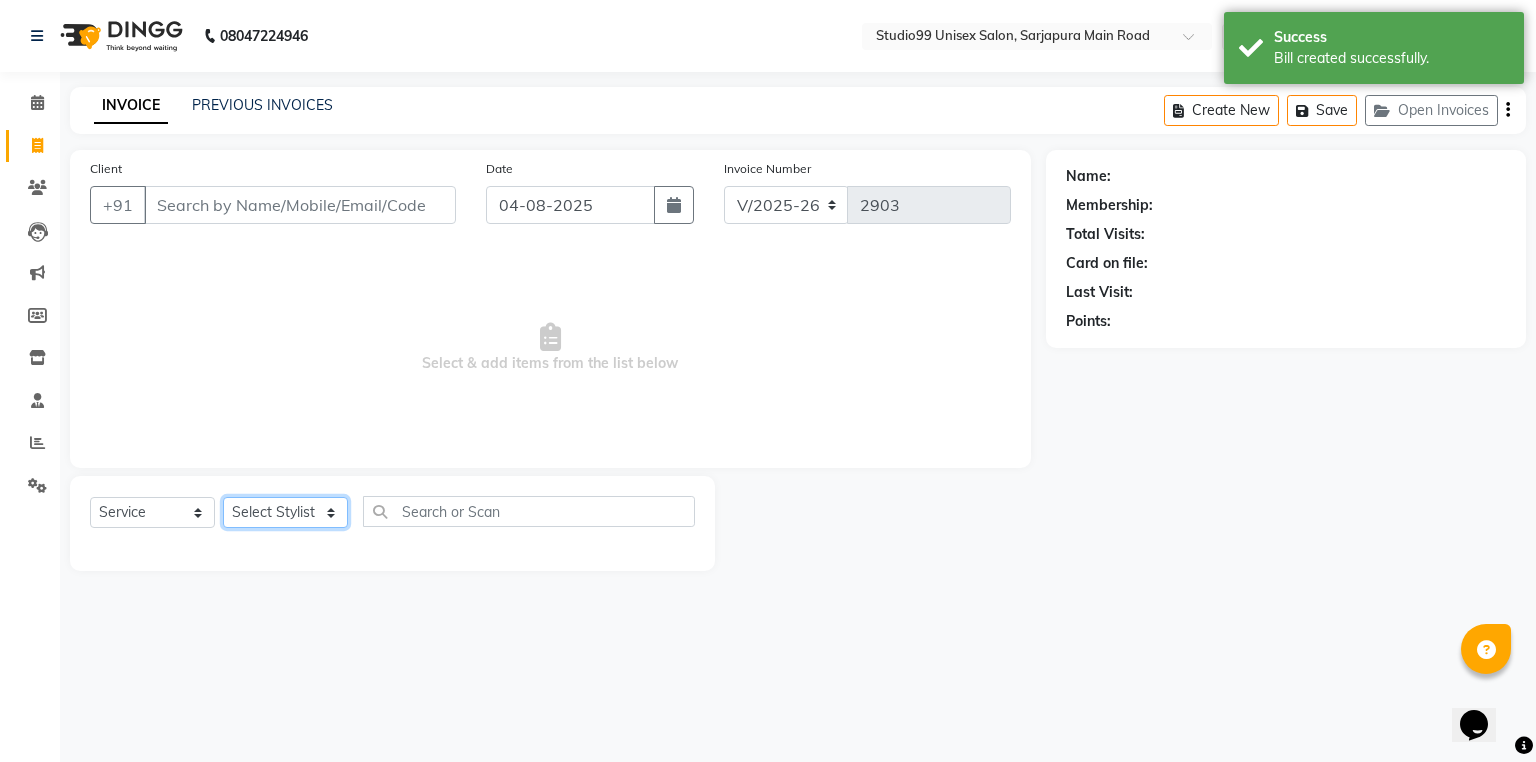 select on "43361" 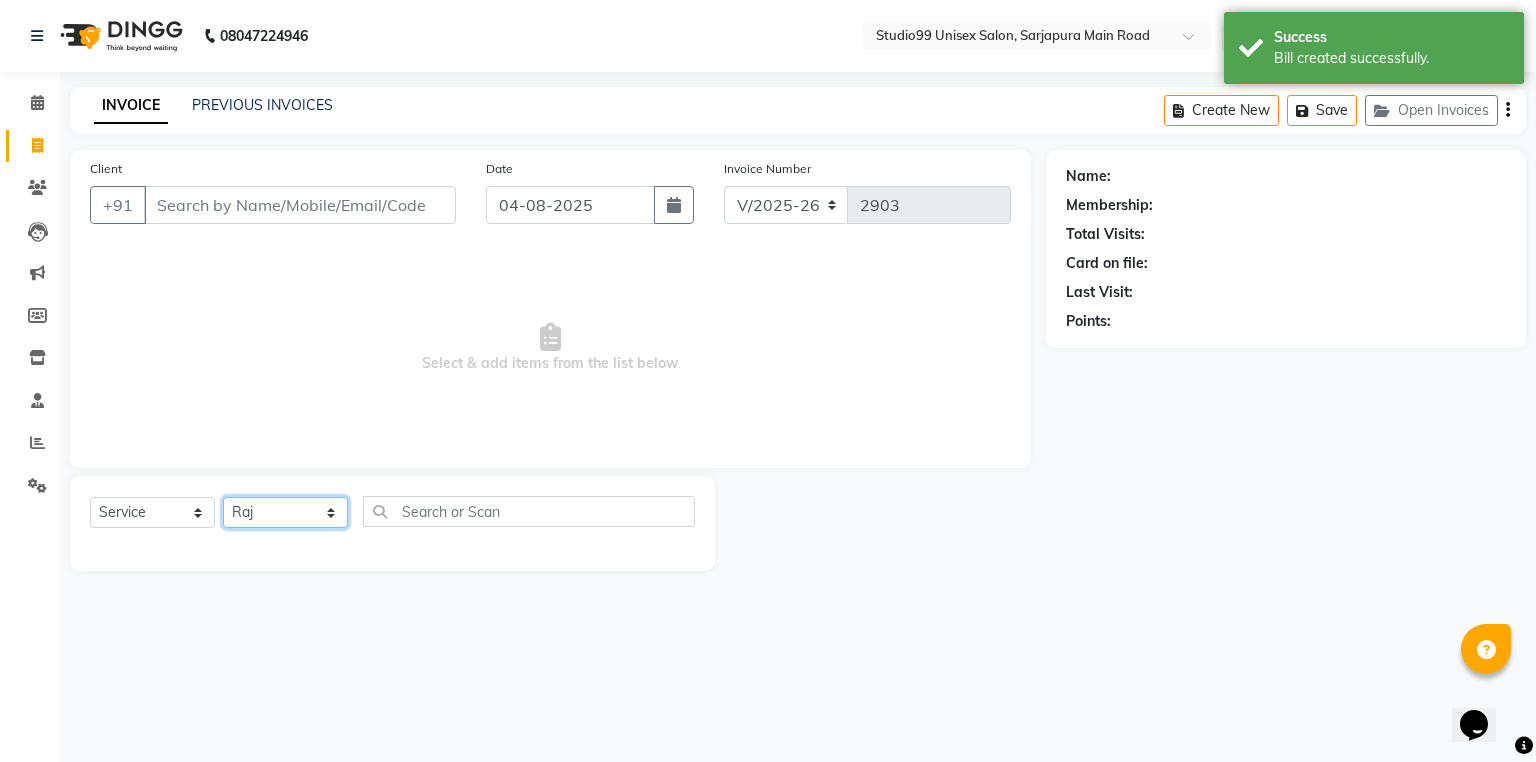 click on "Select Stylist Admin [FIRST] [FIRST]  Dina GOUTAM Gulshan mahi [FIRST] [LAST] Rafeeq Raj  [FIRST] [LAST]  Shallu  [FIRST] Suman Suman" 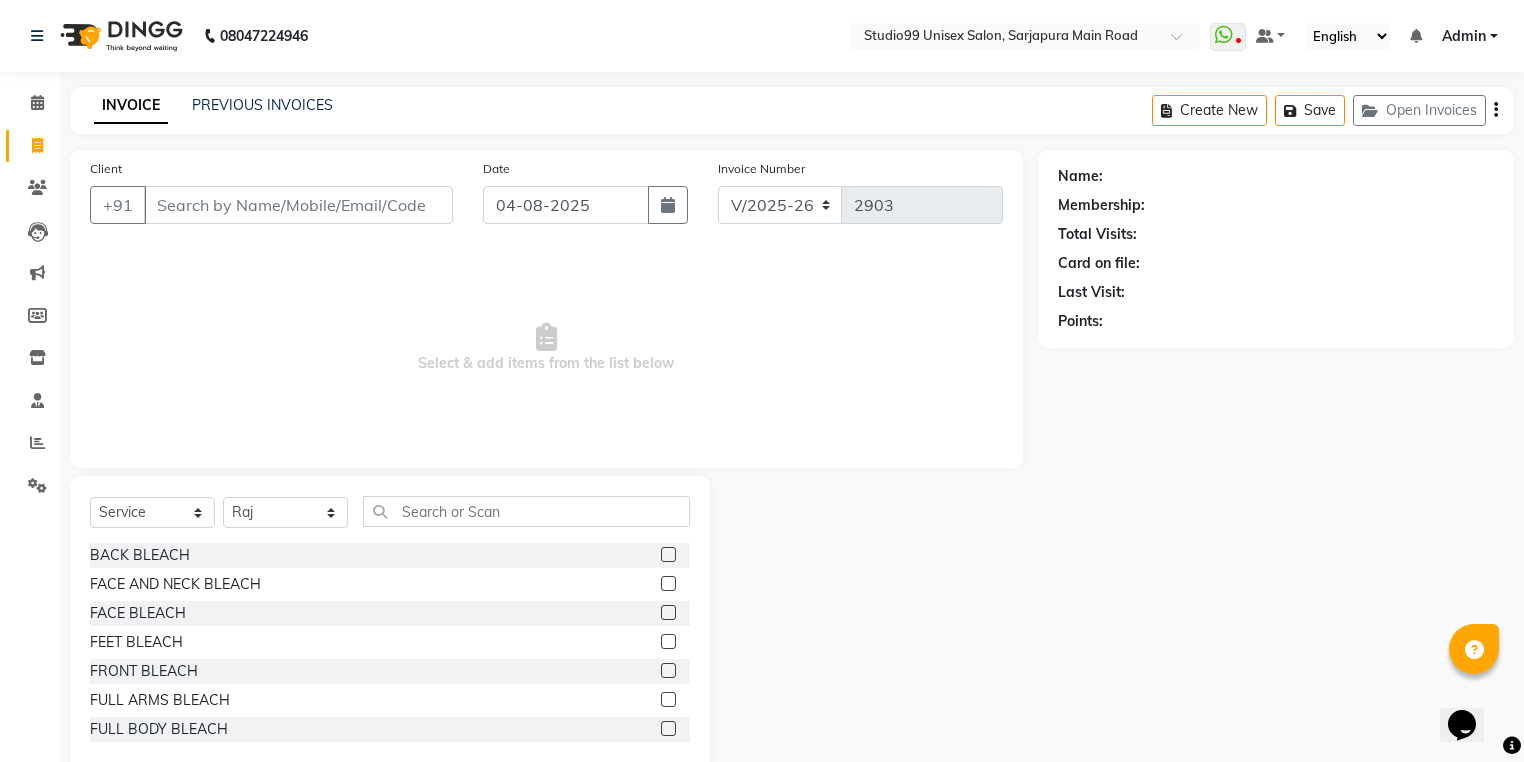 click on "Select  Service  Product  Membership  Package Voucher Prepaid Gift Card  Select Stylist Admin [FIRST] [FIRST]  Dina GOUTAM Gulshan mahi [FIRST] [LAST] Rafeeq Raj  [FIRST] [LAST]  Shallu  [FIRST] Suman Suman  BACK BLEACH  FACE AND NECK BLEACH  FACE BLEACH  FEET BLEACH  FRONT BLEACH  FULL ARMS BLEACH  FULL BODY BLEACH  FULL LEGS BLEACH  HALF ARMS BLEACH  HALF BACK BLEACH  HALF FRONT BLEACH  HALF LEGS BLEACH  BEARD COLOR  FASHION COLOR  FEMALE FASHION STREAKS  FEMALE GLOBAL HIGHLIGHTS  FEMALE LARGE HAIR GLOBAL COLOUR  FEMALE LARGE HAIR GLOBAL COLOUR WITHOUT AMONIA  FEMALE LARGE HAIR KERA SMOOTHNING  FEMALE LARGE HAIR REBONDING  FEMALE LARGE HAIR SMOOTHNING  FEMALE MEDIUM GLOBAL + PARTIAL HIGHLIGHTS  FEMALE HAIR GLOBAL COLOUR  FEMALE HAIR GLOBAL COLOUR WITHOUT AMONIA  FEMALE MEDIUM HAIR KERA SMOOTHNING  FEMALE MEDIUM HAIR REBONDING  FEMALE MEDIUM HAIR SMOOTHNING  FEMALE ROOT TOUCH  FEMALE ROOT TOUCH WITHOUT AMONIA  FEMALE SMALL HAIR GLOBAL COLOUR  FEMALE SMALL HAIR KERA SMOOTHNING  FEMALE SMALL HAIR REBONDING  MALE STREAKS" 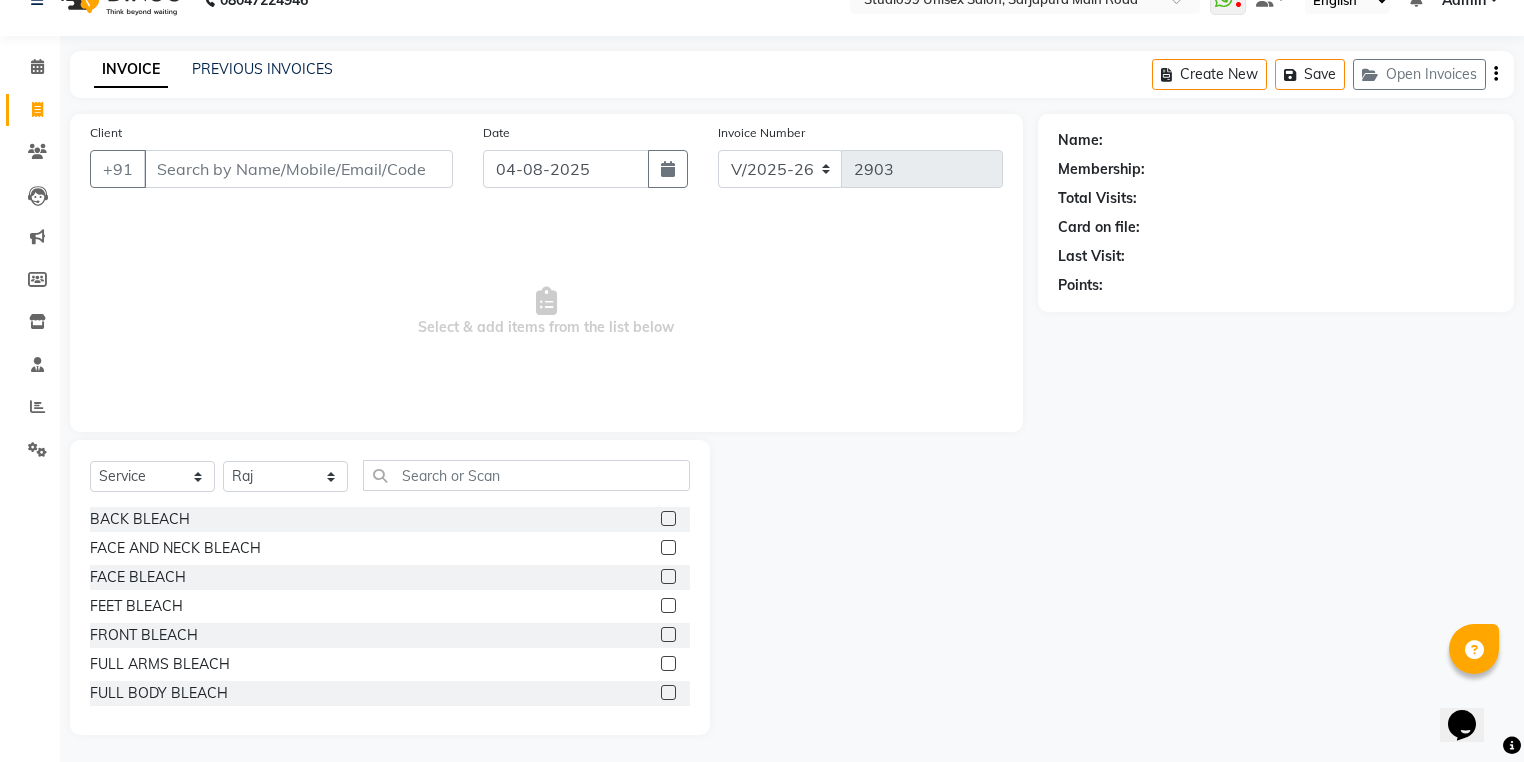 scroll, scrollTop: 39, scrollLeft: 0, axis: vertical 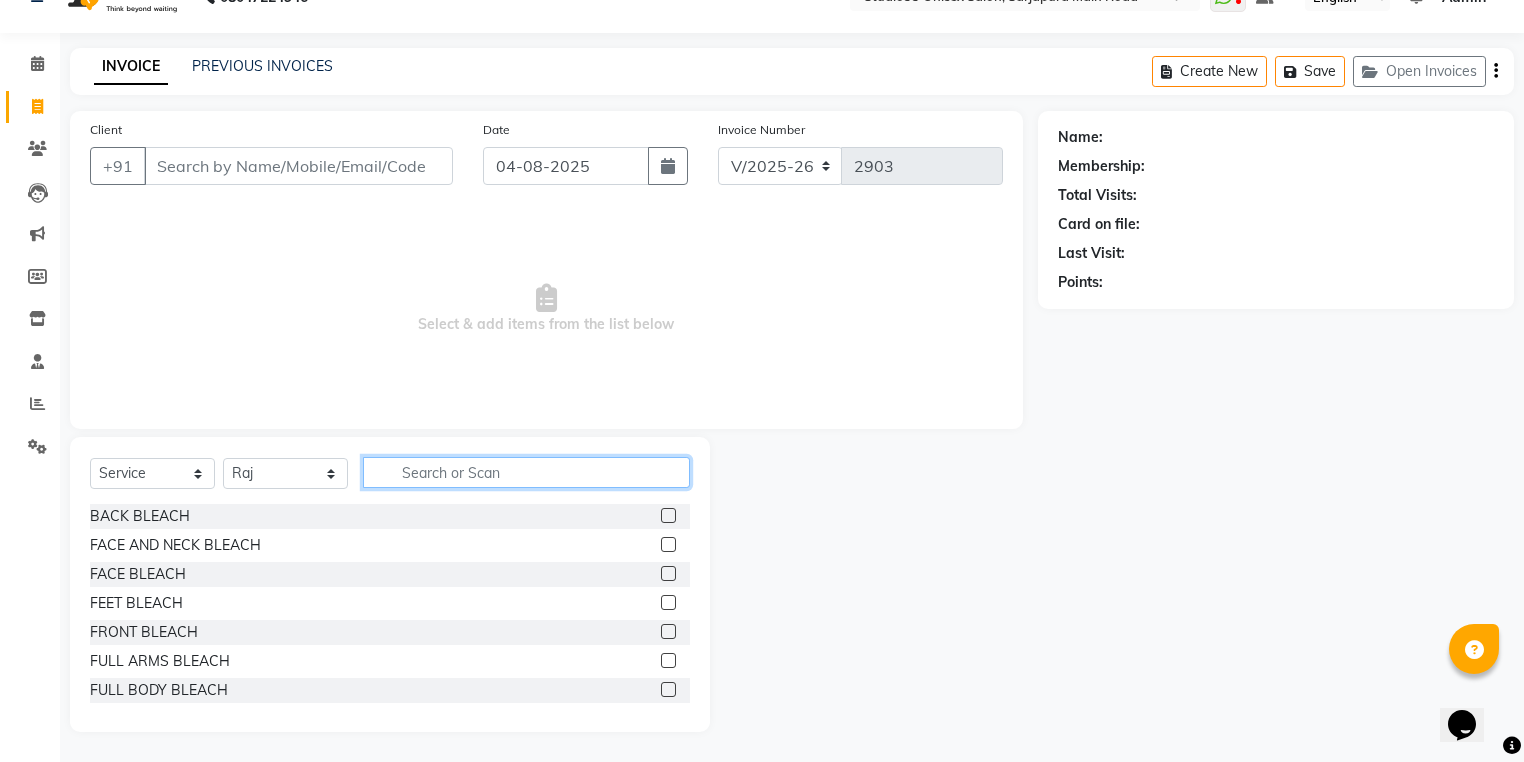click 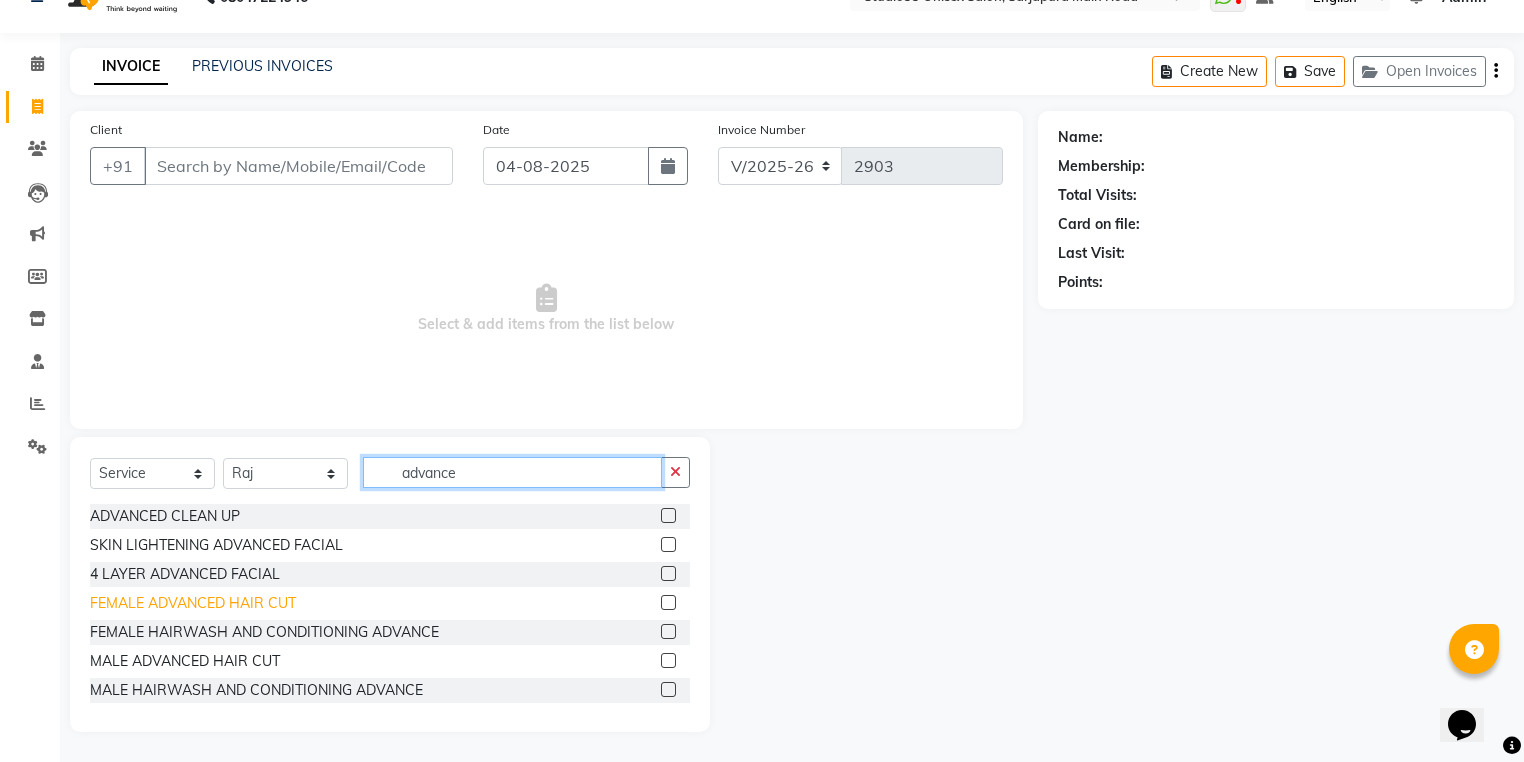 type on "advance" 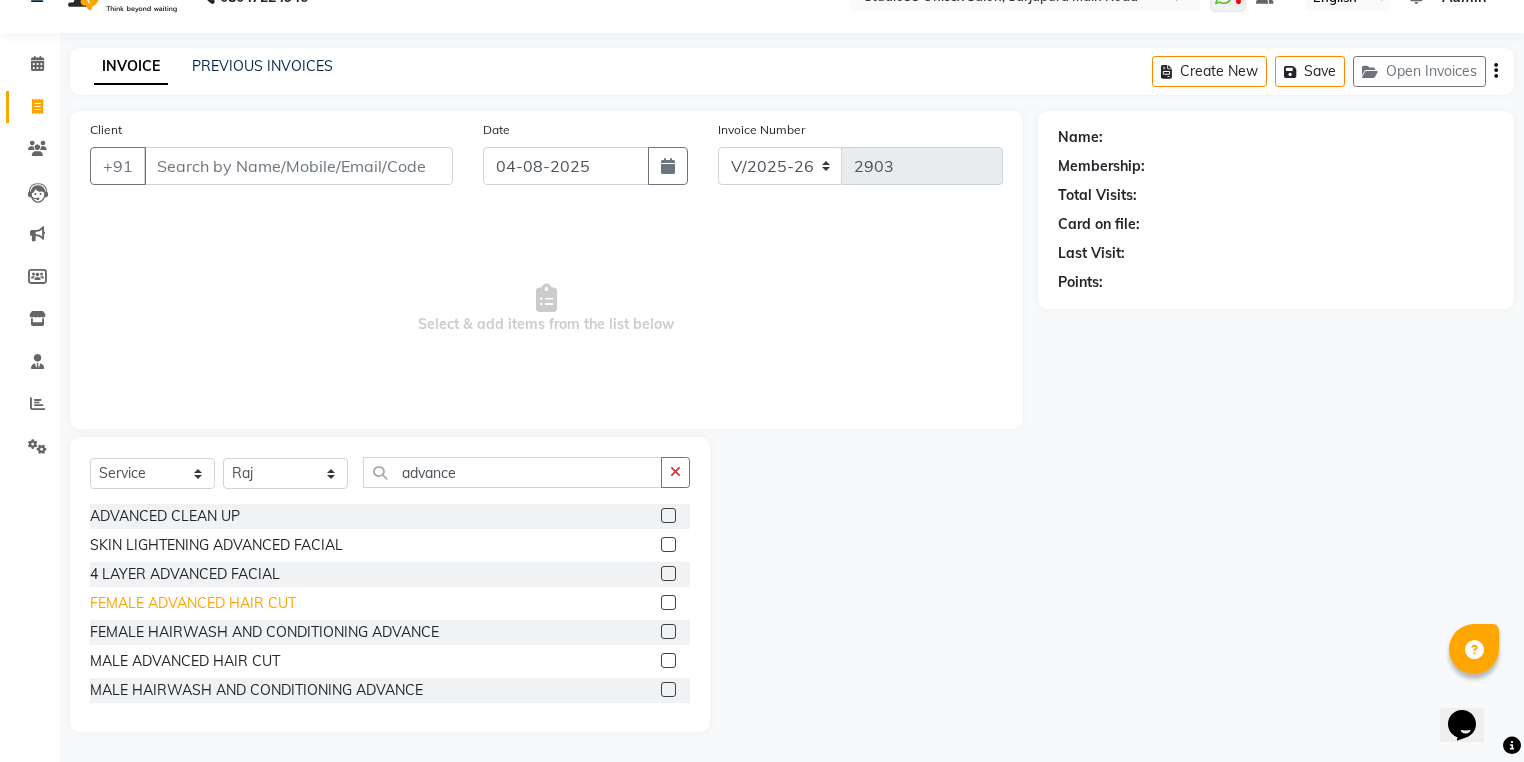 click on "FEMALE ADVANCED HAIR CUT" 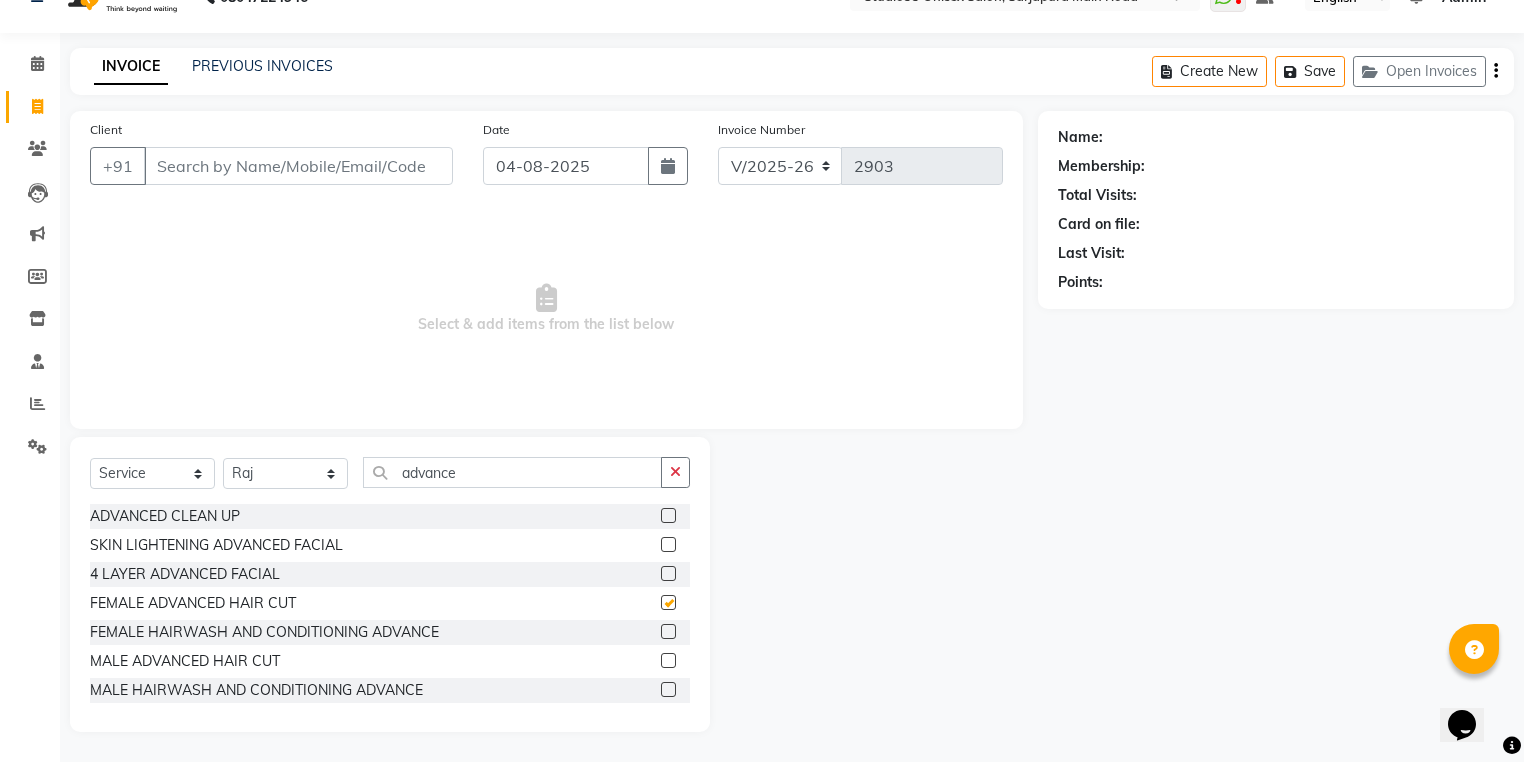 checkbox on "false" 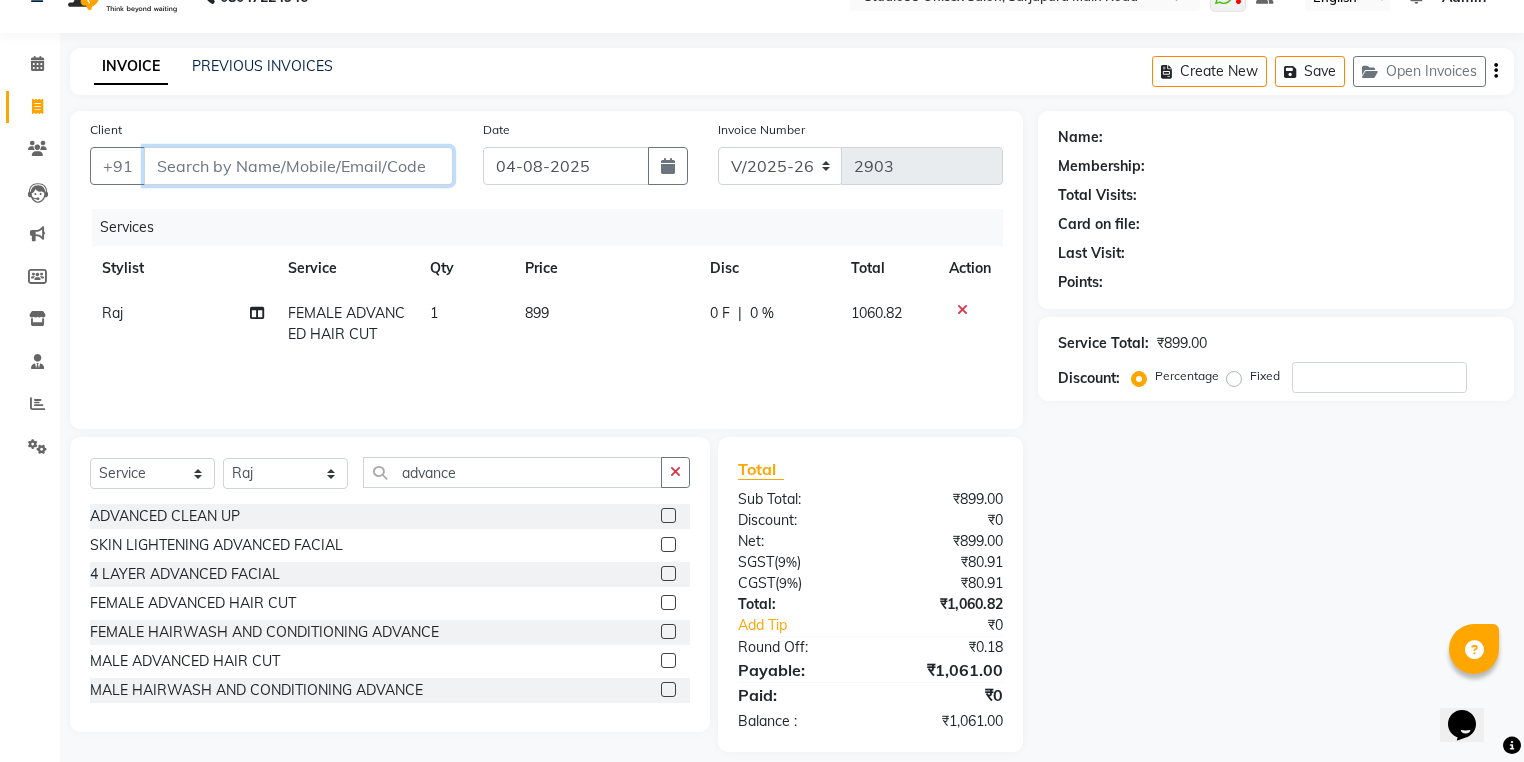 click on "Client" at bounding box center (298, 166) 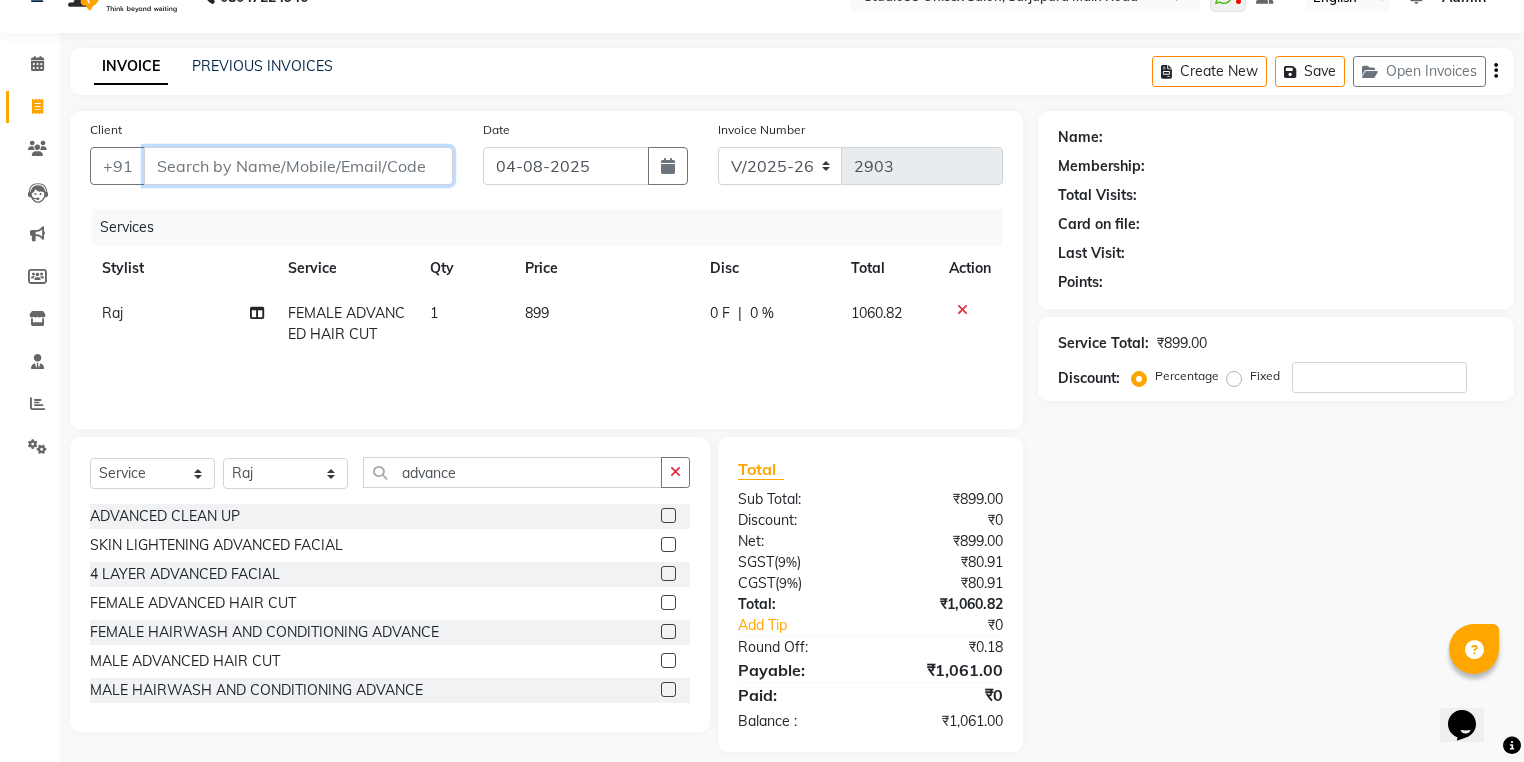type on "7" 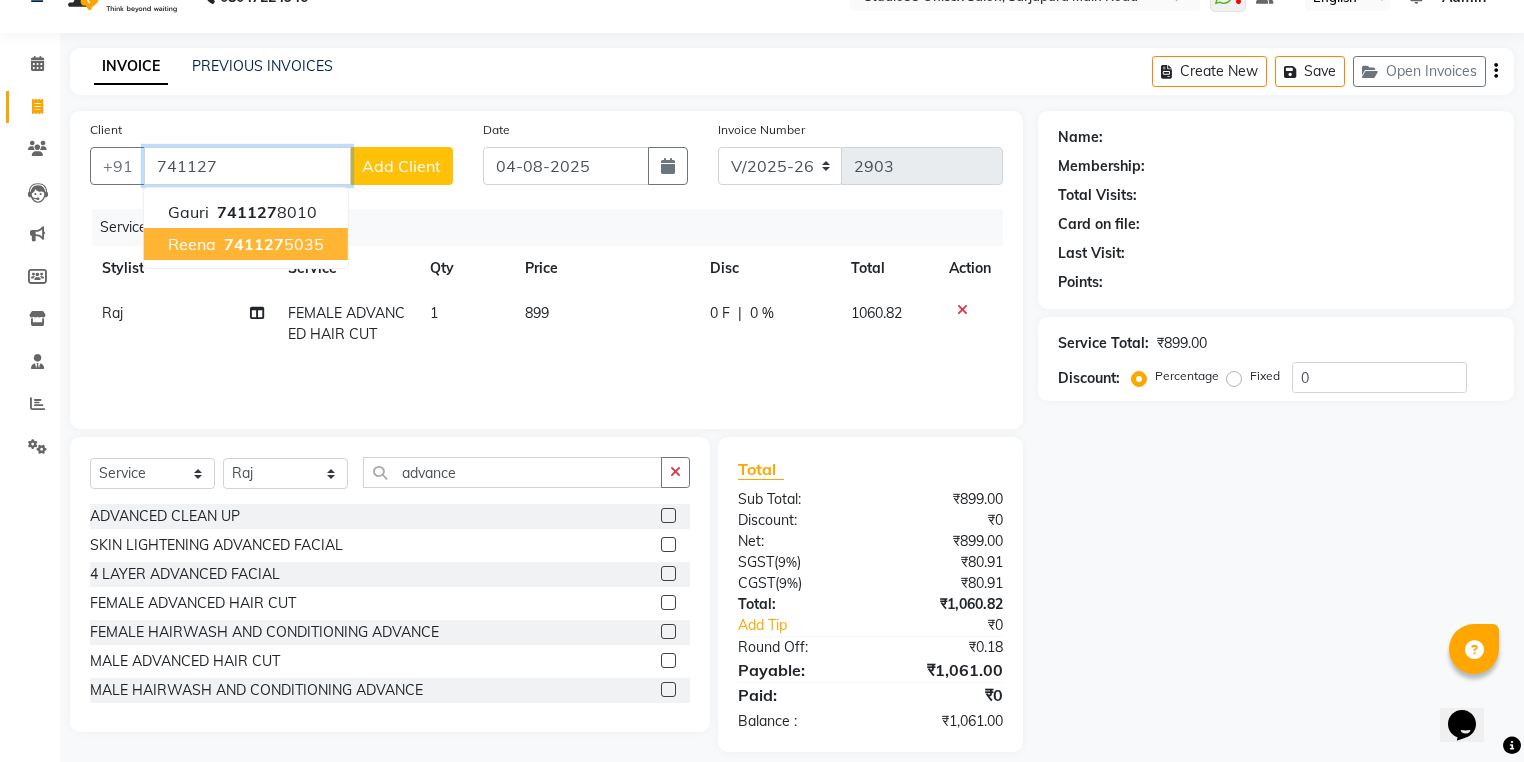 click on "741127 5035" at bounding box center (272, 244) 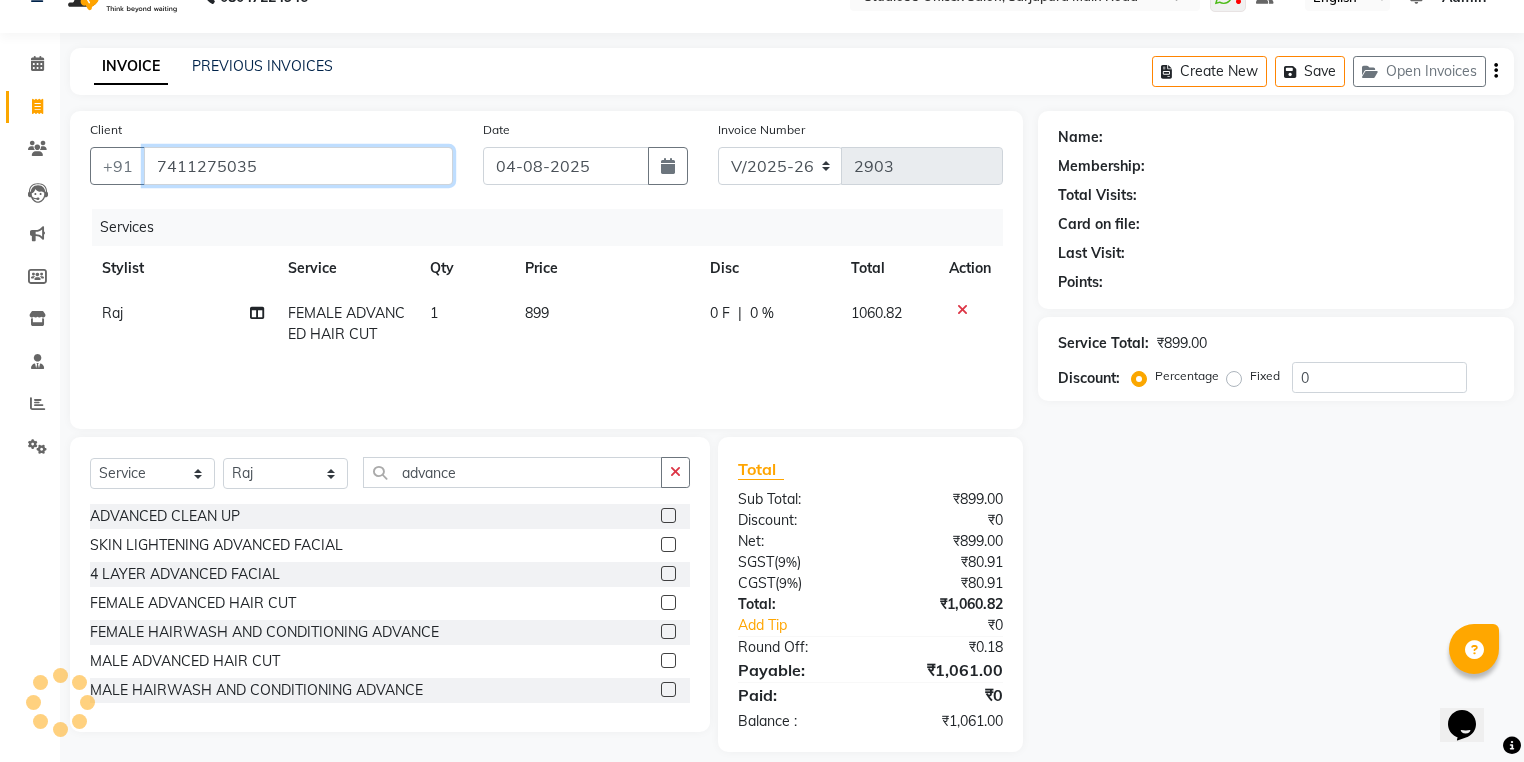 type on "7411275035" 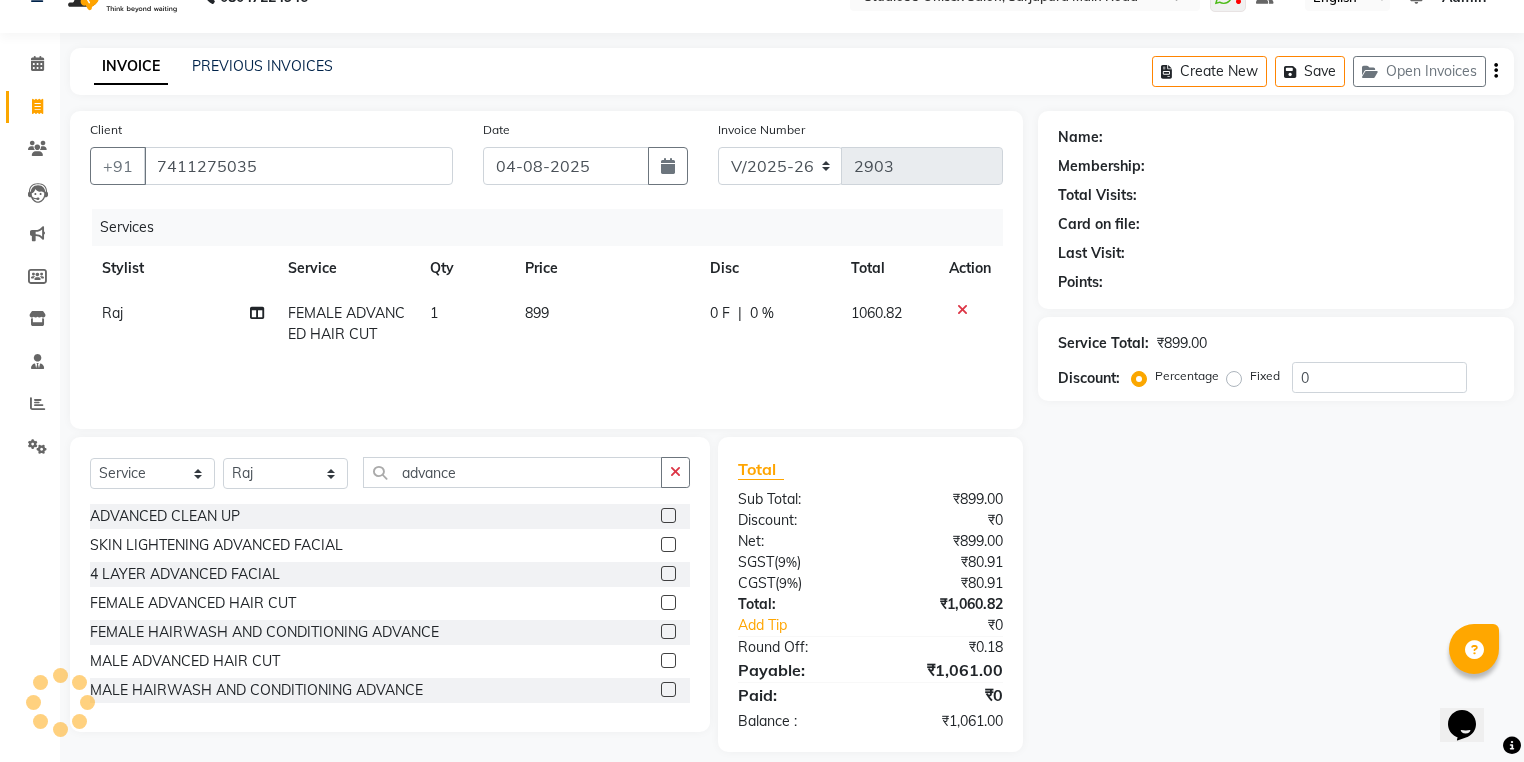 select on "1: Object" 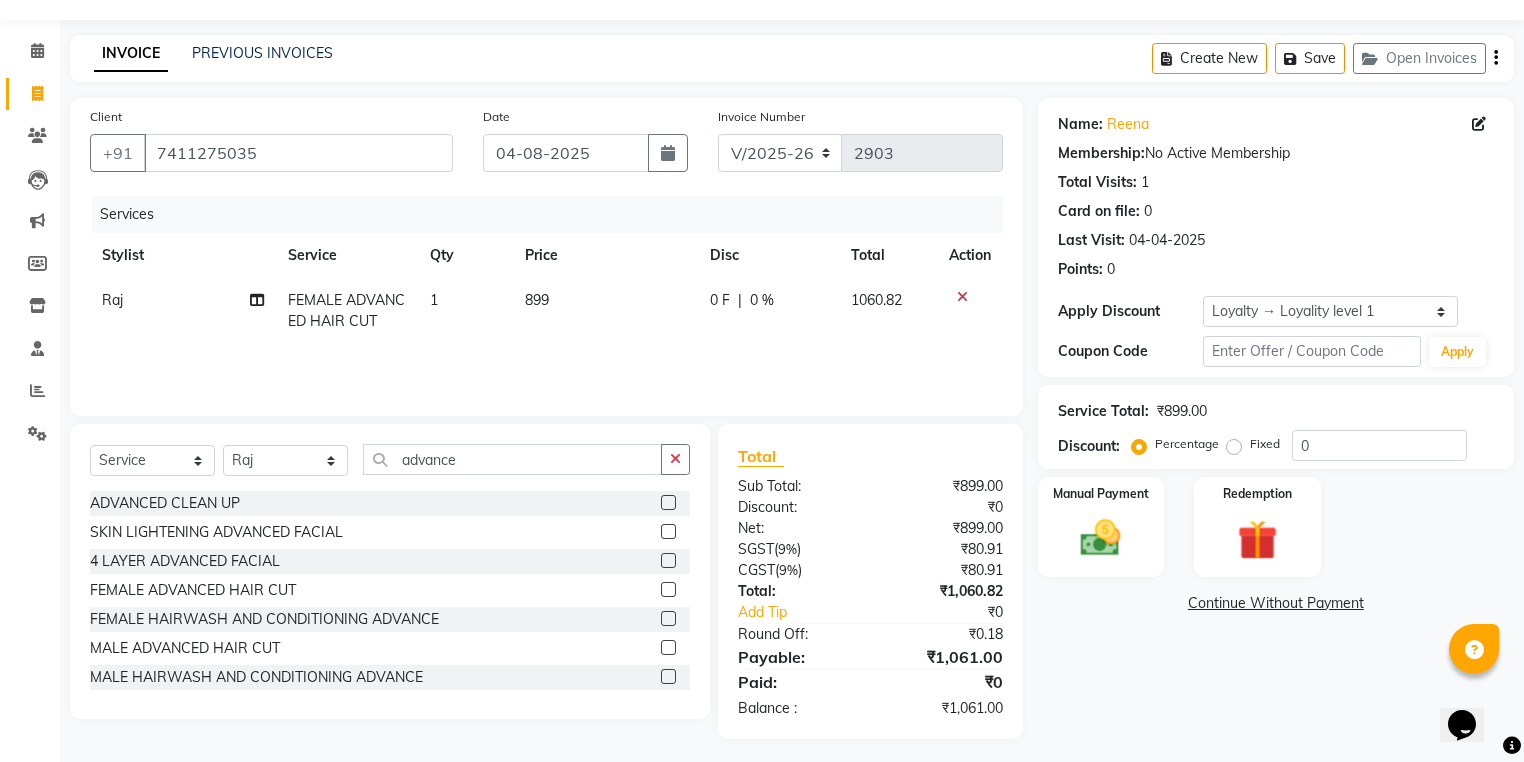 scroll, scrollTop: 59, scrollLeft: 0, axis: vertical 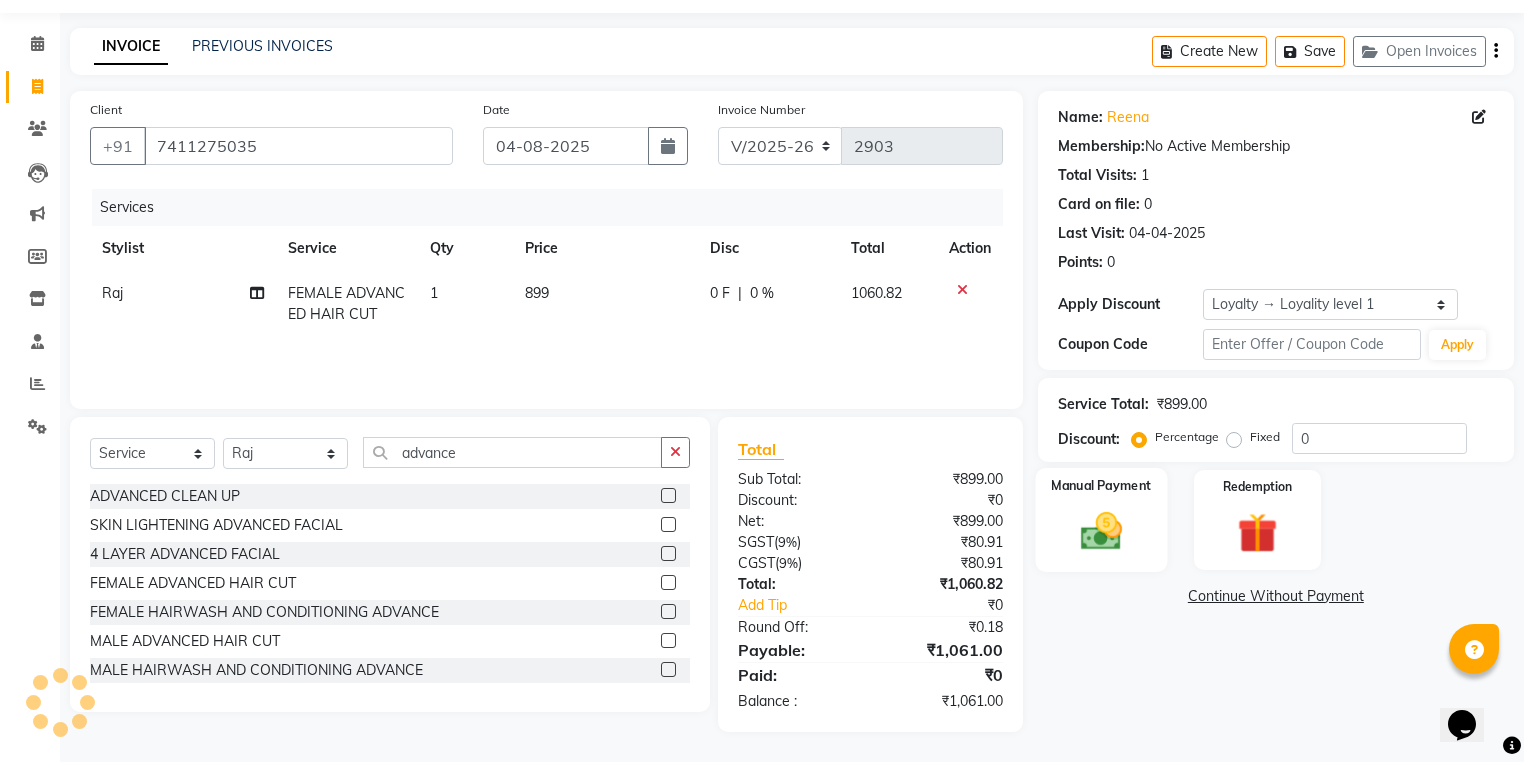 click 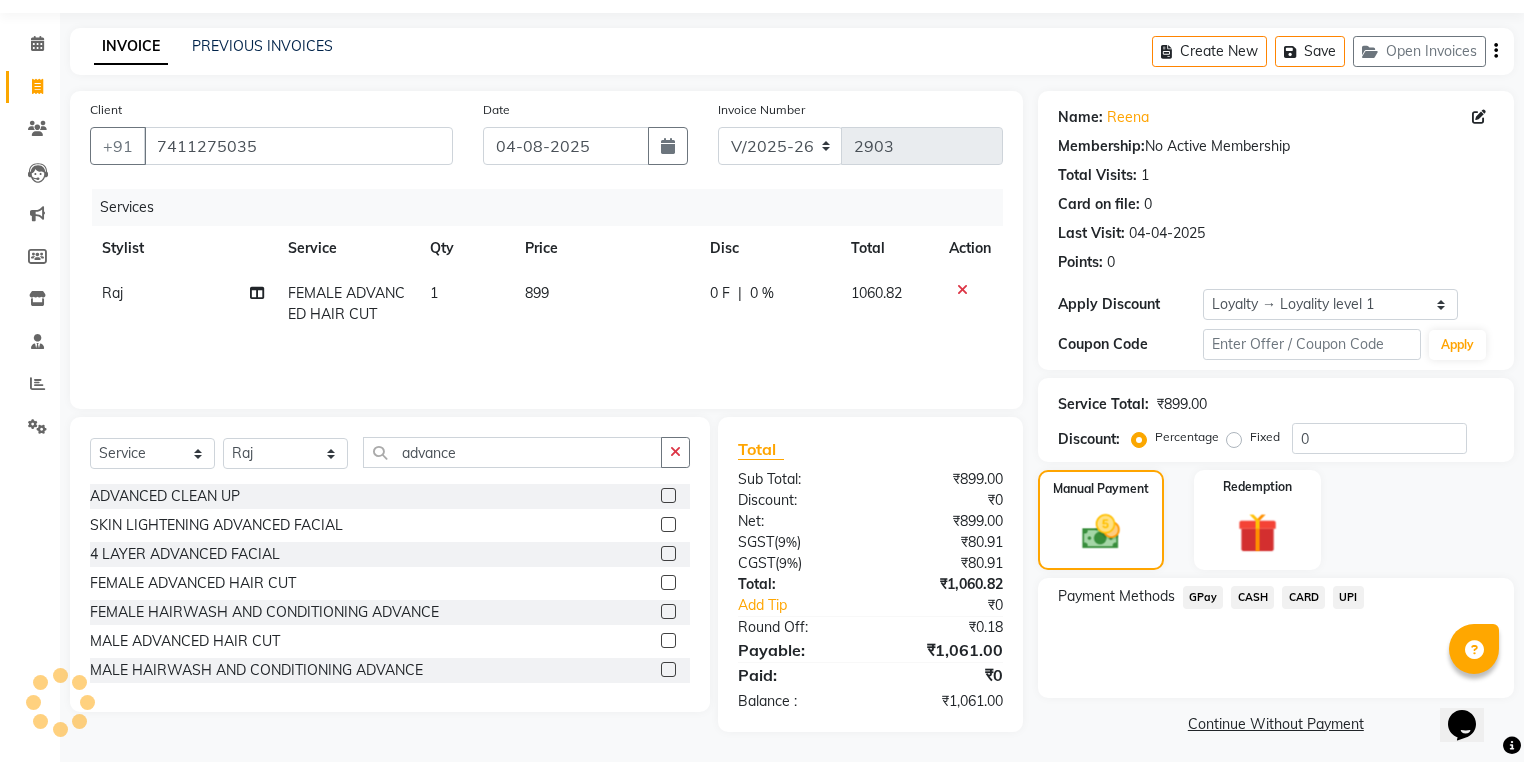 click on "UPI" 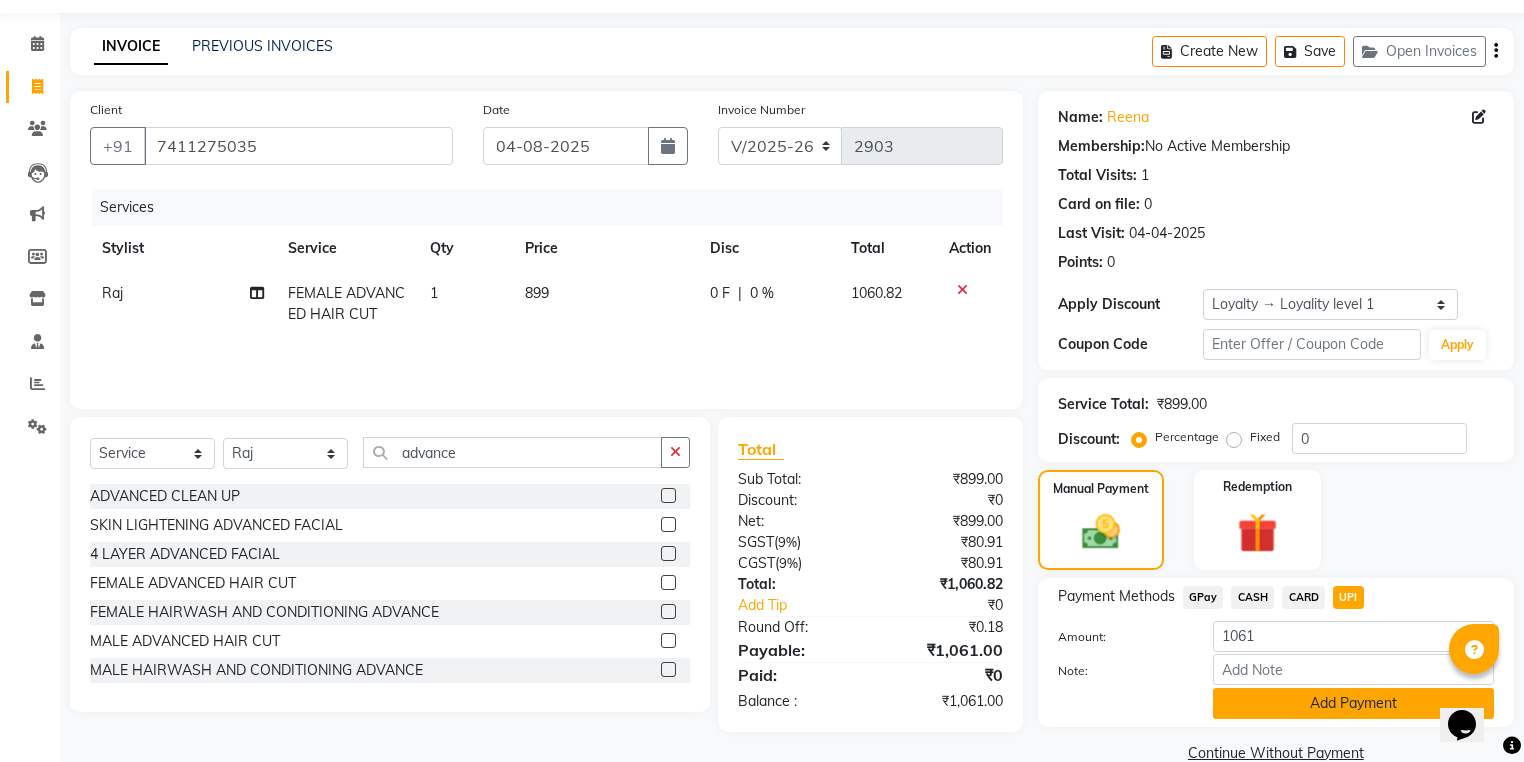 click on "Add Payment" 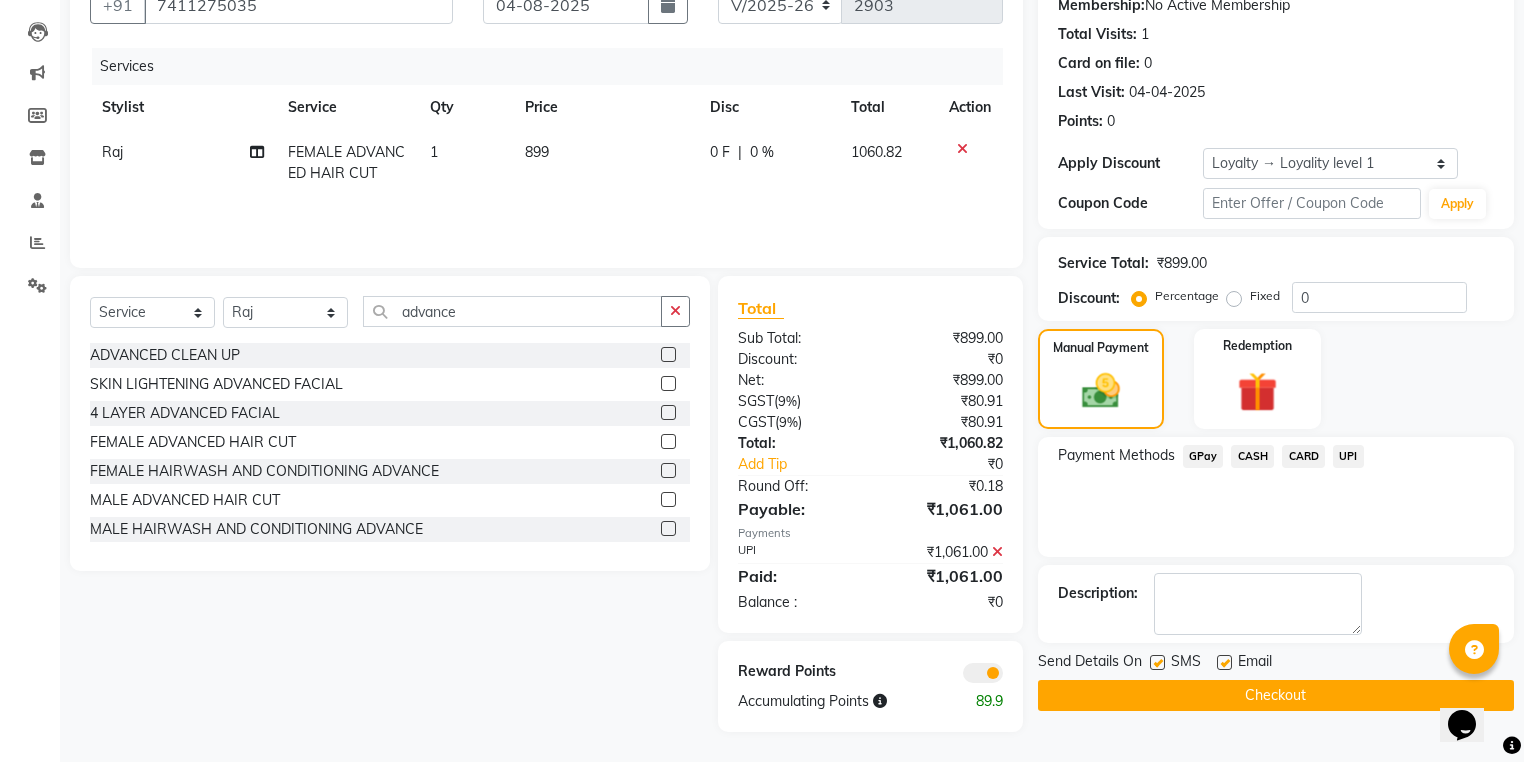 scroll, scrollTop: 201, scrollLeft: 0, axis: vertical 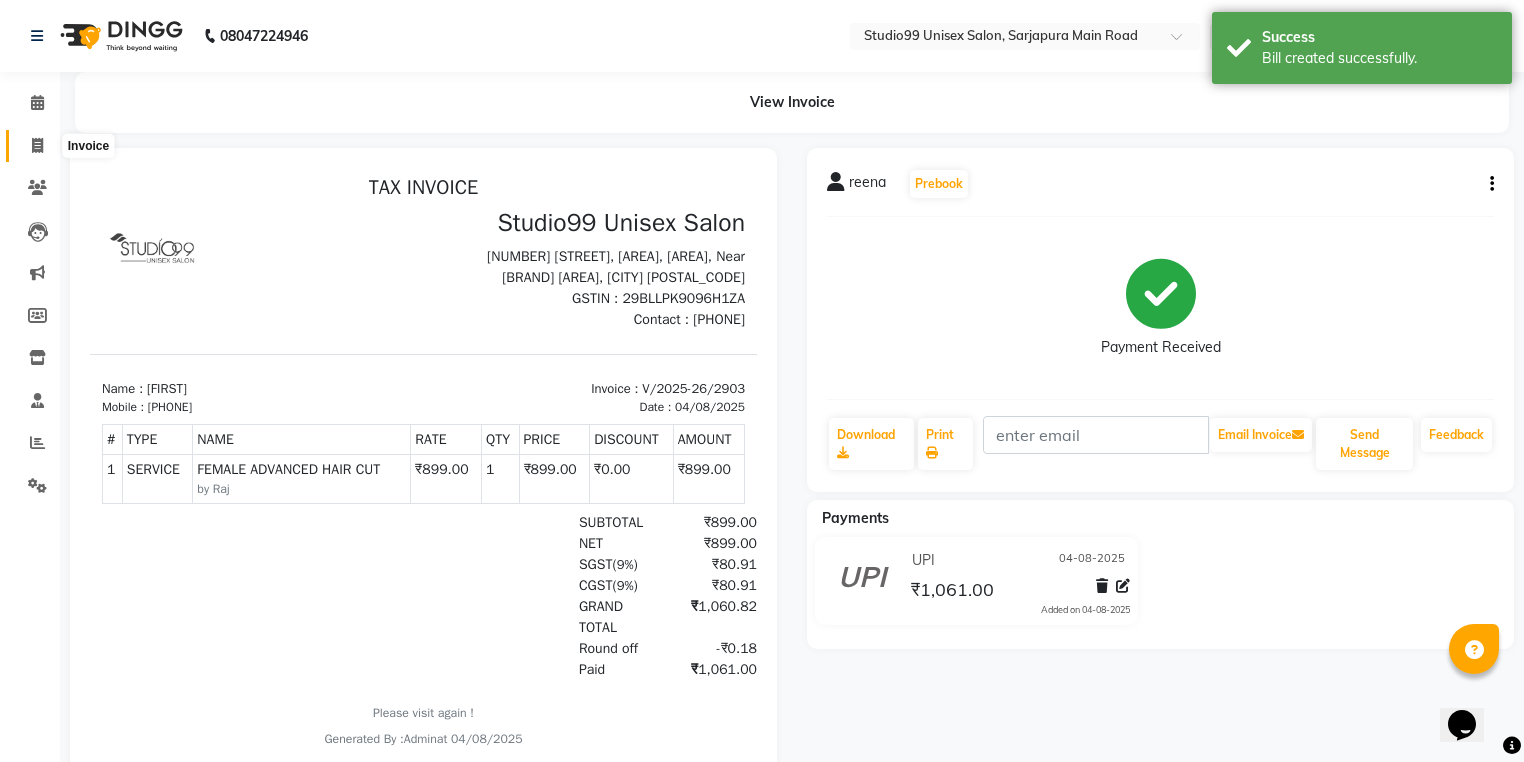 click 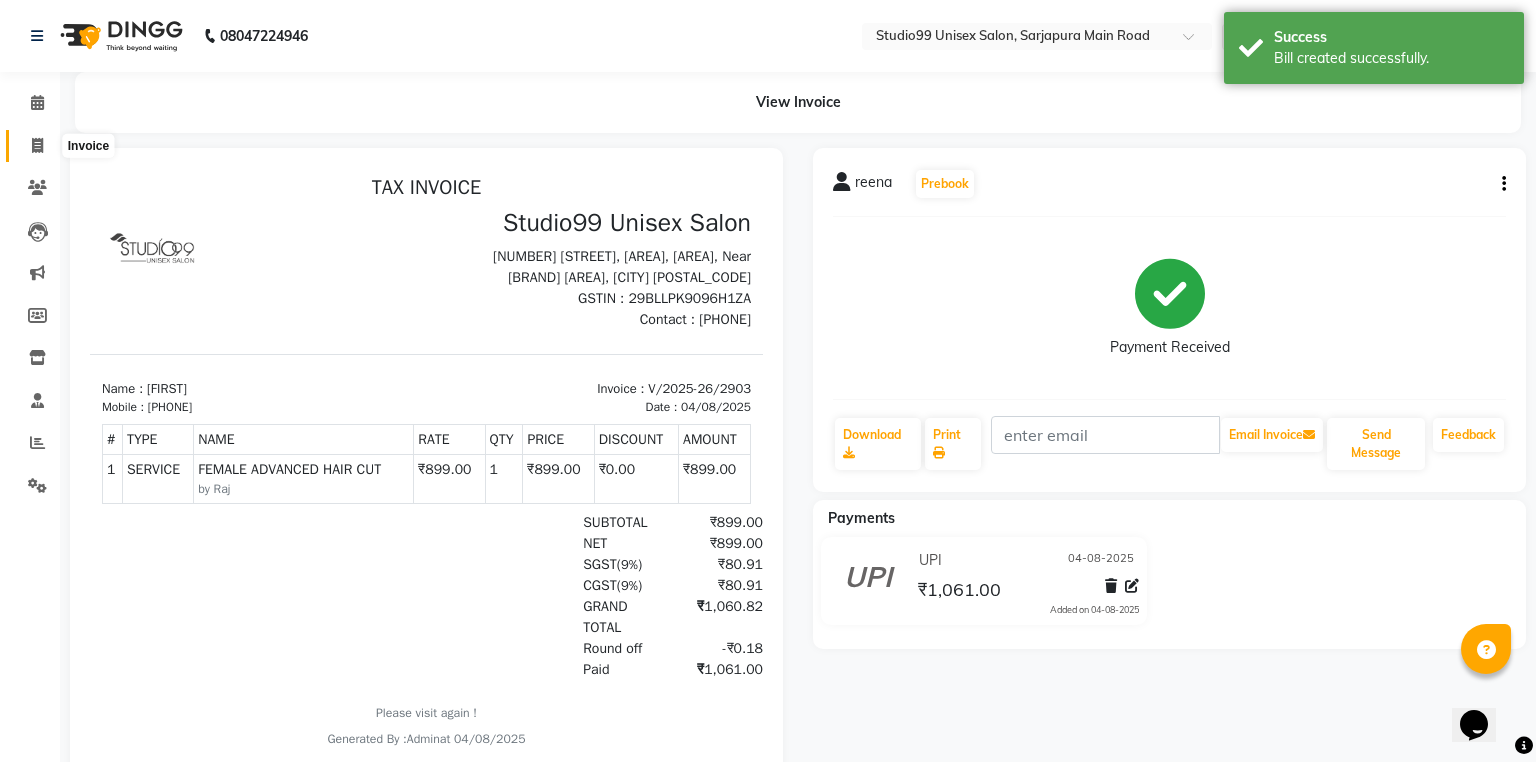 select on "6042" 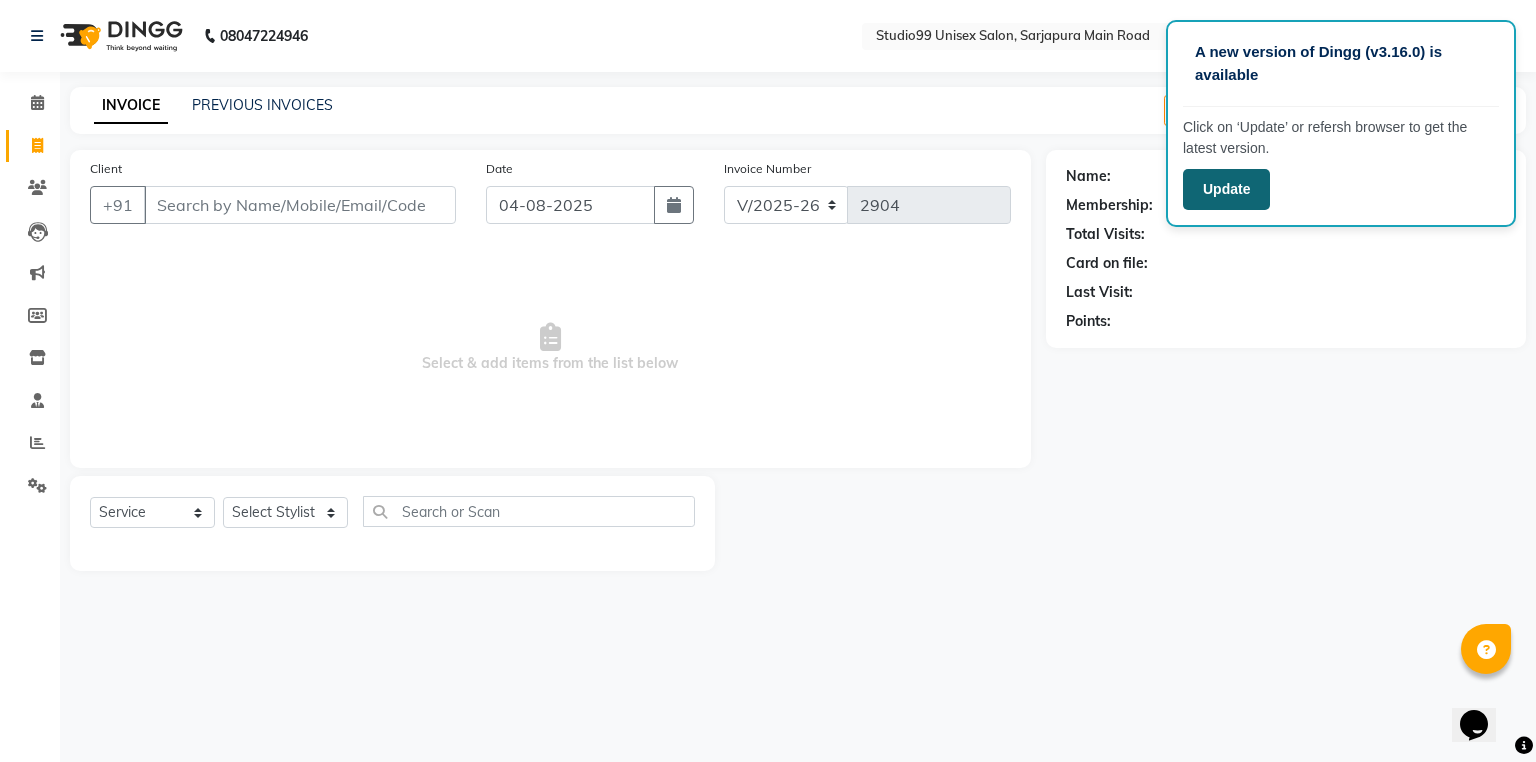 click on "Update" 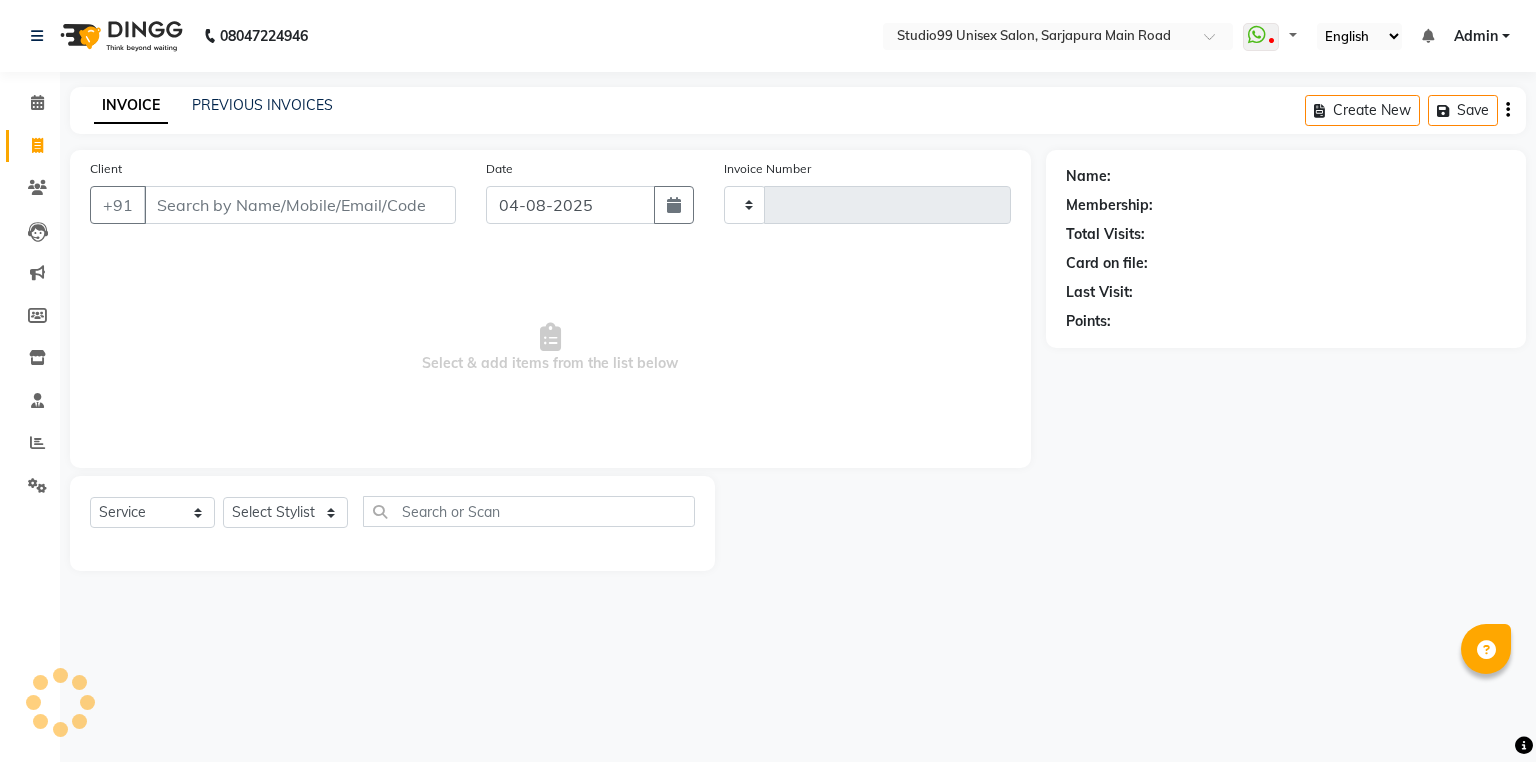 select on "service" 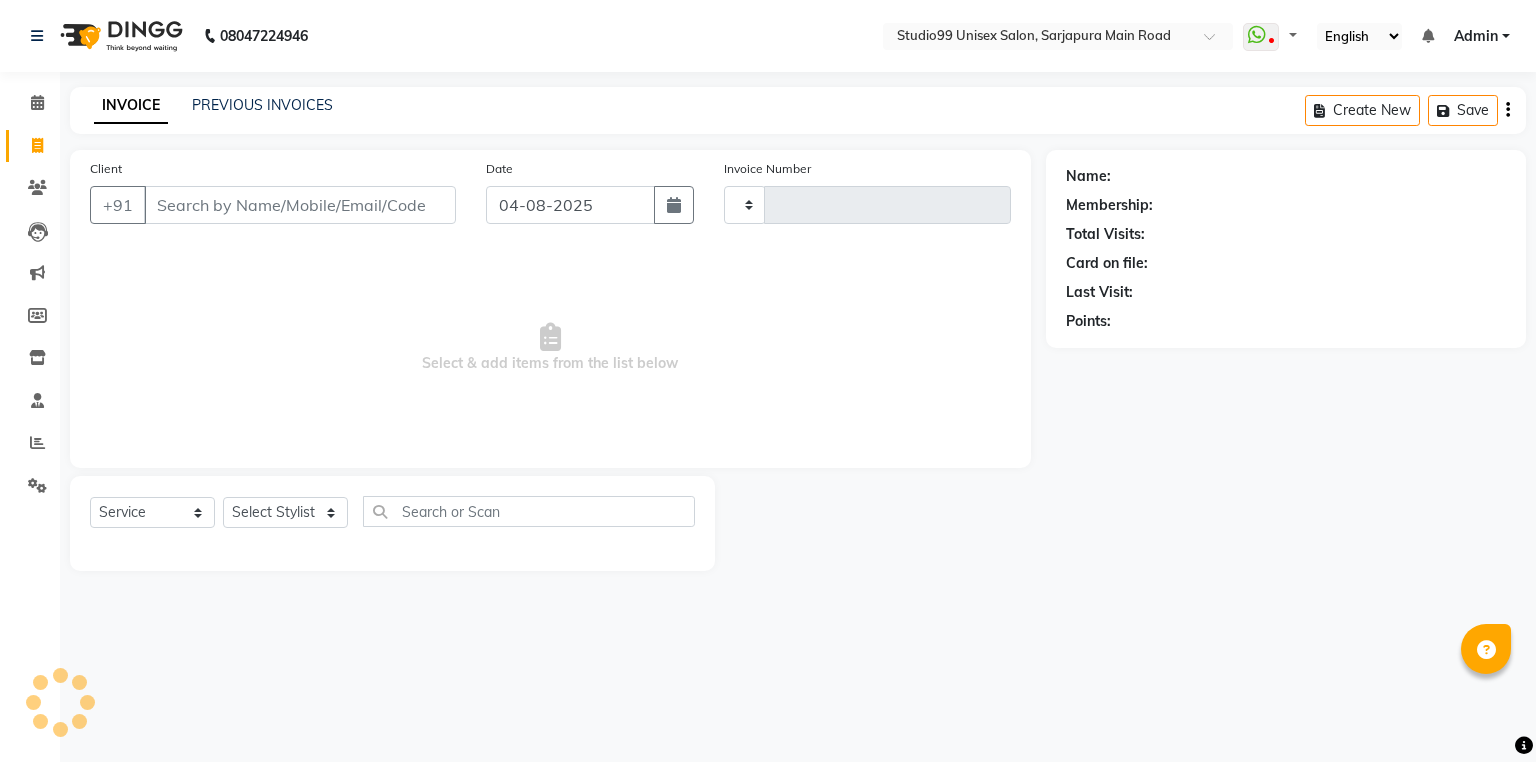 type on "2904" 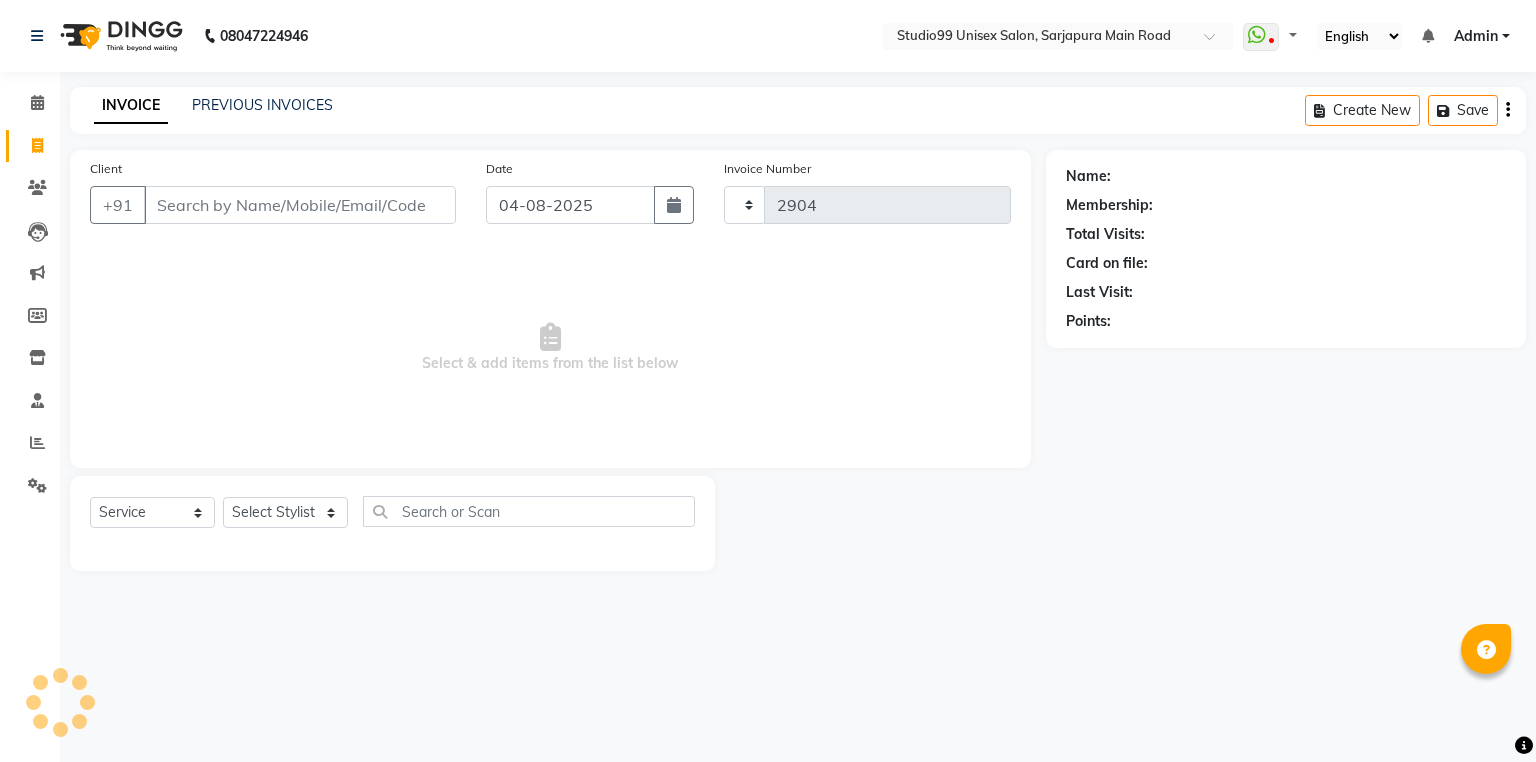 scroll, scrollTop: 0, scrollLeft: 0, axis: both 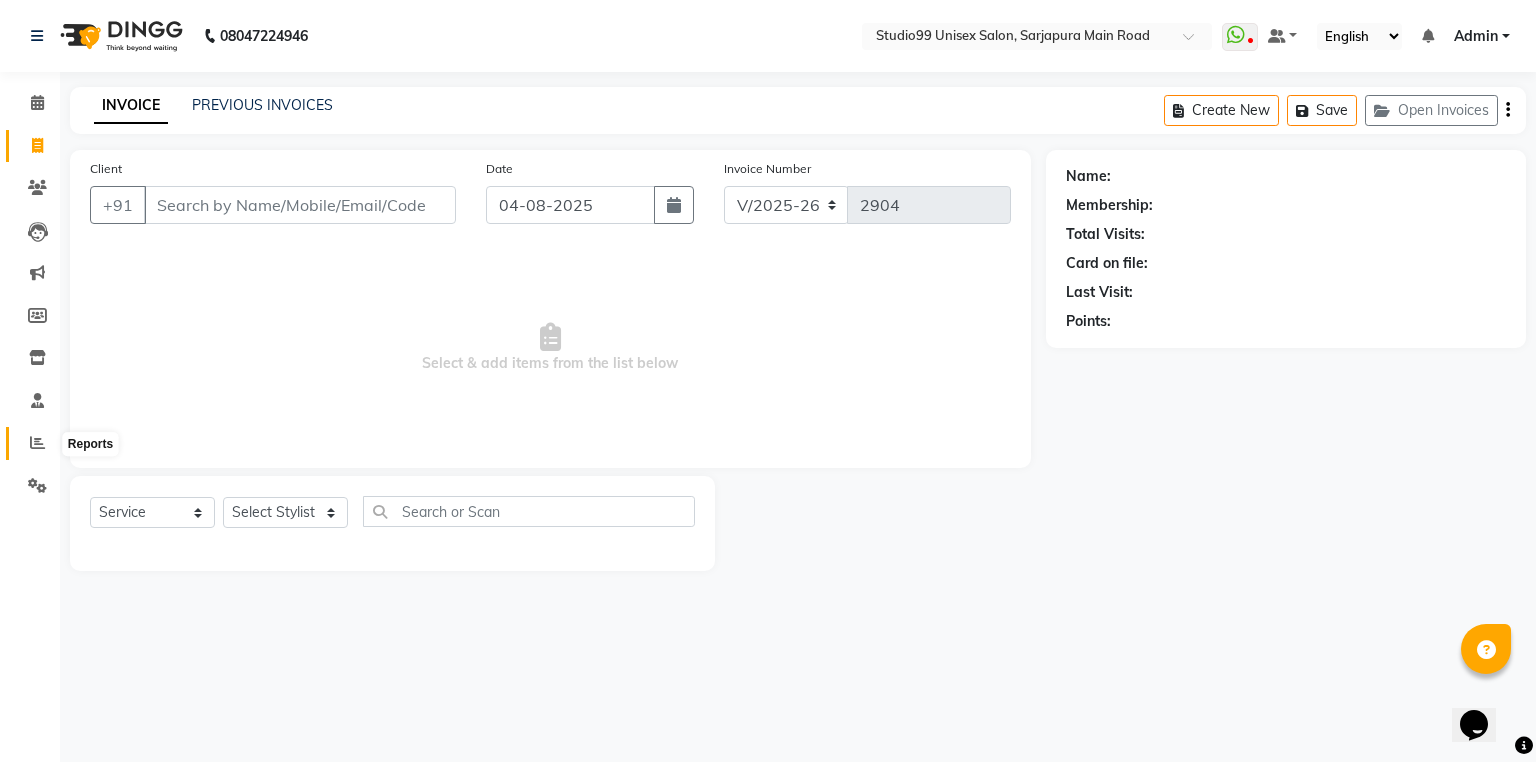 click 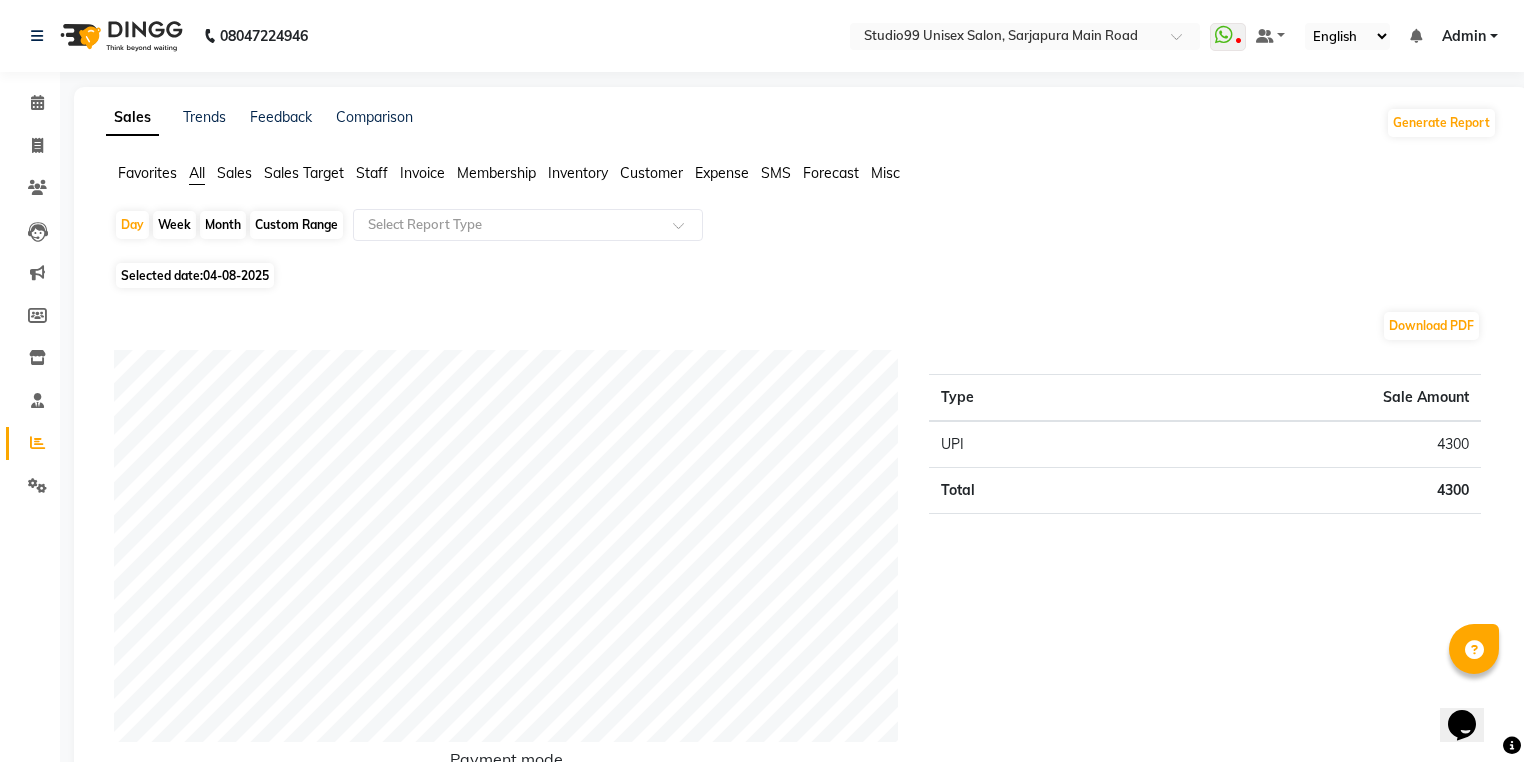 click on "Staff" 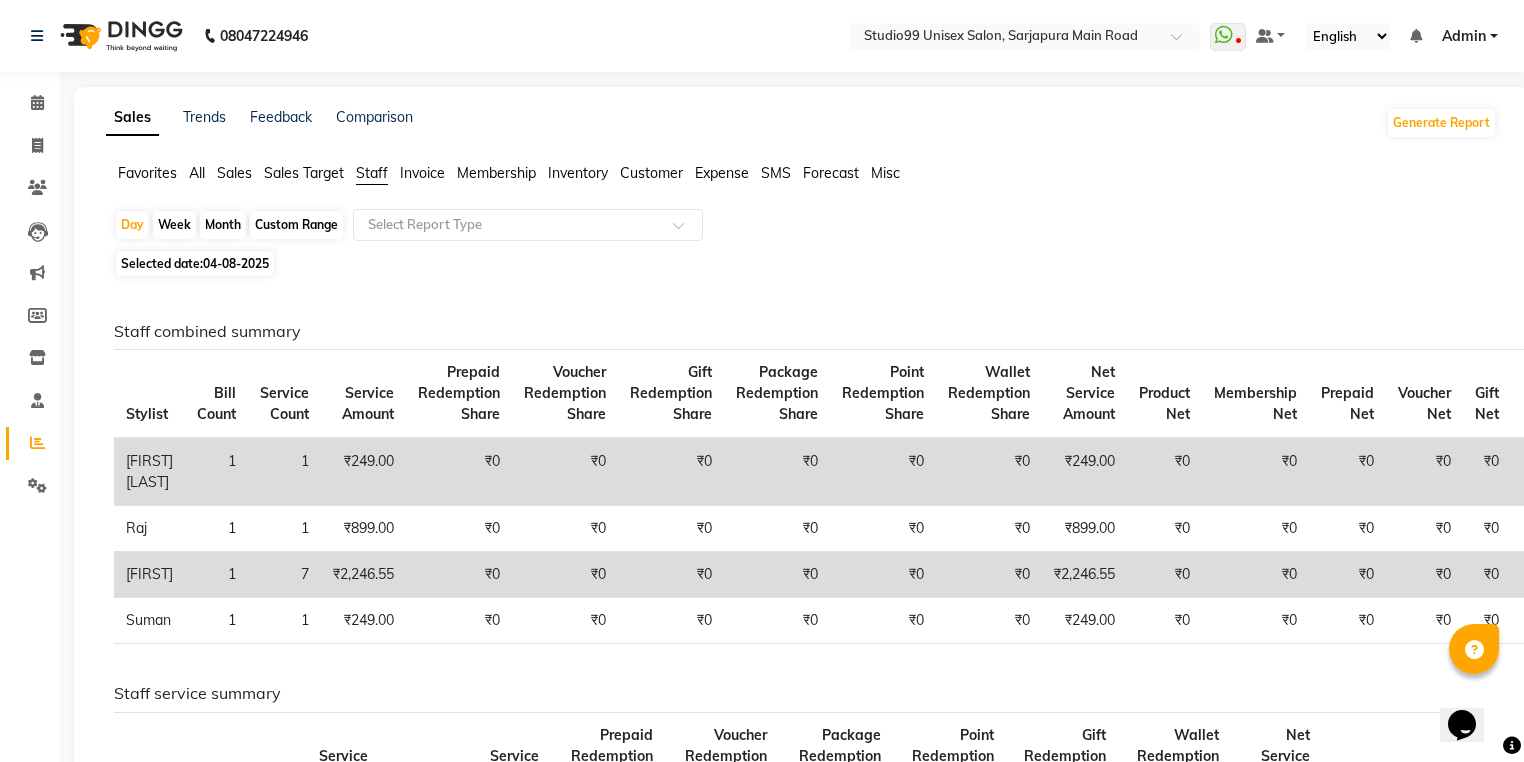 click on "Month" 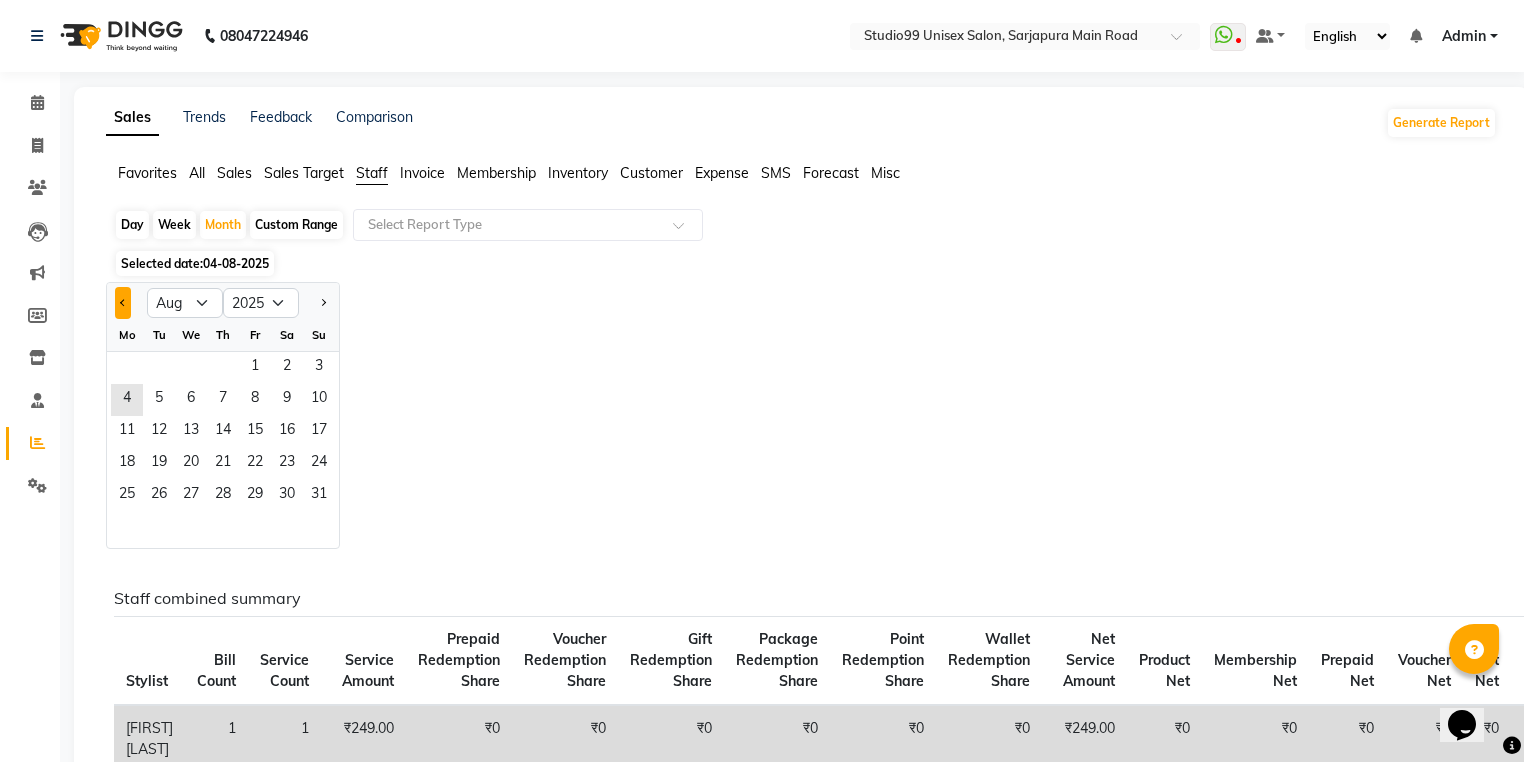 click 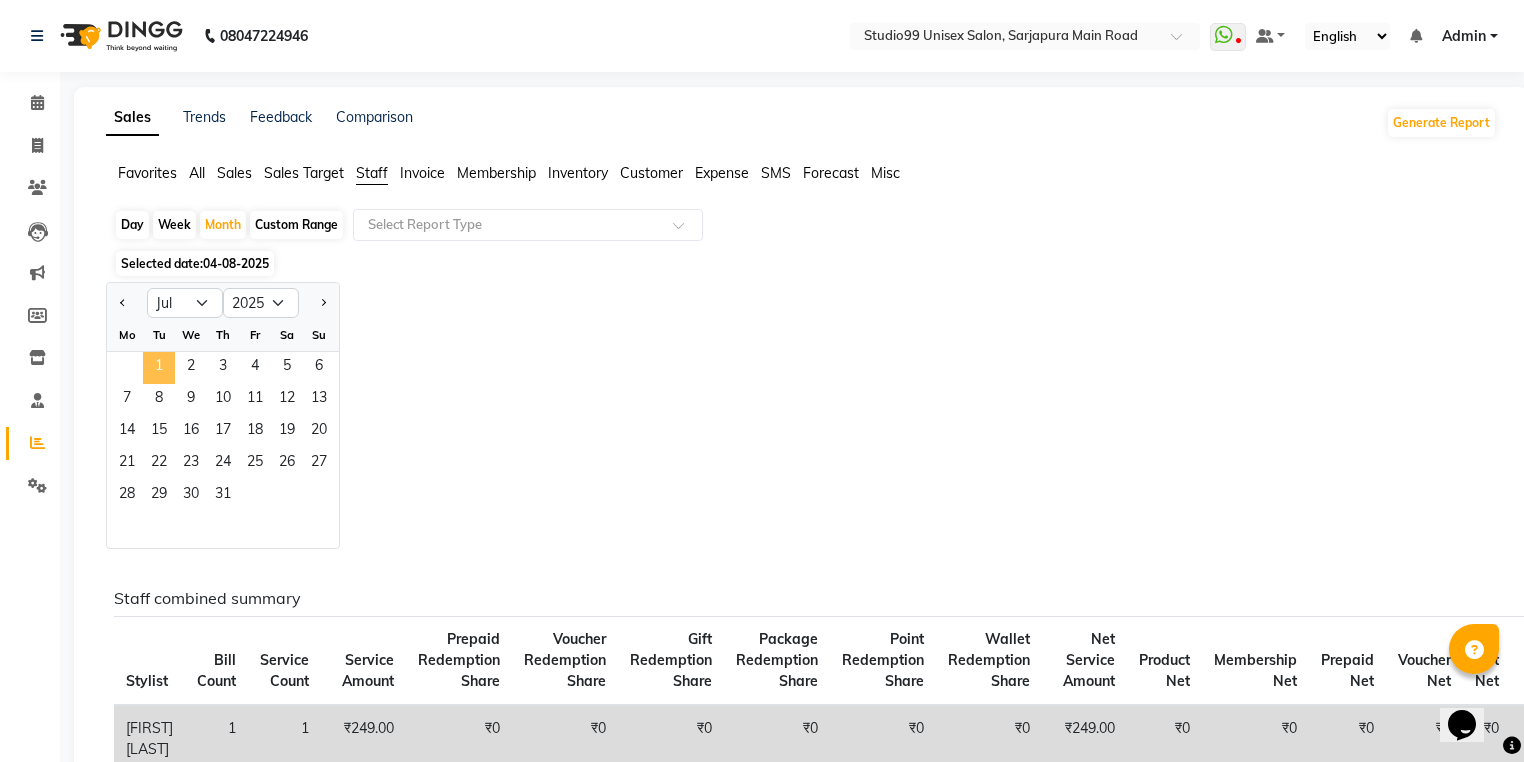 click on "1" 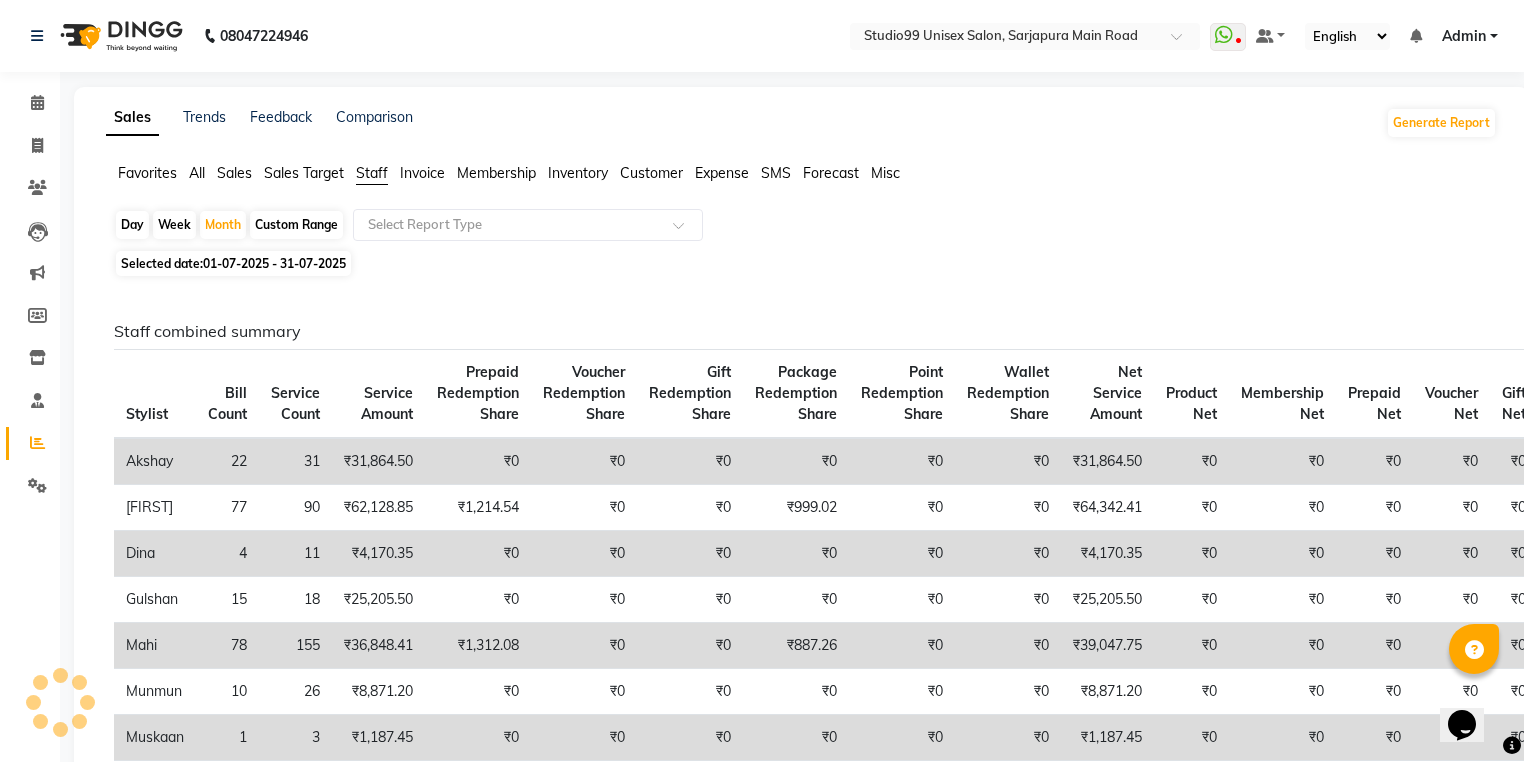 click on "77" 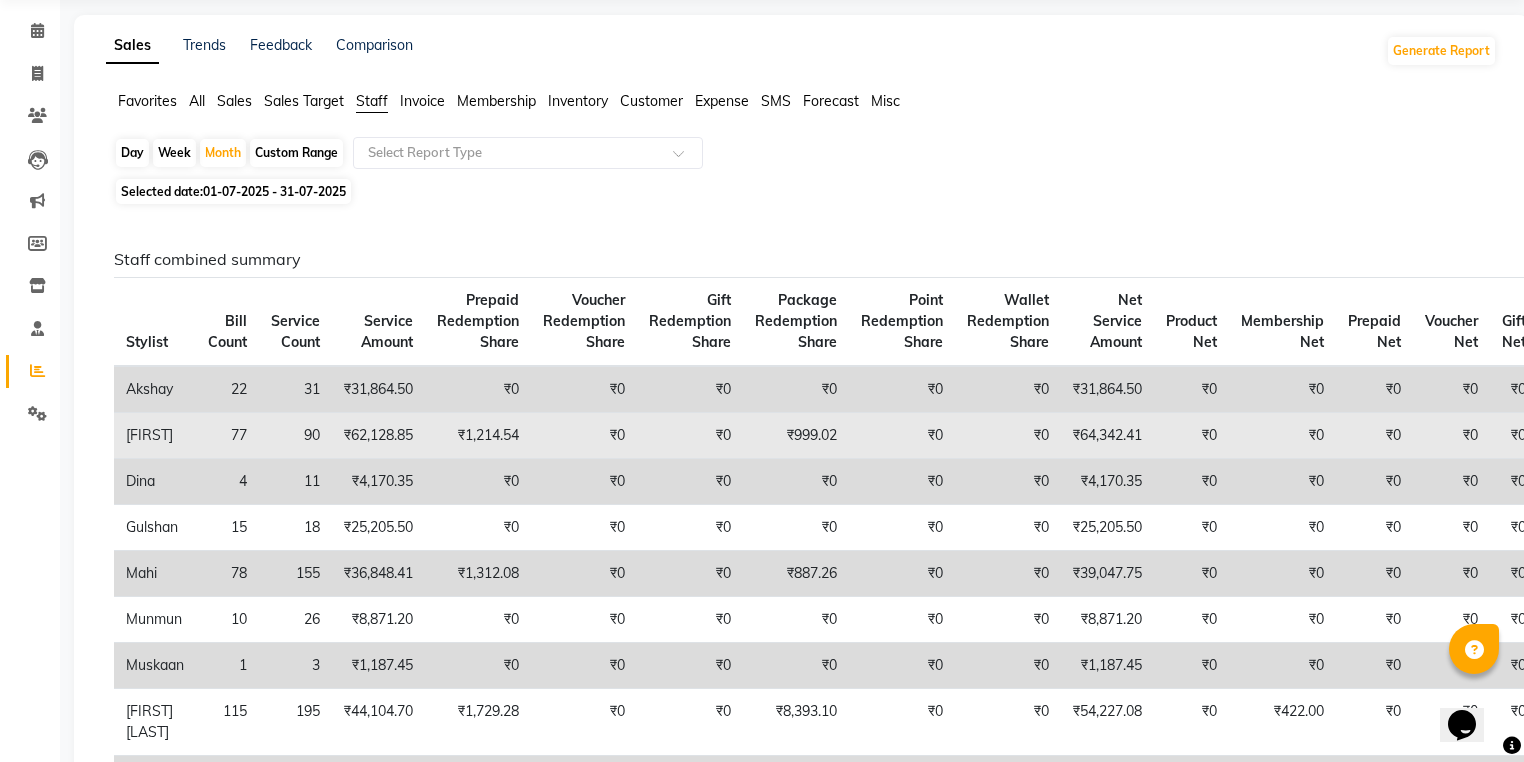 scroll, scrollTop: 160, scrollLeft: 0, axis: vertical 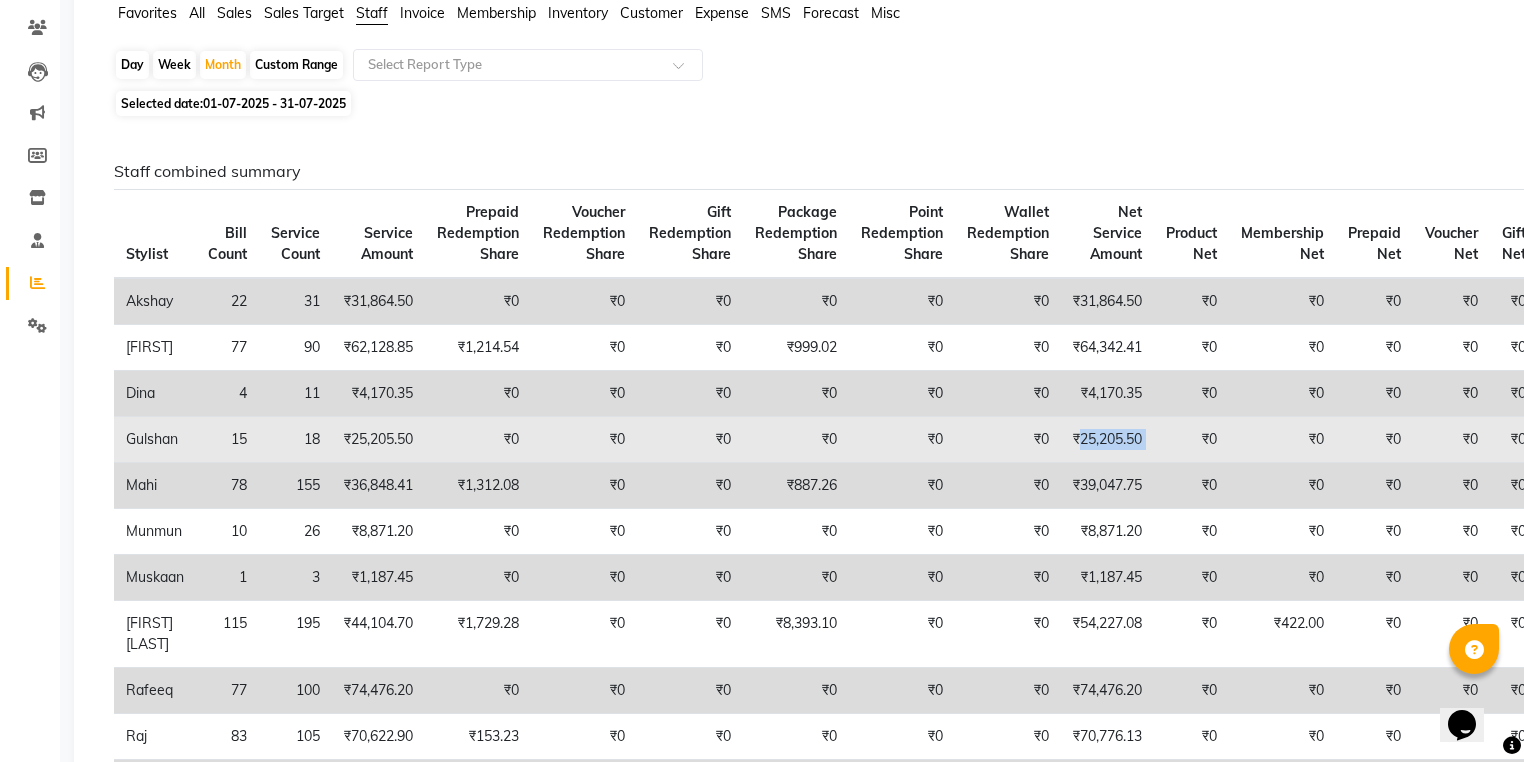 drag, startPoint x: 1093, startPoint y: 441, endPoint x: 1175, endPoint y: 432, distance: 82.492424 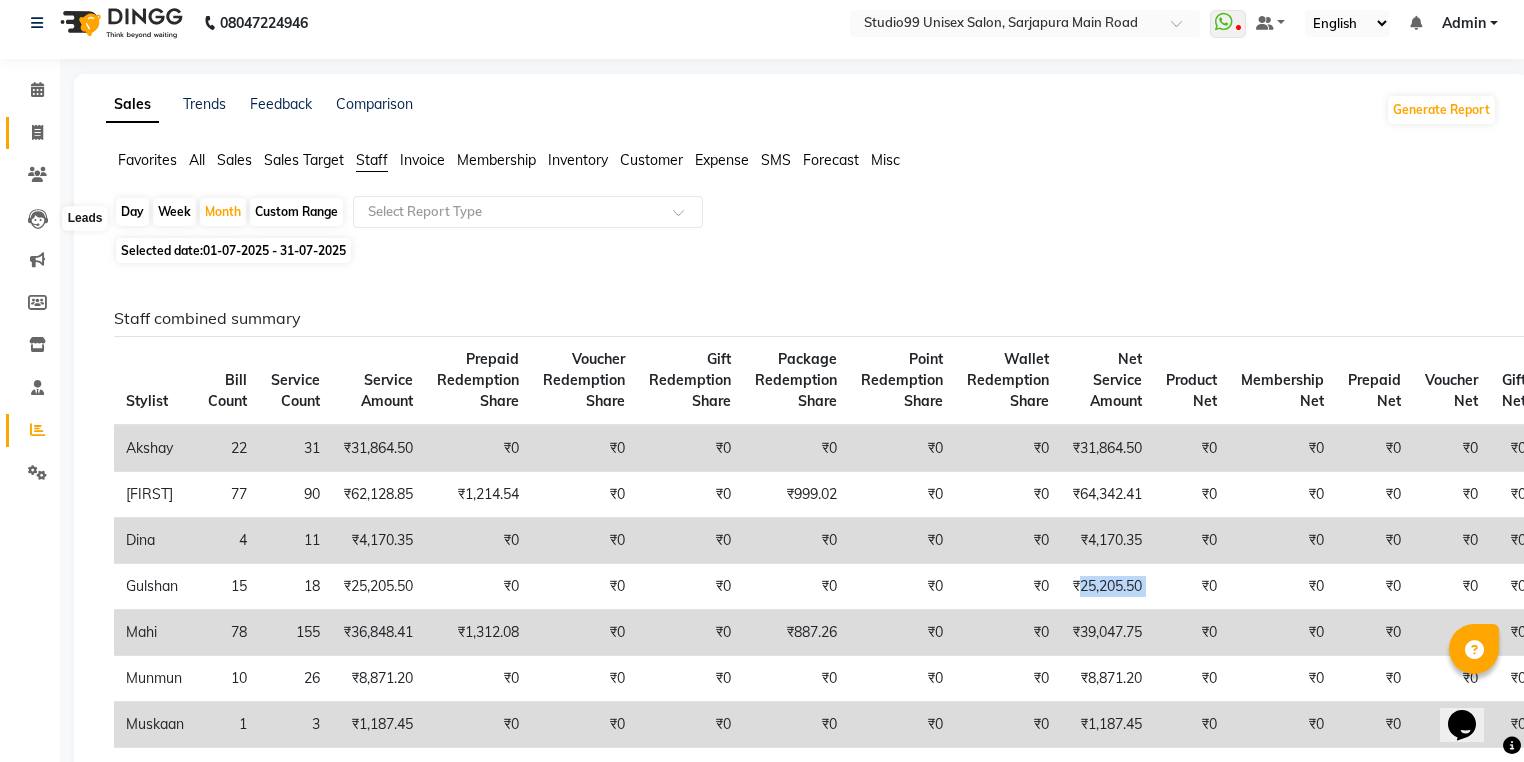 scroll, scrollTop: 0, scrollLeft: 0, axis: both 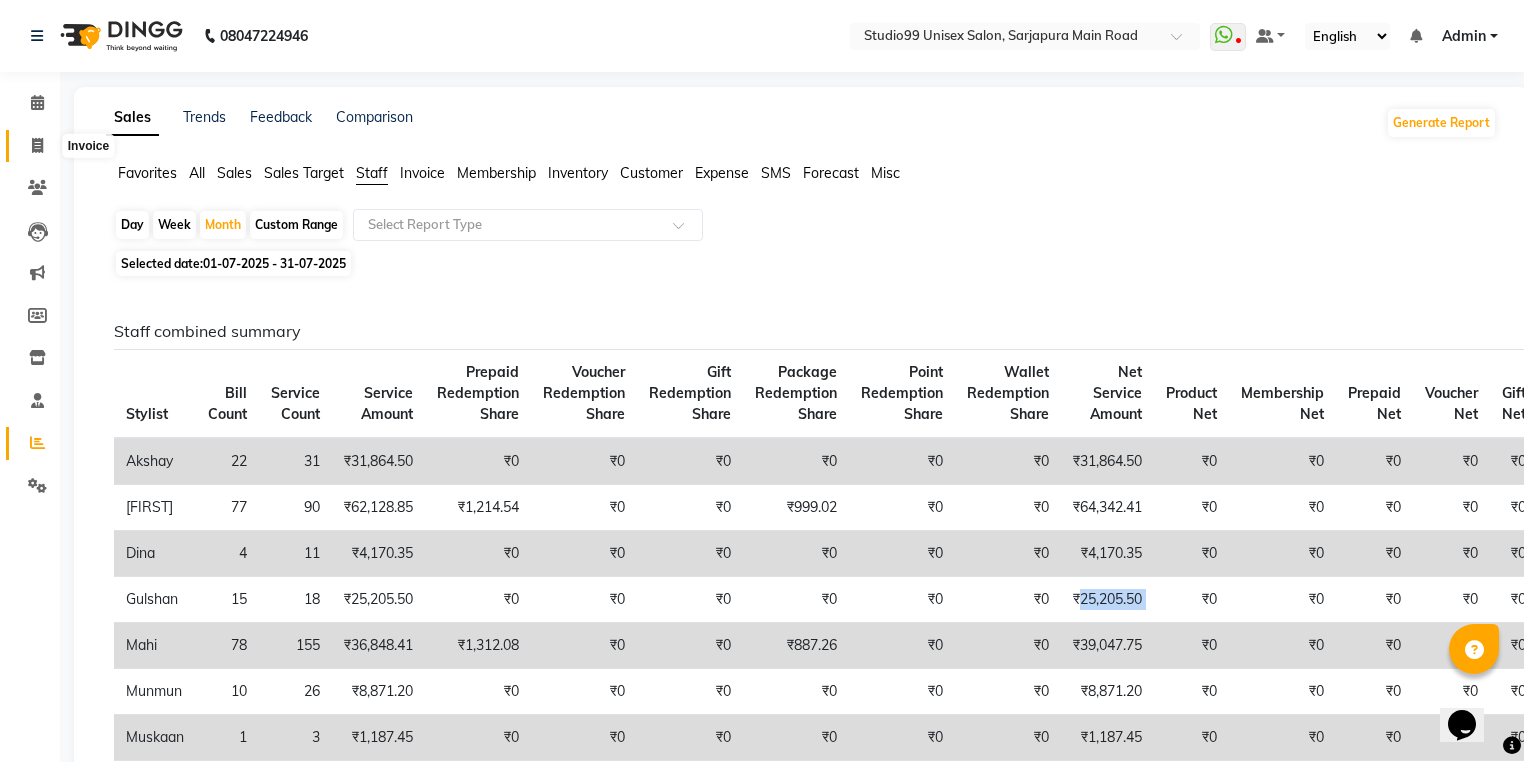 click 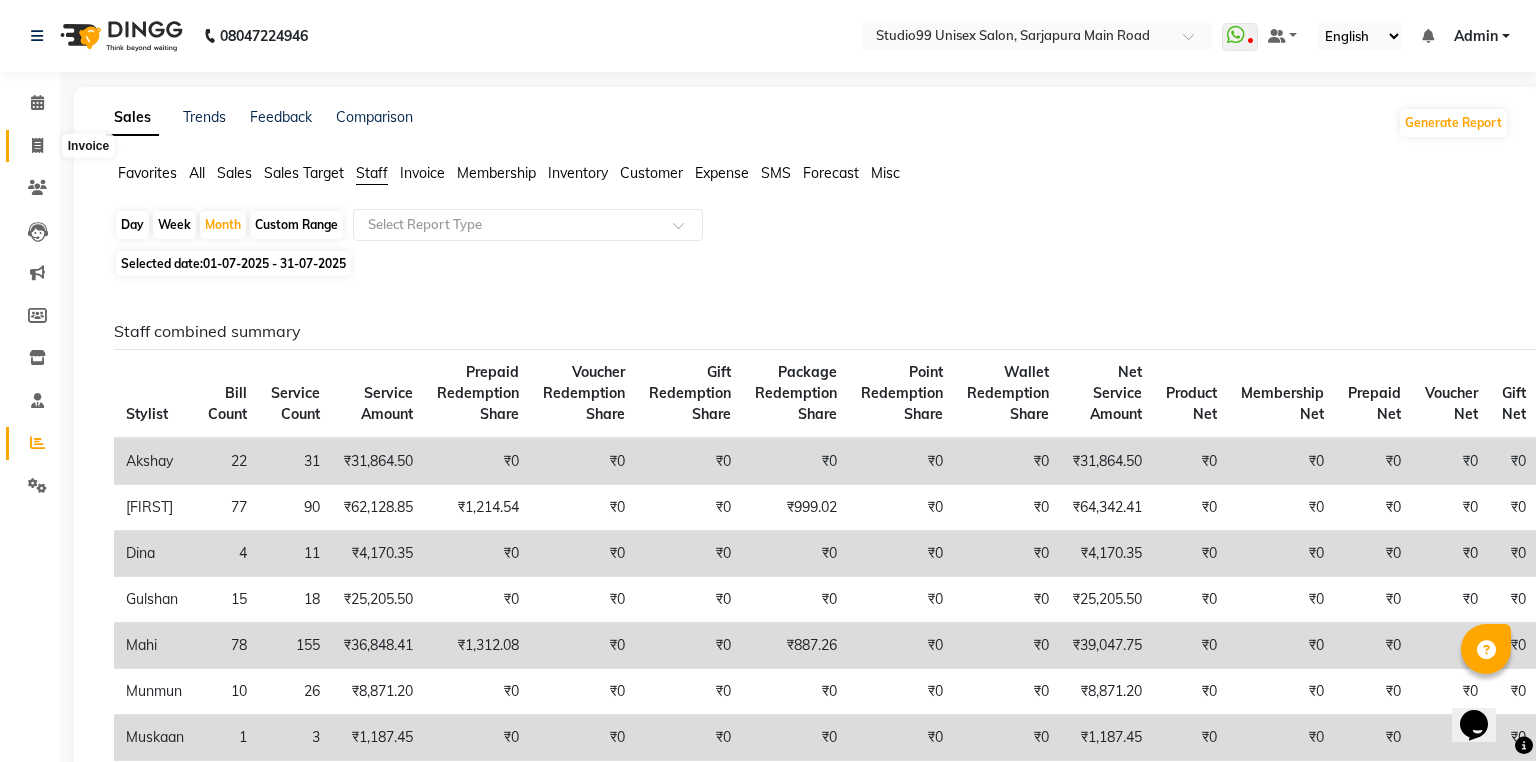 select on "6042" 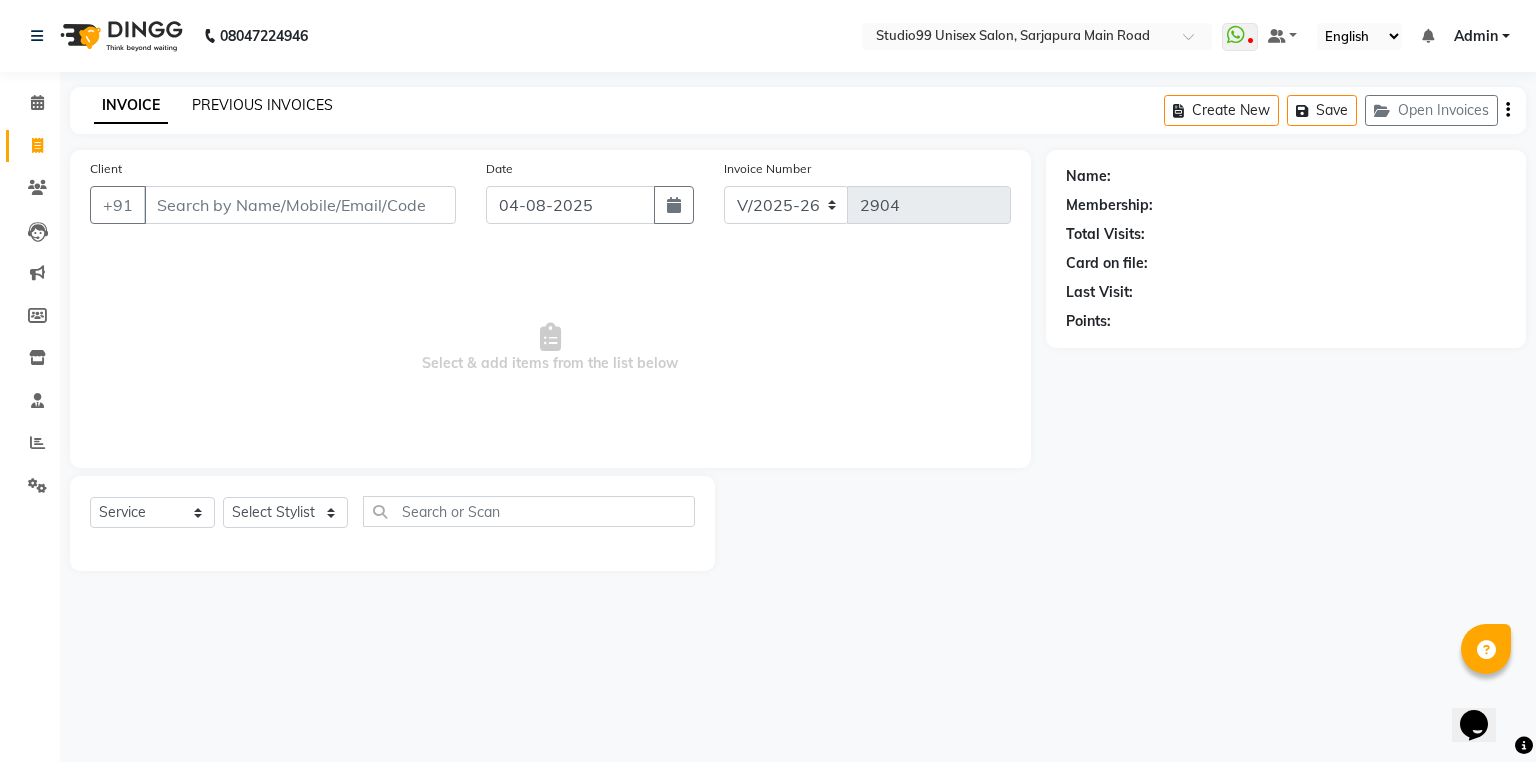 click on "PREVIOUS INVOICES" 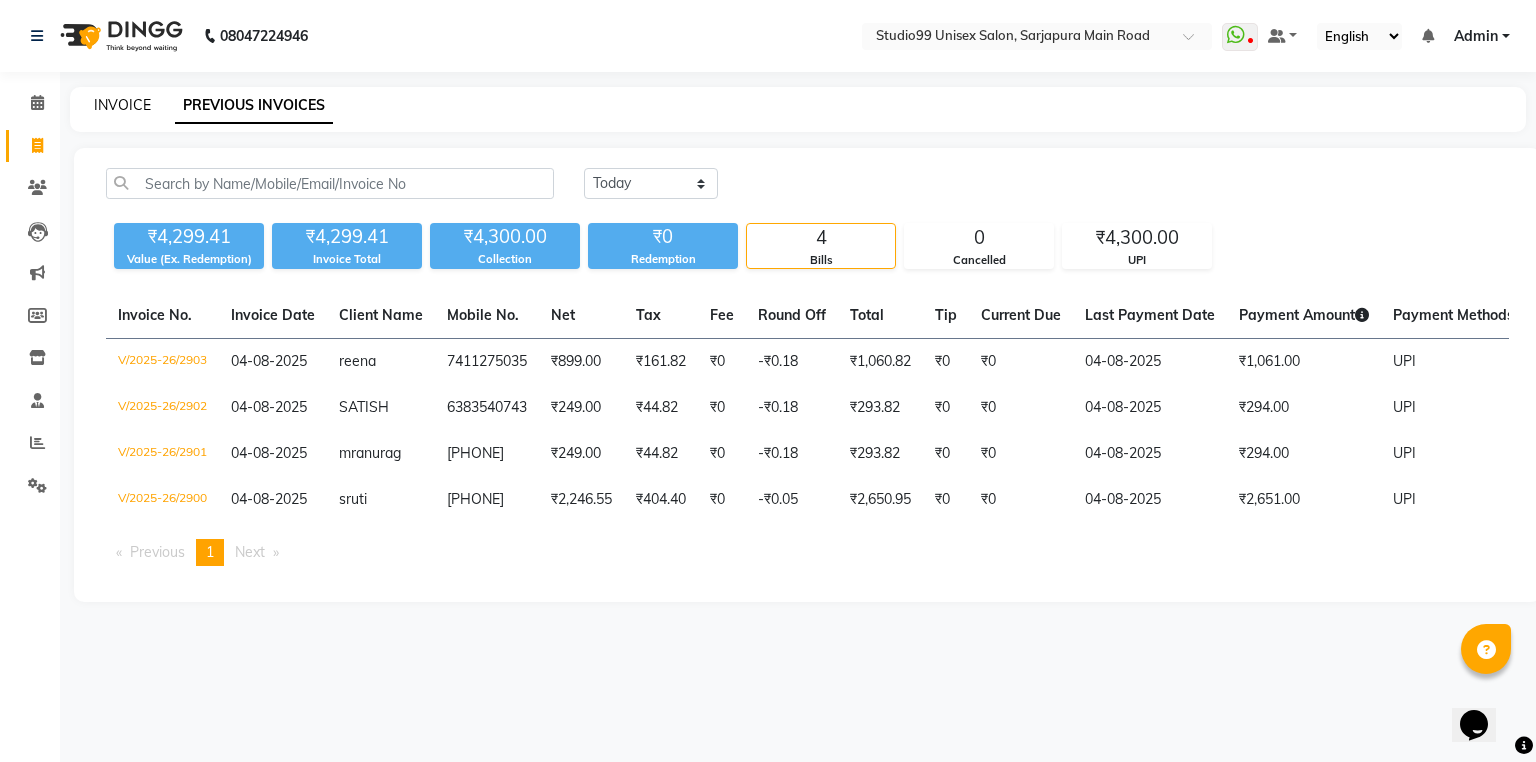 click on "INVOICE" 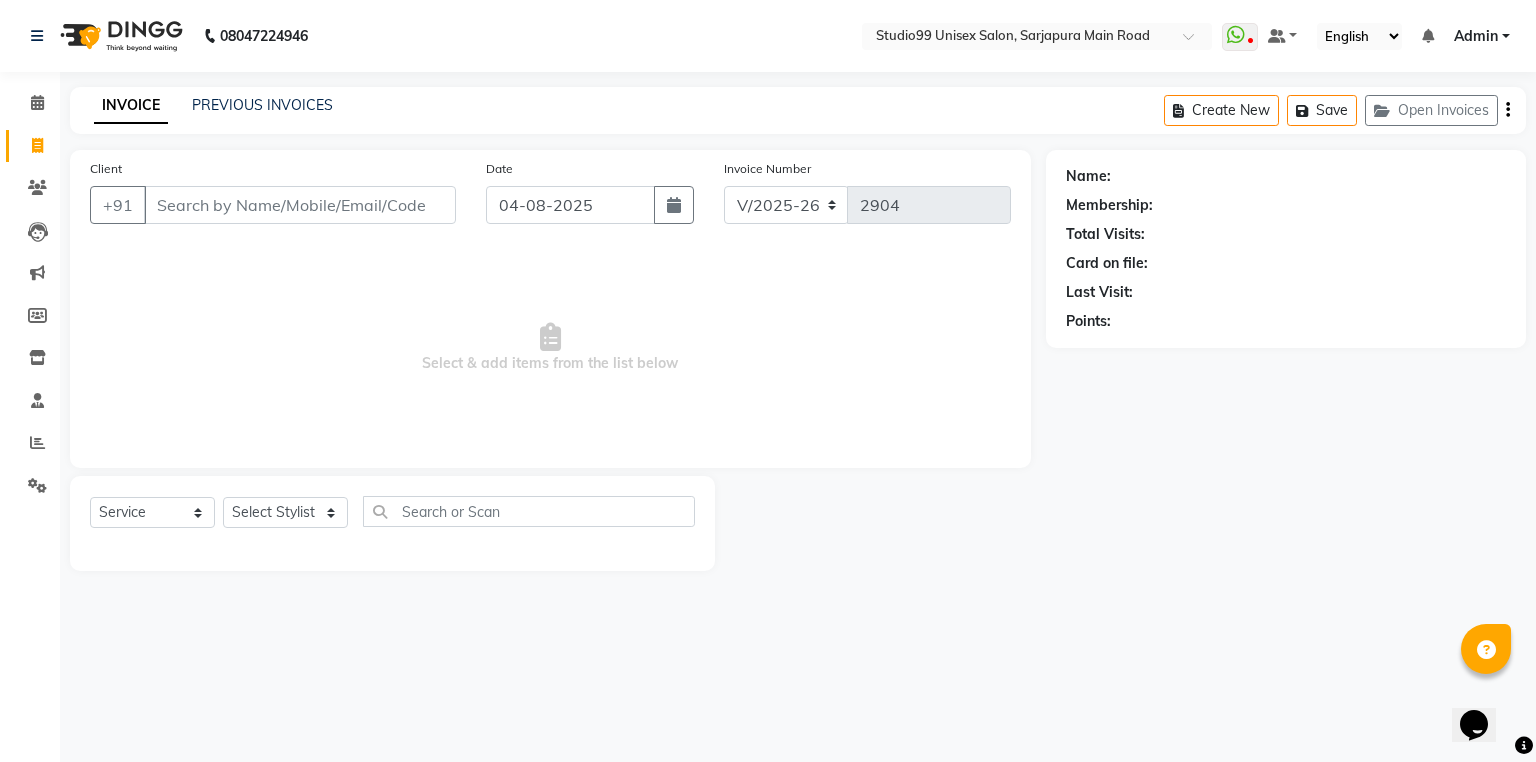 click on "INVOICE PREVIOUS INVOICES" 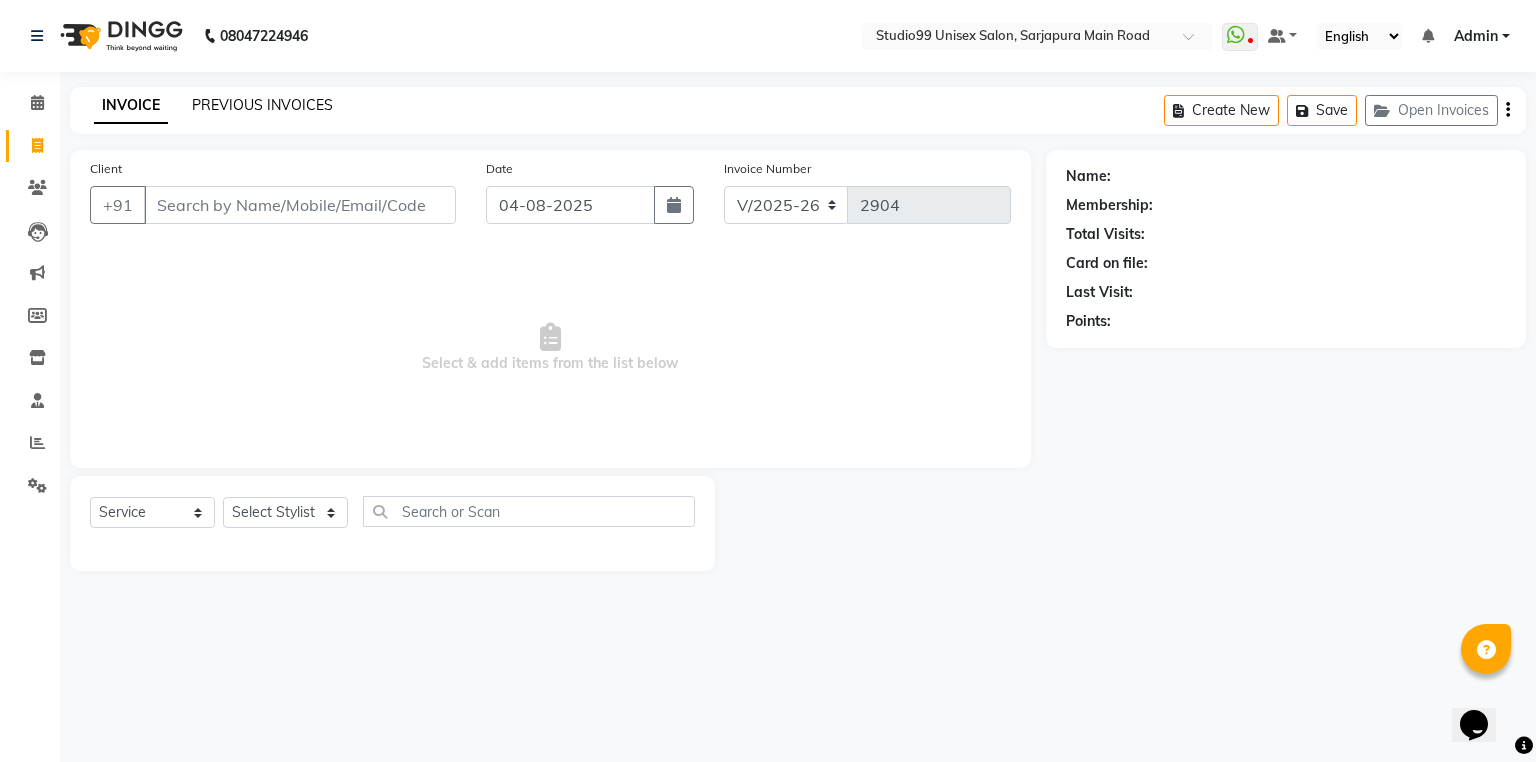 click on "PREVIOUS INVOICES" 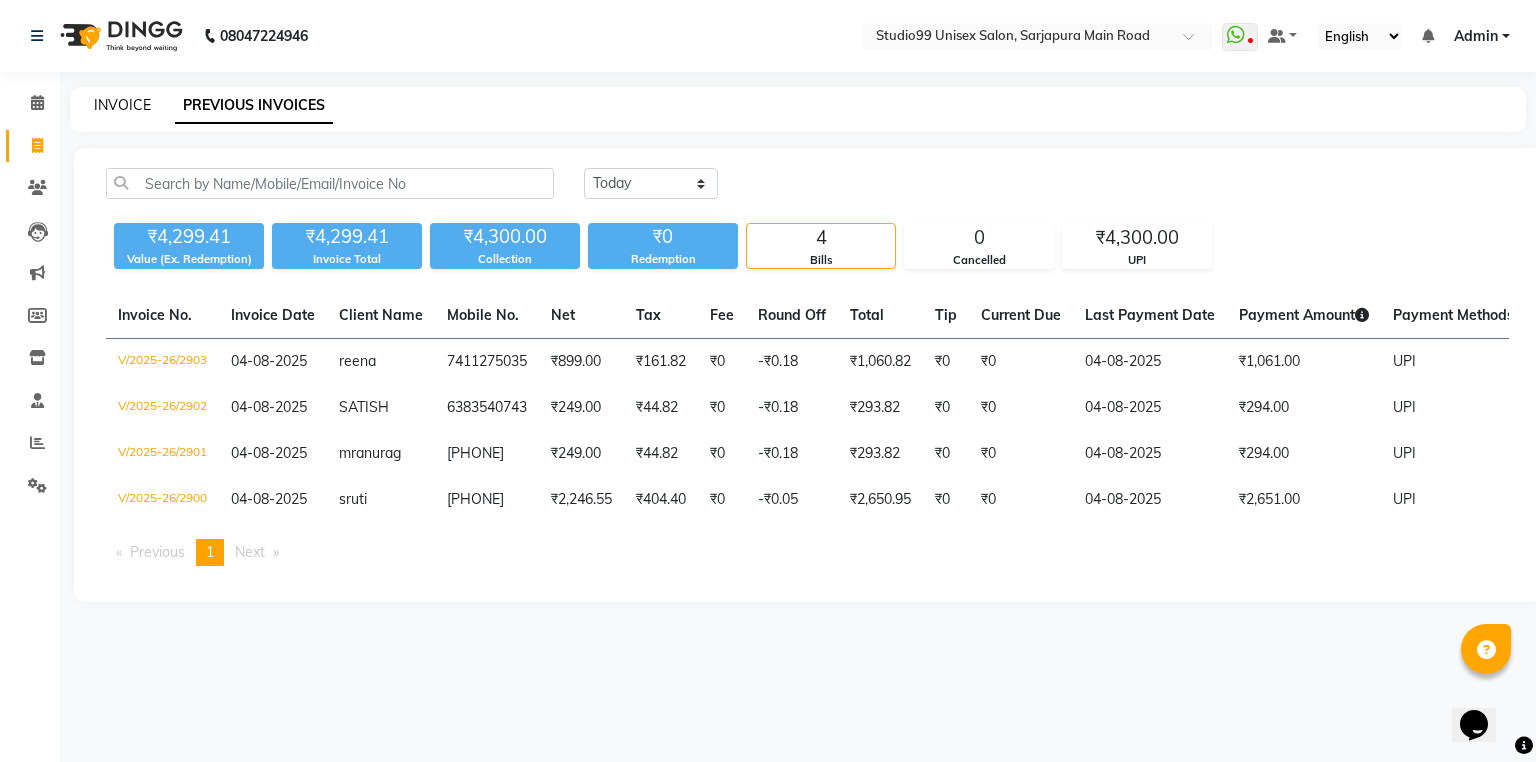 click on "INVOICE" 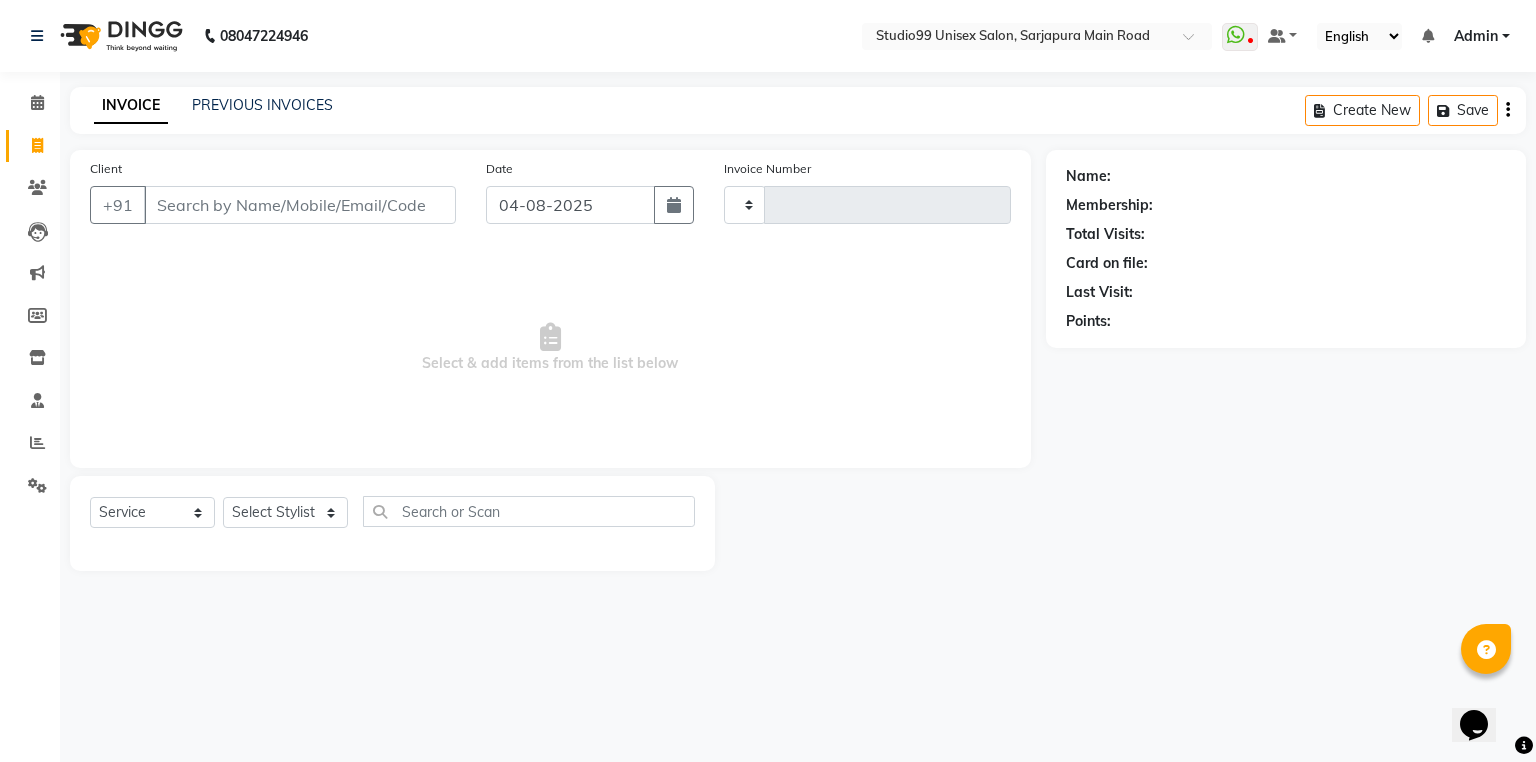 type on "2904" 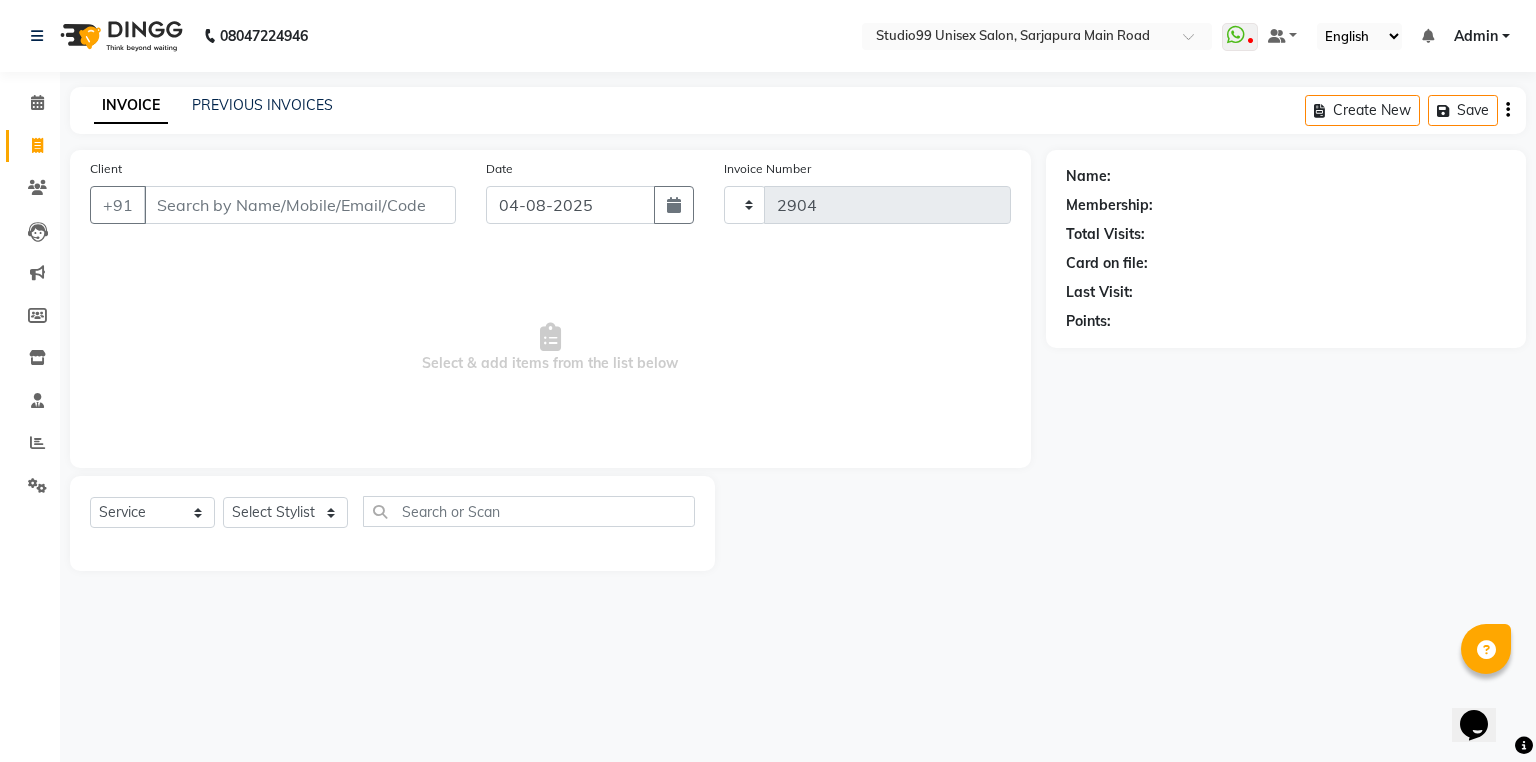 select on "6042" 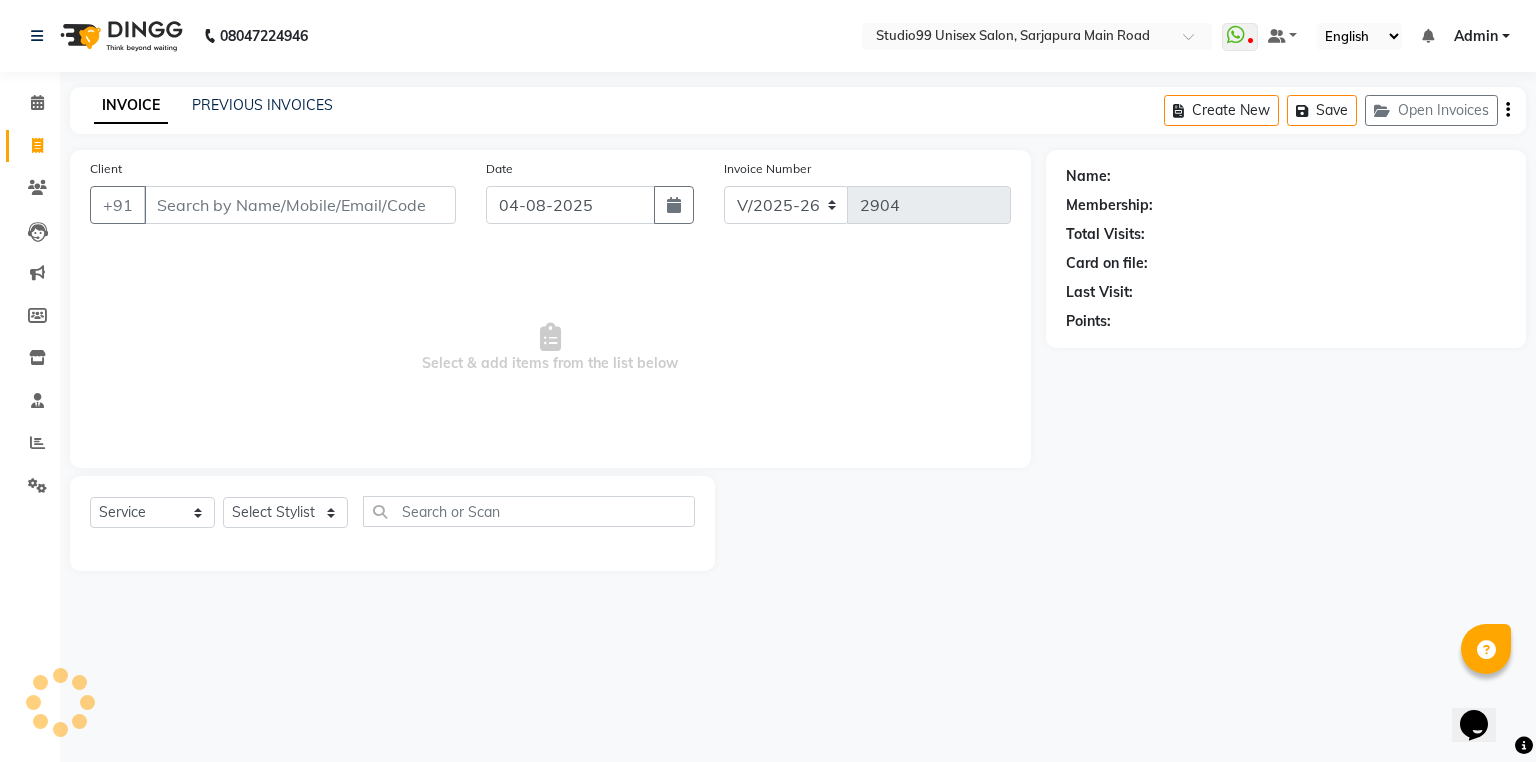 click on "Client" at bounding box center [300, 205] 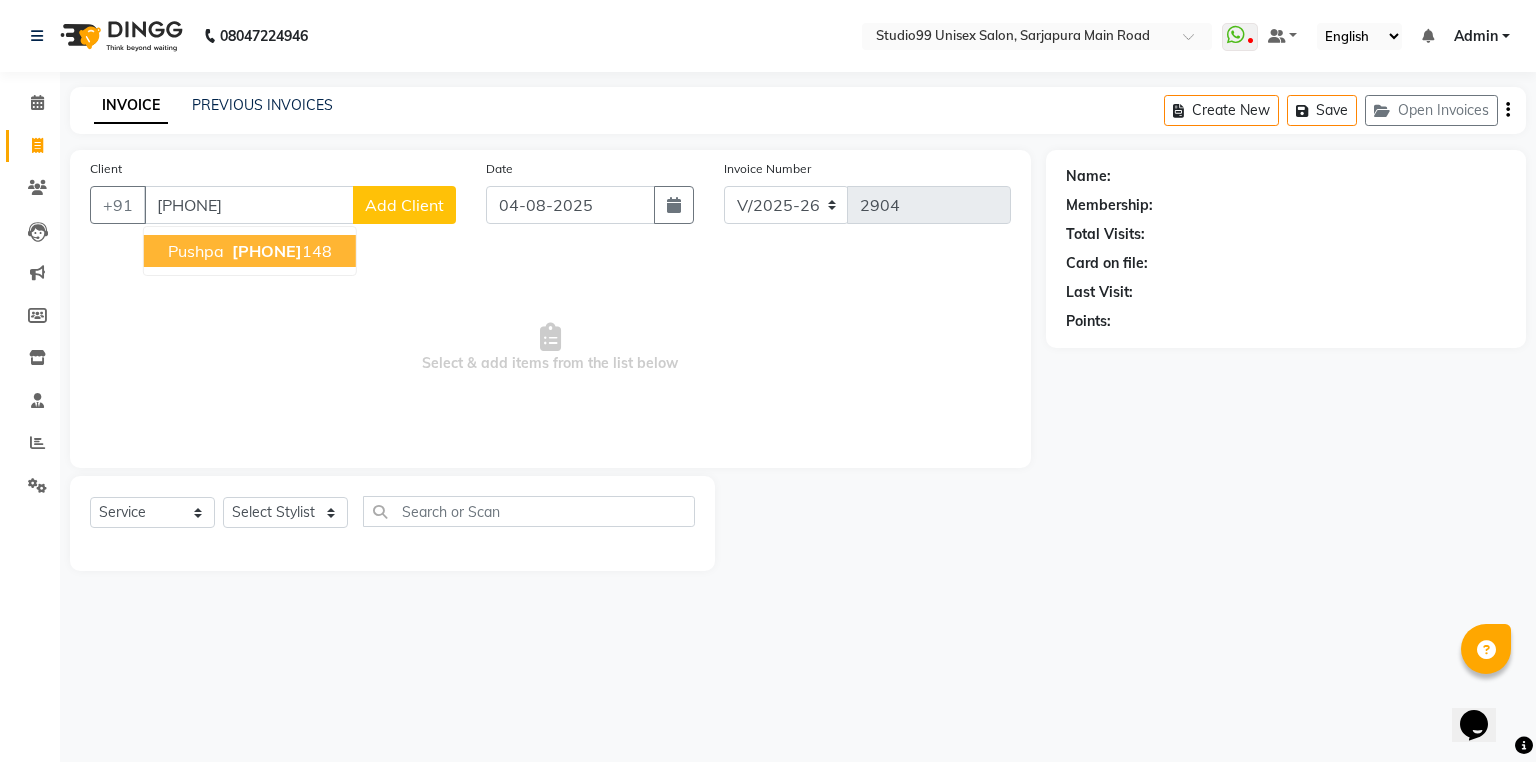 click on "[PHONE]" at bounding box center [267, 251] 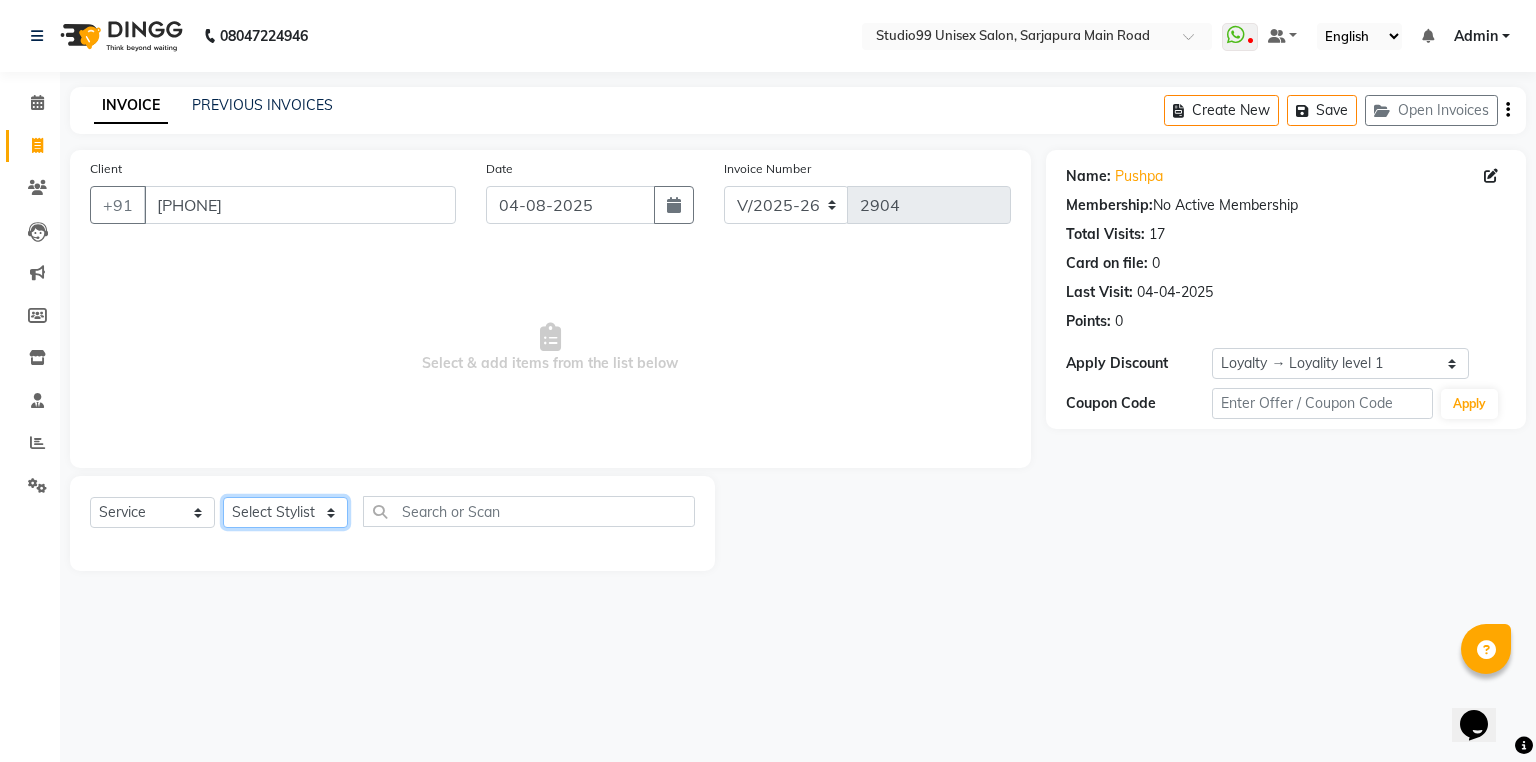 click on "Select Stylist Admin [FIRST] [FIRST]  Dina GOUTAM Gulshan mahi [FIRST] [LAST] Rafeeq Raj  [FIRST] [LAST]  Shallu  [FIRST] Suman Suman" 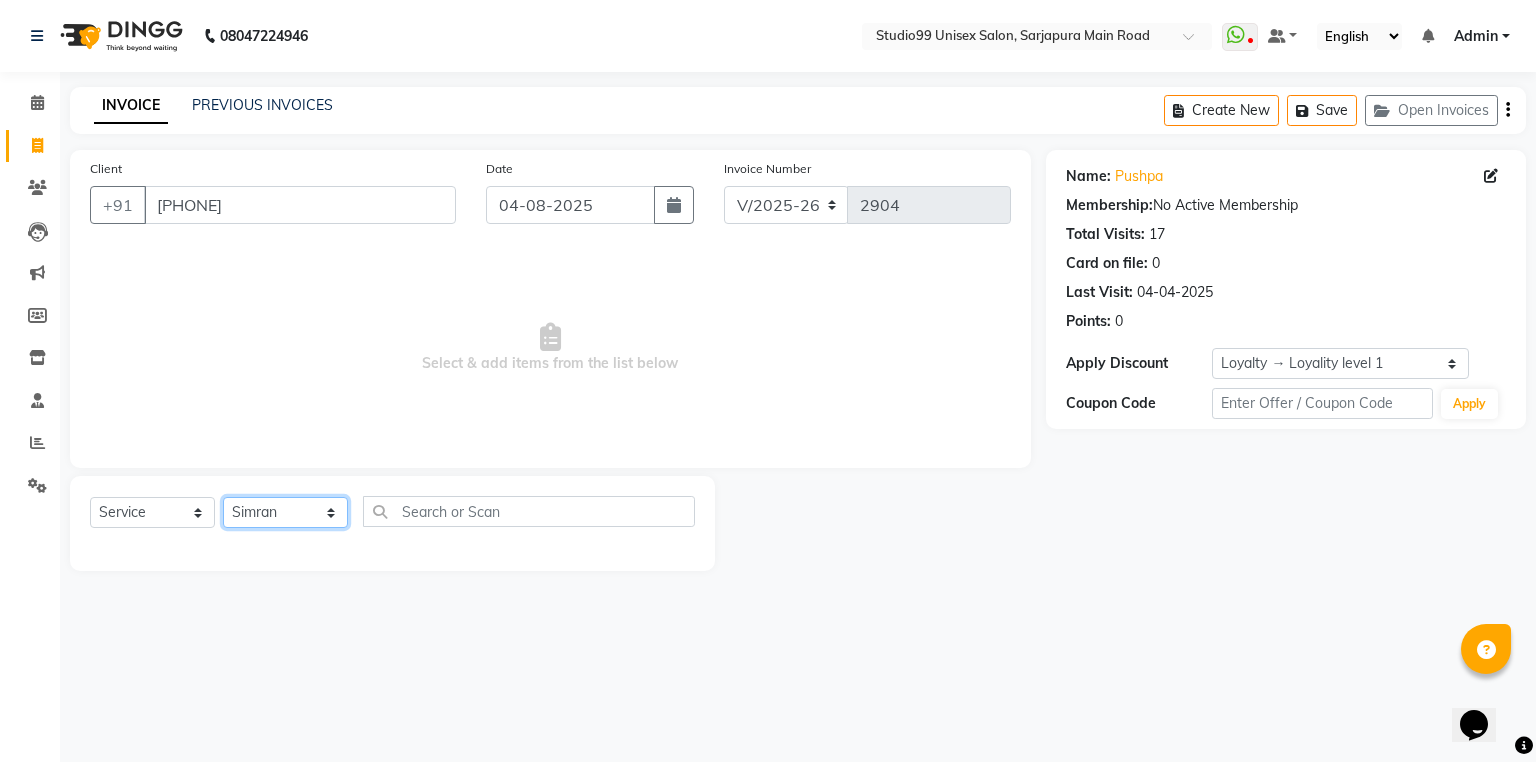 click on "Select Stylist Admin [FIRST] [FIRST]  Dina GOUTAM Gulshan mahi [FIRST] [LAST] Rafeeq Raj  [FIRST] [LAST]  Shallu  [FIRST] Suman Suman" 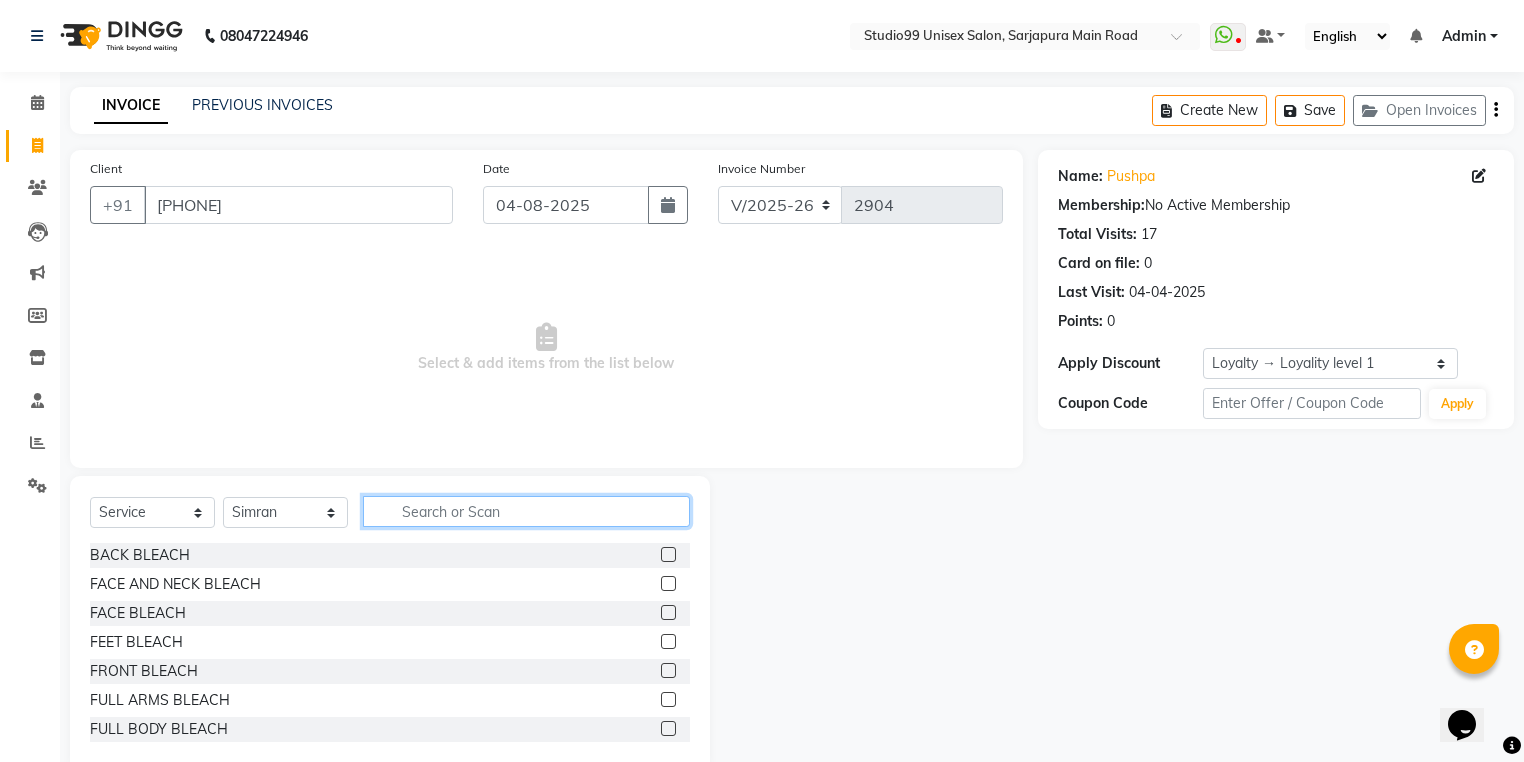 click 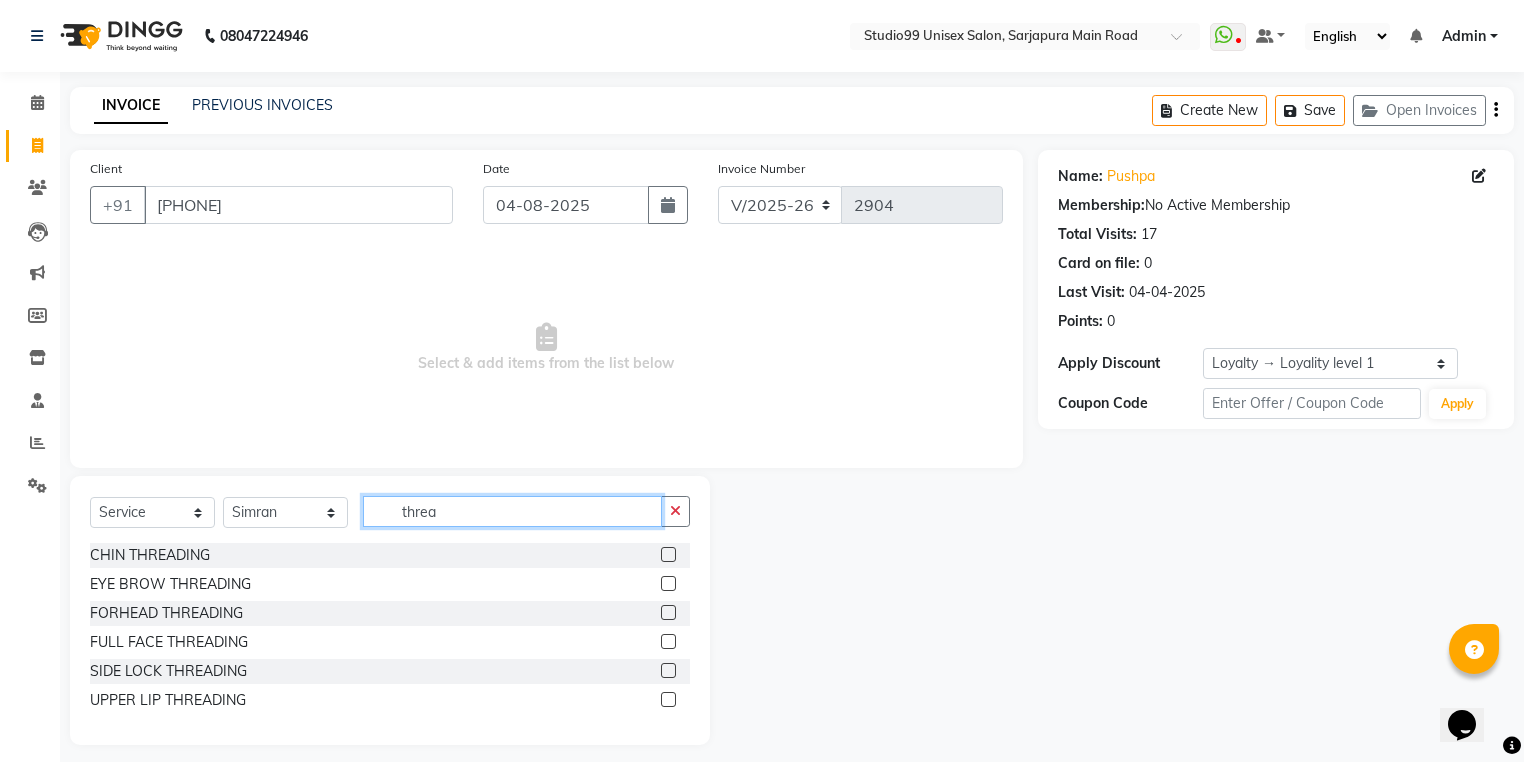 type on "threa" 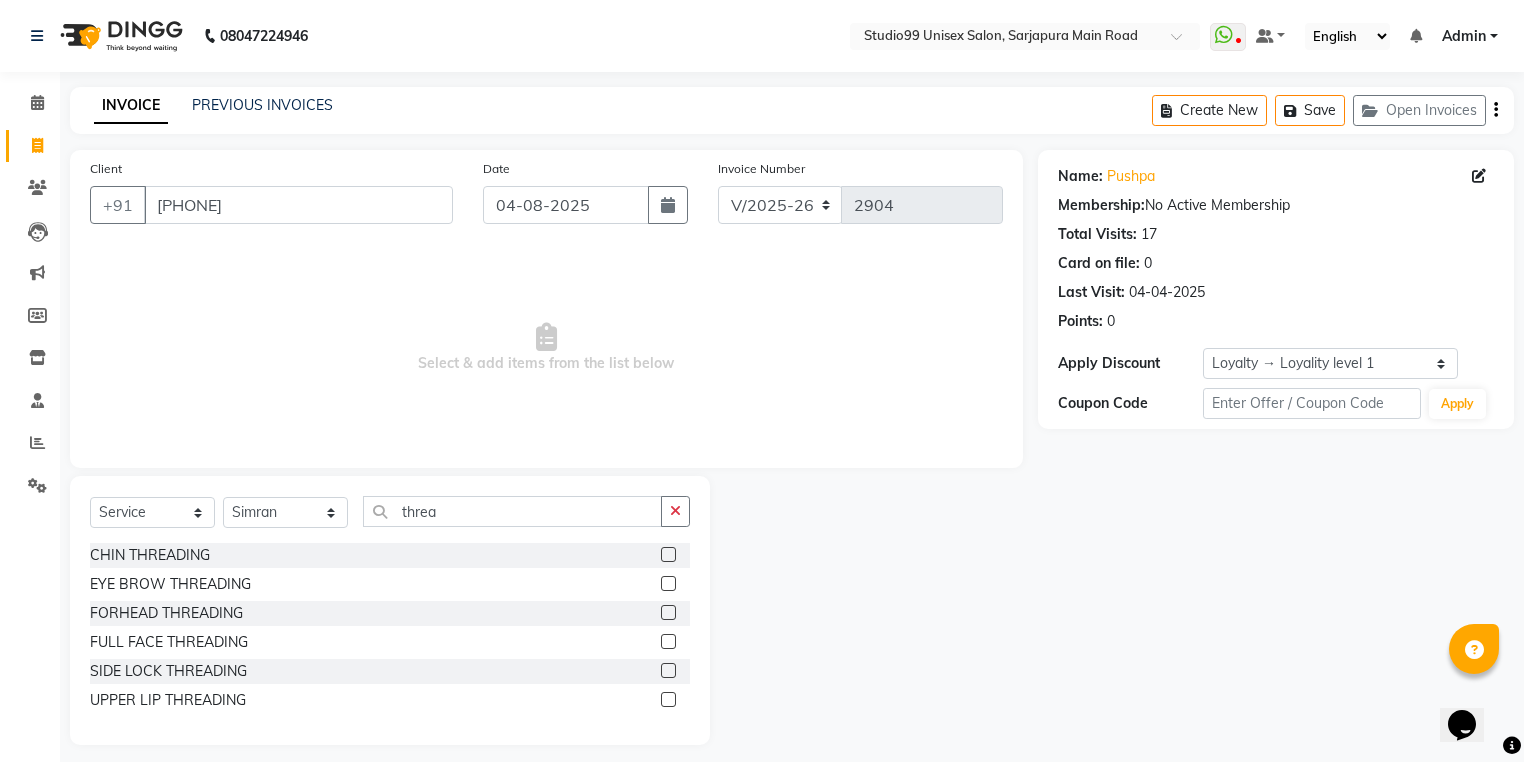 click 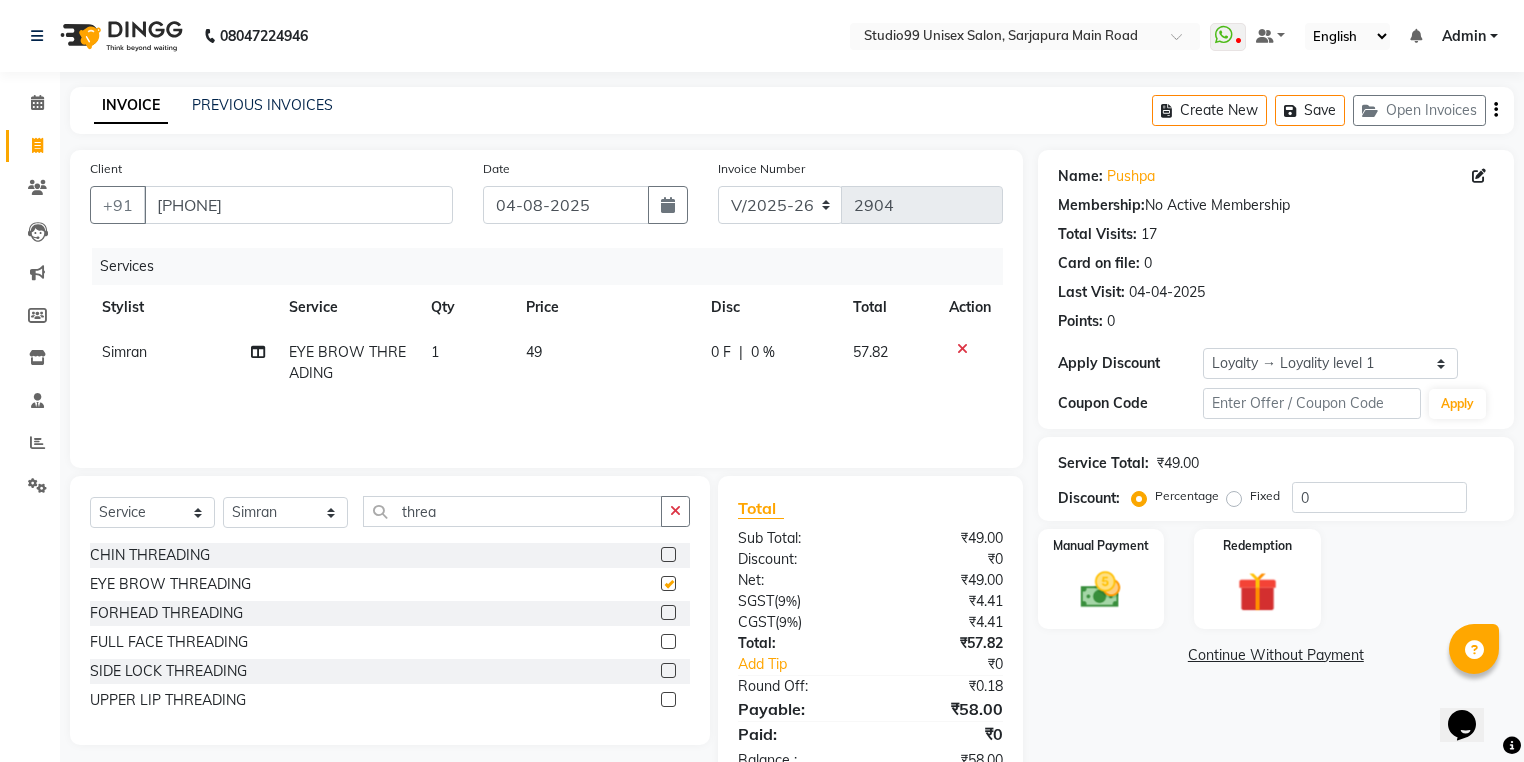 checkbox on "false" 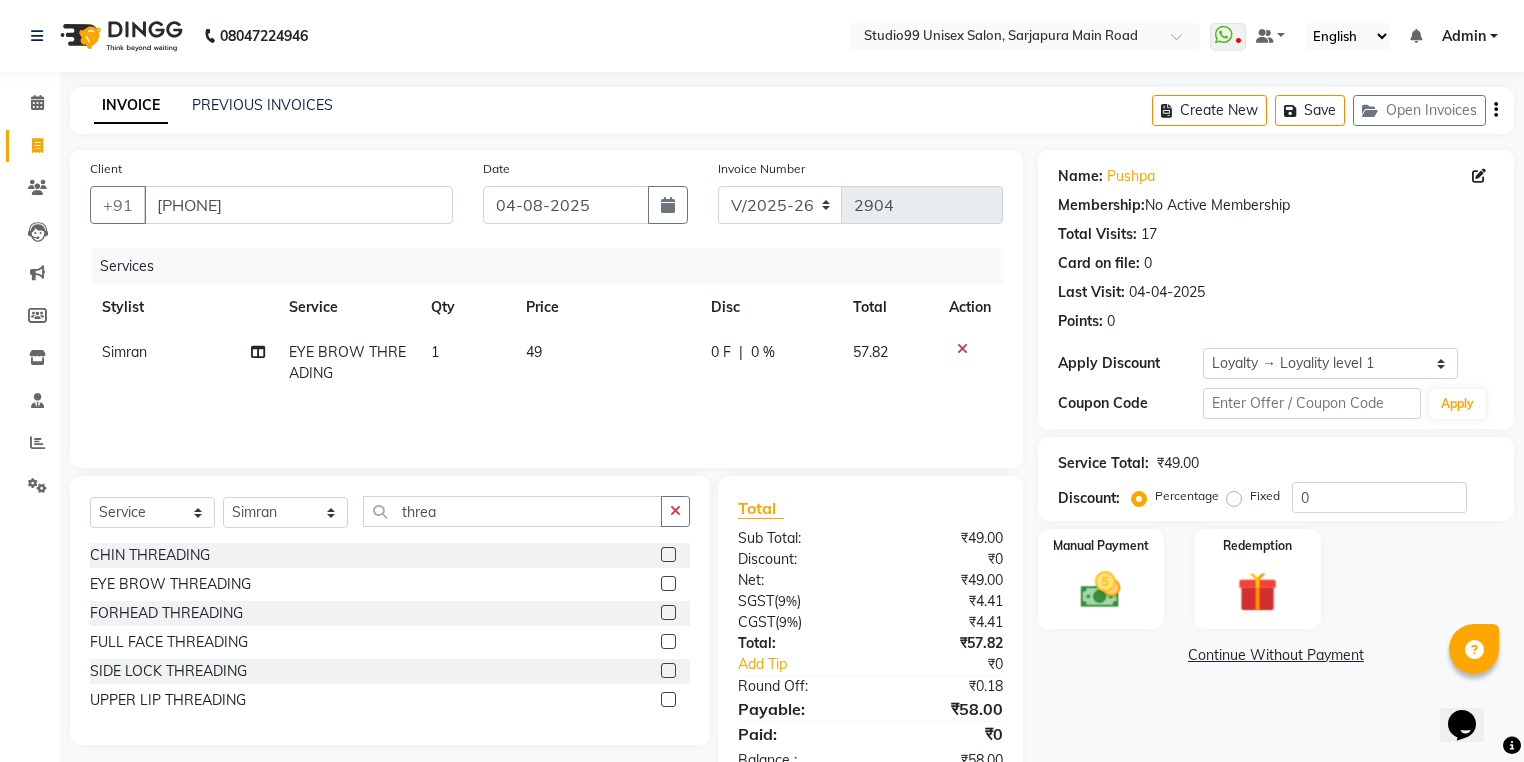 click 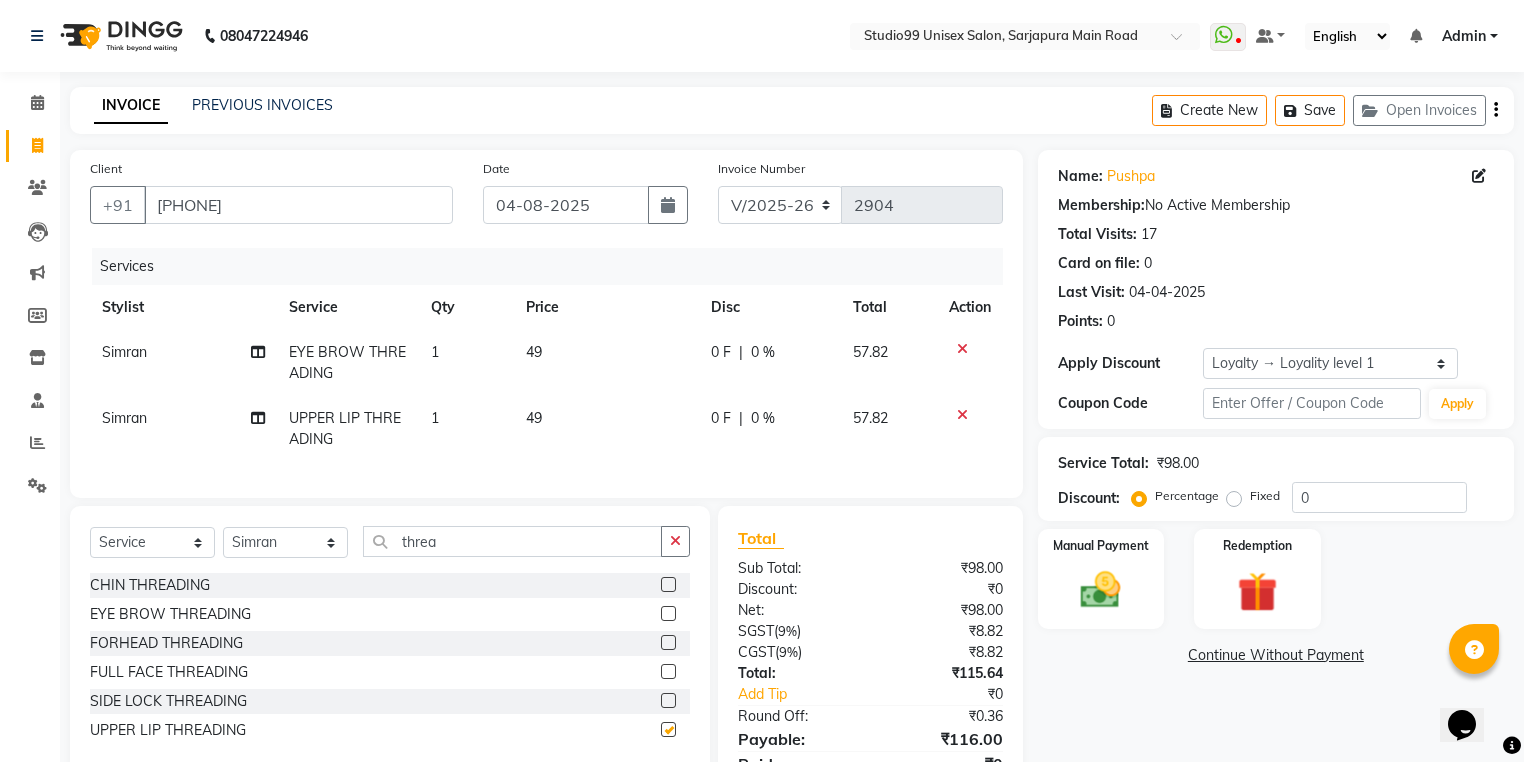 checkbox on "false" 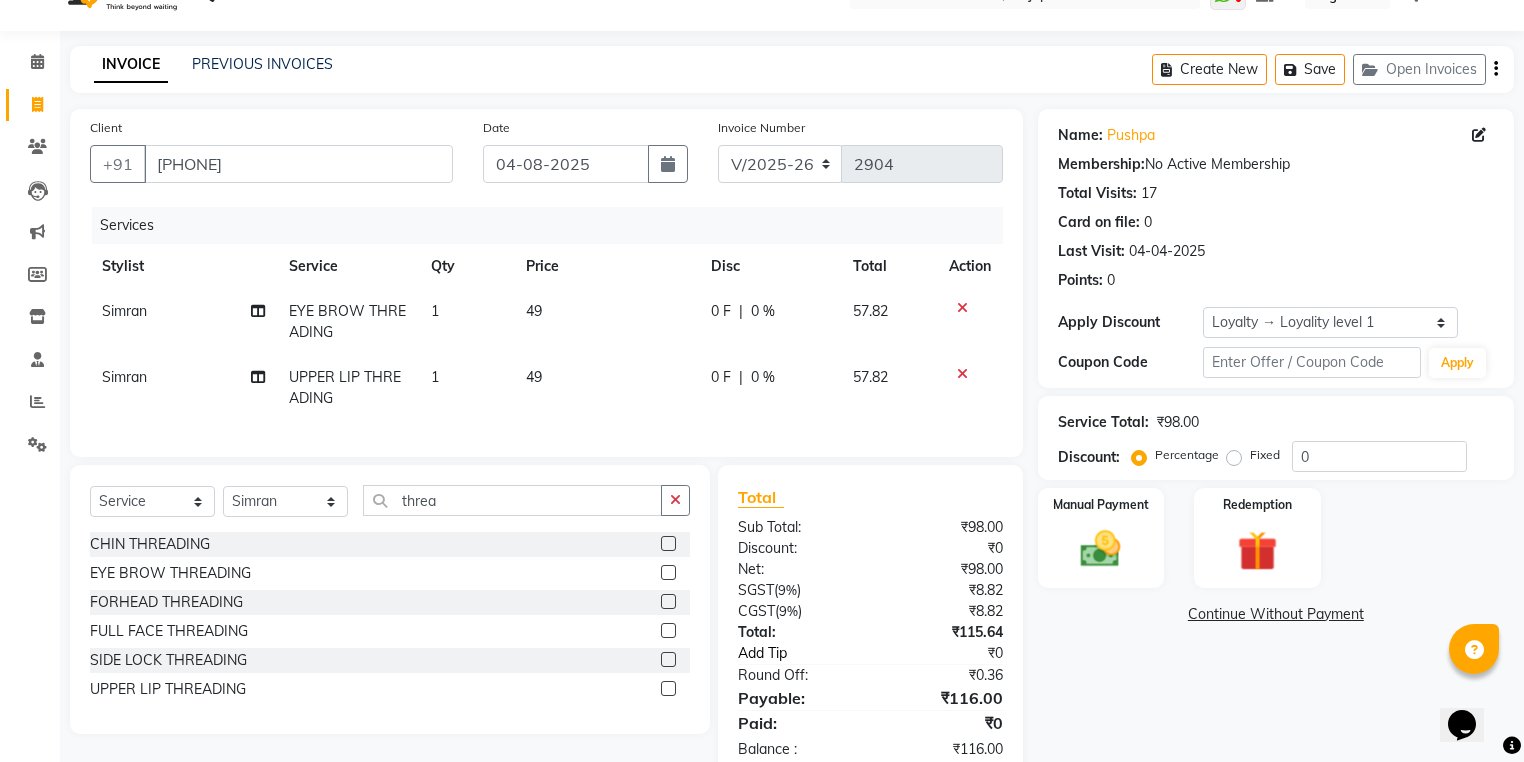 scroll, scrollTop: 80, scrollLeft: 0, axis: vertical 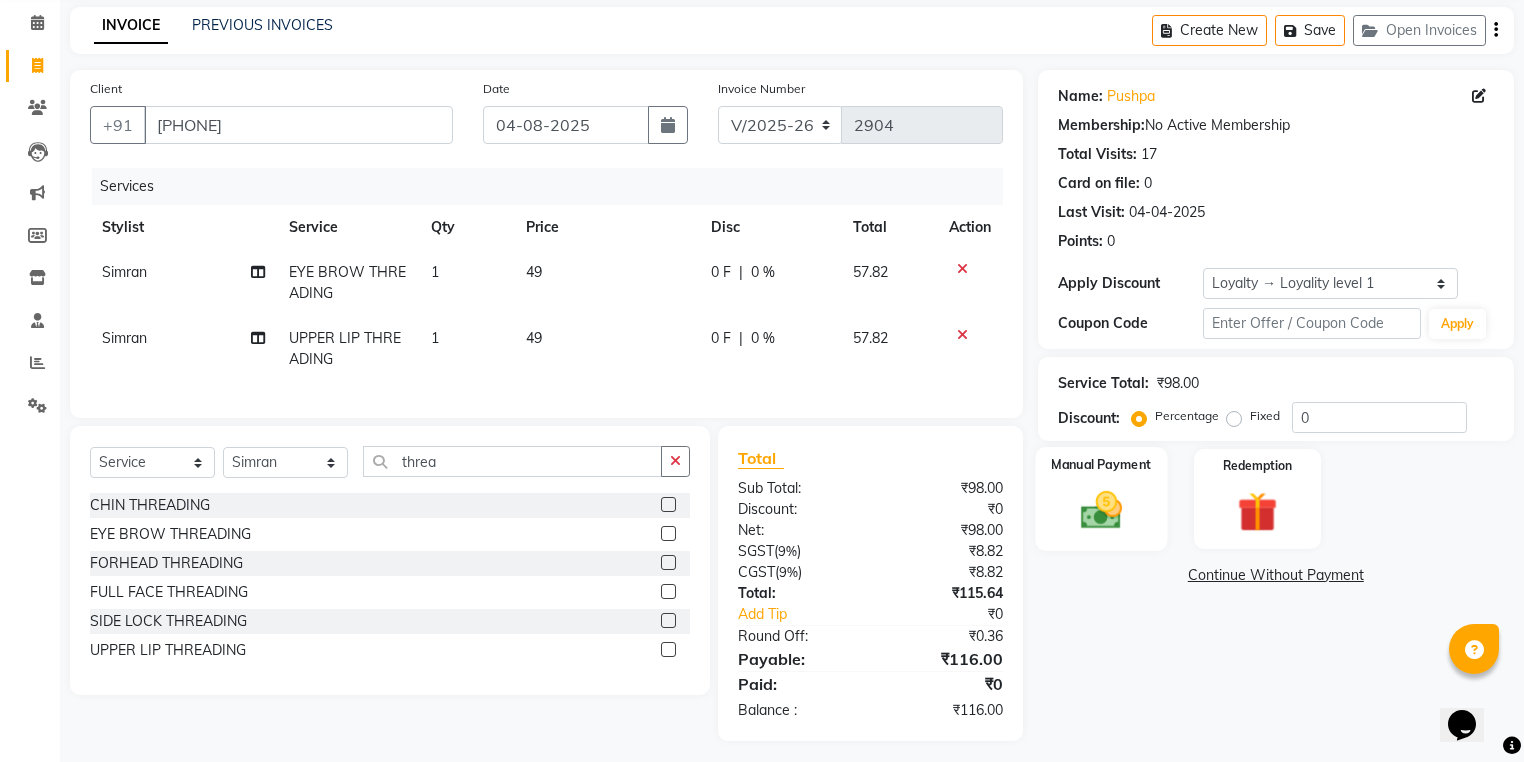 click 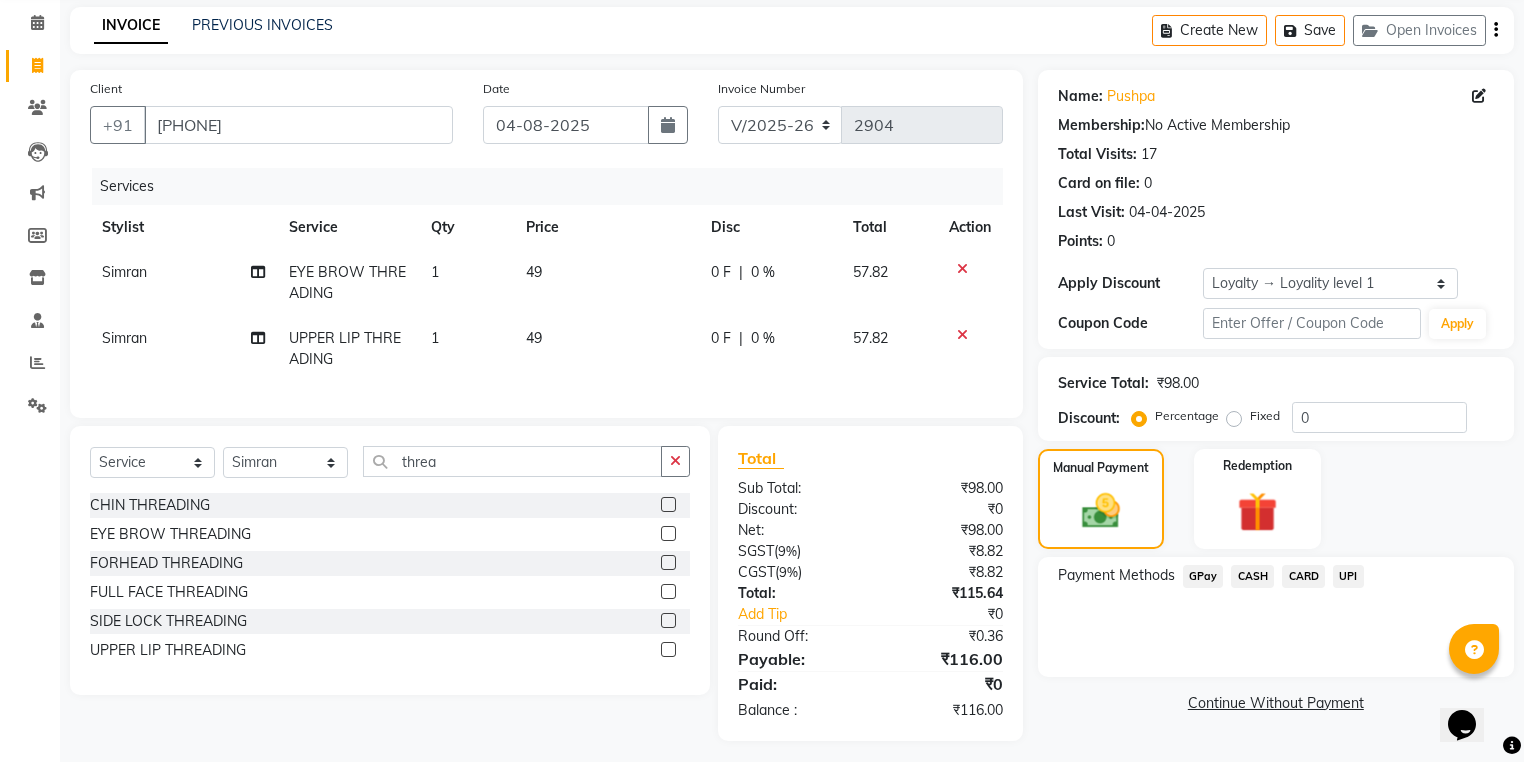 click on "GPay" 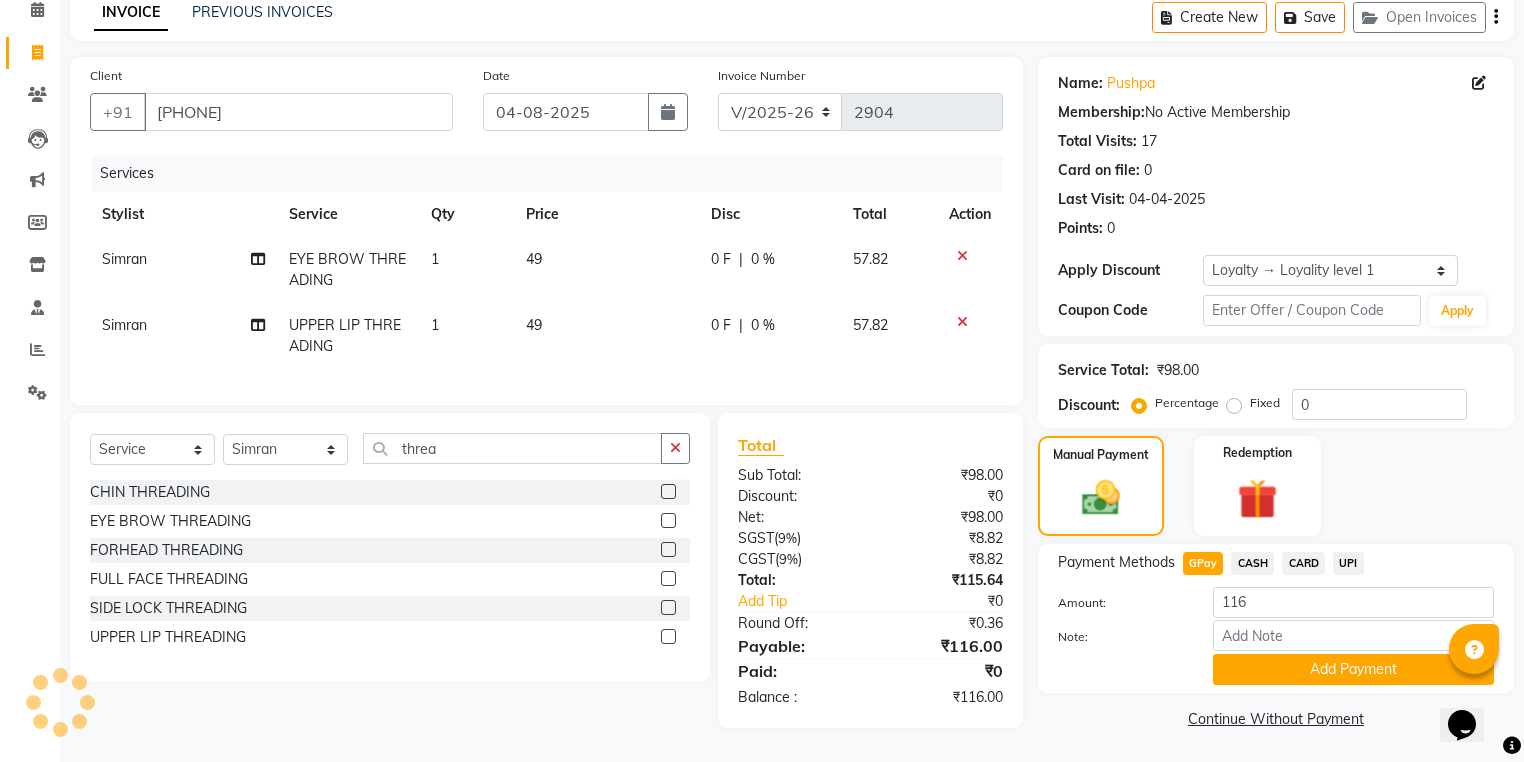 scroll, scrollTop: 101, scrollLeft: 0, axis: vertical 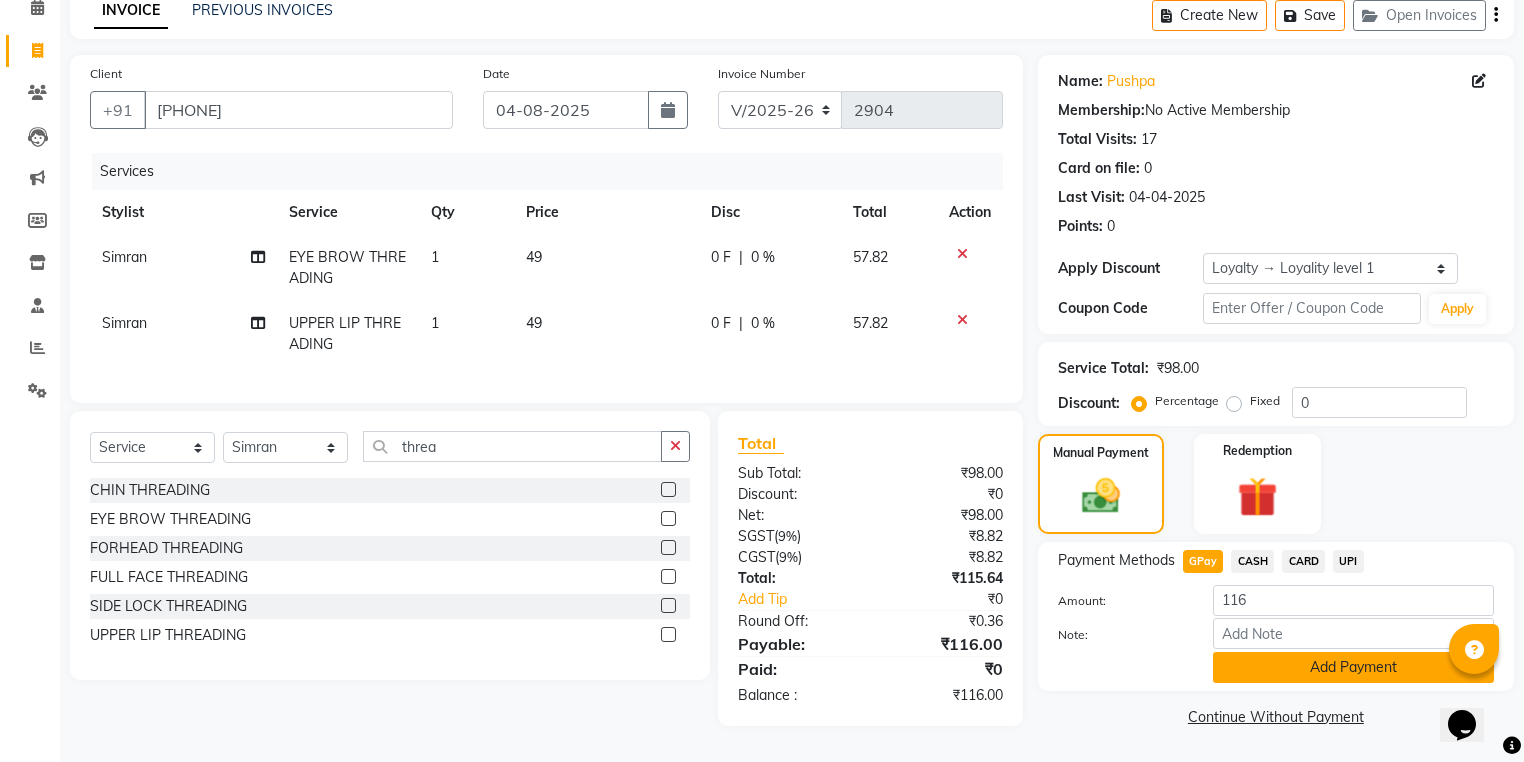 click on "Add Payment" 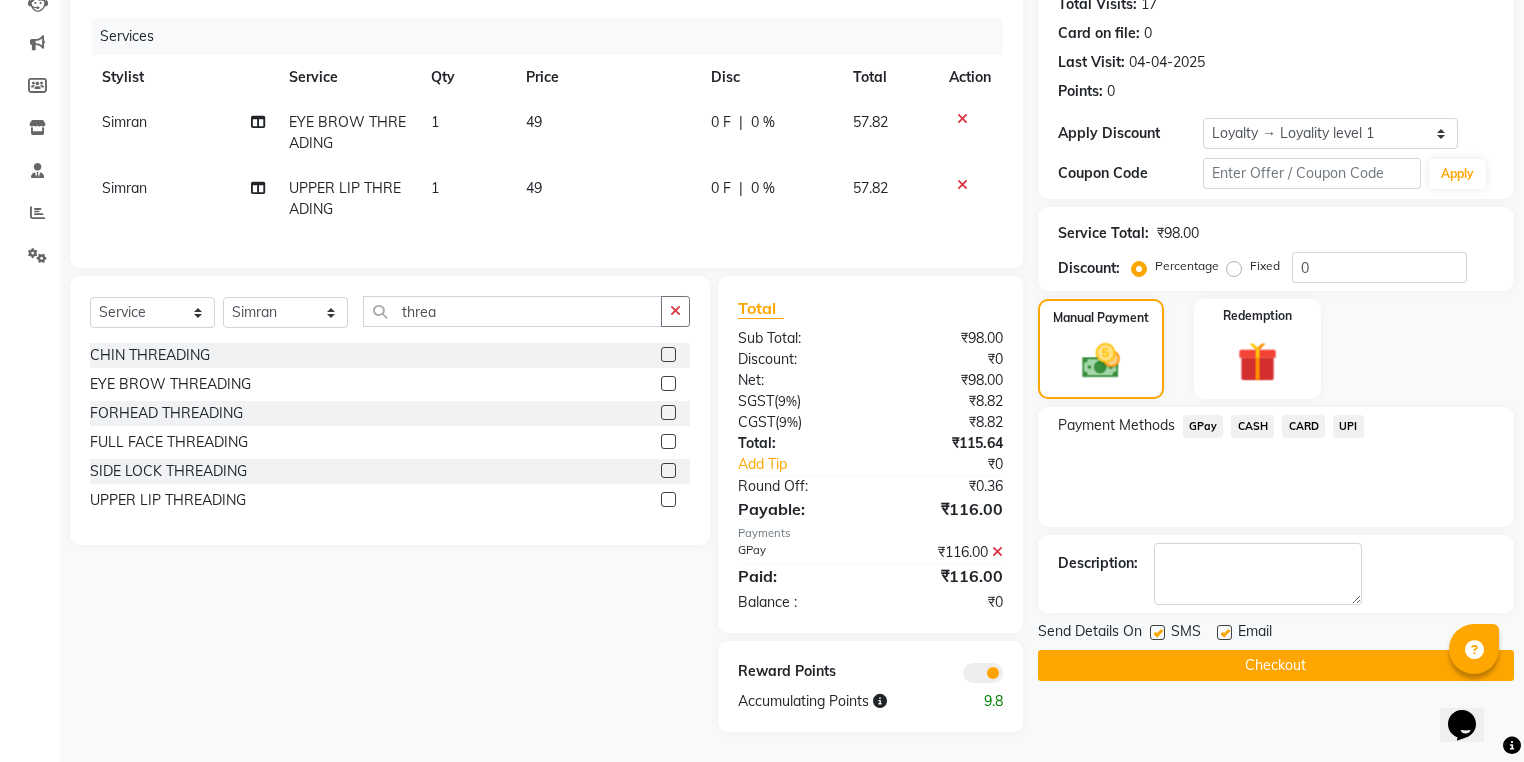 scroll, scrollTop: 243, scrollLeft: 0, axis: vertical 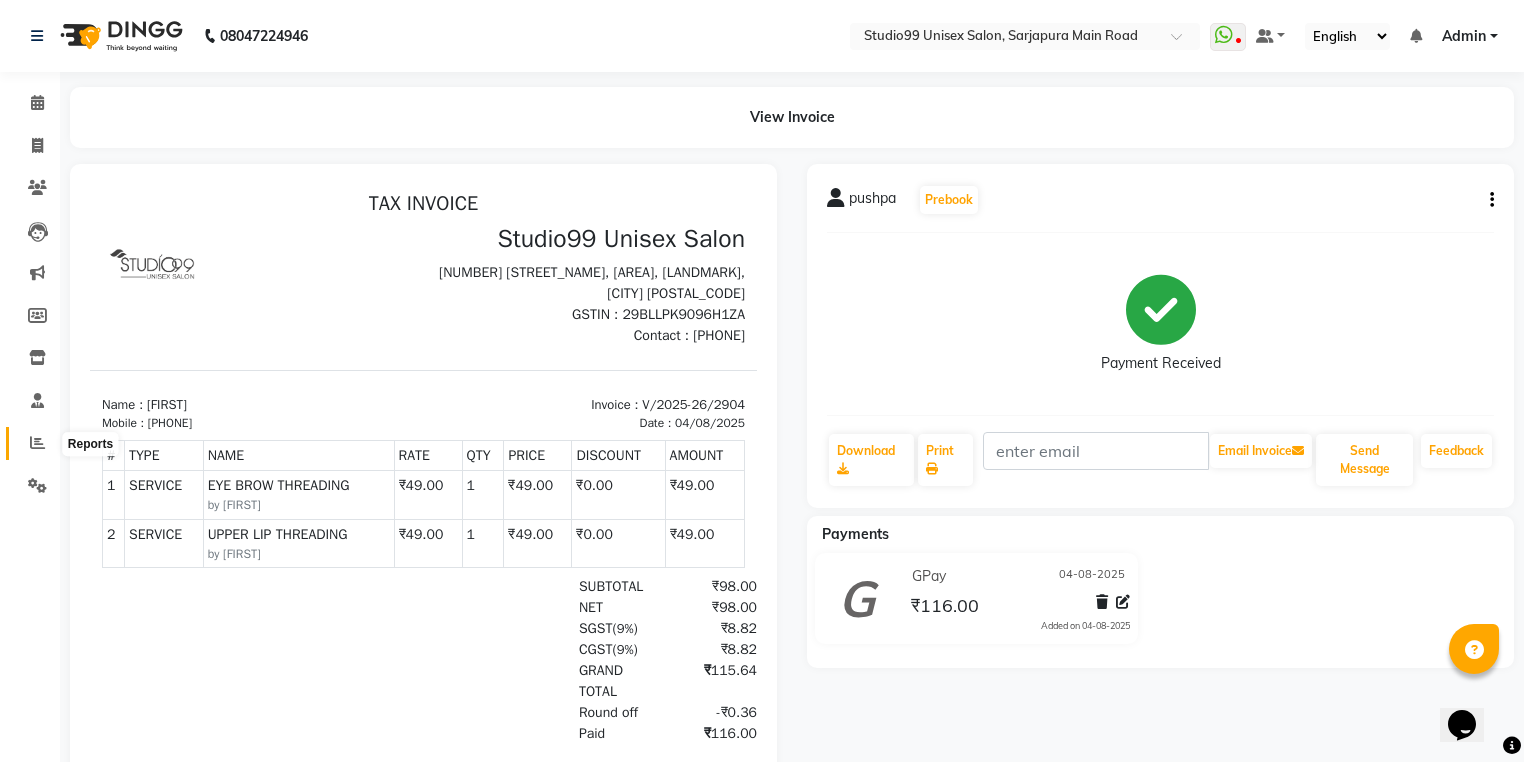 click 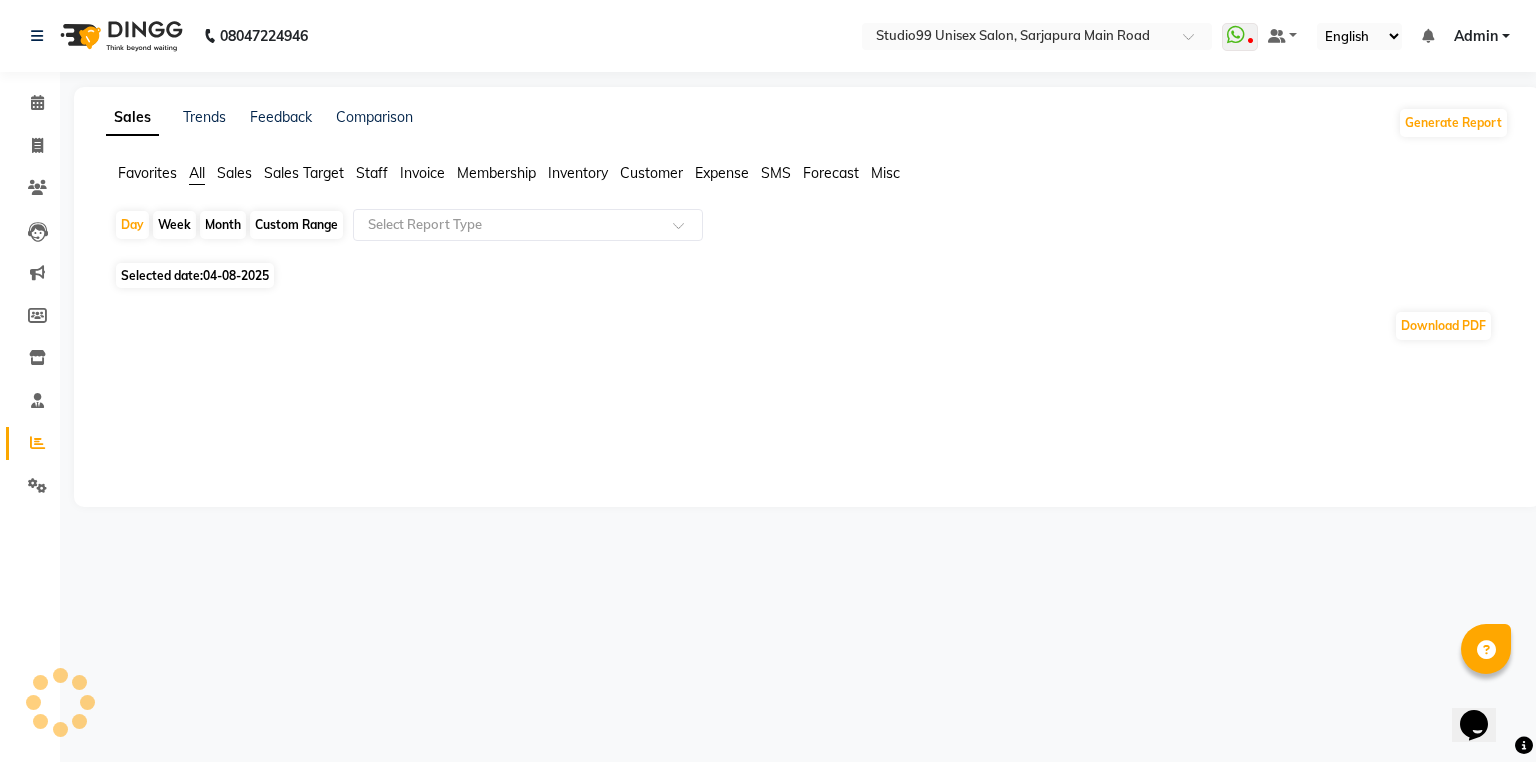 click on "Month" 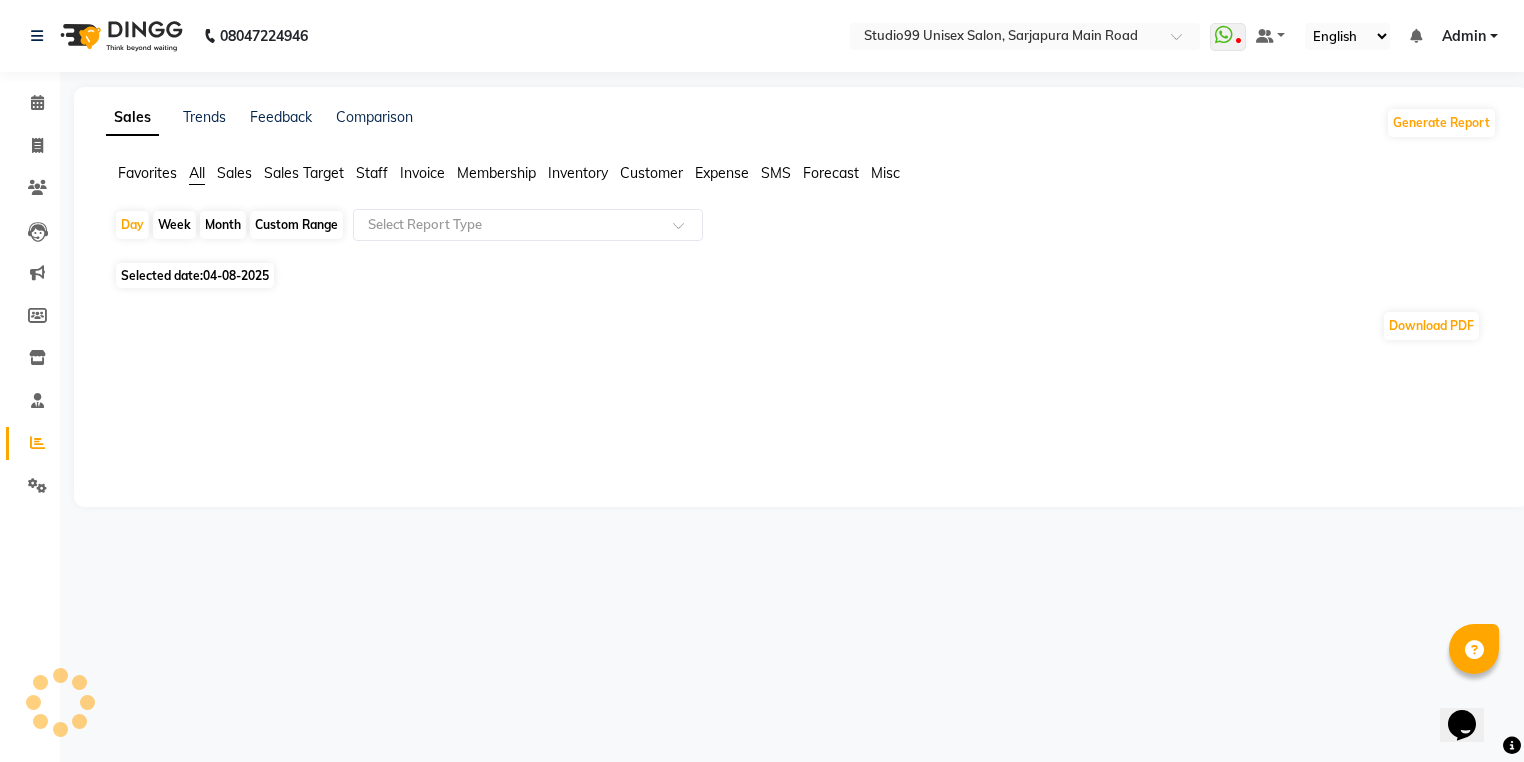 select on "8" 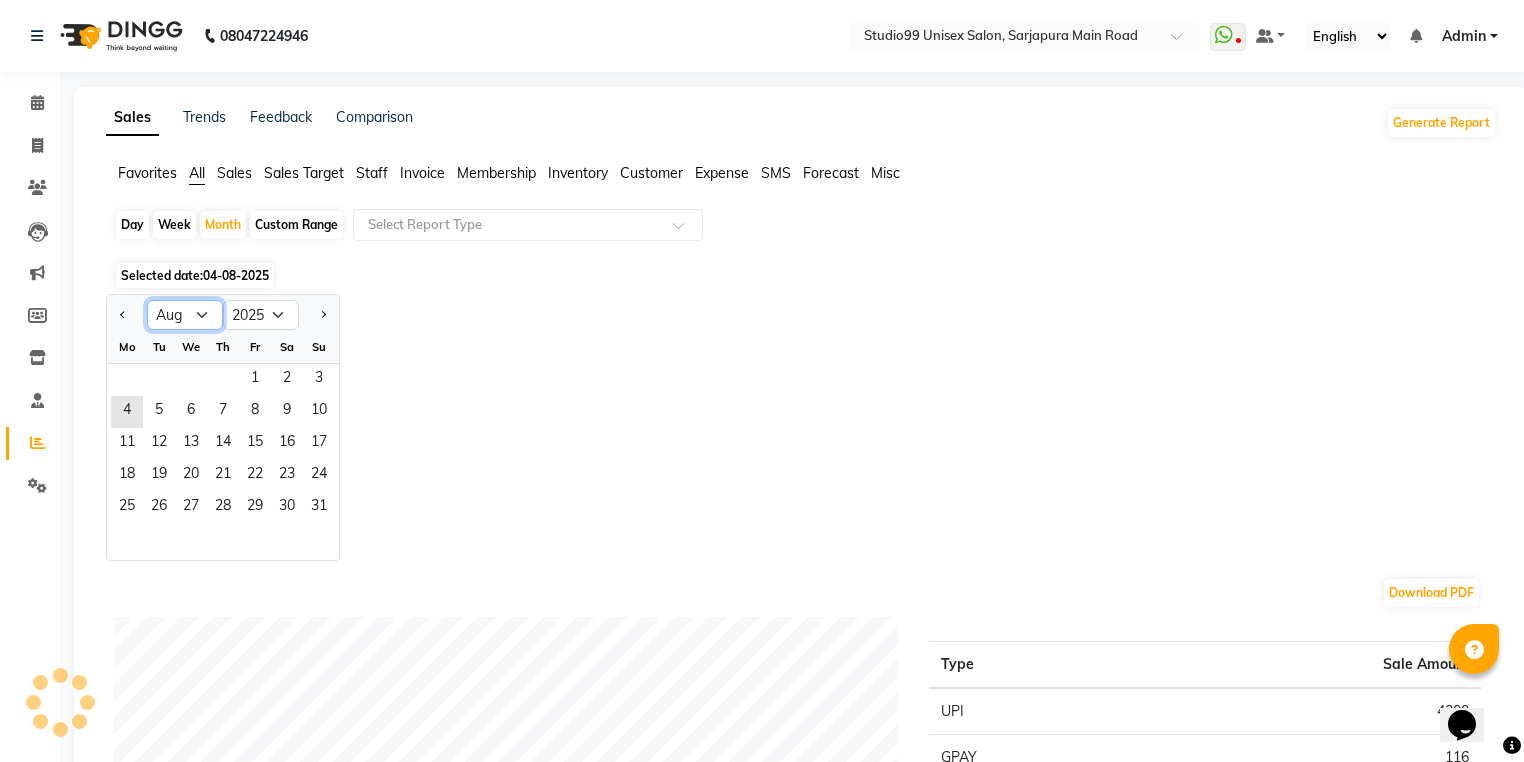 click on "Jan Feb Mar Apr May Jun Jul Aug Sep Oct Nov Dec" 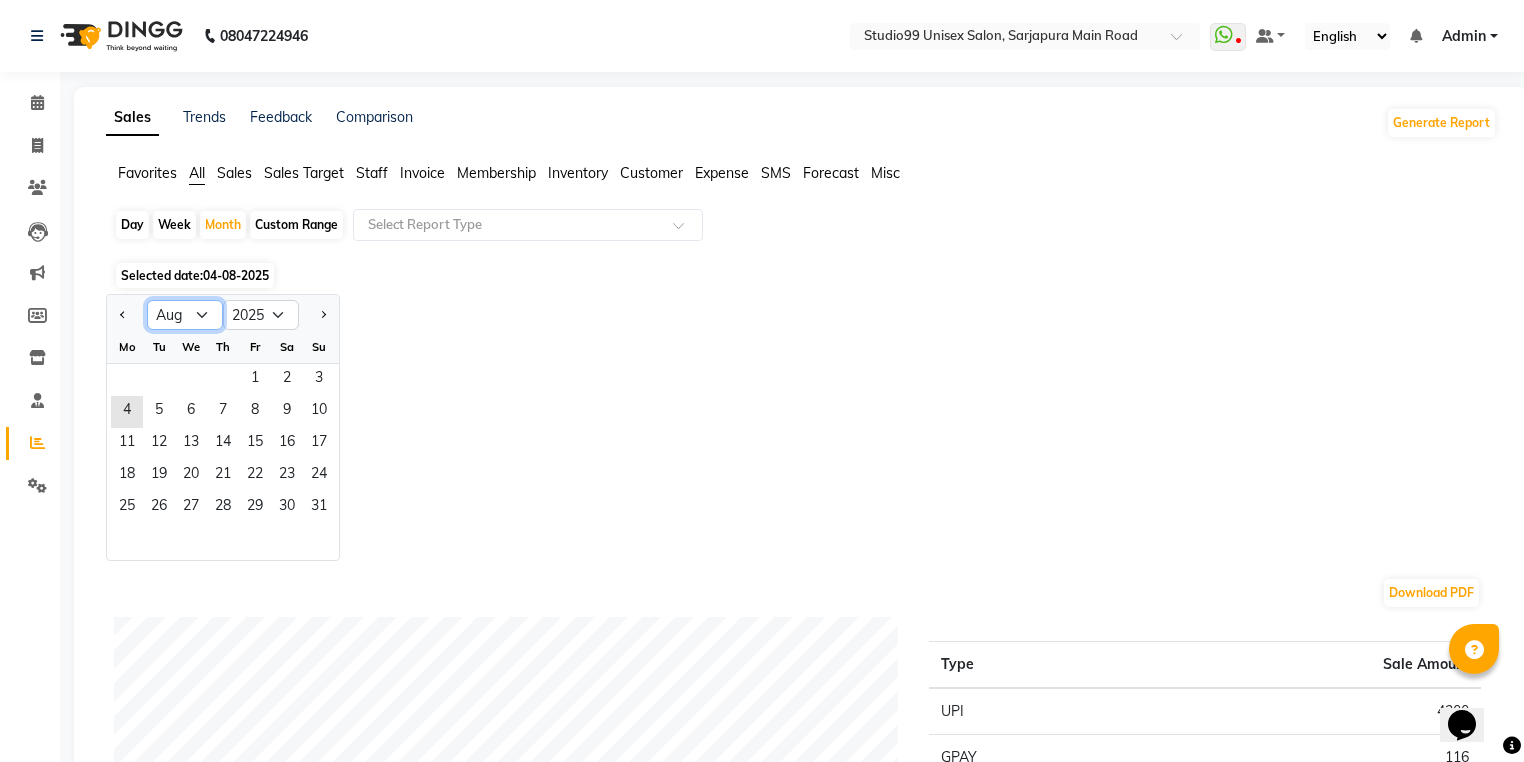 select on "7" 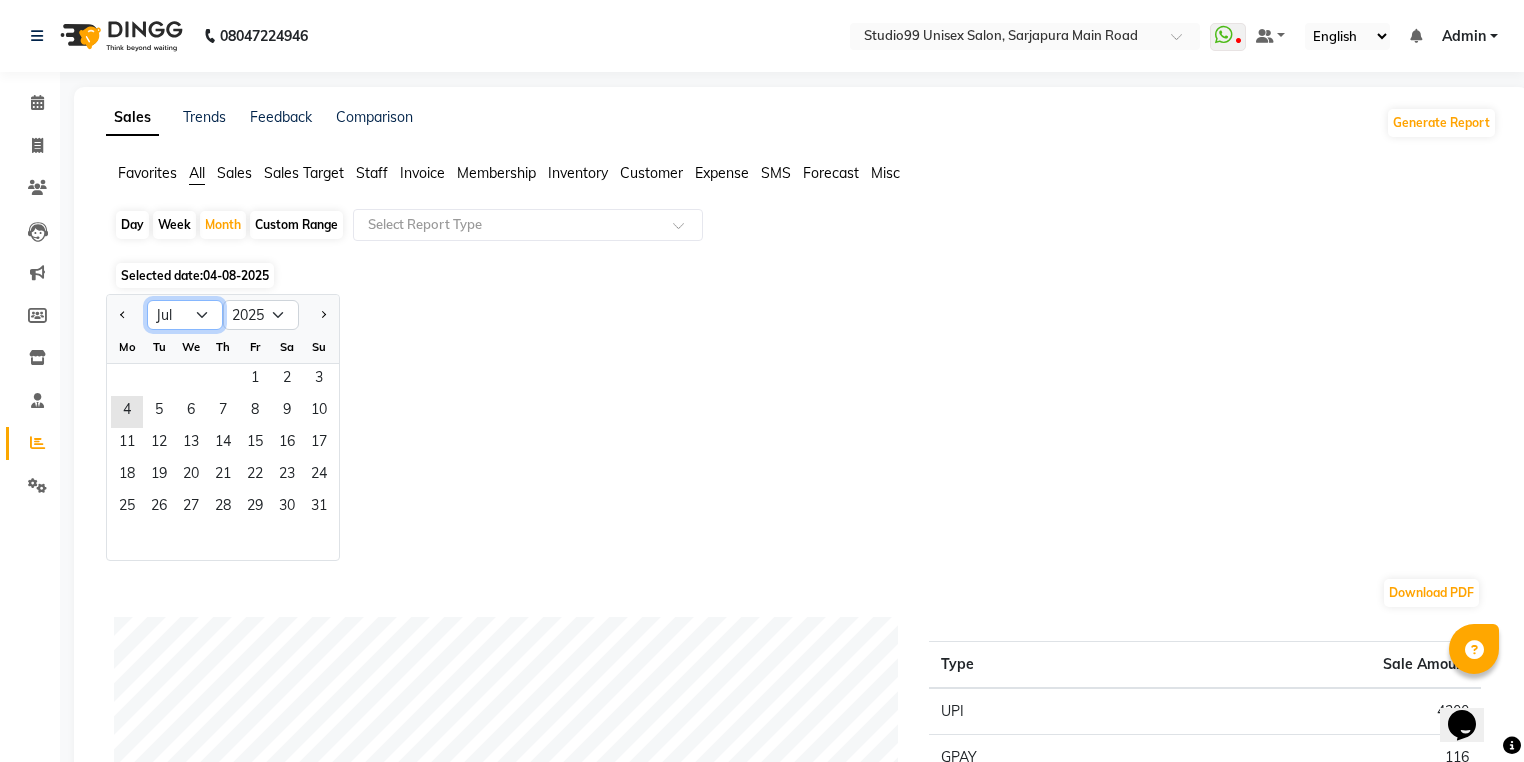 click on "Jan Feb Mar Apr May Jun Jul Aug Sep Oct Nov Dec" 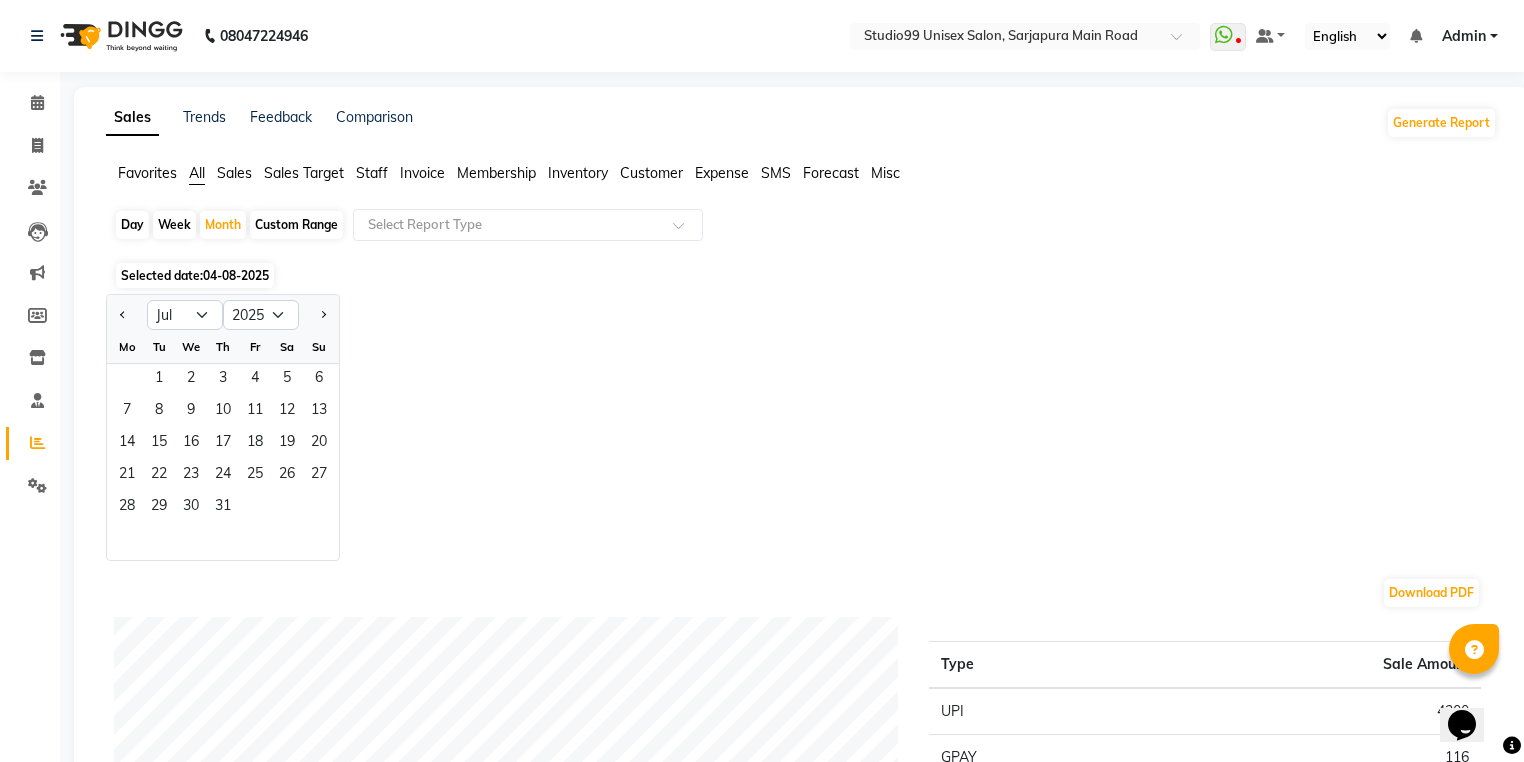click on "Staff" 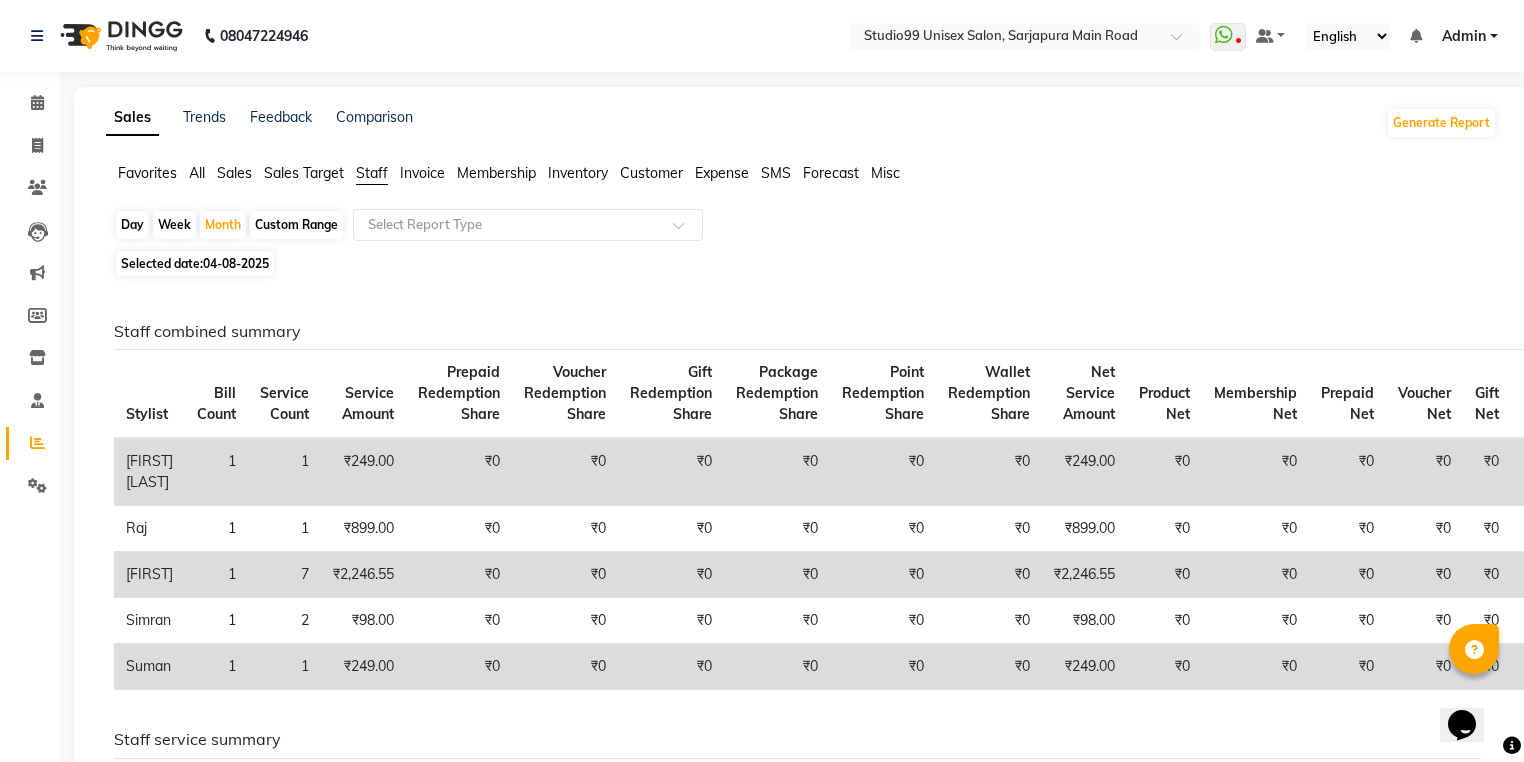 click on "04-08-2025" 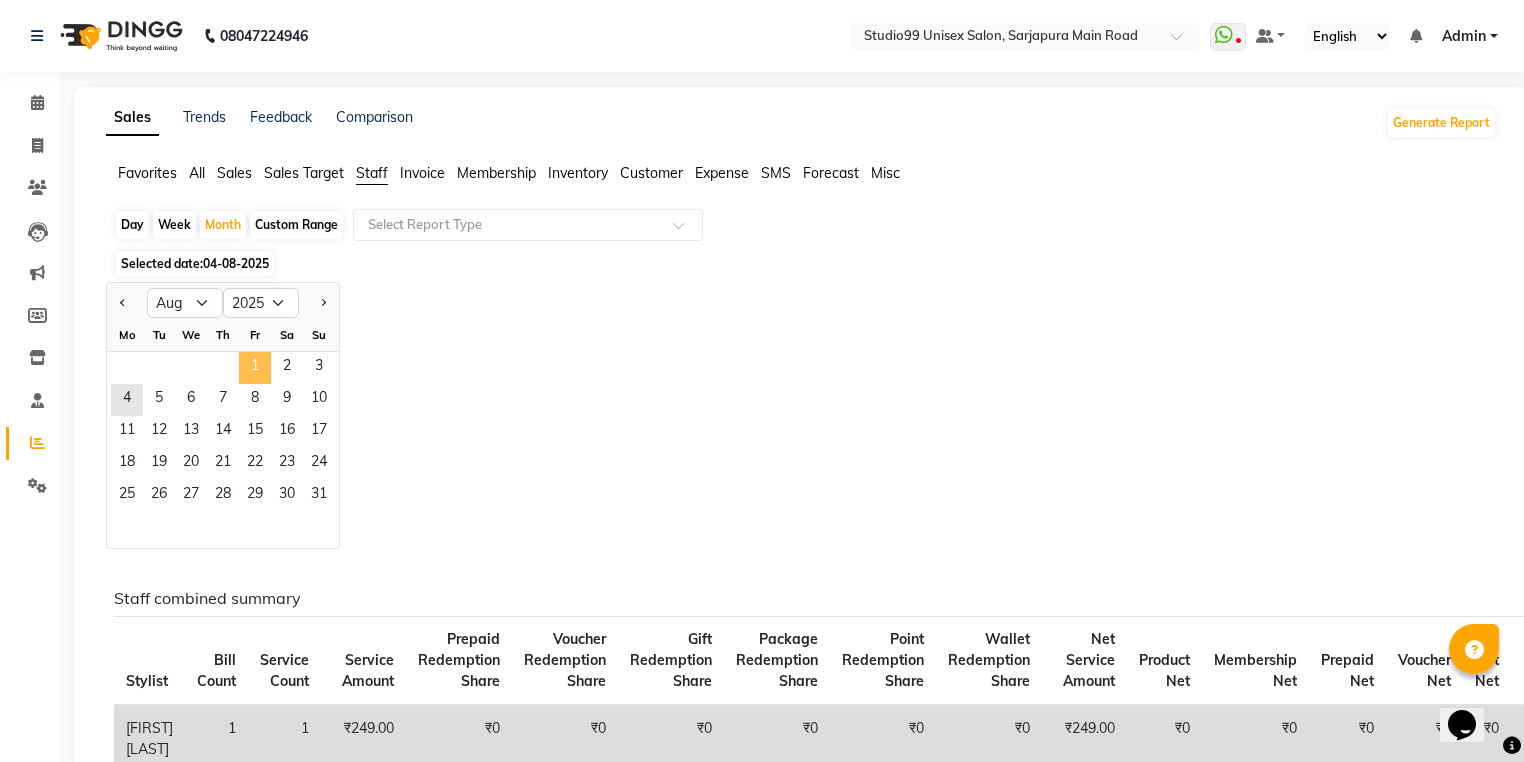 click on "1" 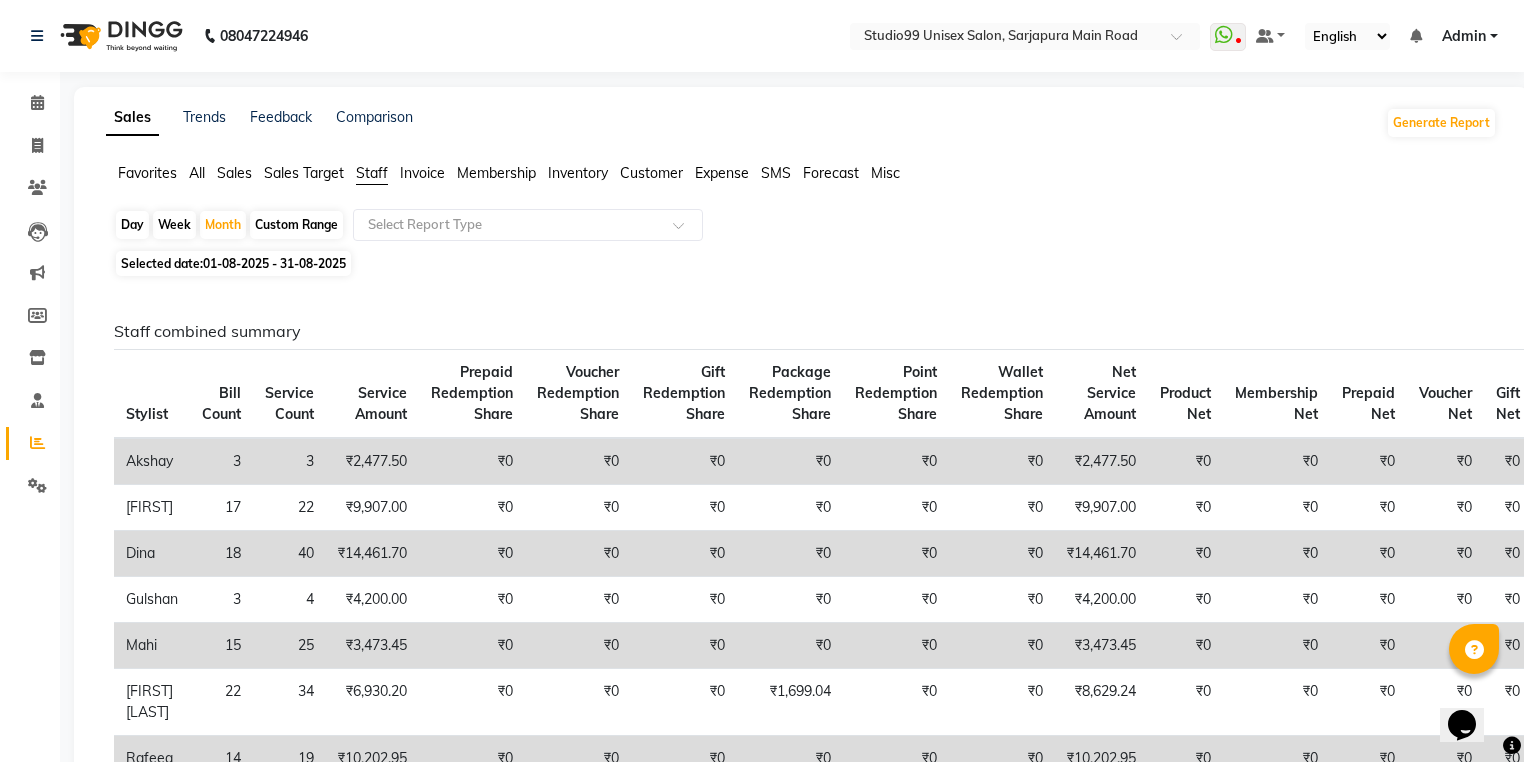 click on "Staff combined summary Stylist Bill Count Service Count Service AmountPrepaid Redemption Share Voucher Redemption Share Gift Redemption Share Package Redemption Share Point Redemption Share Wallet Redemption Share Net Service Amount Product Net Membership Net Prepaid Net Voucher Net Gift Net Package Net  [FIRST] 3 3 ₹2,477.50 ₹0 ₹0 ₹0 ₹0 ₹0 ₹0 ₹2,477.50 ₹0 ₹0 ₹0 ₹0 ₹0 ₹0  [FIRST]  17 22 ₹9,907.00 ₹0 ₹0 ₹0 ₹0 ₹0 ₹0 ₹9,907.00 ₹0 ₹0 ₹0 ₹0 ₹0 ₹0  Dina 18 40 ₹14,461.70 ₹0 ₹0 ₹0 ₹0 ₹0 ₹0 ₹14,461.70 ₹0 ₹0 ₹0 ₹0 ₹0 ₹0  Gulshan 3 4 ₹4,200.00 ₹0 ₹0 ₹0 ₹0 ₹0 ₹0 ₹4,200.00 ₹0 ₹0 ₹0 ₹0 ₹0 ₹0  Mahi 15 25 ₹3,473.45 ₹0 ₹0 ₹0 ₹0 ₹0 ₹0 ₹3,473.45 ₹0 ₹0 ₹0 ₹0 ₹0 ₹0  [FIRST] [LAST] 22 34 ₹6,930.20 ₹0 ₹0 ₹0 ₹1,699.04 ₹0 ₹0 ₹8,629.24 ₹0 ₹0 ₹0 ₹0 ₹0 ₹0  Rafeeq 14 19 ₹10,202.95 ₹0 ₹0 ₹0 ₹0 ₹0 ₹0 ₹10,202.95 ₹0 ₹0 ₹0 ₹0 ₹0 ₹0  Raj  16 23 ₹0 ₹0" 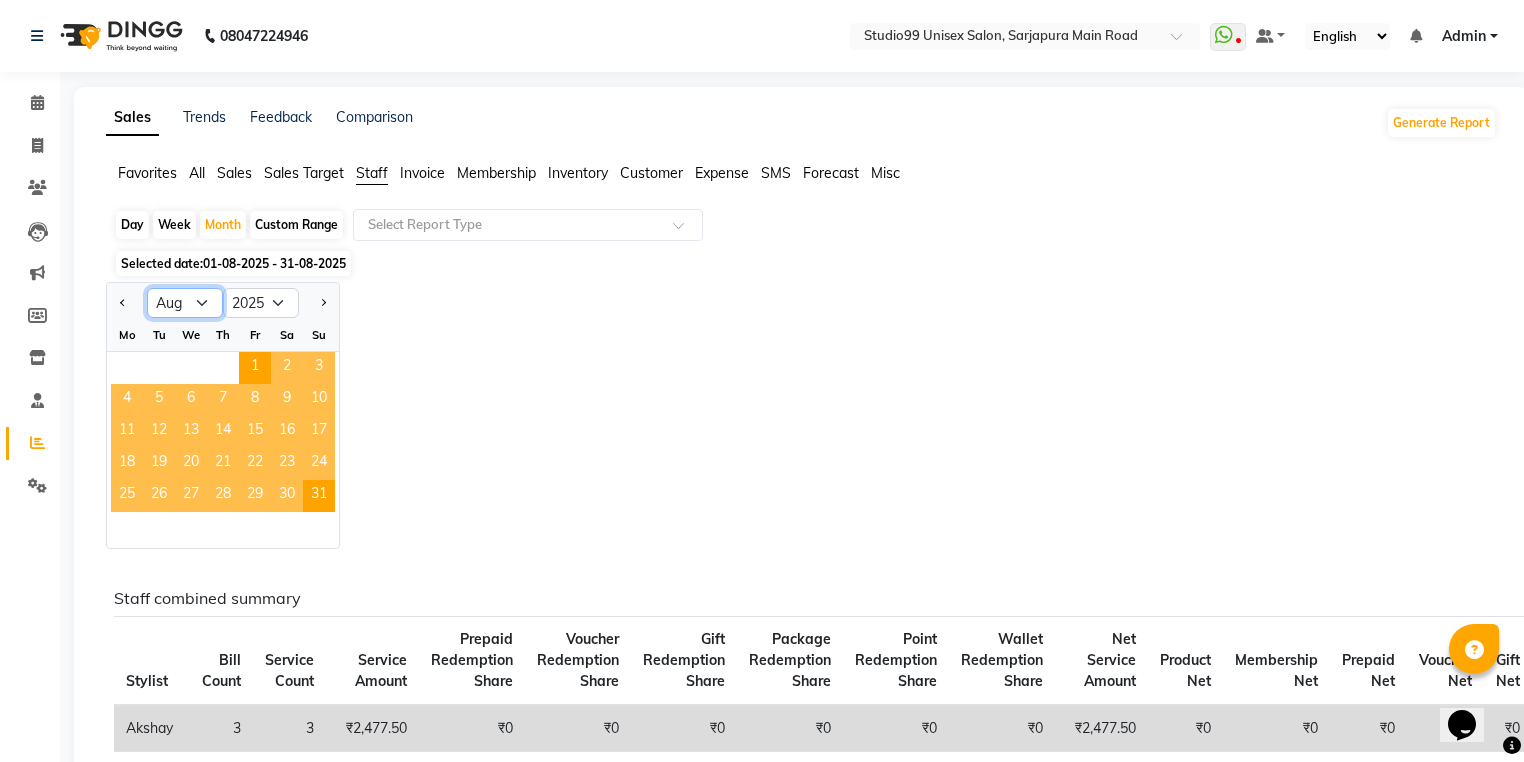 click on "Jan Feb Mar Apr May Jun Jul Aug Sep Oct Nov Dec" 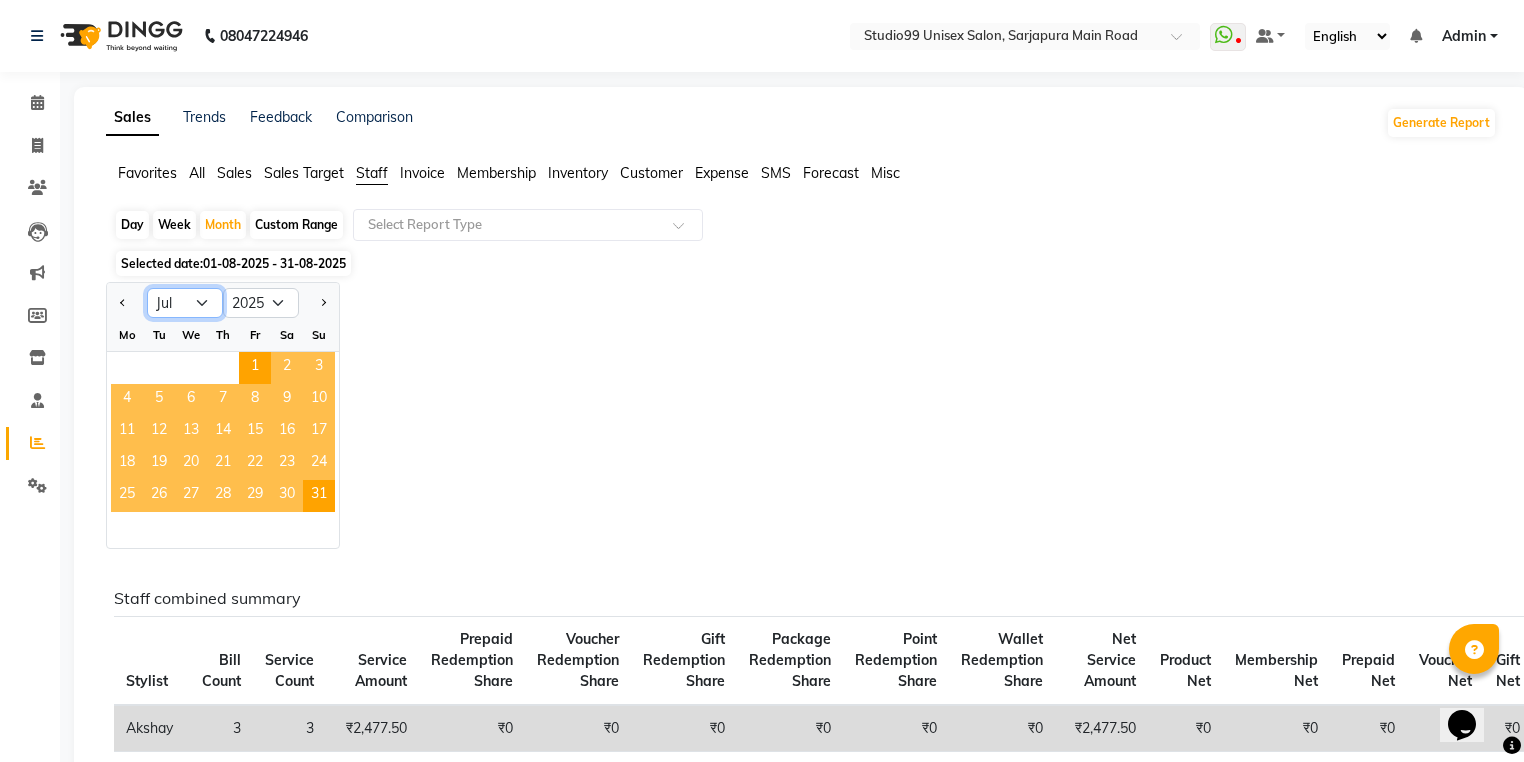click on "Jan Feb Mar Apr May Jun Jul Aug Sep Oct Nov Dec" 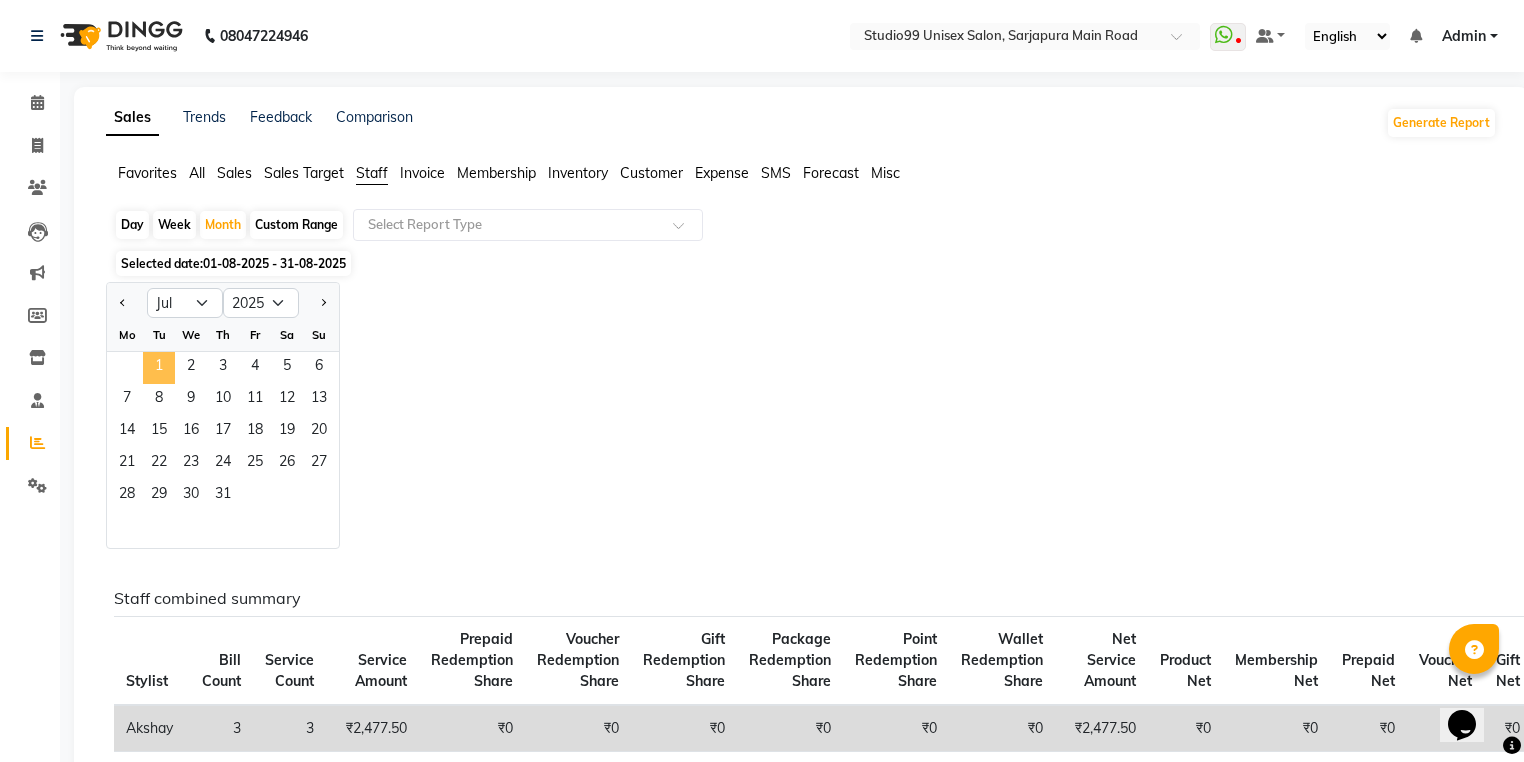 click on "1" 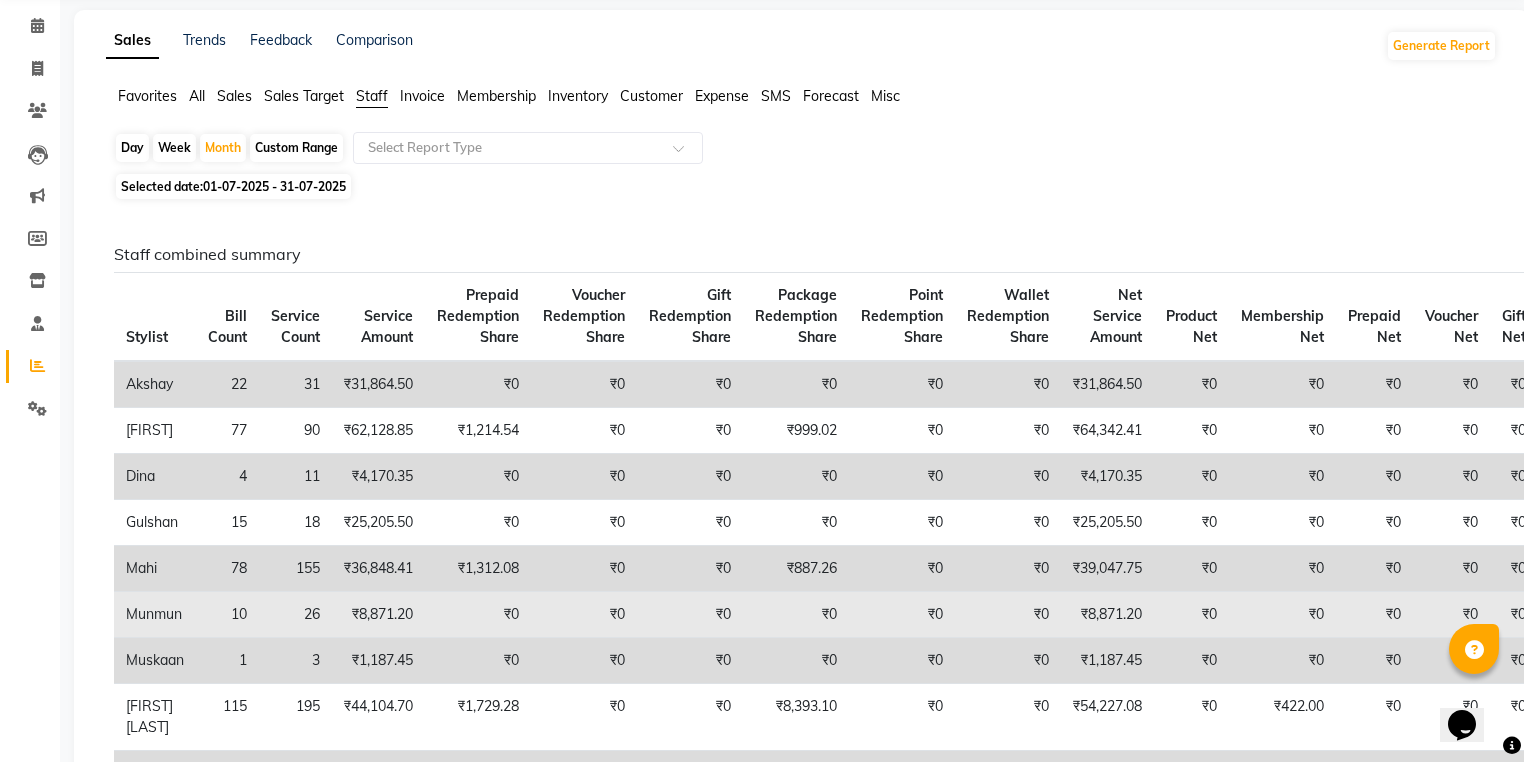 scroll, scrollTop: 0, scrollLeft: 0, axis: both 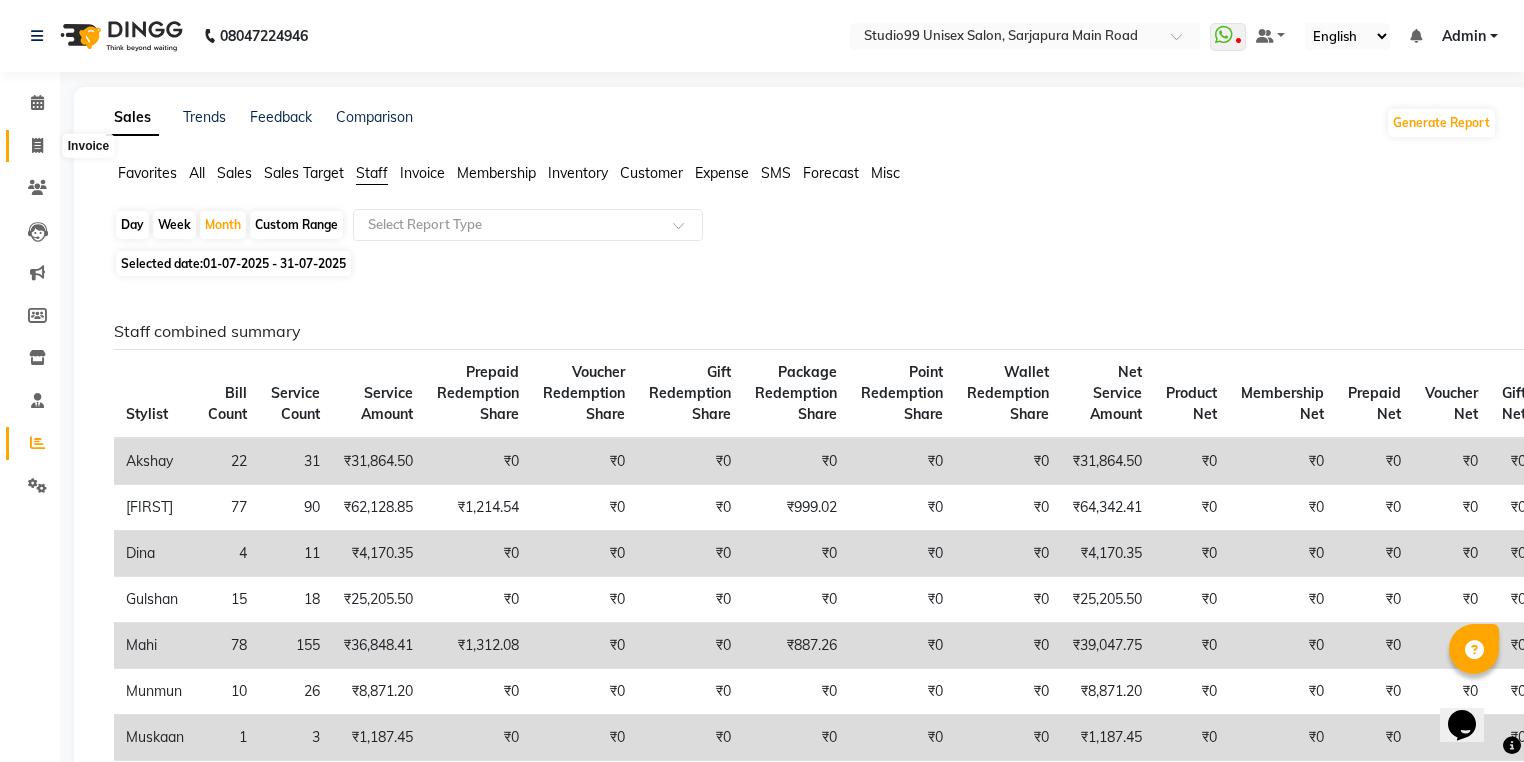 click 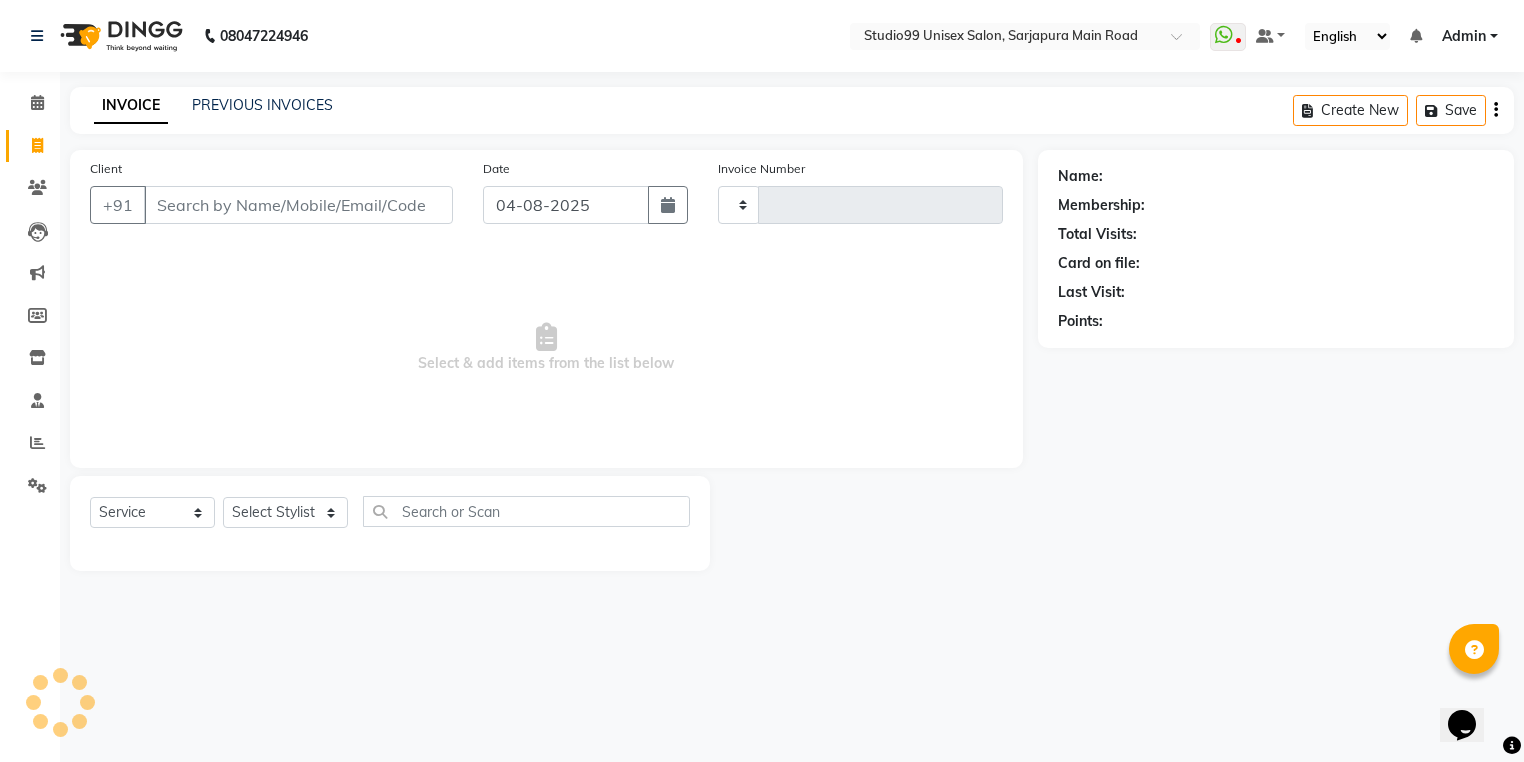 type on "2905" 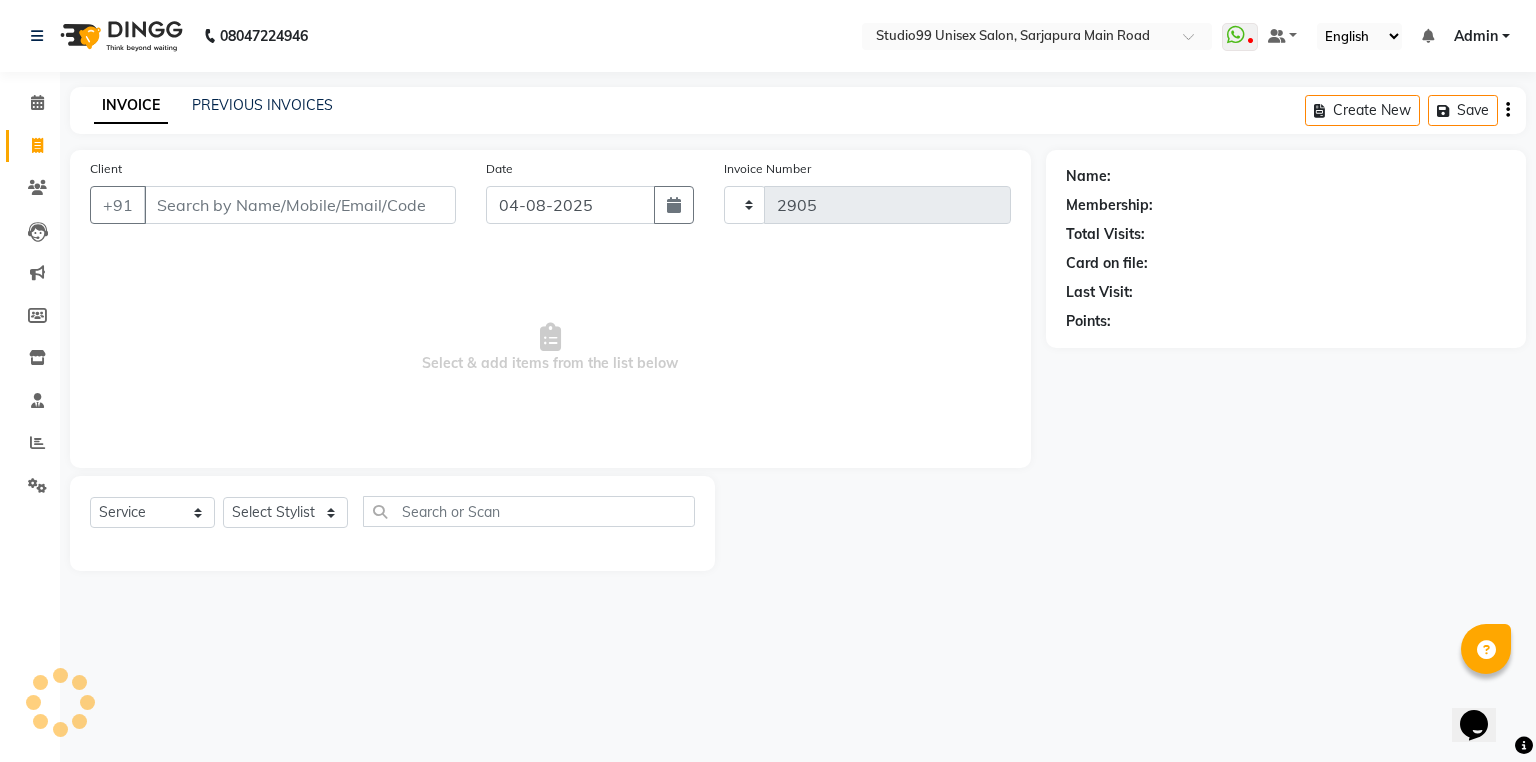 select on "6042" 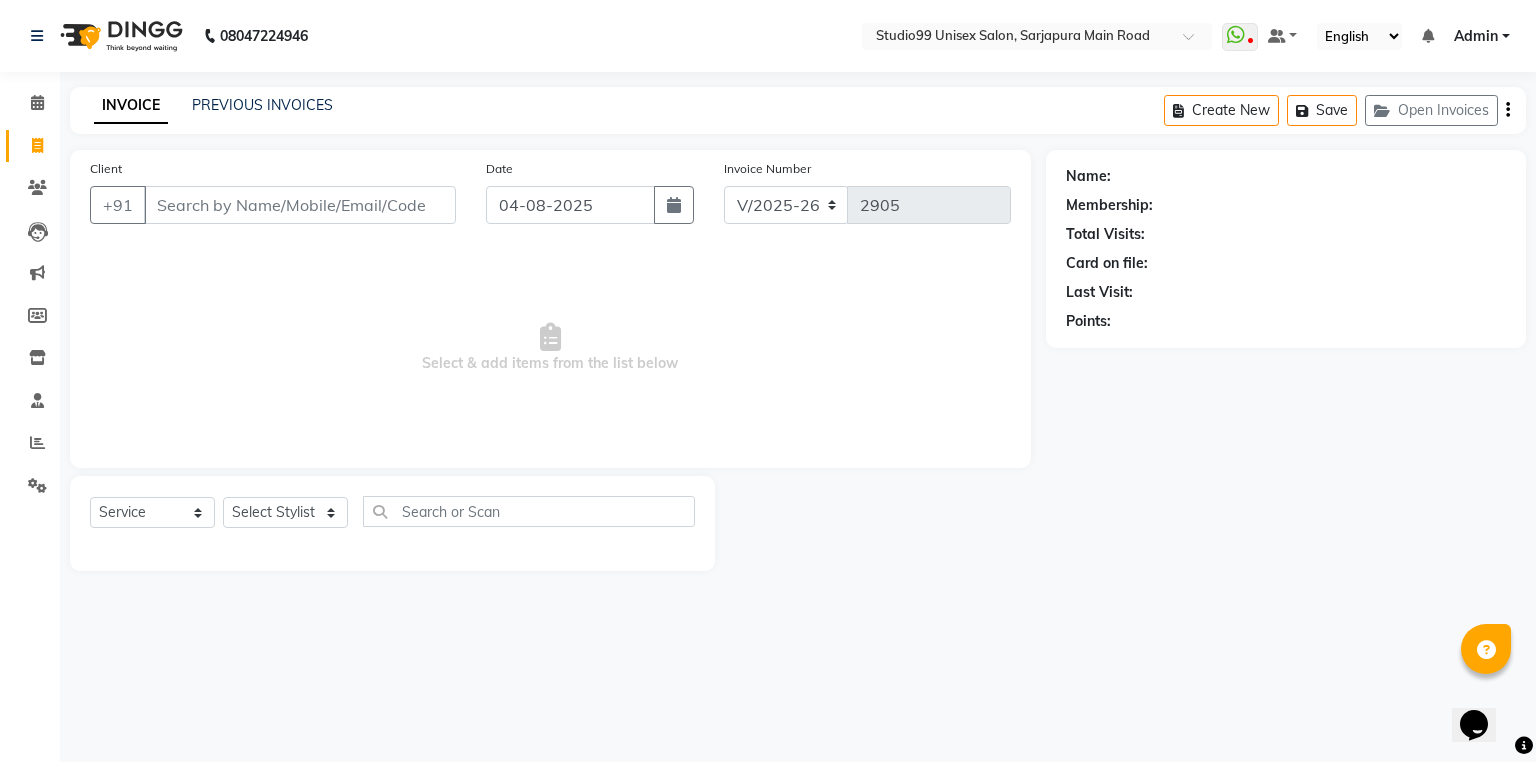 click on "Client" at bounding box center [300, 205] 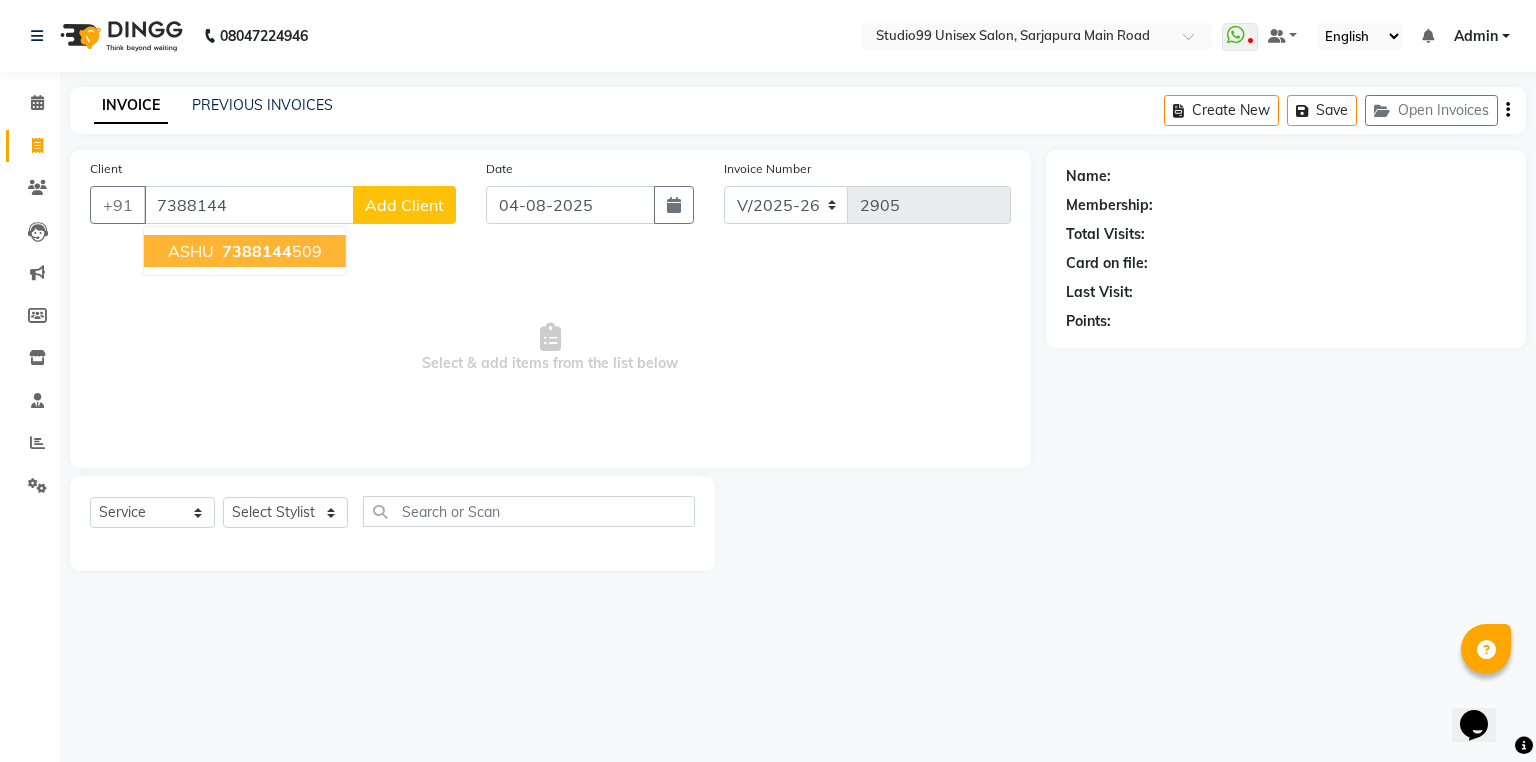 click on "7388144" at bounding box center (257, 251) 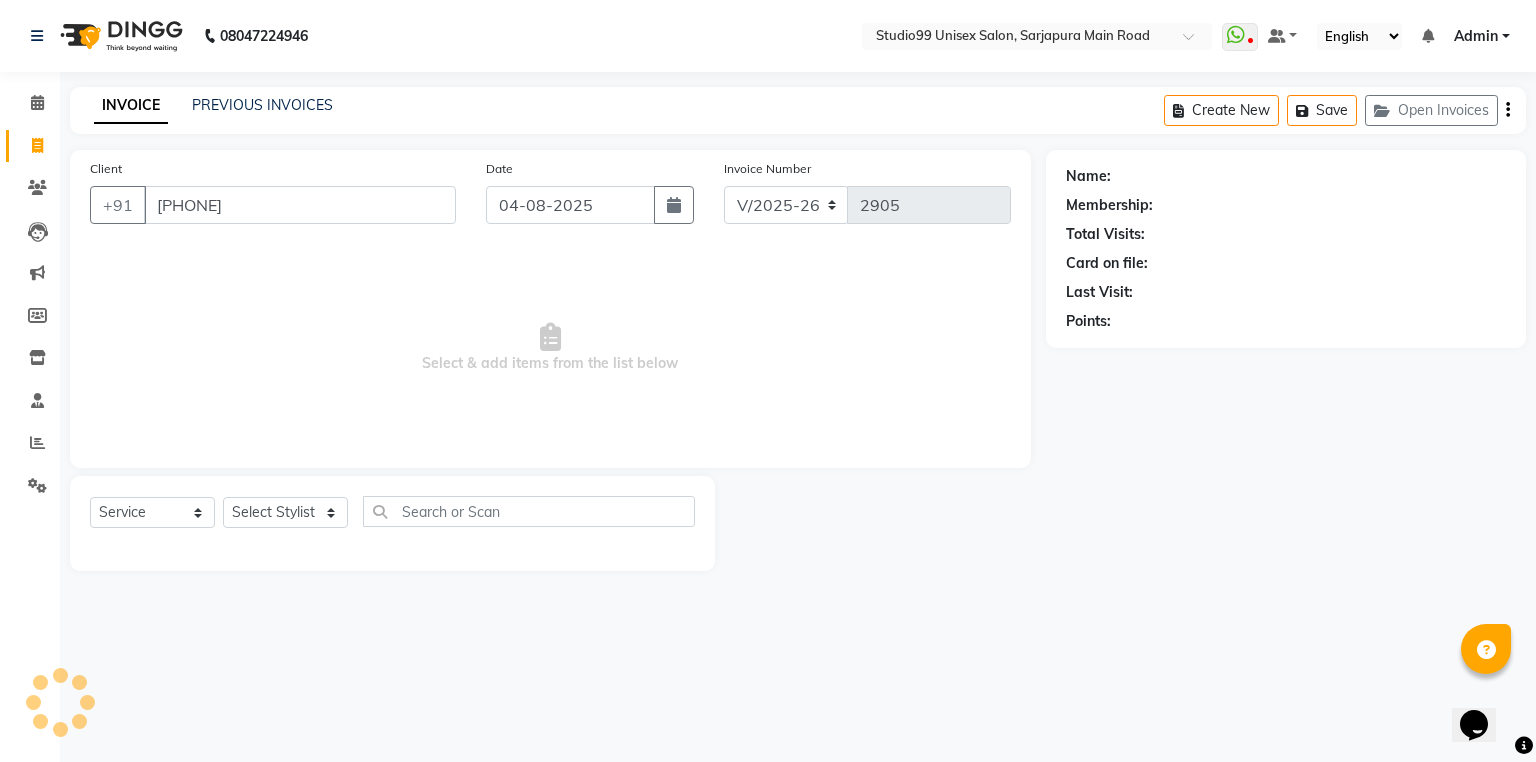 type on "[PHONE]" 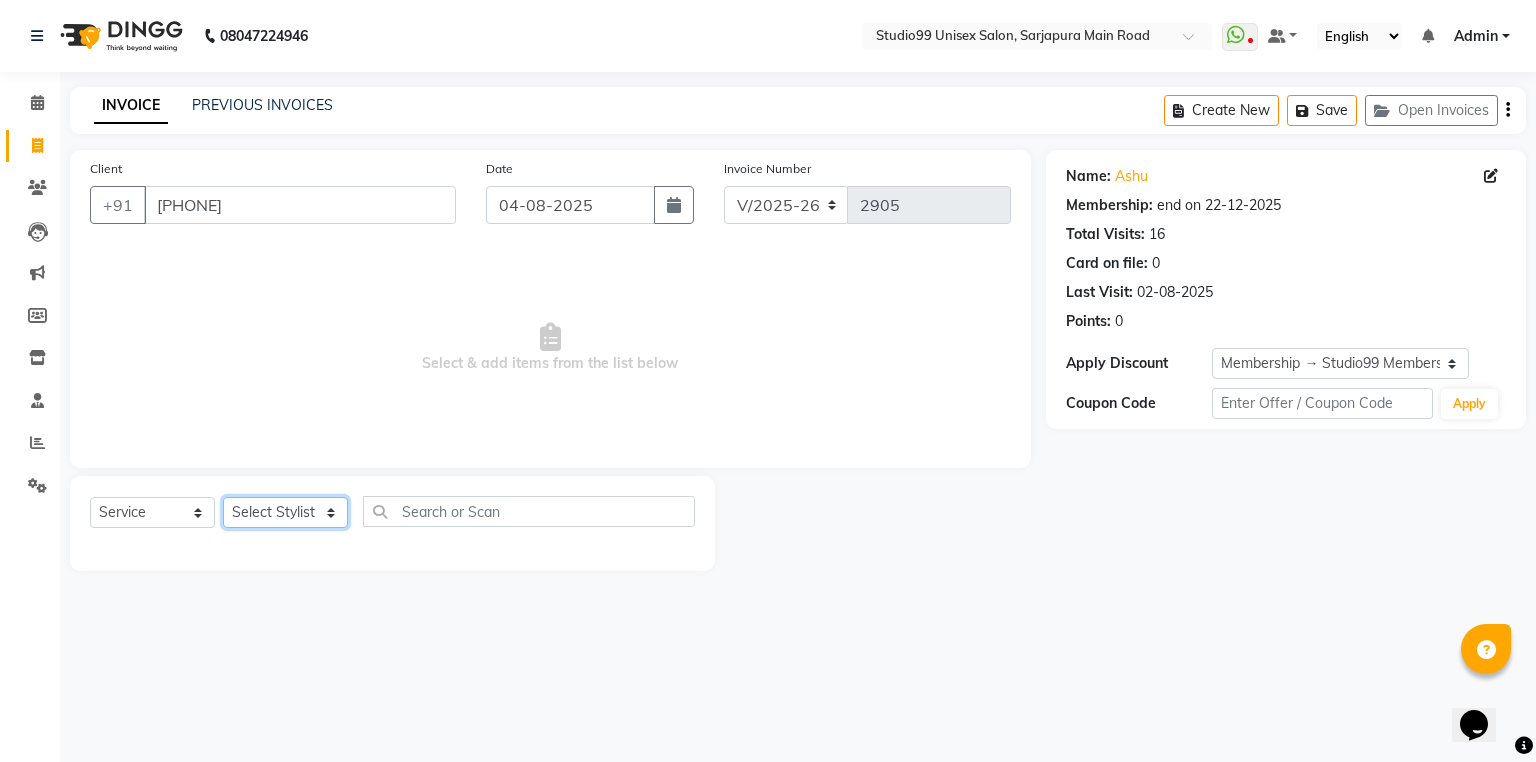 click on "Select Stylist Admin [FIRST] [FIRST]  Dina GOUTAM Gulshan mahi [FIRST] [LAST] Rafeeq Raj  [FIRST] [LAST]  Shallu  [FIRST] Suman Suman" 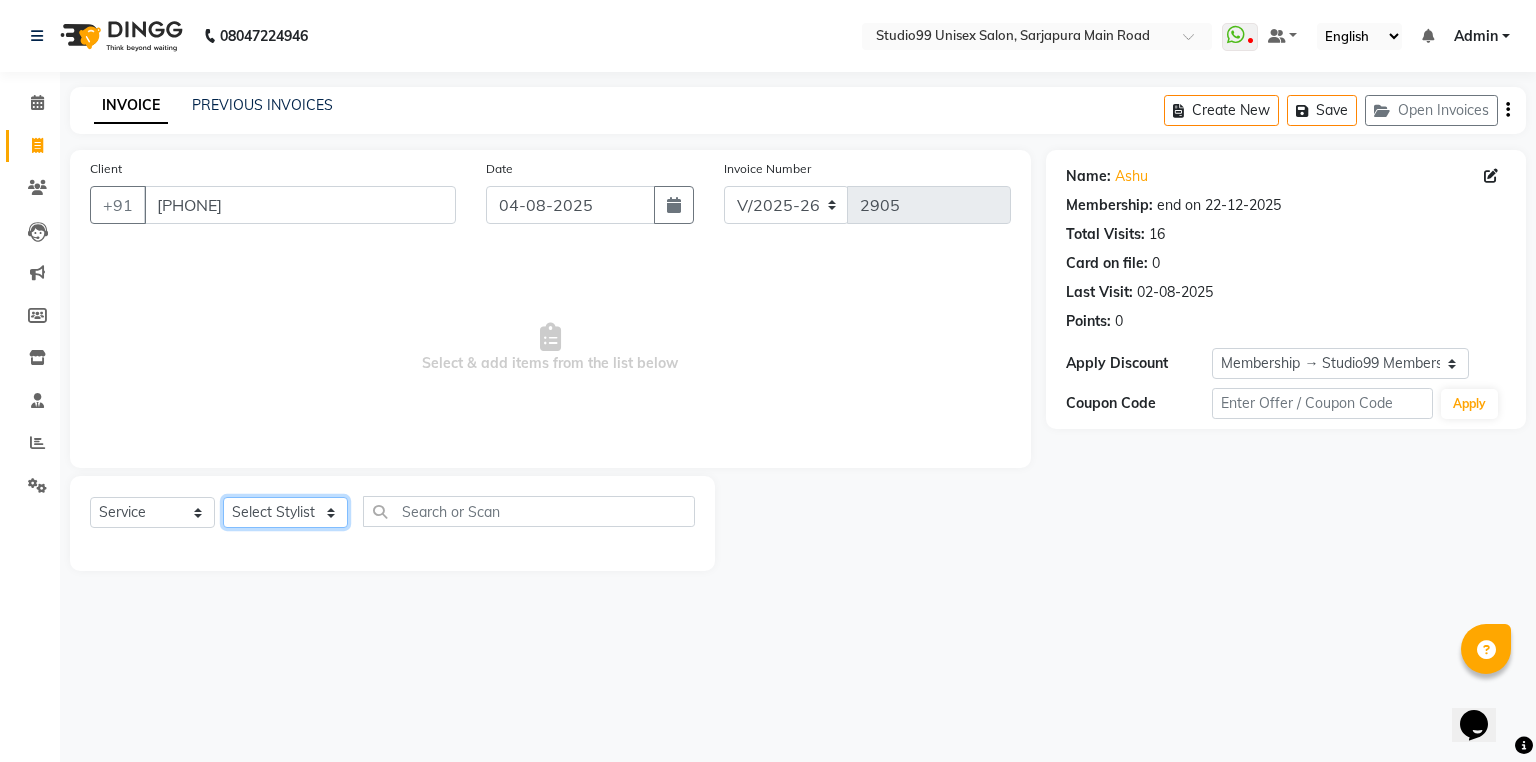 select on "52201" 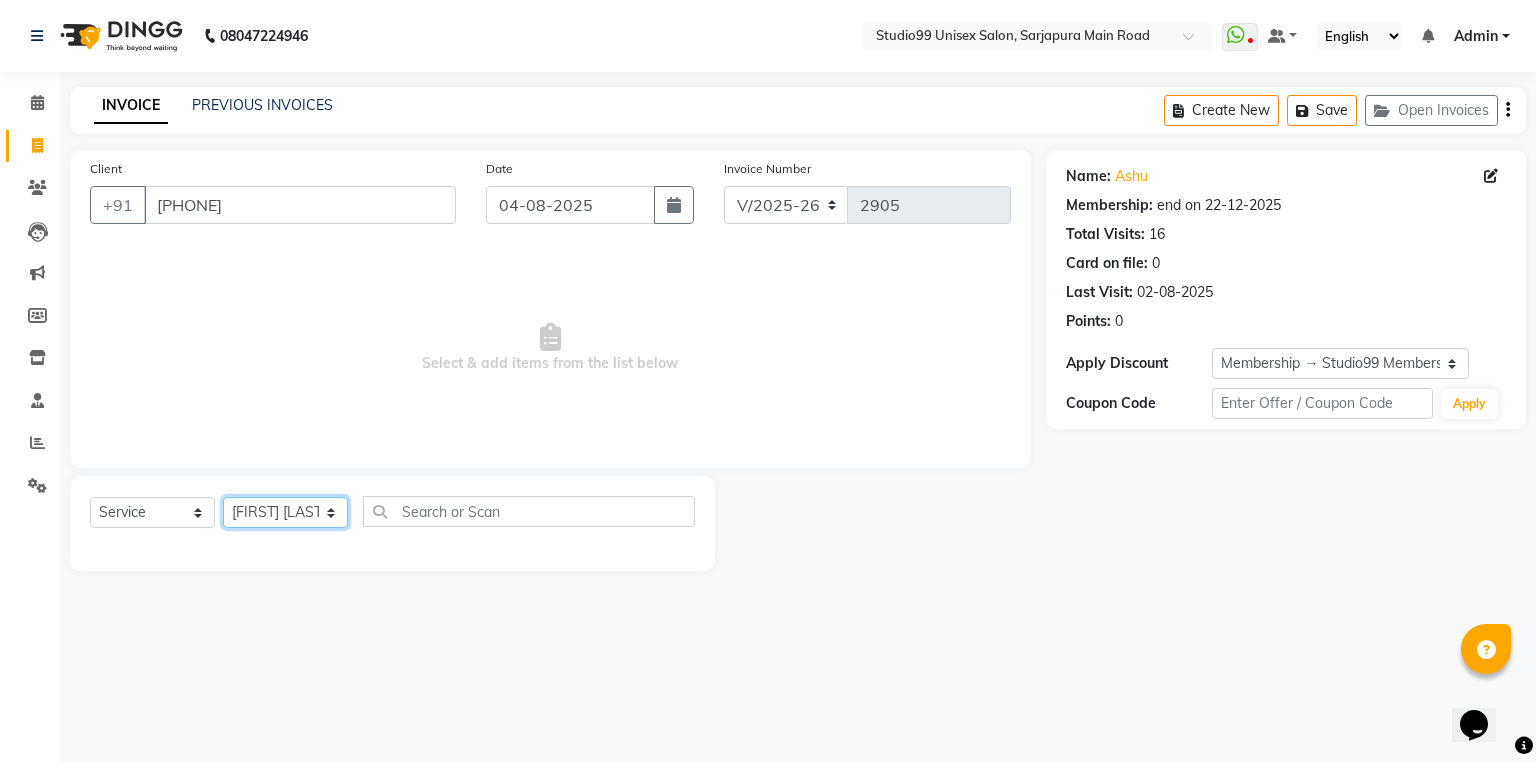 click on "Select Stylist Admin [FIRST] [FIRST]  Dina GOUTAM Gulshan mahi [FIRST] [LAST] Rafeeq Raj  [FIRST] [LAST]  Shallu  [FIRST] Suman Suman" 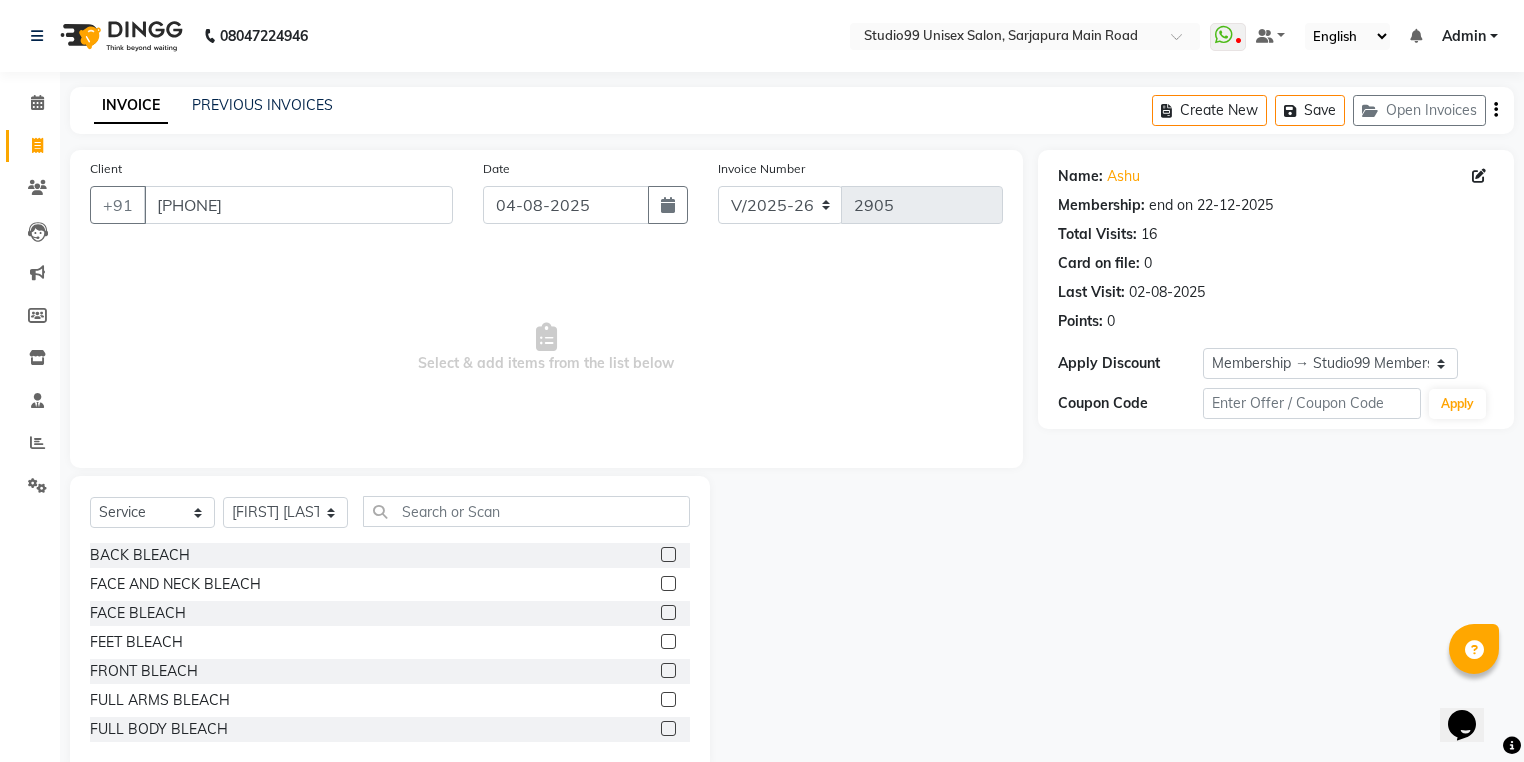 click on "Select  Service  Product  Membership  Package Voucher Prepaid Gift Card  Select Stylist Admin [FIRST] [FIRST]  Dina GOUTAM Gulshan mahi [FIRST] [LAST] Rafeeq Raj  [FIRST] [LAST]  Shallu  [FIRST] Suman Suman  BACK BLEACH  FACE AND NECK BLEACH  FACE BLEACH  FEET BLEACH  FRONT BLEACH  FULL ARMS BLEACH  FULL BODY BLEACH  FULL LEGS BLEACH  HALF ARMS BLEACH  HALF BACK BLEACH  HALF FRONT BLEACH  HALF LEGS BLEACH  BEARD COLOR  FASHION COLOR  FEMALE FASHION STREAKS  FEMALE GLOBAL HIGHLIGHTS  FEMALE LARGE HAIR GLOBAL COLOUR  FEMALE LARGE HAIR GLOBAL COLOUR WITHOUT AMONIA  FEMALE LARGE HAIR KERA SMOOTHNING  FEMALE LARGE HAIR REBONDING  FEMALE LARGE HAIR SMOOTHNING  FEMALE MEDIUM GLOBAL + PARTIAL HIGHLIGHTS  FEMALE HAIR GLOBAL COLOUR  FEMALE HAIR GLOBAL COLOUR WITHOUT AMONIA  FEMALE MEDIUM HAIR KERA SMOOTHNING  FEMALE MEDIUM HAIR REBONDING  FEMALE MEDIUM HAIR SMOOTHNING  FEMALE ROOT TOUCH  FEMALE ROOT TOUCH WITHOUT AMONIA  FEMALE SMALL HAIR GLOBAL COLOUR  FEMALE SMALL HAIR KERA SMOOTHNING  FEMALE SMALL HAIR REBONDING  MALE STREAKS" 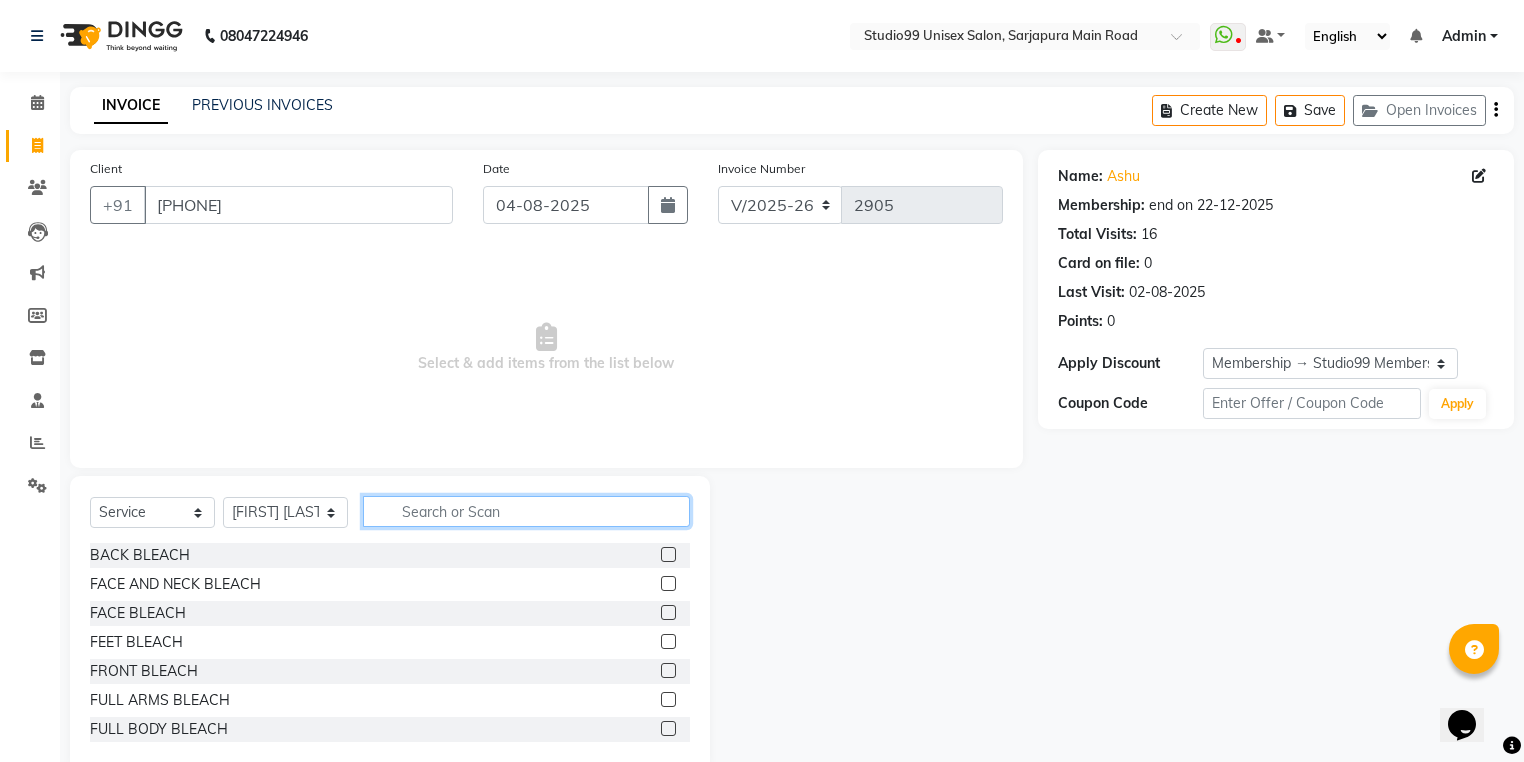 click 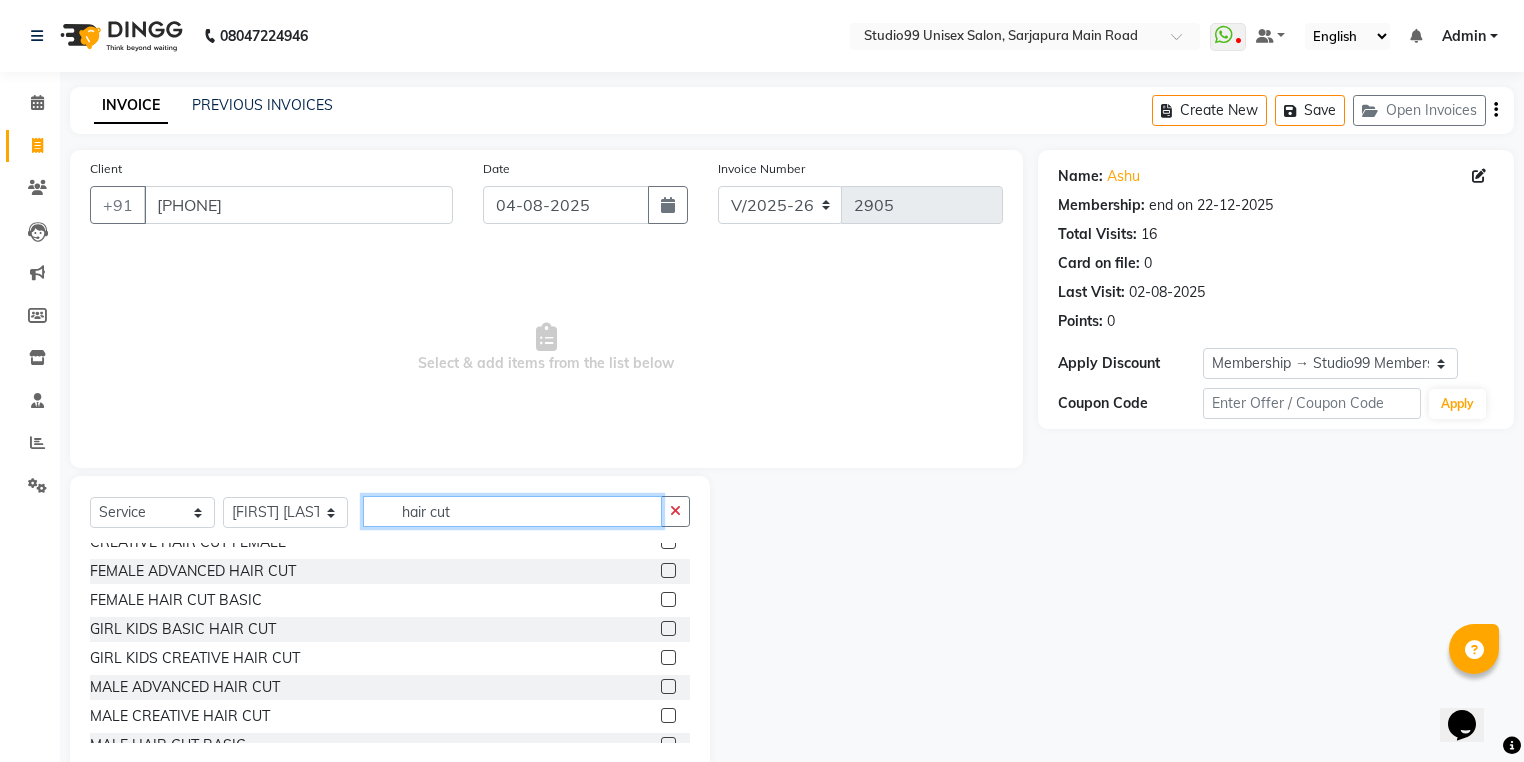 scroll, scrollTop: 80, scrollLeft: 0, axis: vertical 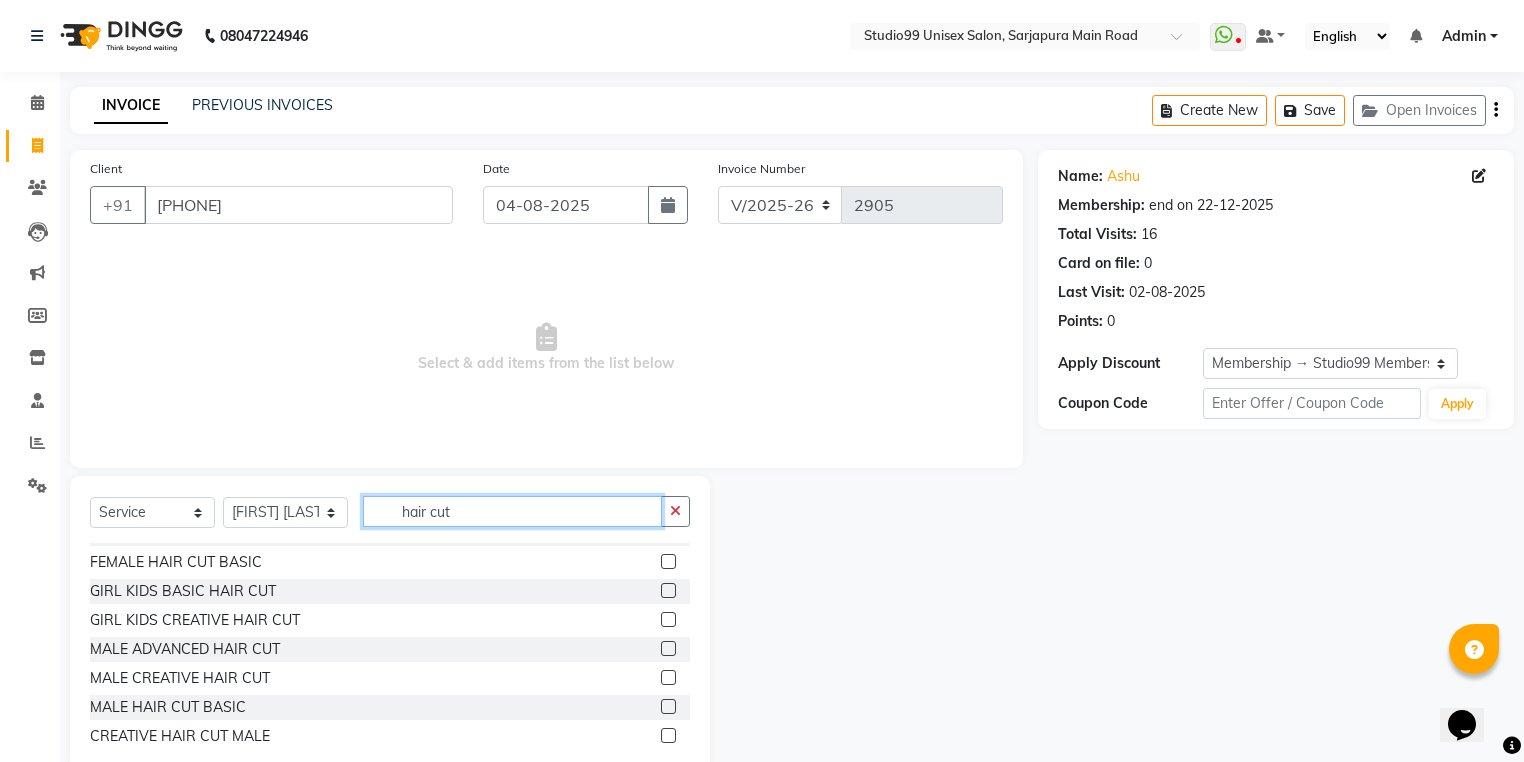 type on "hair cut" 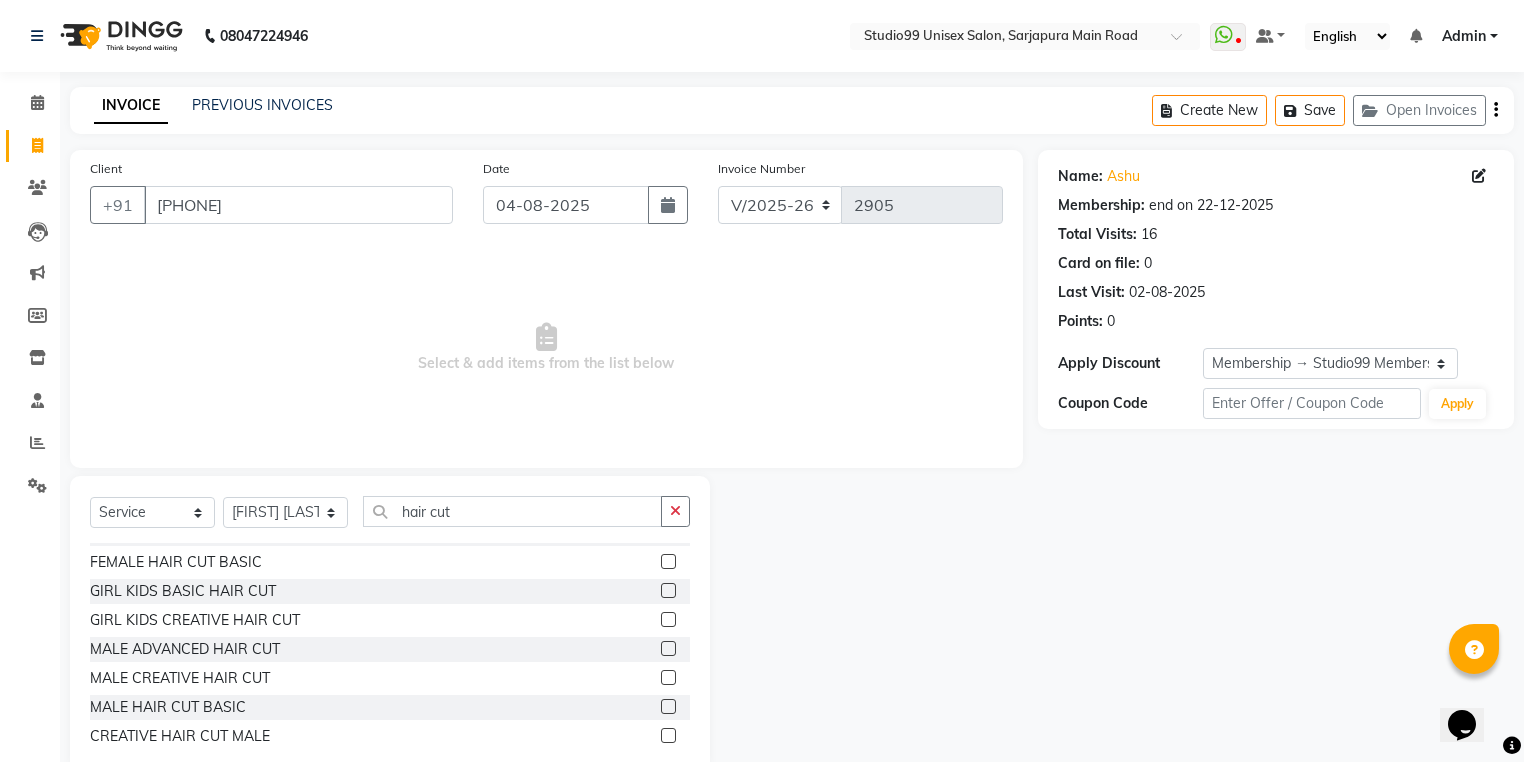click 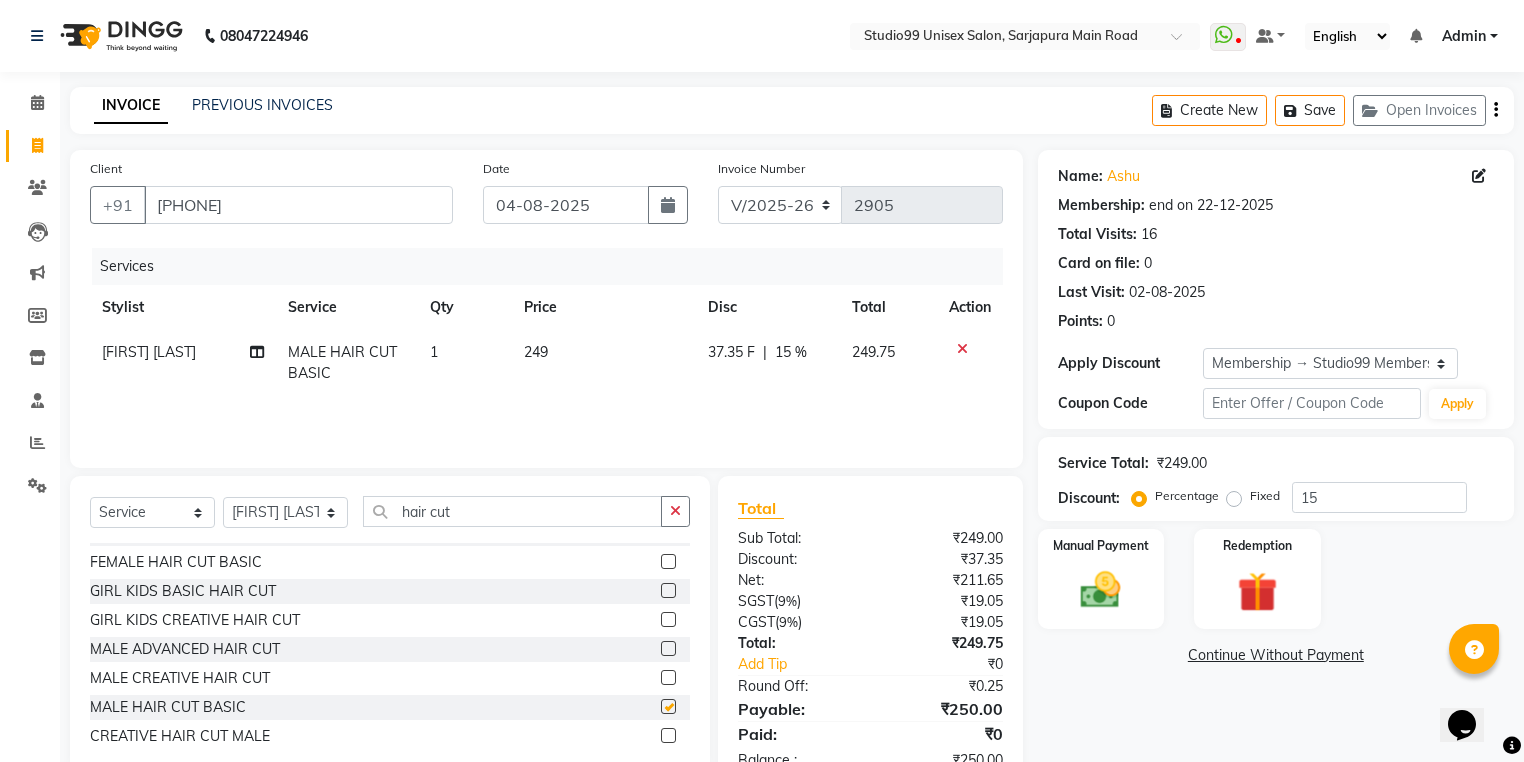 checkbox on "false" 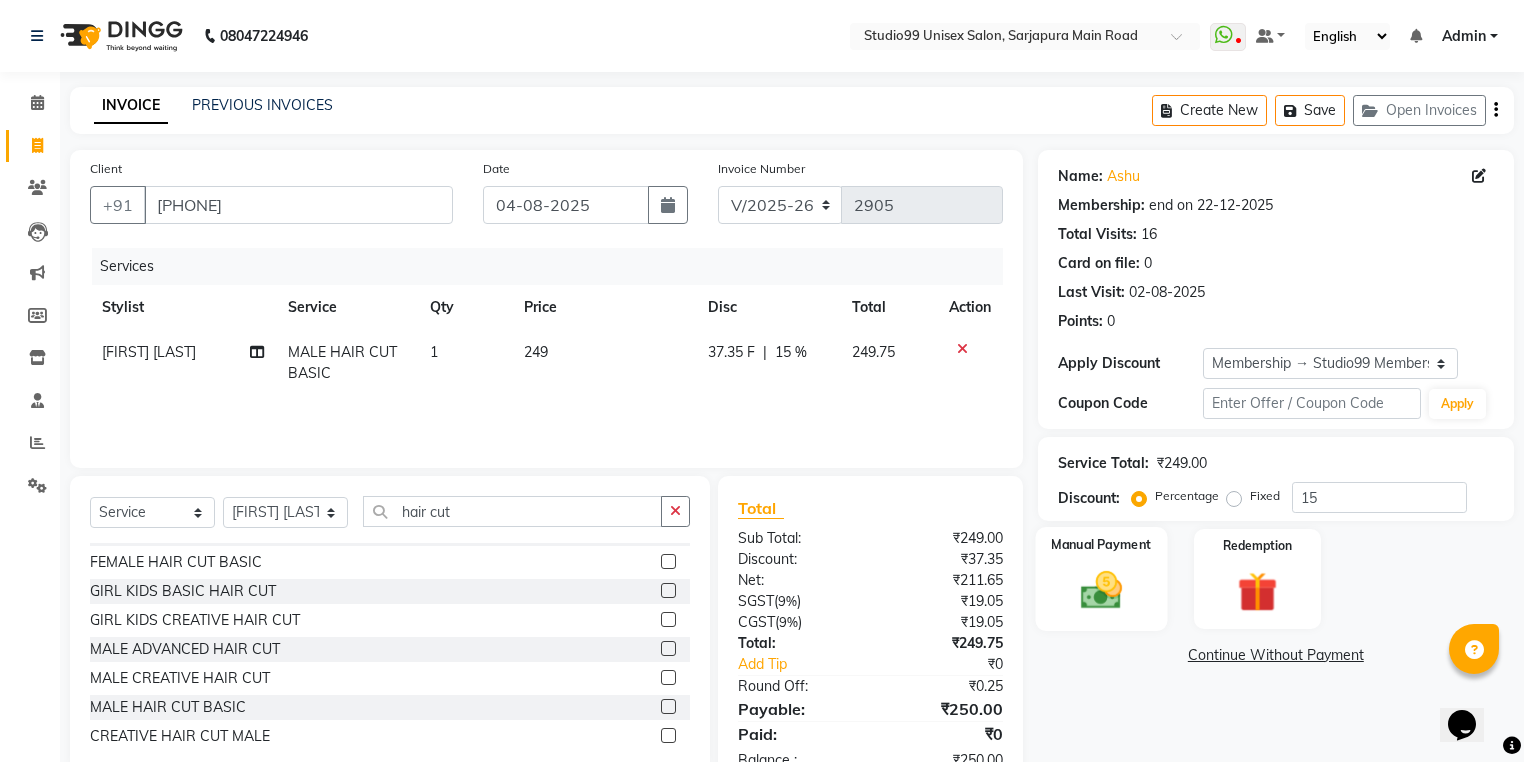click 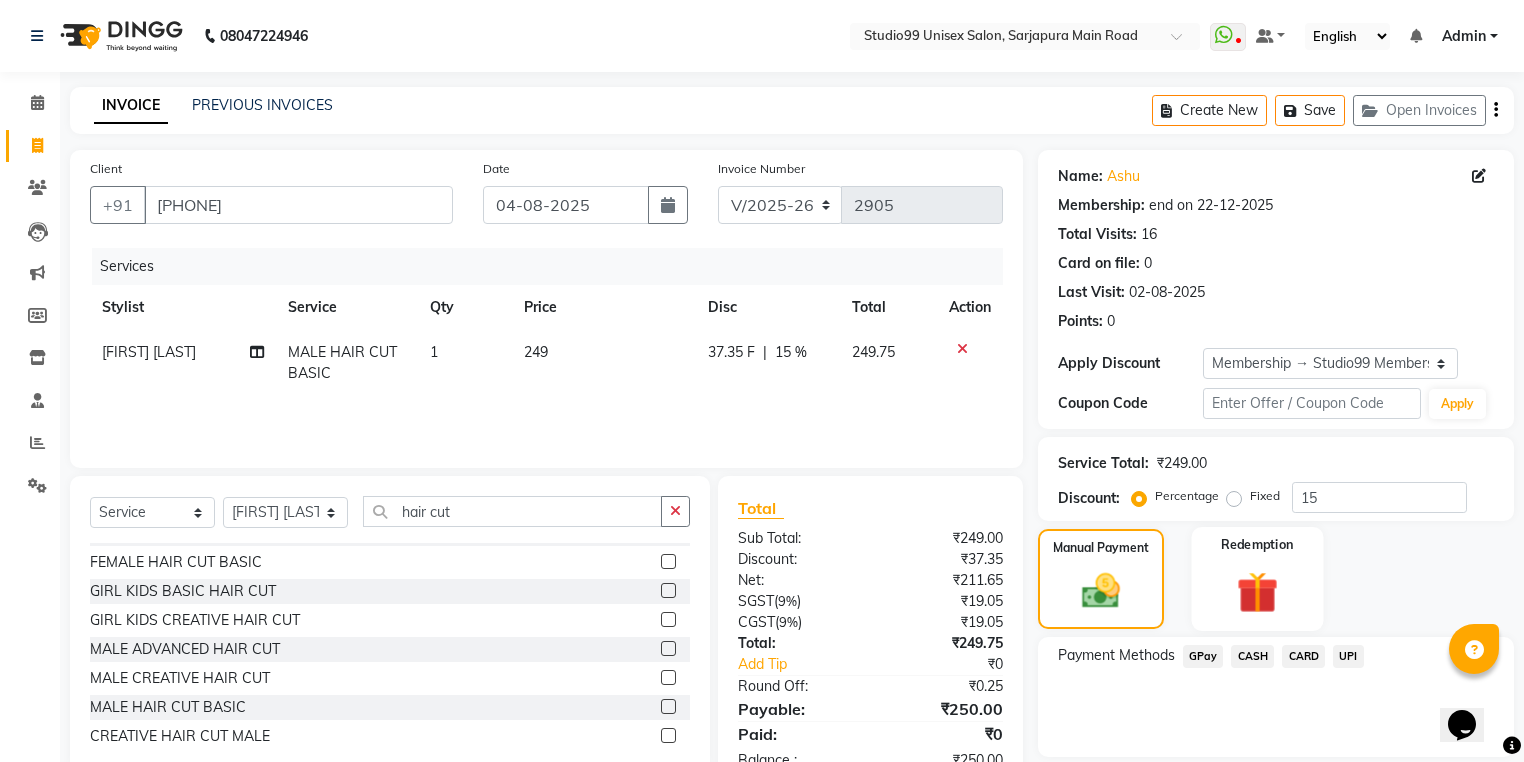 scroll, scrollTop: 64, scrollLeft: 0, axis: vertical 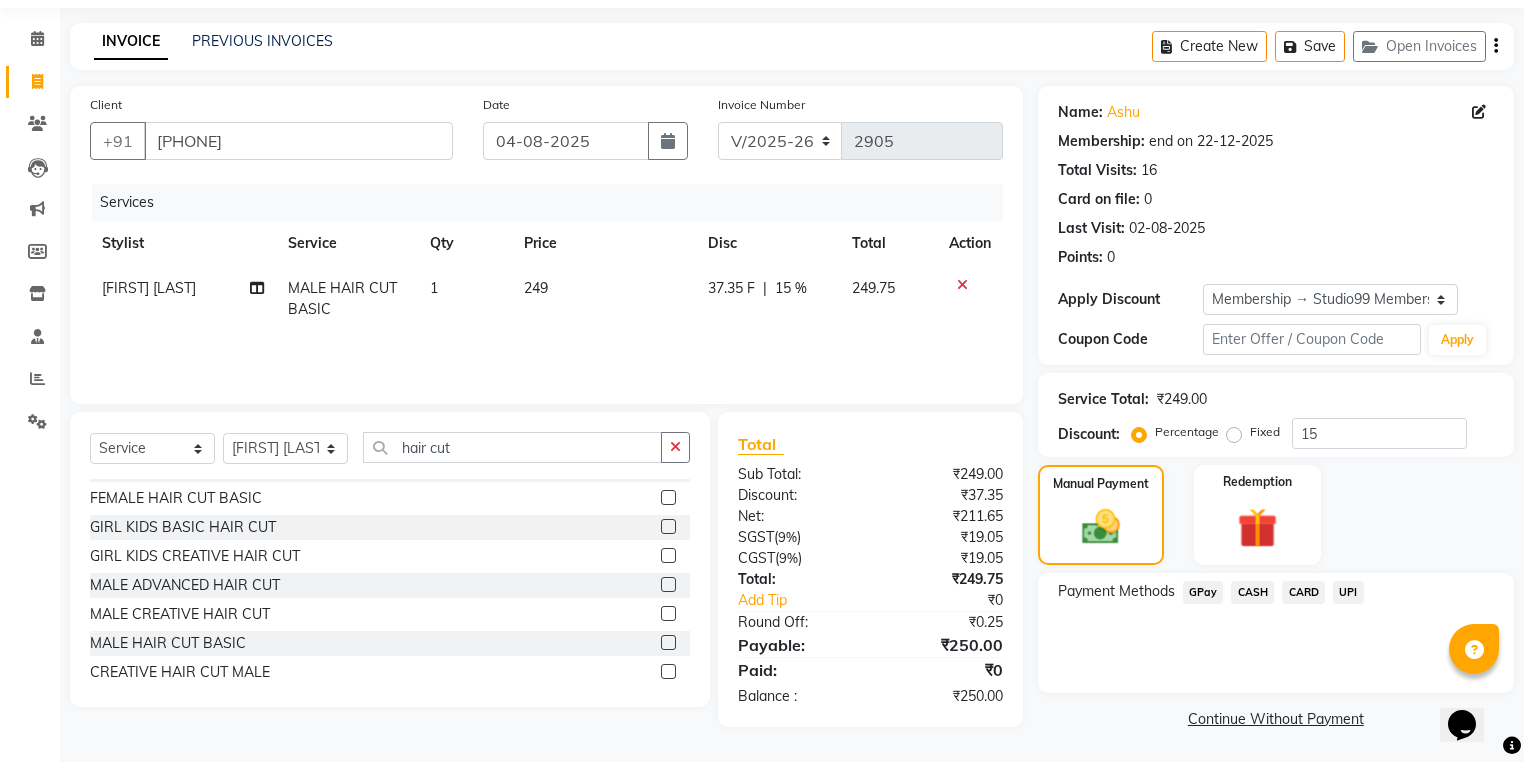 click on "GPay" 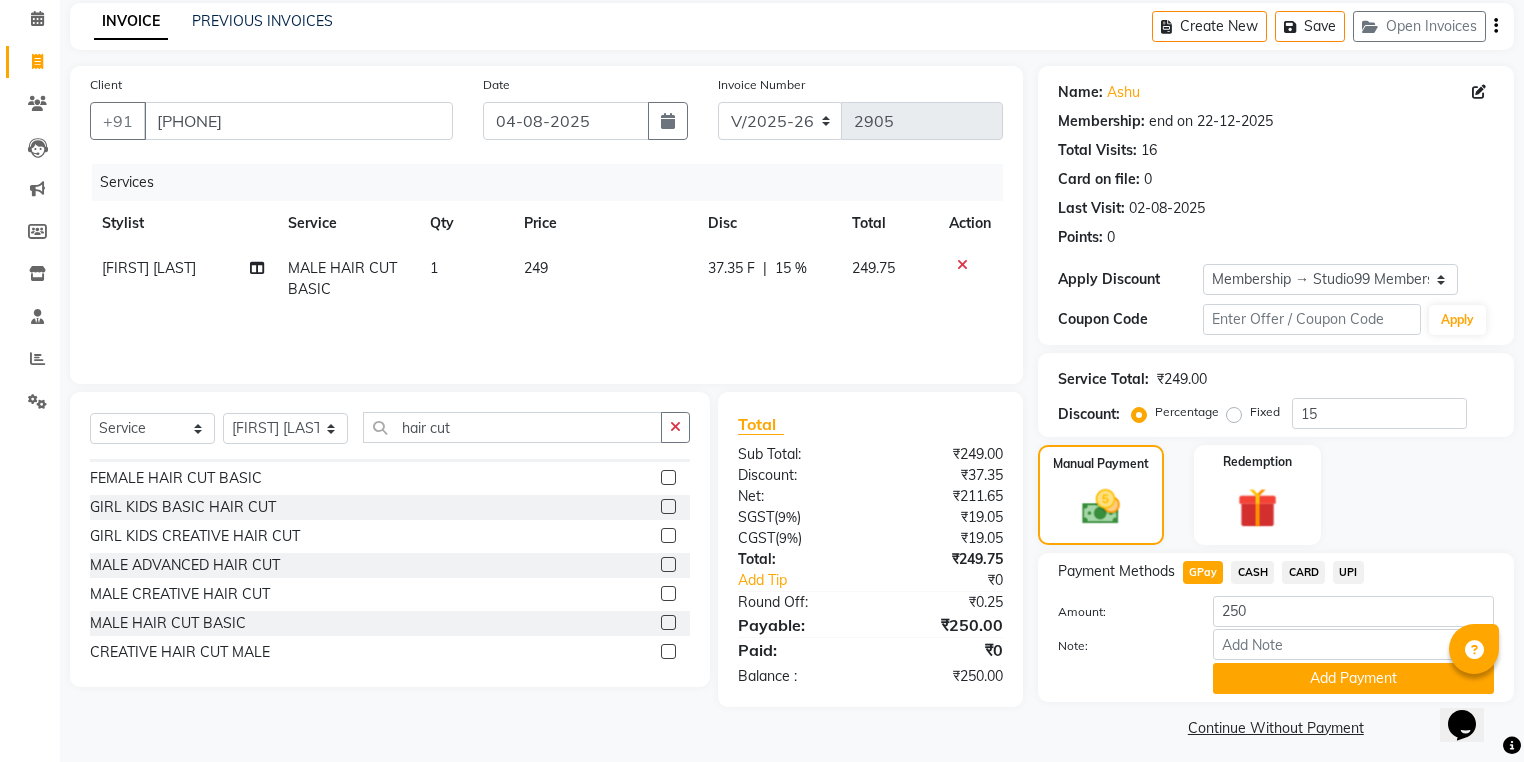 scroll, scrollTop: 96, scrollLeft: 0, axis: vertical 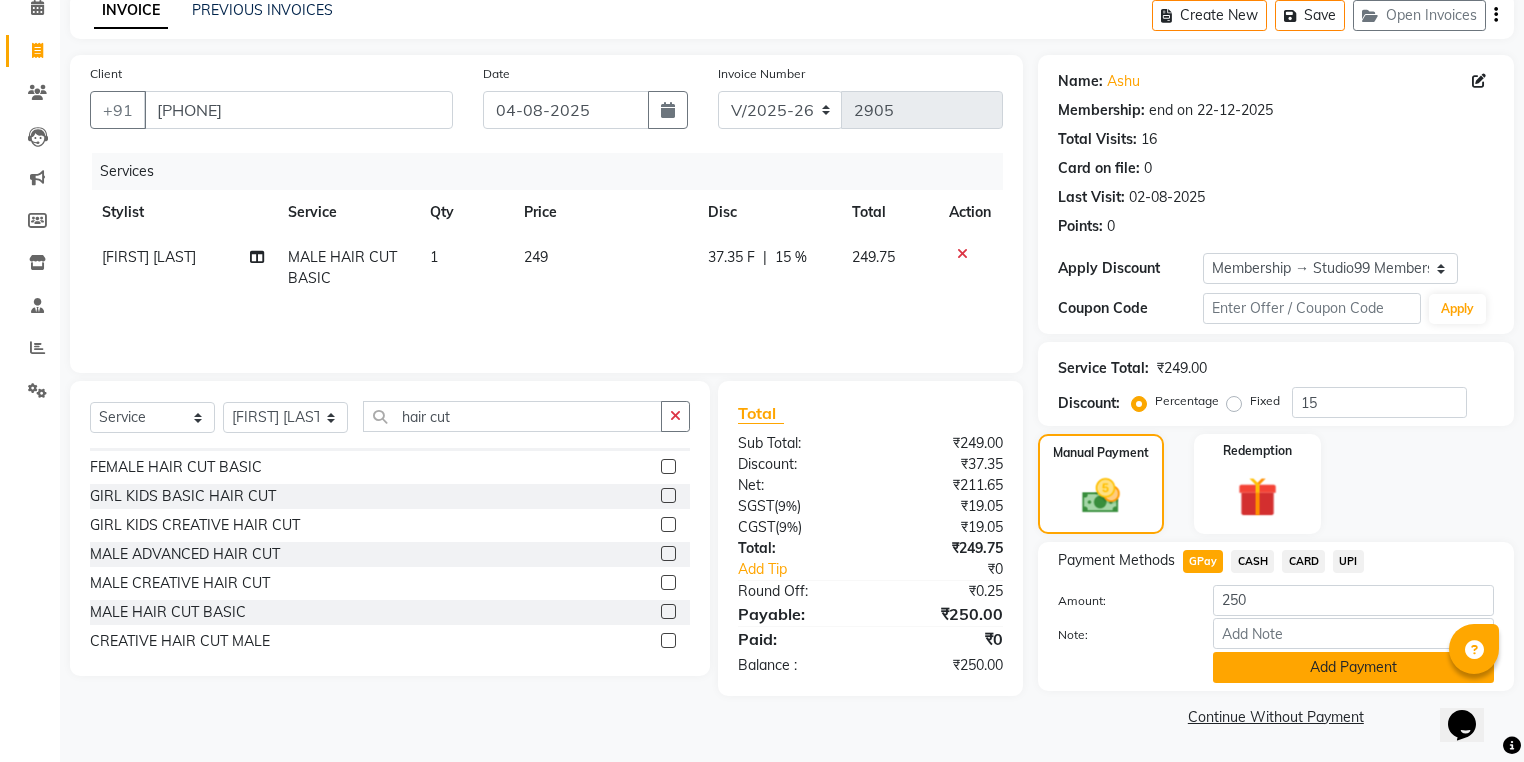 click on "Add Payment" 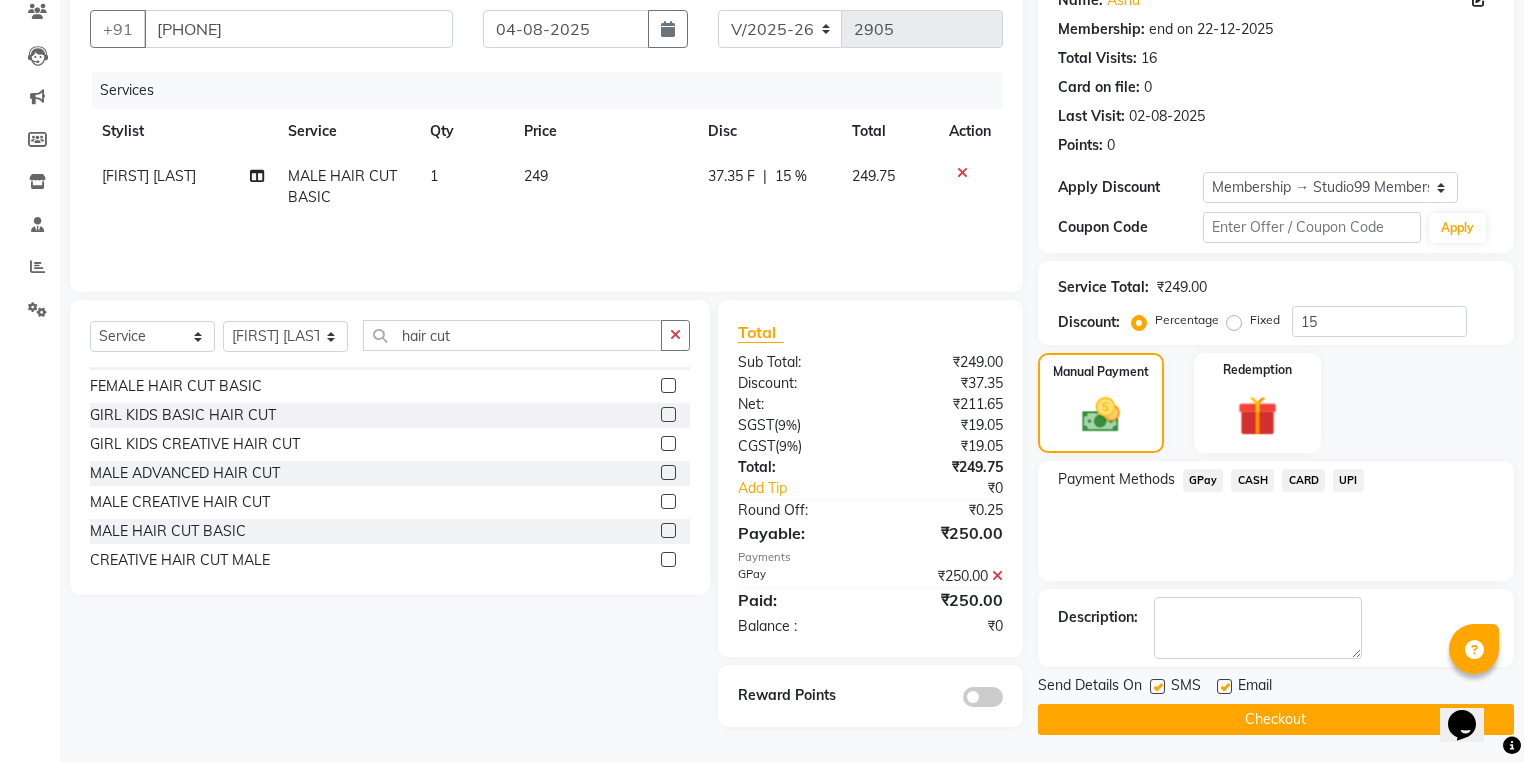 scroll, scrollTop: 177, scrollLeft: 0, axis: vertical 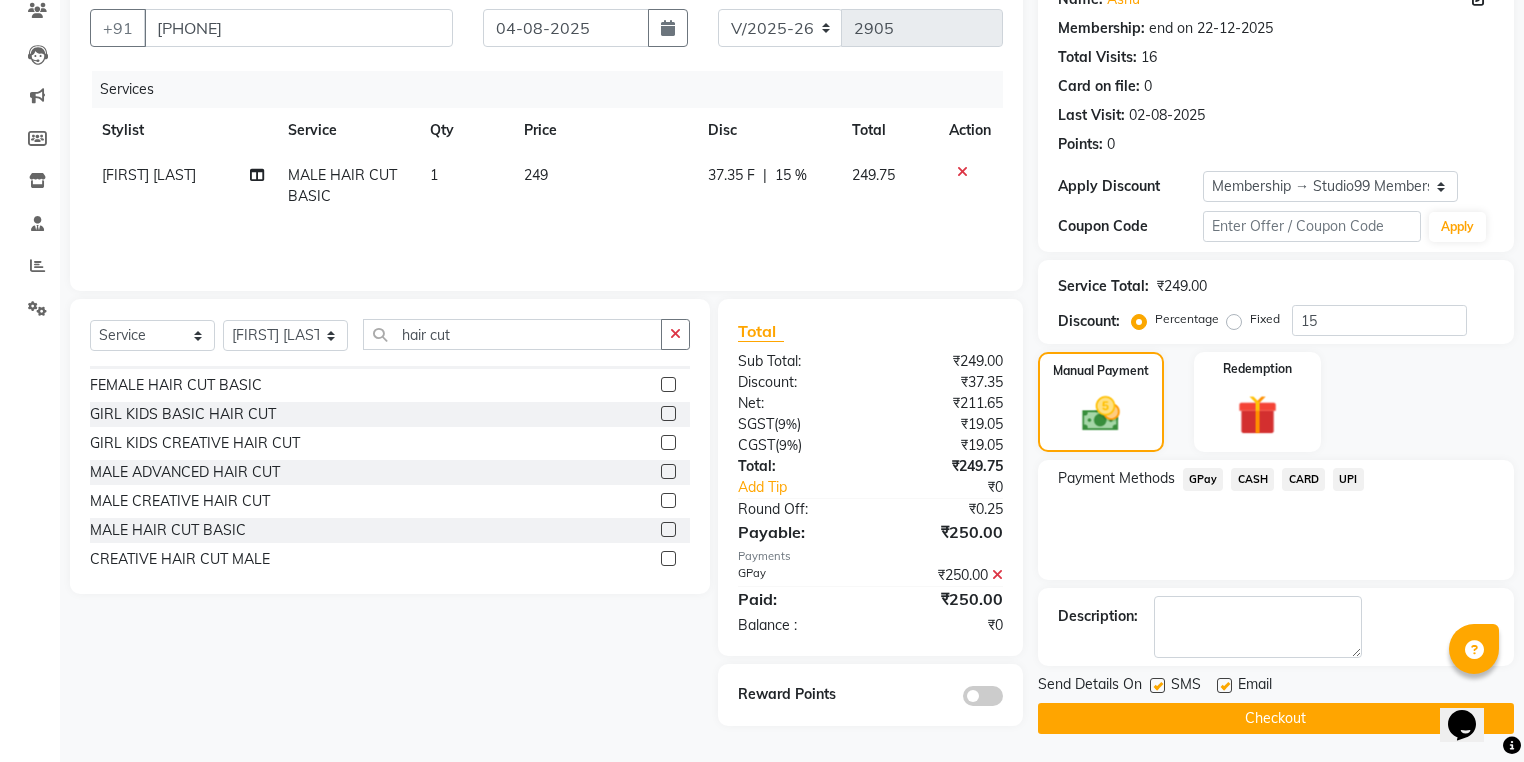 click on "Checkout" 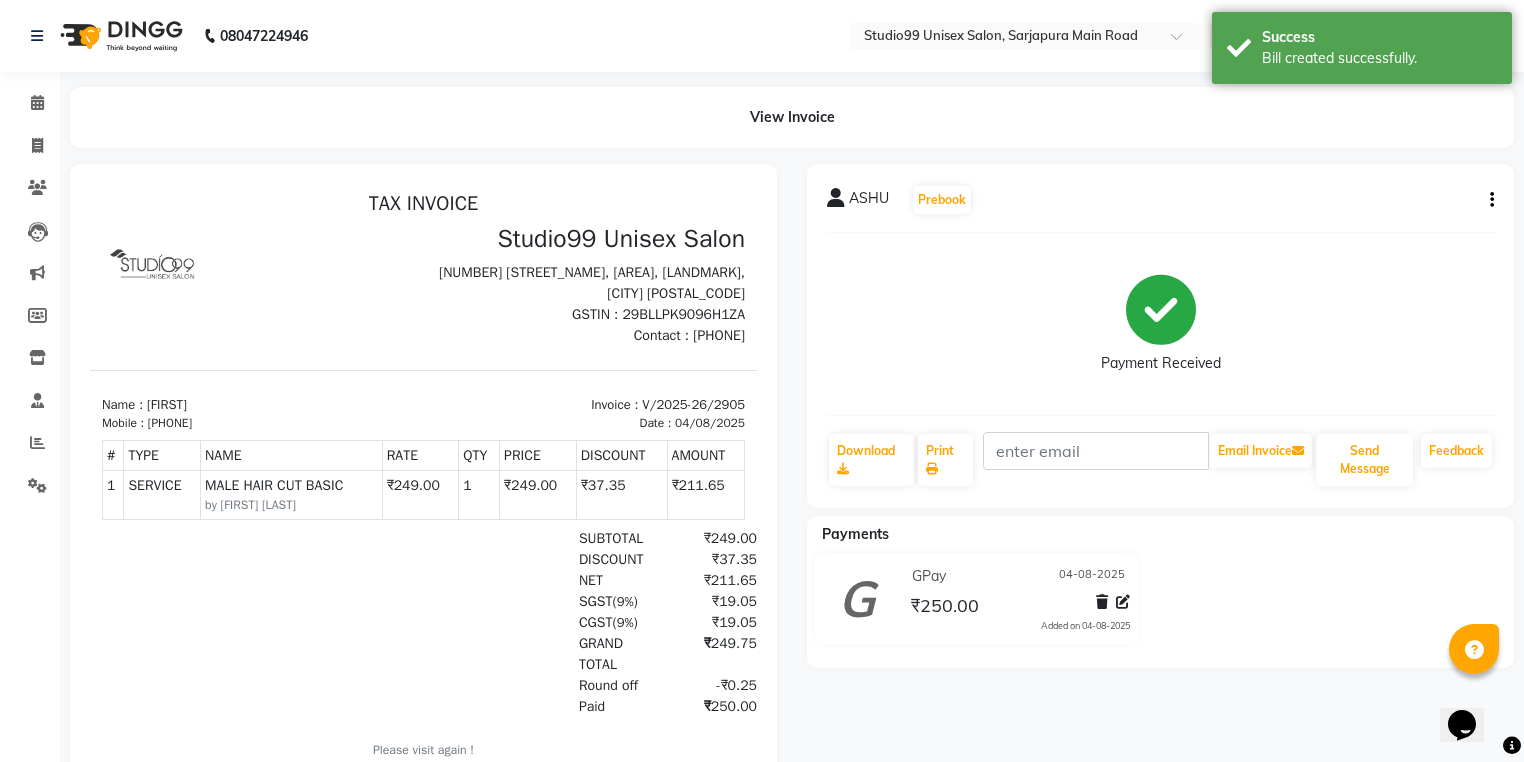 scroll, scrollTop: 0, scrollLeft: 0, axis: both 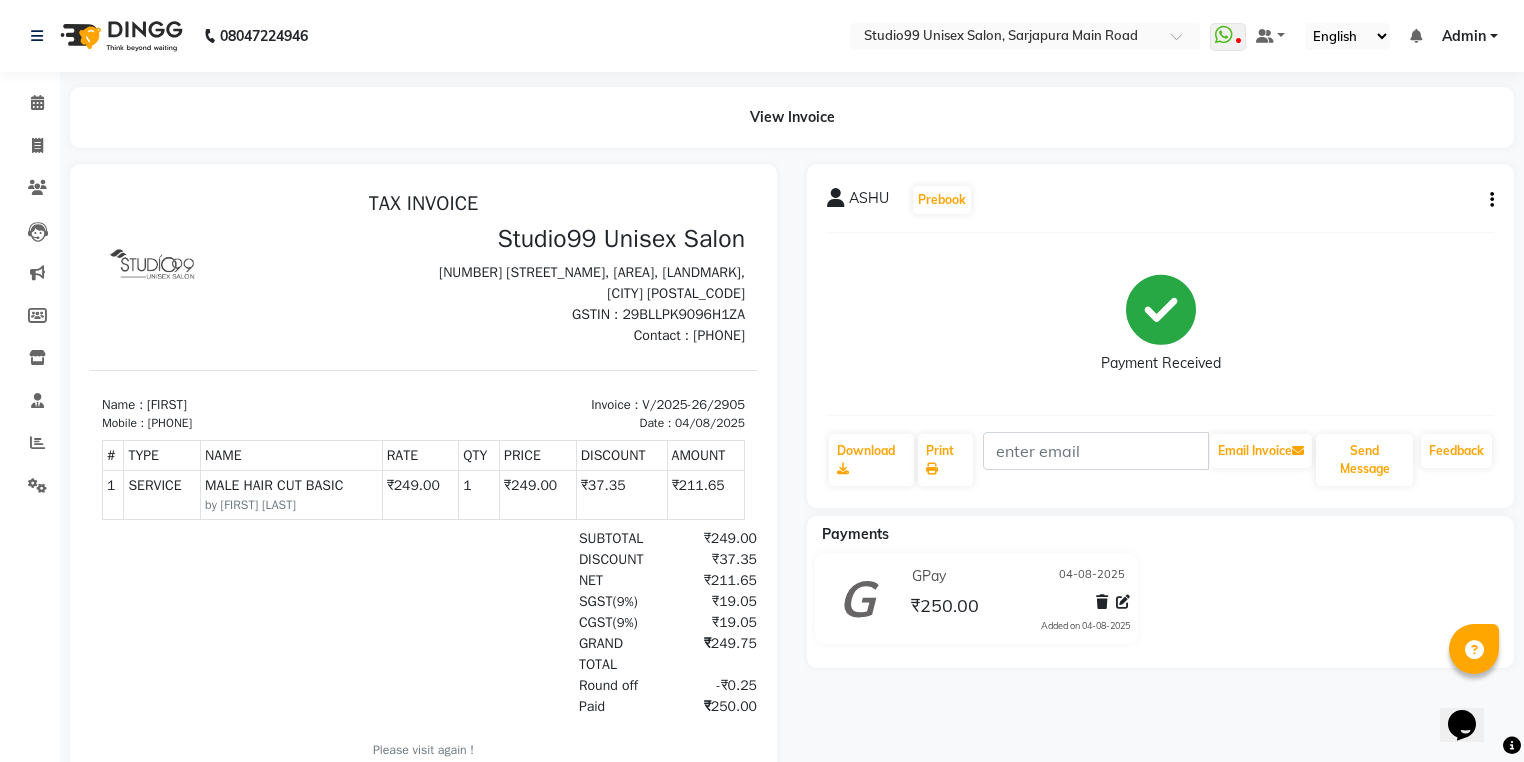 drag, startPoint x: 678, startPoint y: 335, endPoint x: 529, endPoint y: 250, distance: 171.54008 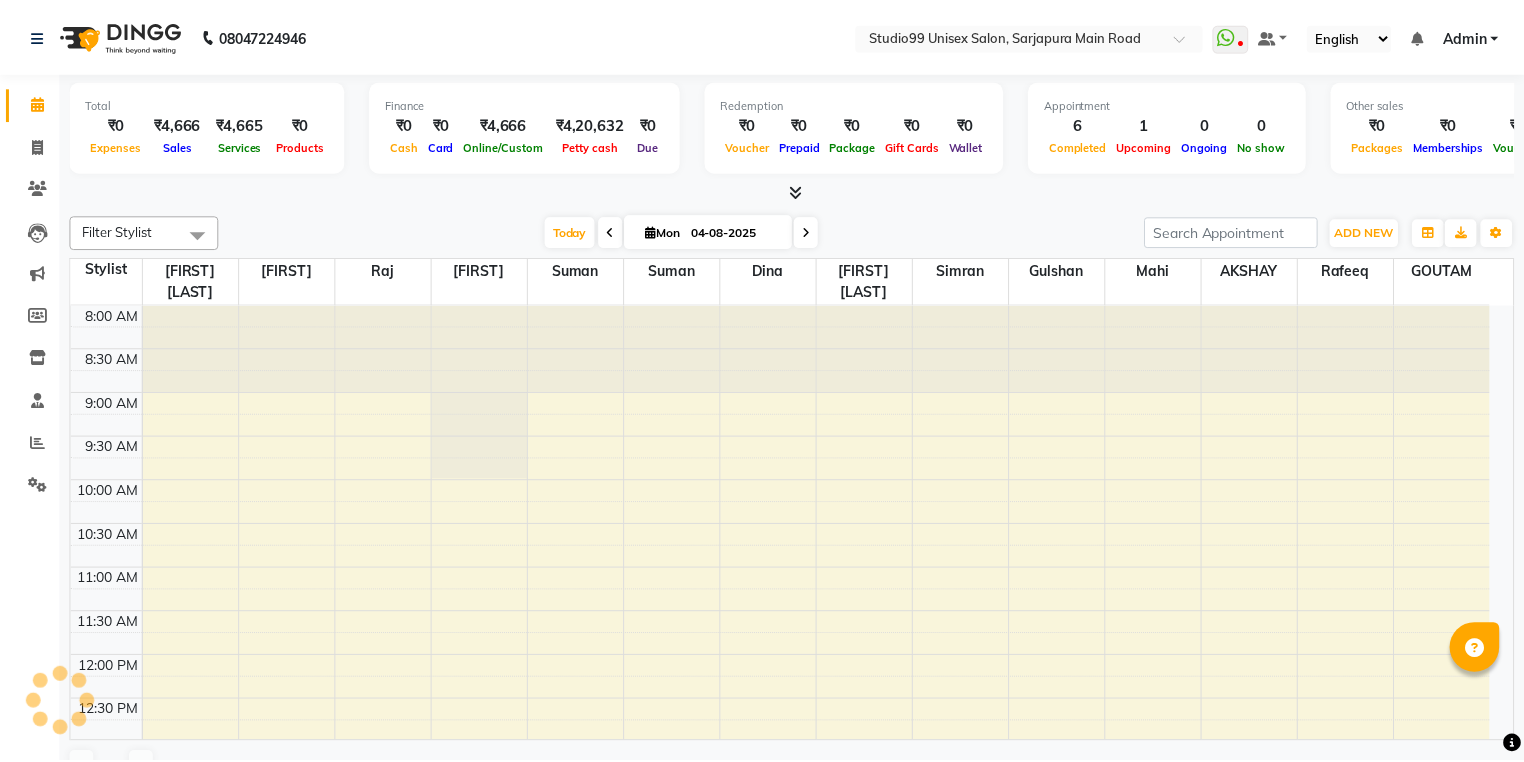 scroll, scrollTop: 0, scrollLeft: 0, axis: both 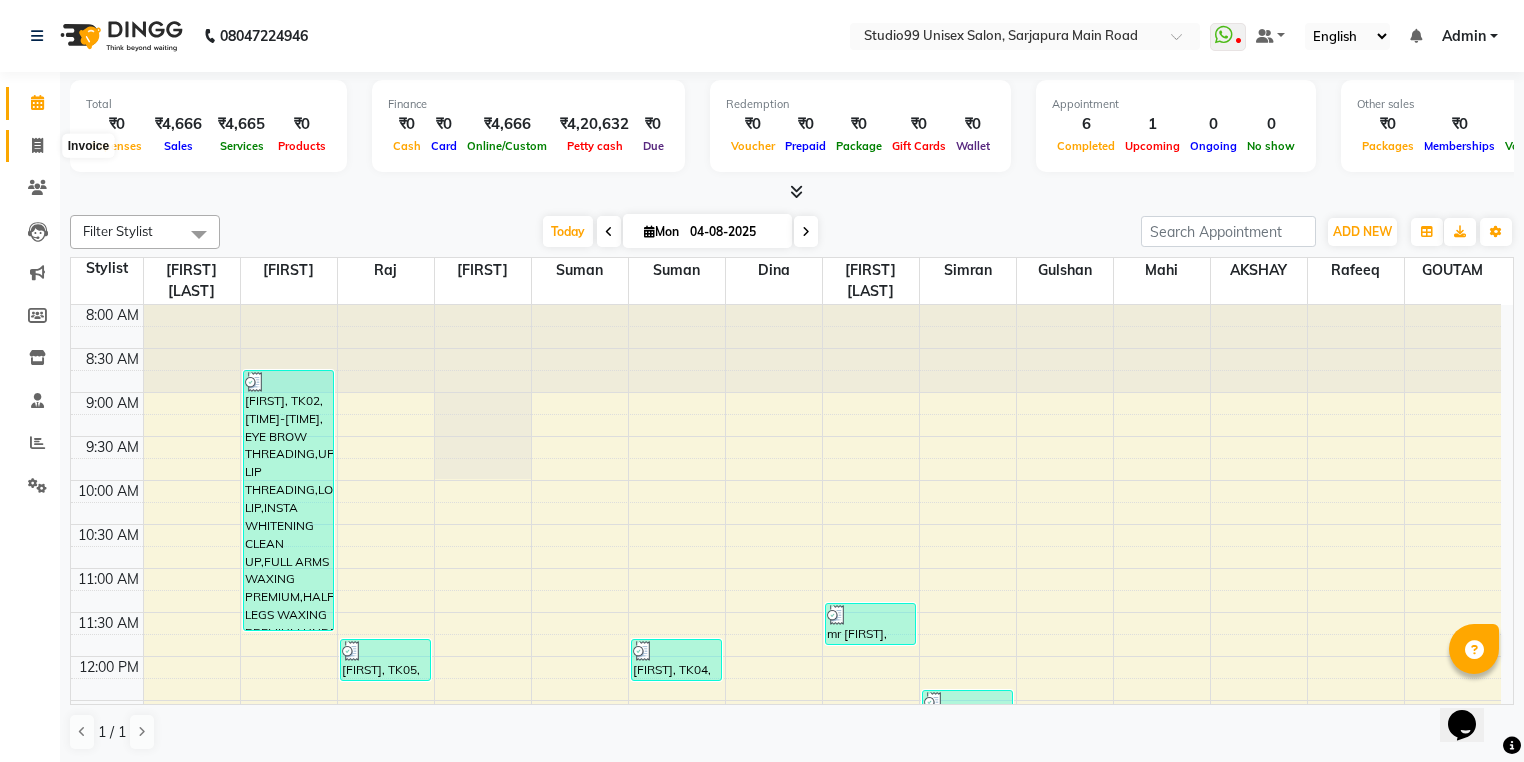 click 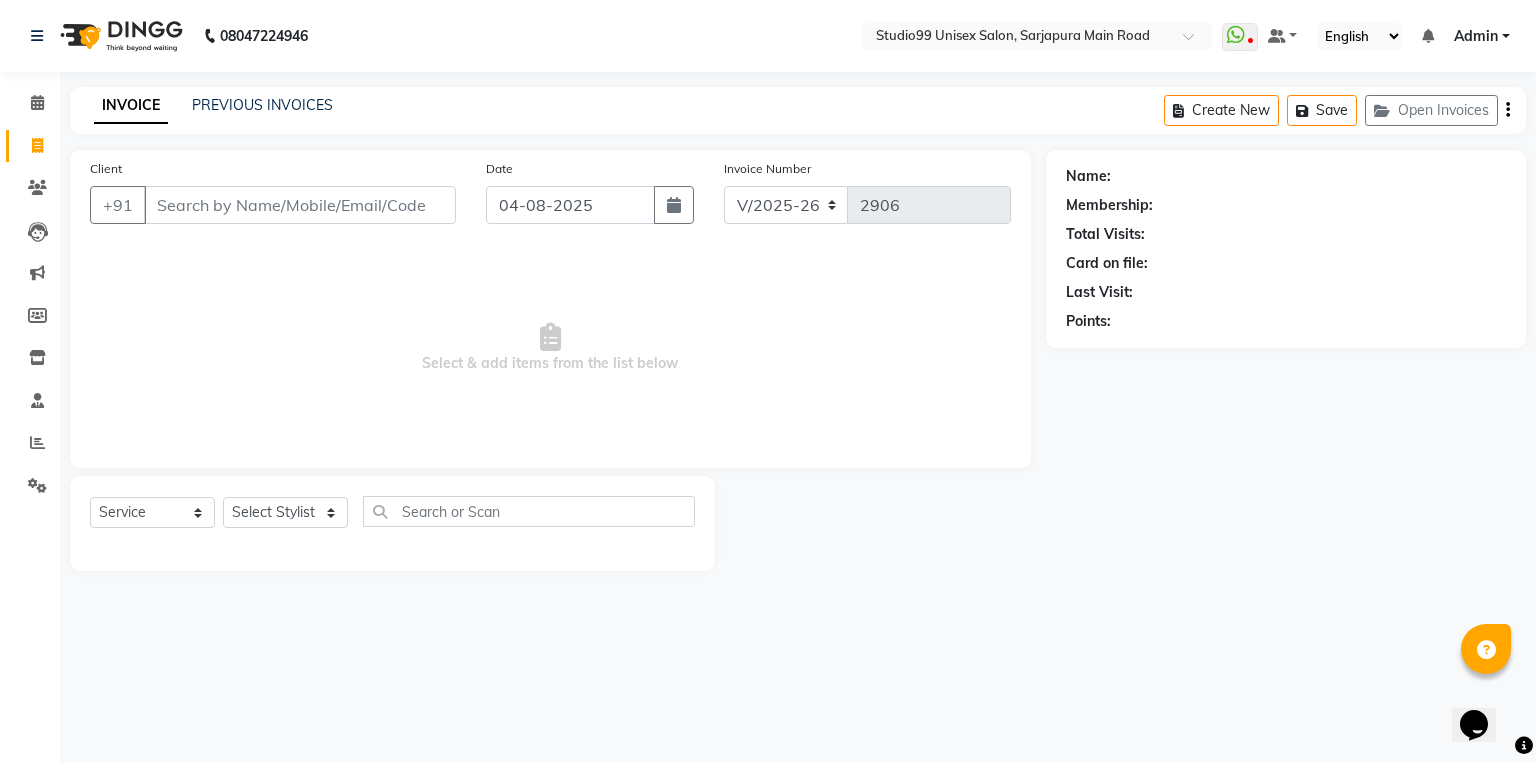 click on "Client" at bounding box center [300, 205] 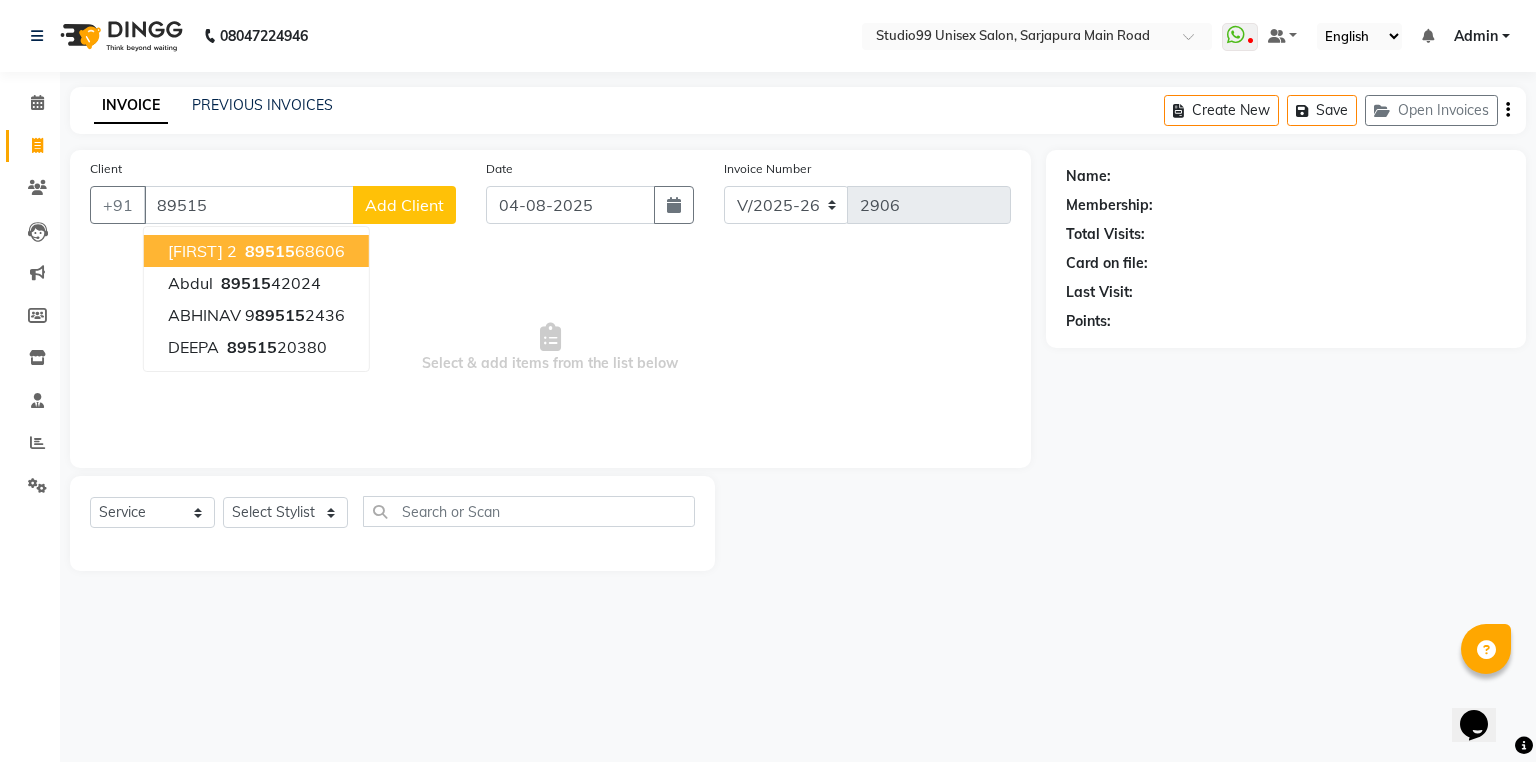 click on "89515" at bounding box center [270, 251] 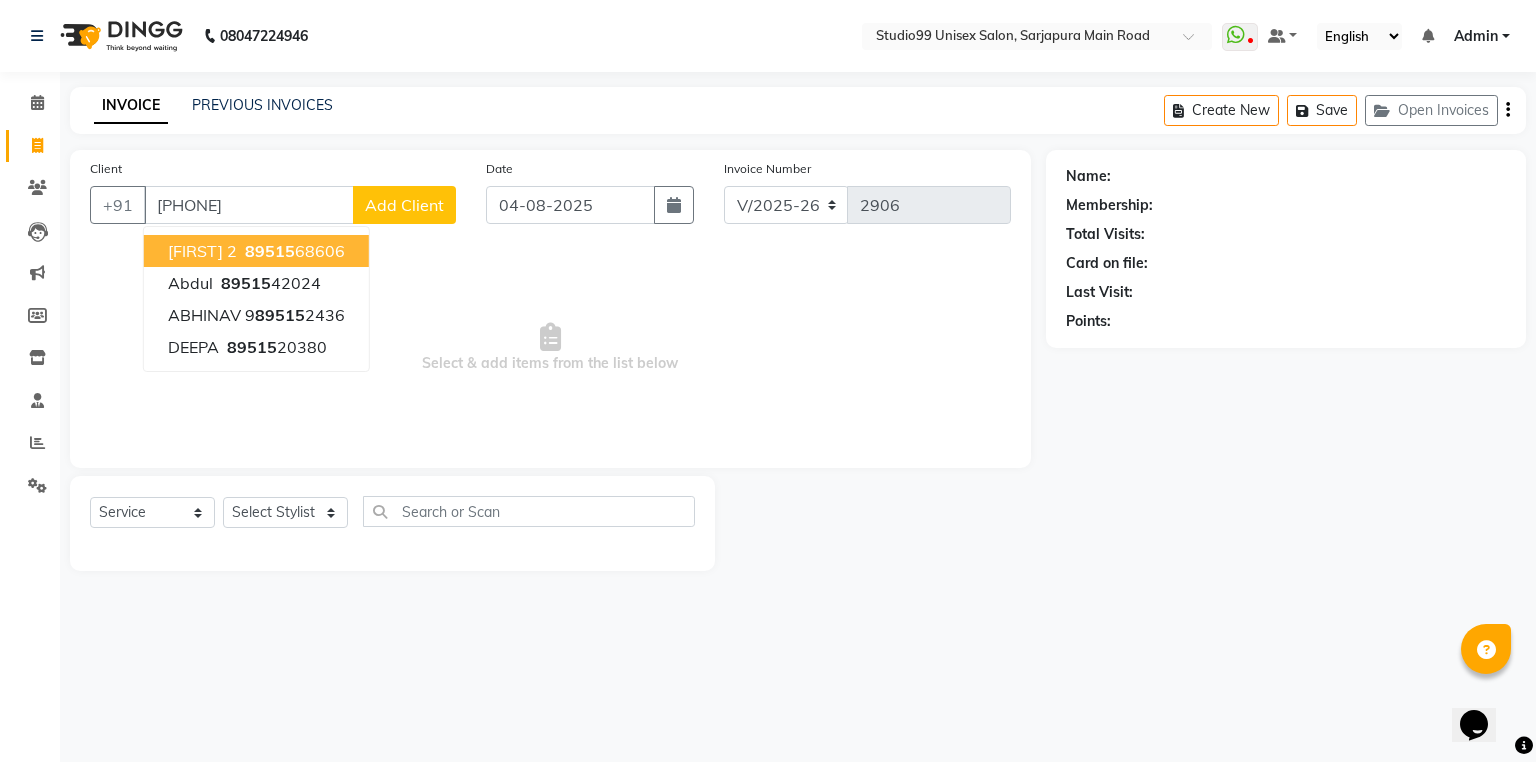 type on "8951568606" 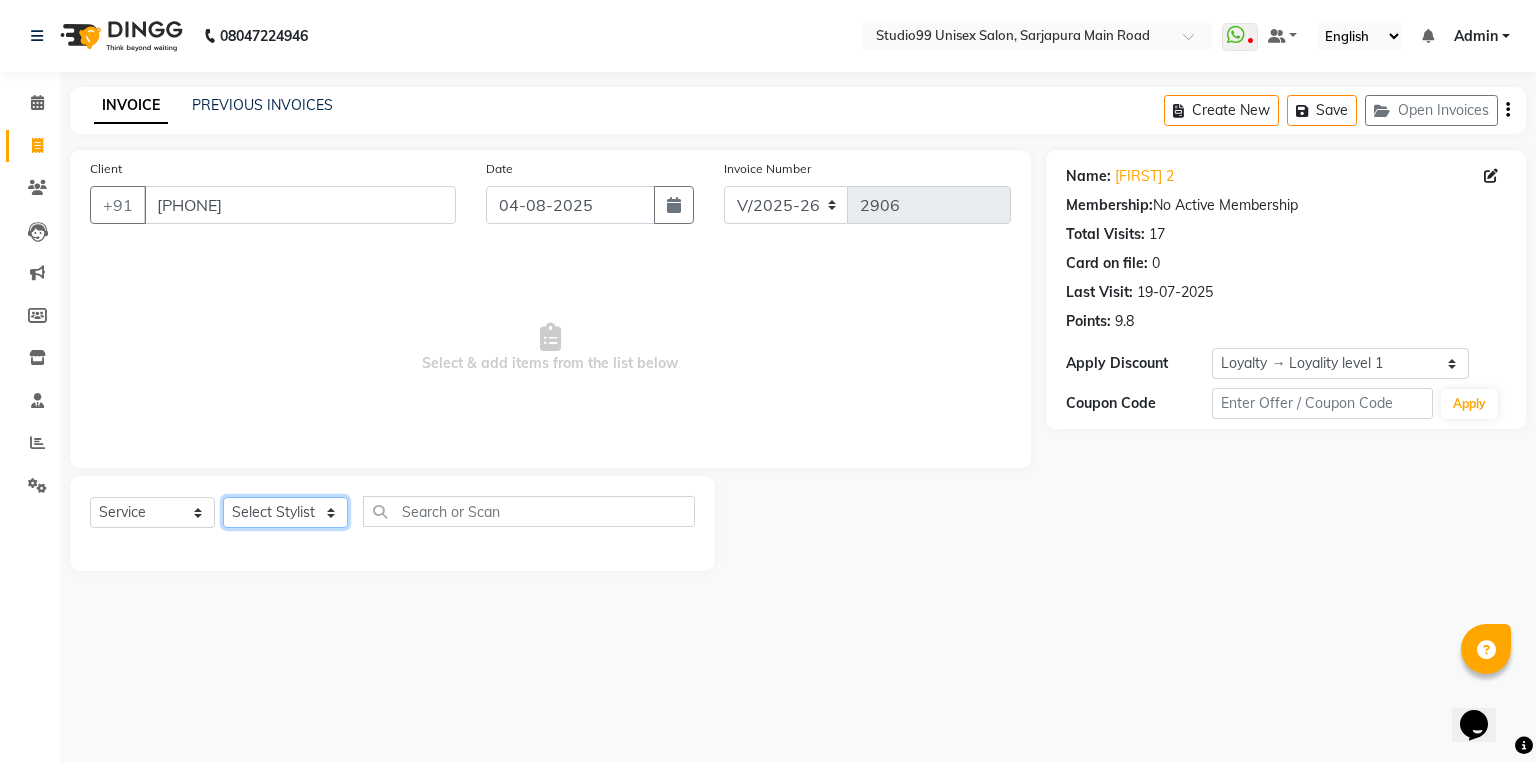 click on "Select Stylist Admin [FIRST] [FIRST]  Dina GOUTAM Gulshan mahi [FIRST] [LAST] Rafeeq Raj  [FIRST] [LAST]  Shallu  [FIRST] Suman Suman" 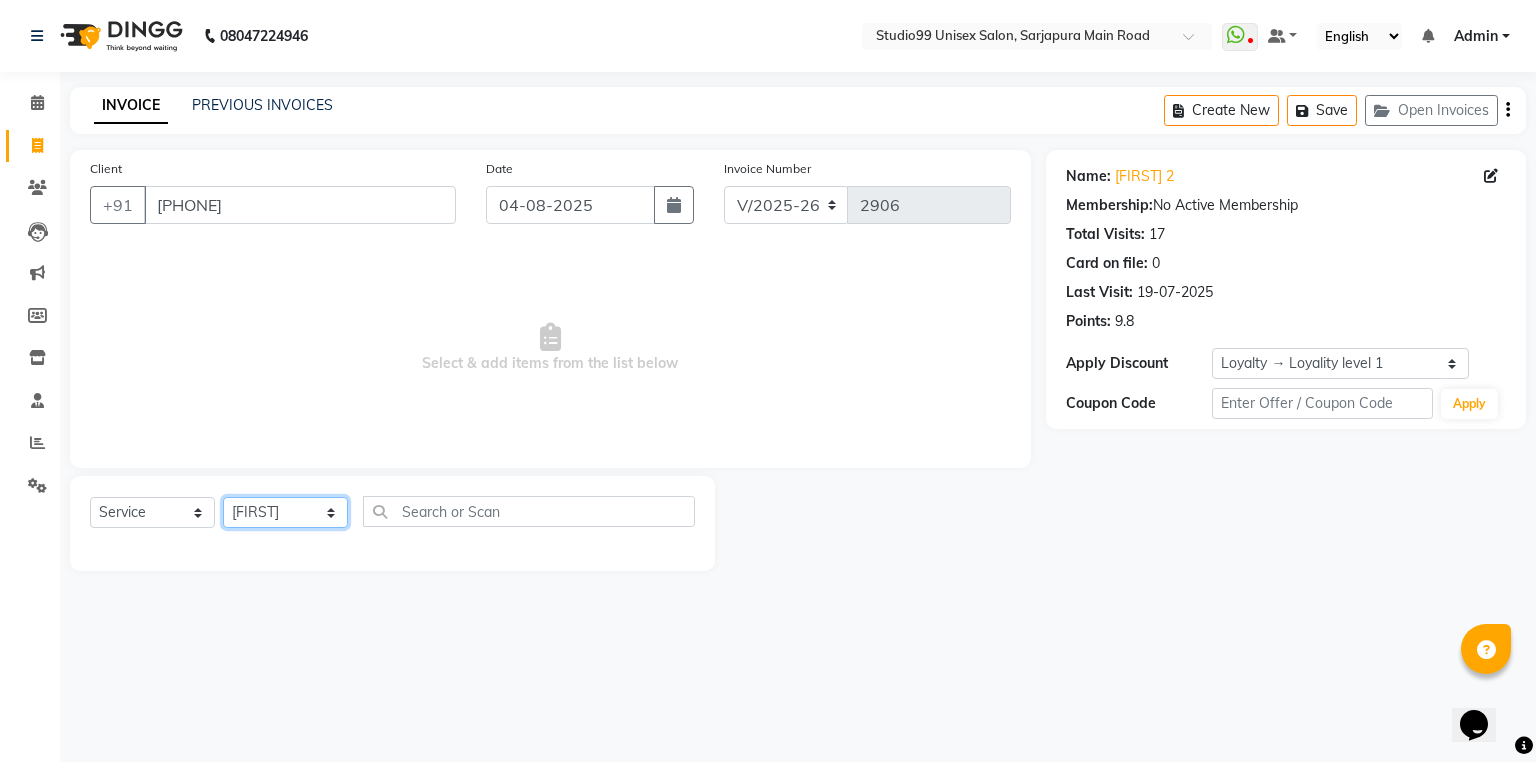 click on "Select Stylist Admin [FIRST] [FIRST]  Dina GOUTAM Gulshan mahi [FIRST] [LAST] Rafeeq Raj  [FIRST] [LAST]  Shallu  [FIRST] Suman Suman" 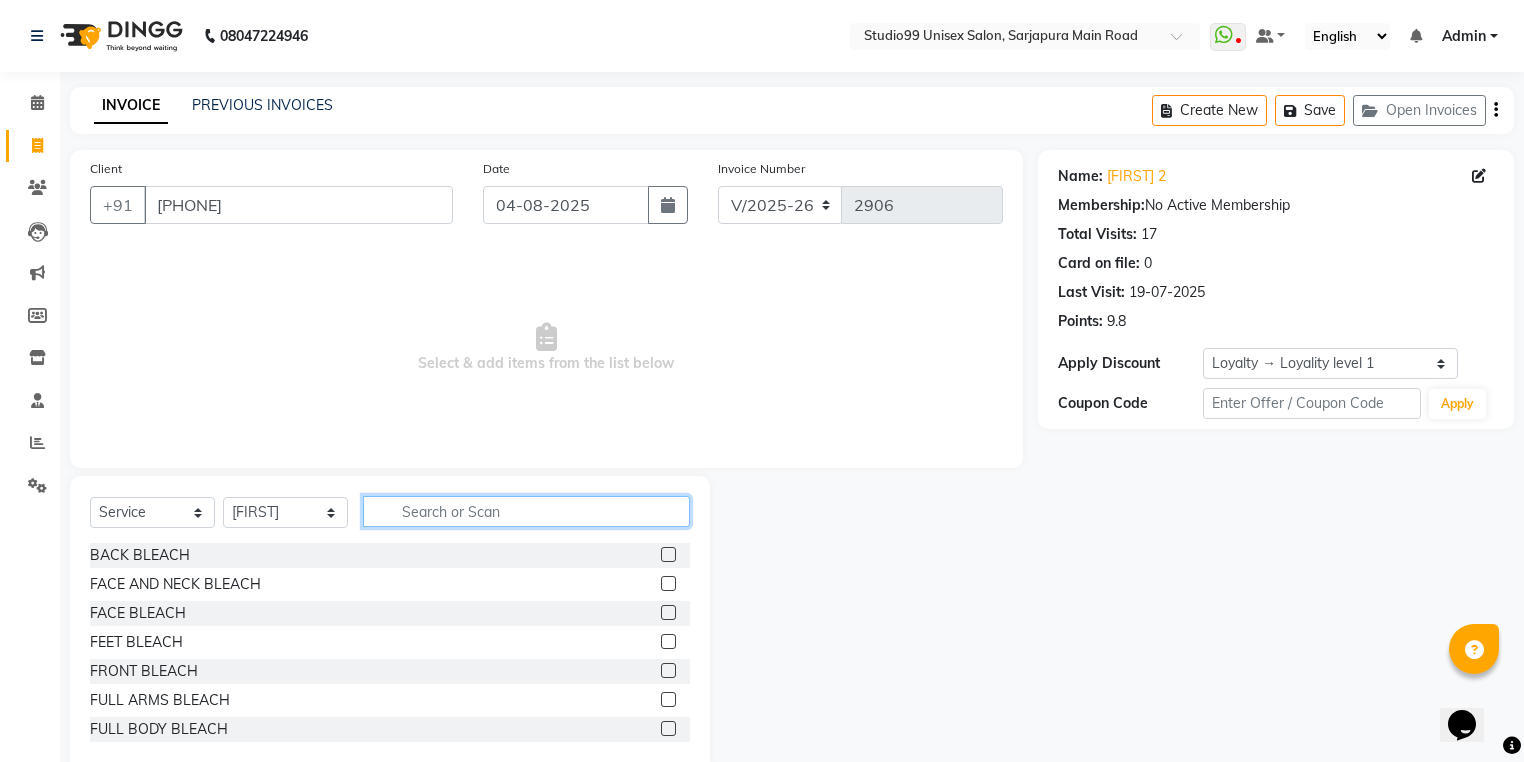 click 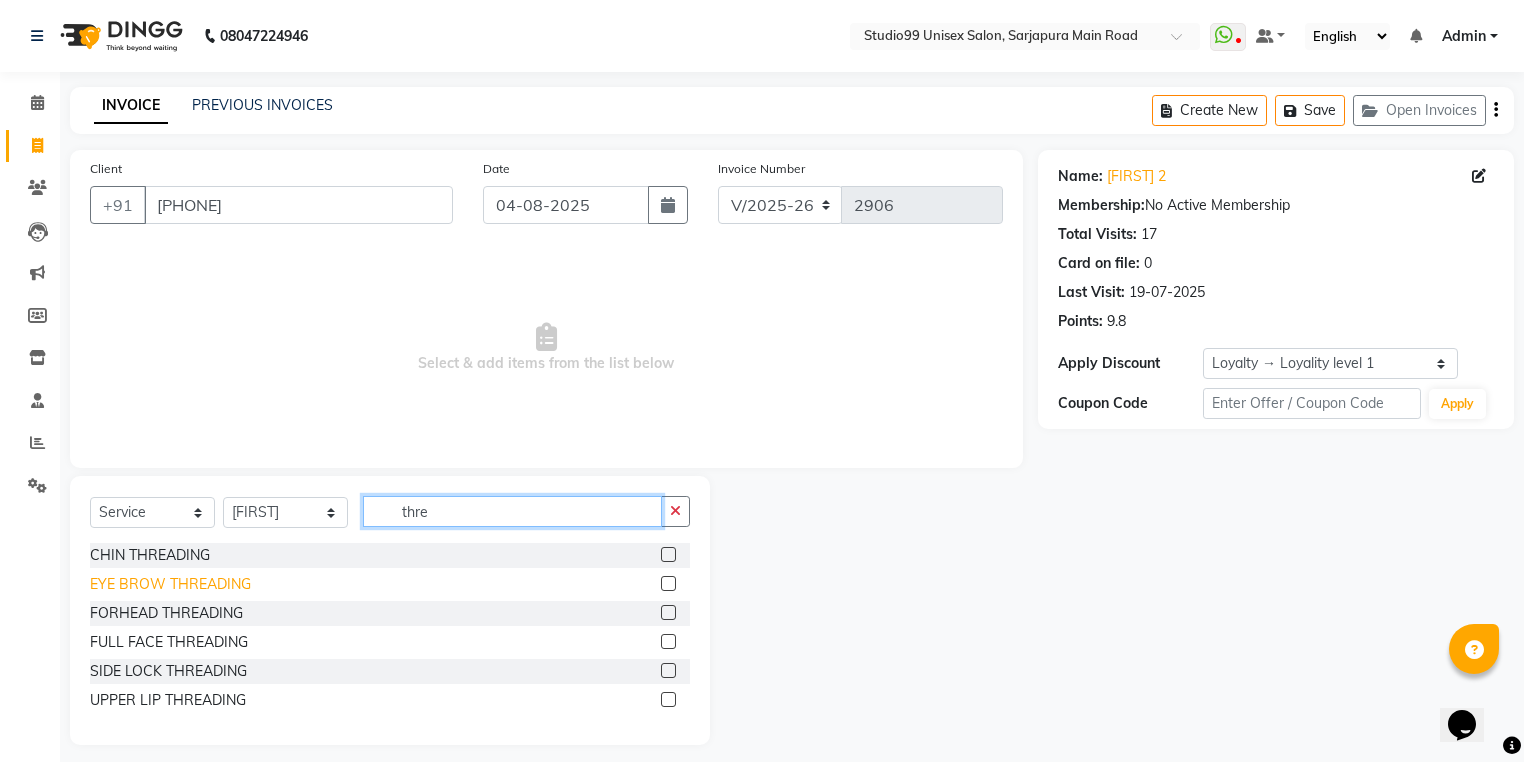 type on "thre" 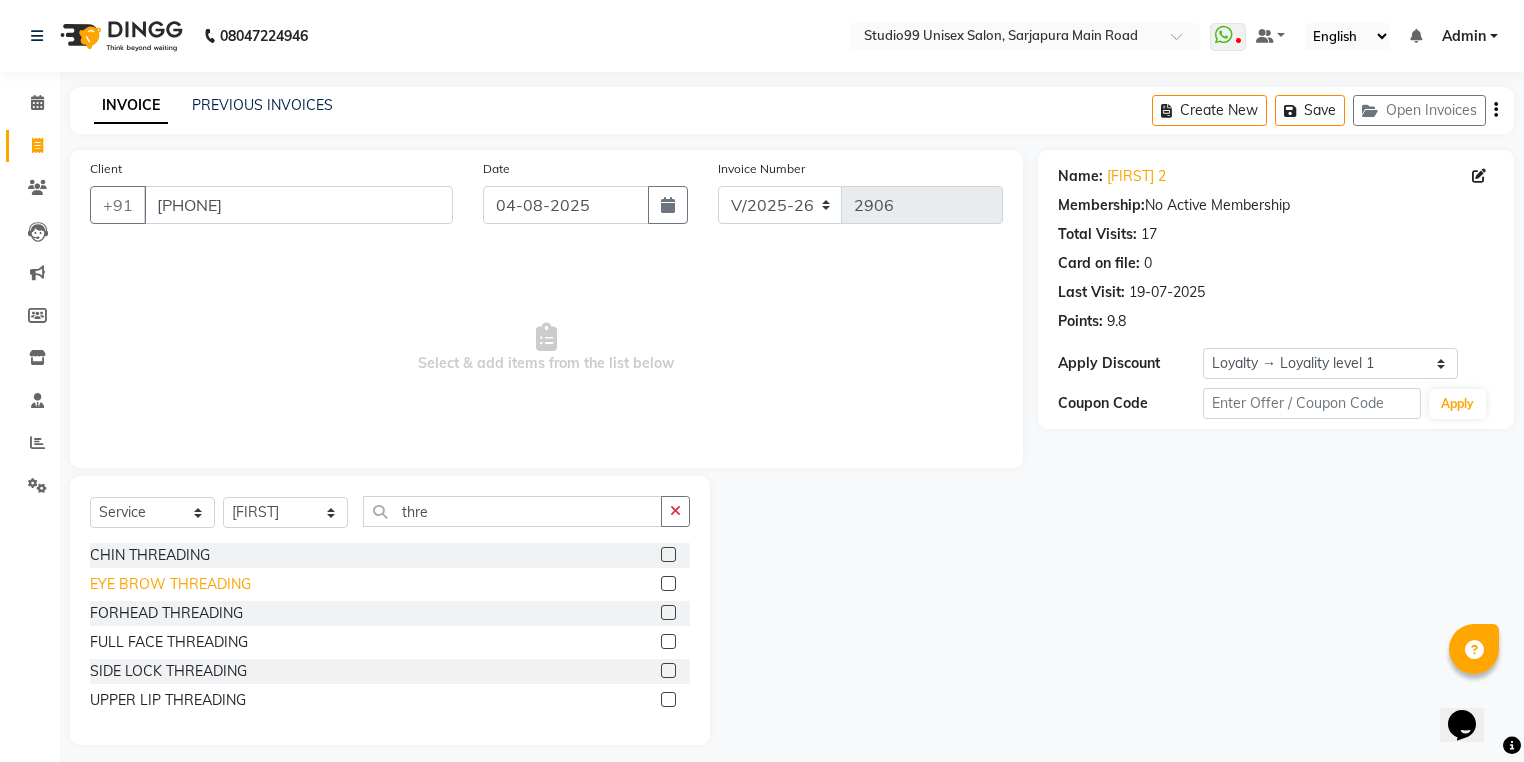 click on "EYE BROW THREADING" 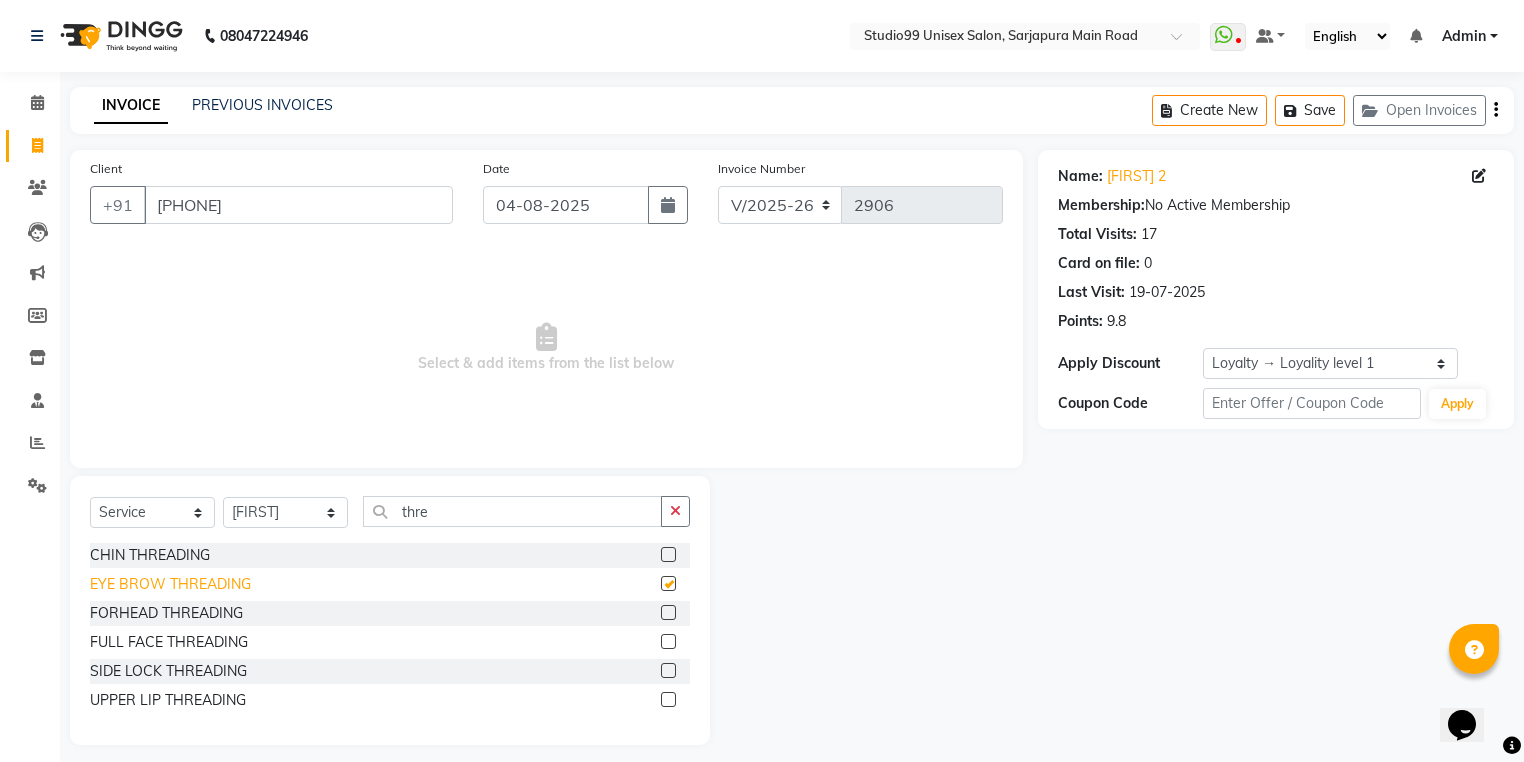 checkbox on "false" 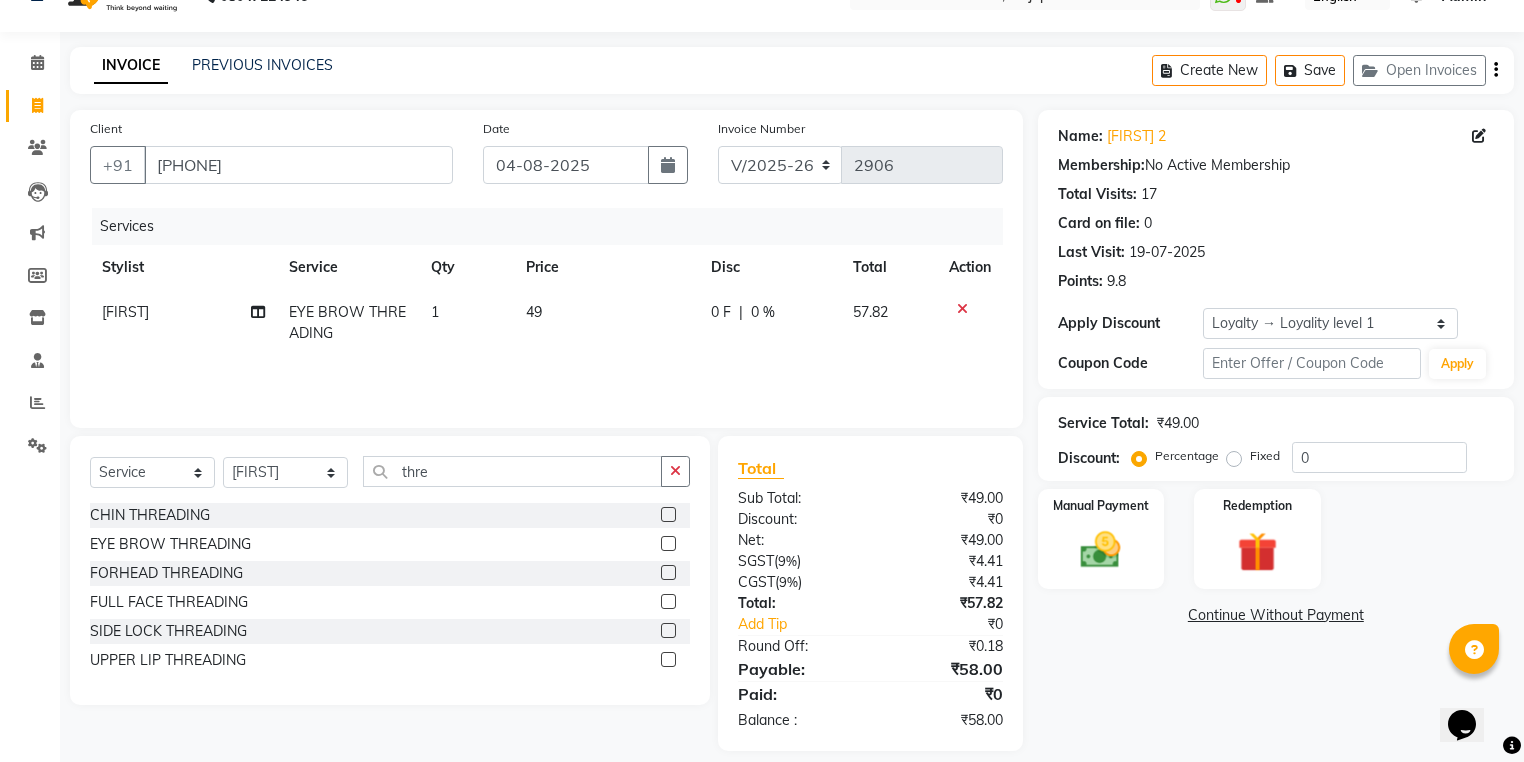 scroll, scrollTop: 59, scrollLeft: 0, axis: vertical 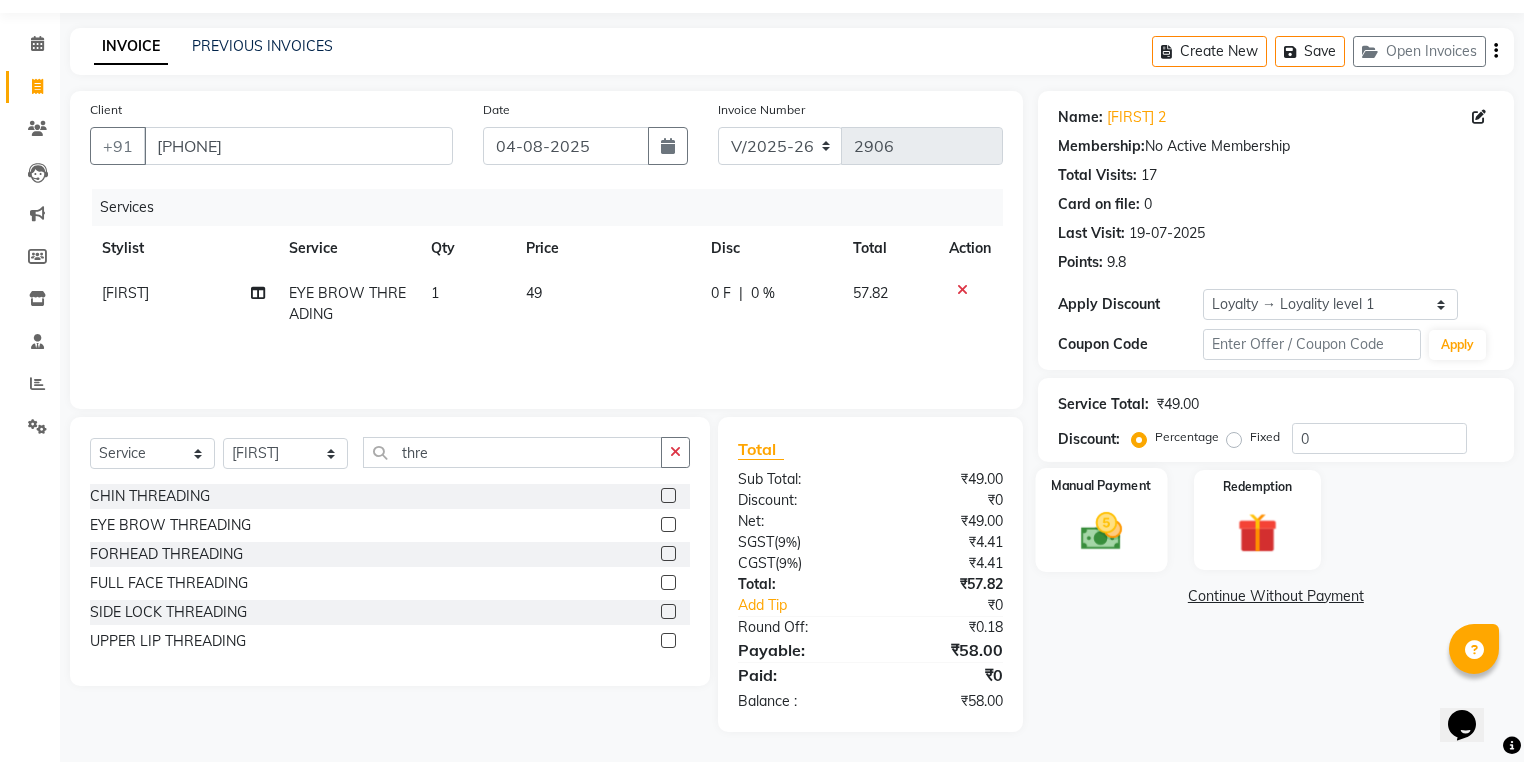 click on "Manual Payment" 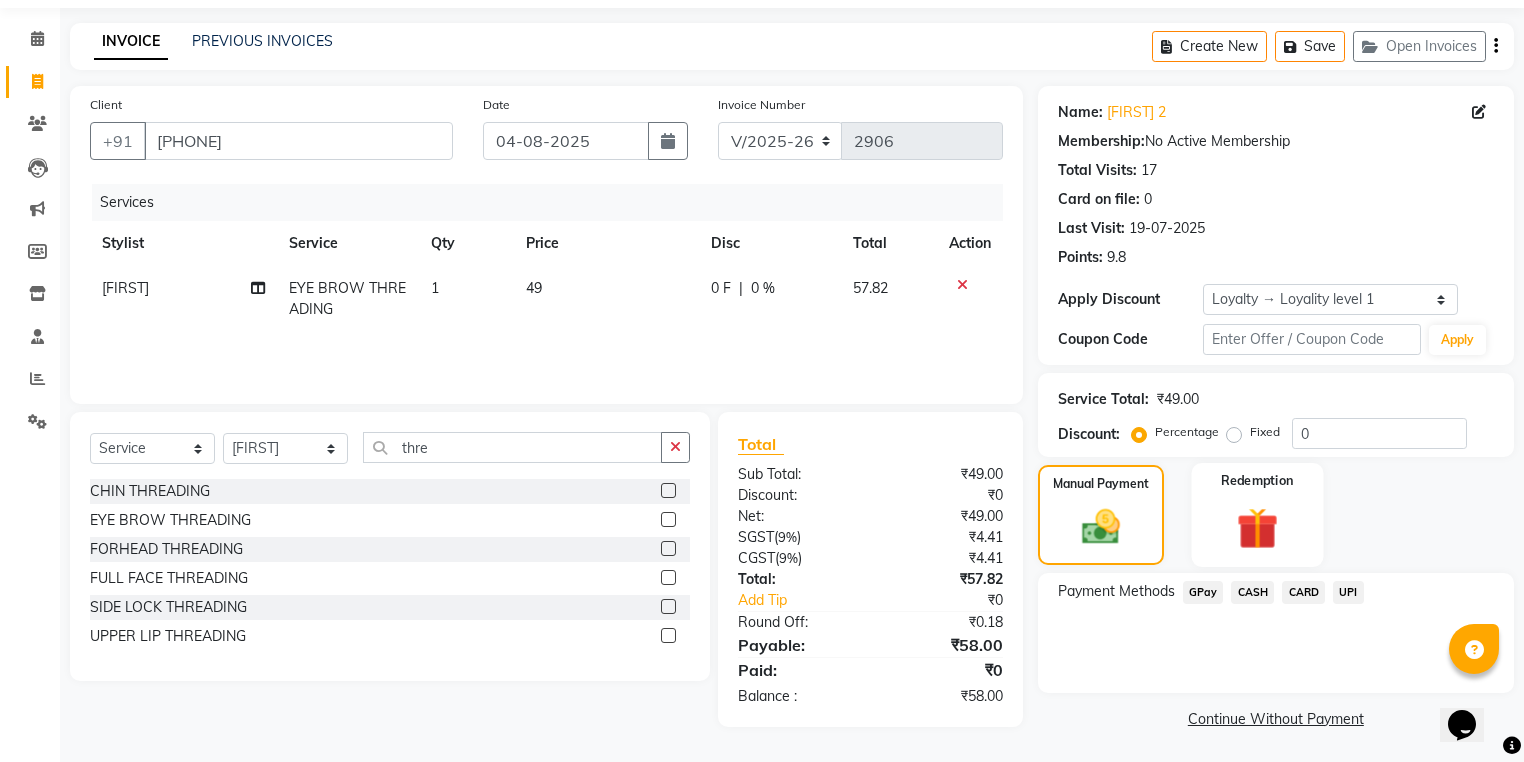 scroll, scrollTop: 64, scrollLeft: 0, axis: vertical 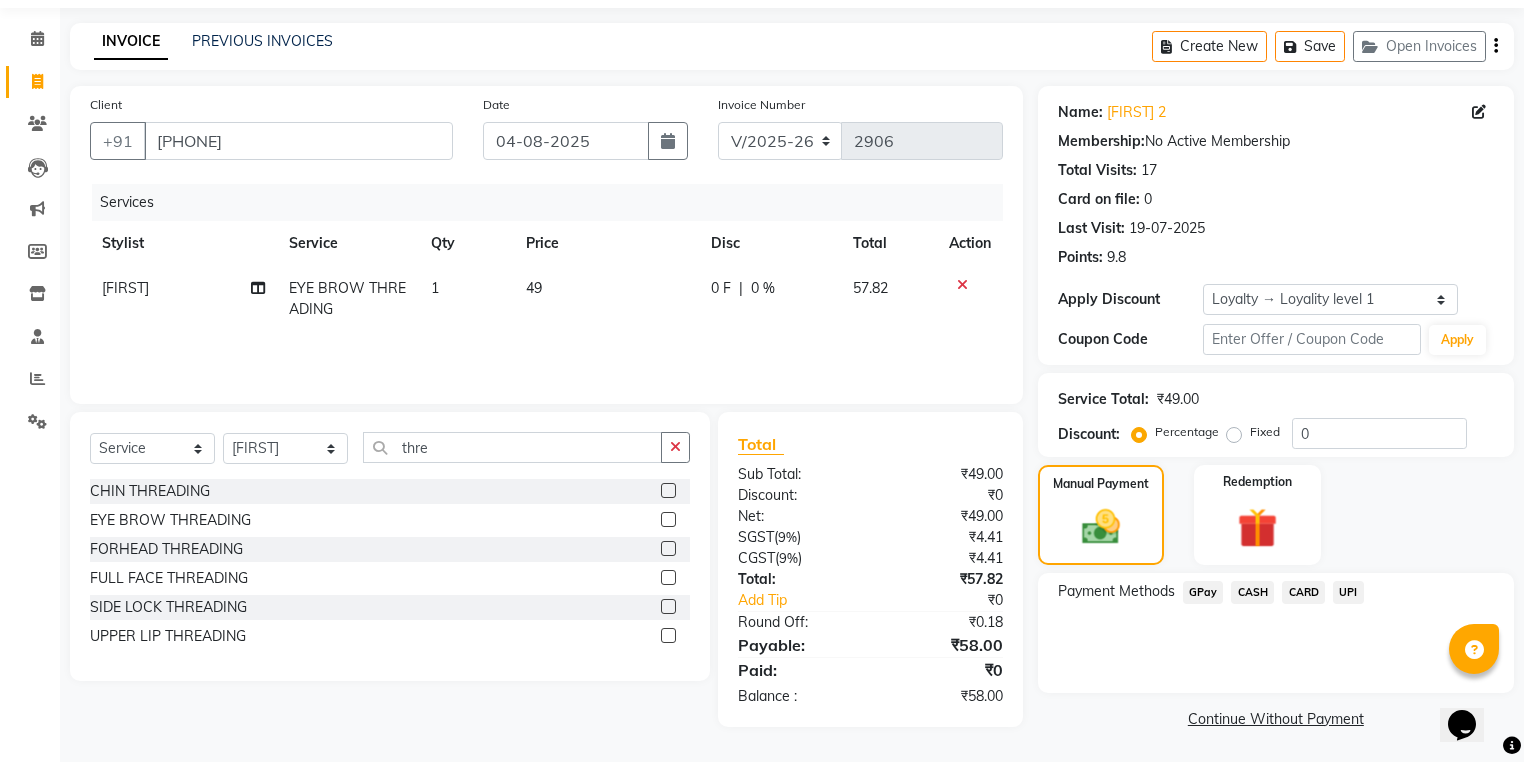 click on "UPI" 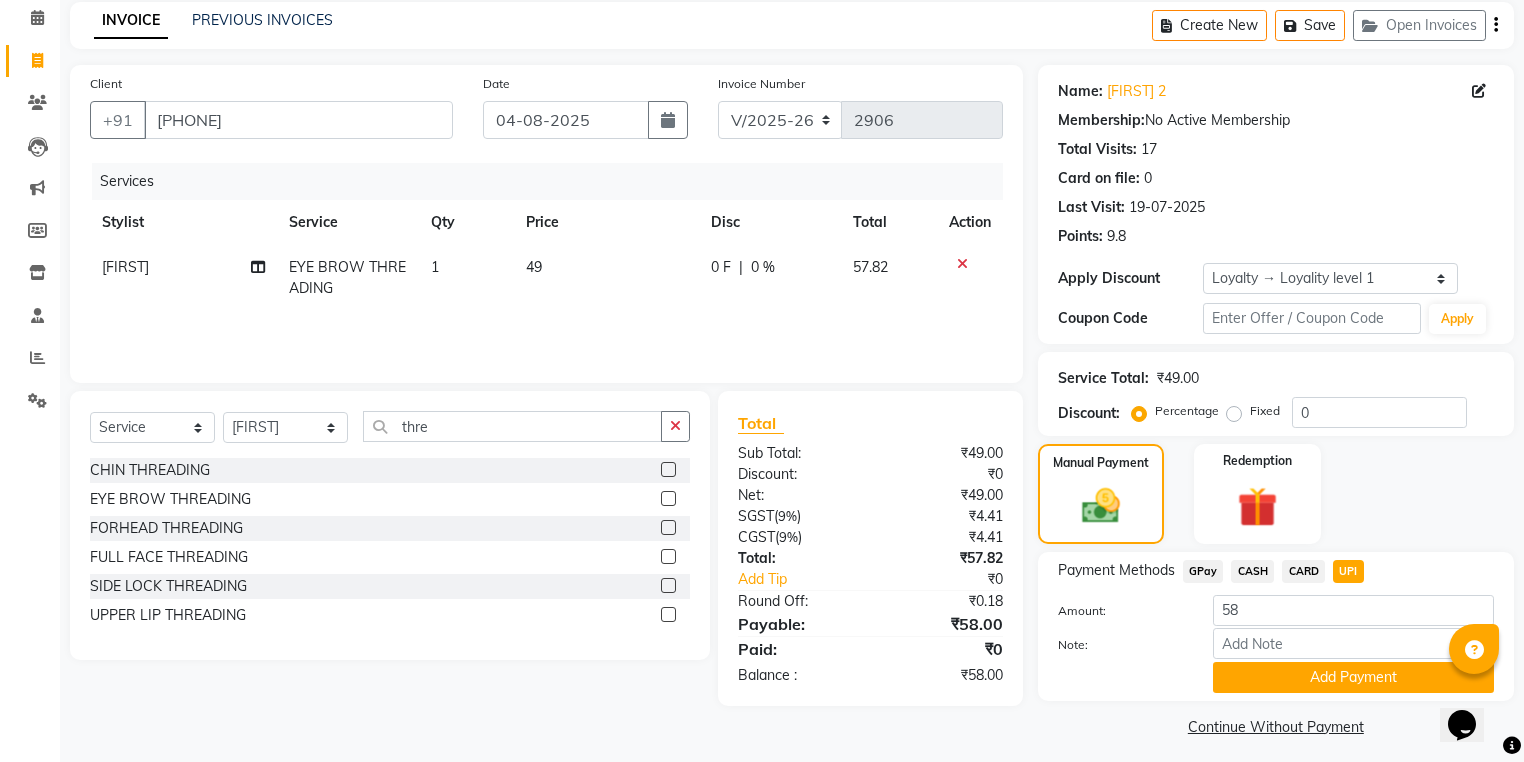 scroll, scrollTop: 96, scrollLeft: 0, axis: vertical 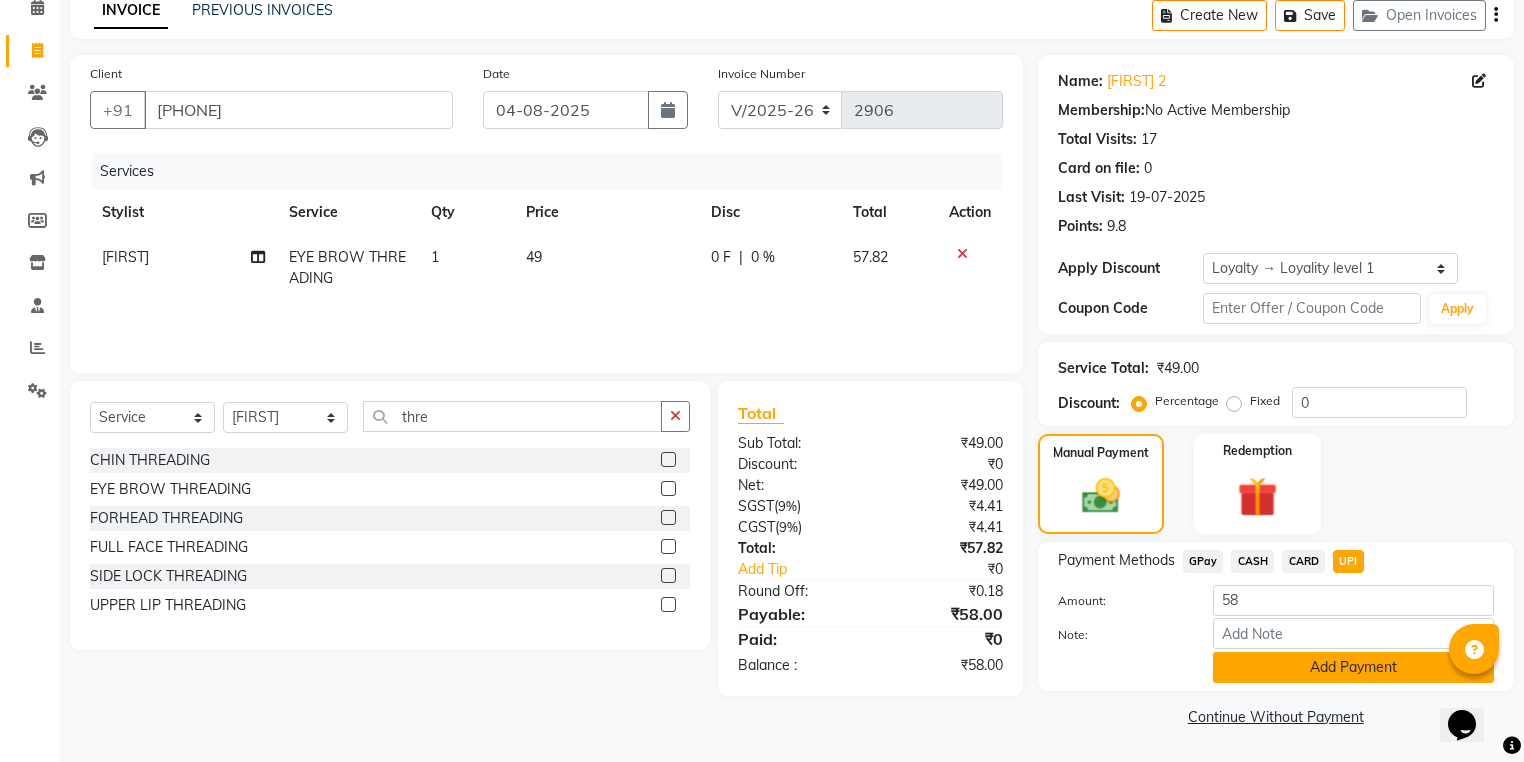 click on "Add Payment" 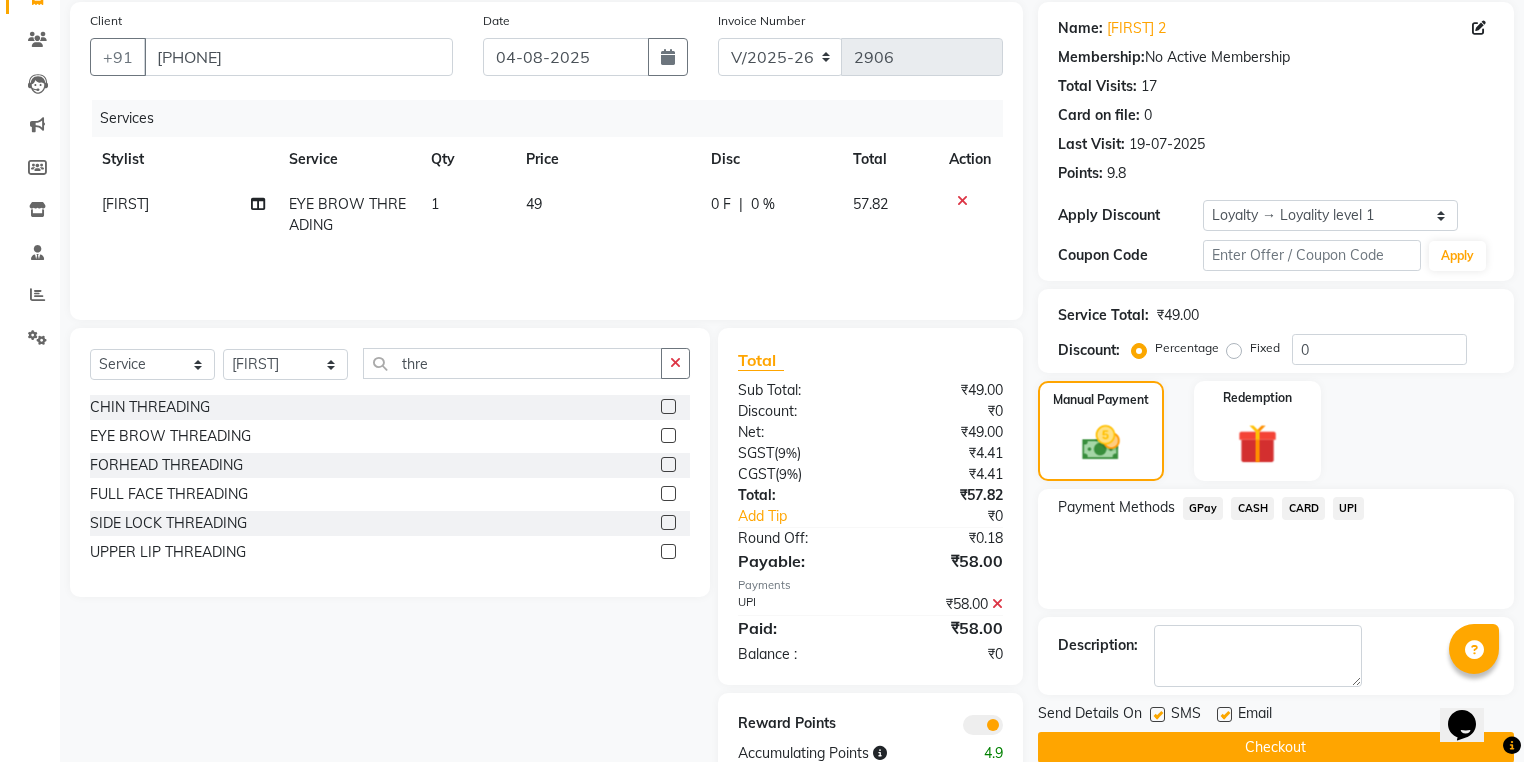 scroll, scrollTop: 201, scrollLeft: 0, axis: vertical 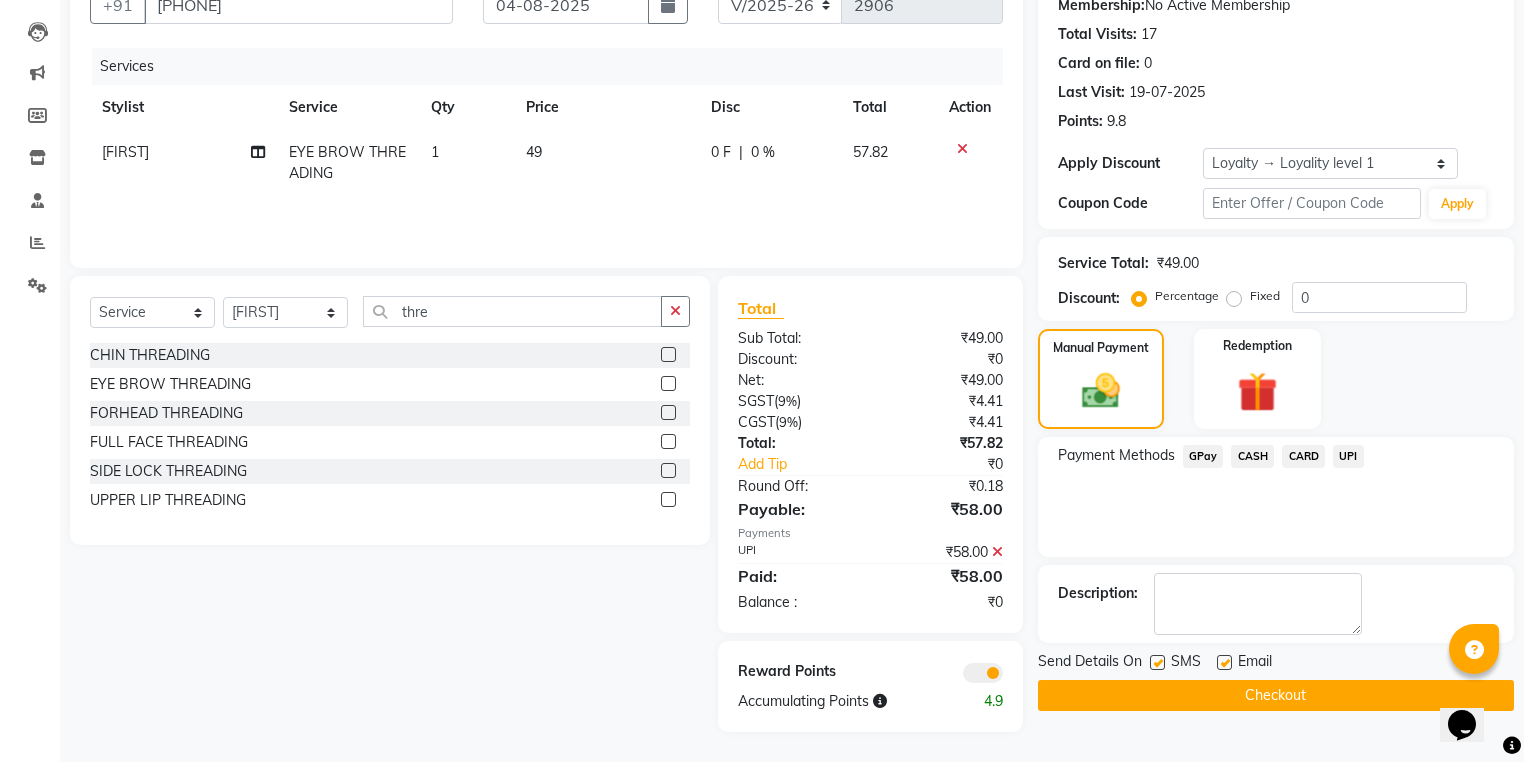 click on "Checkout" 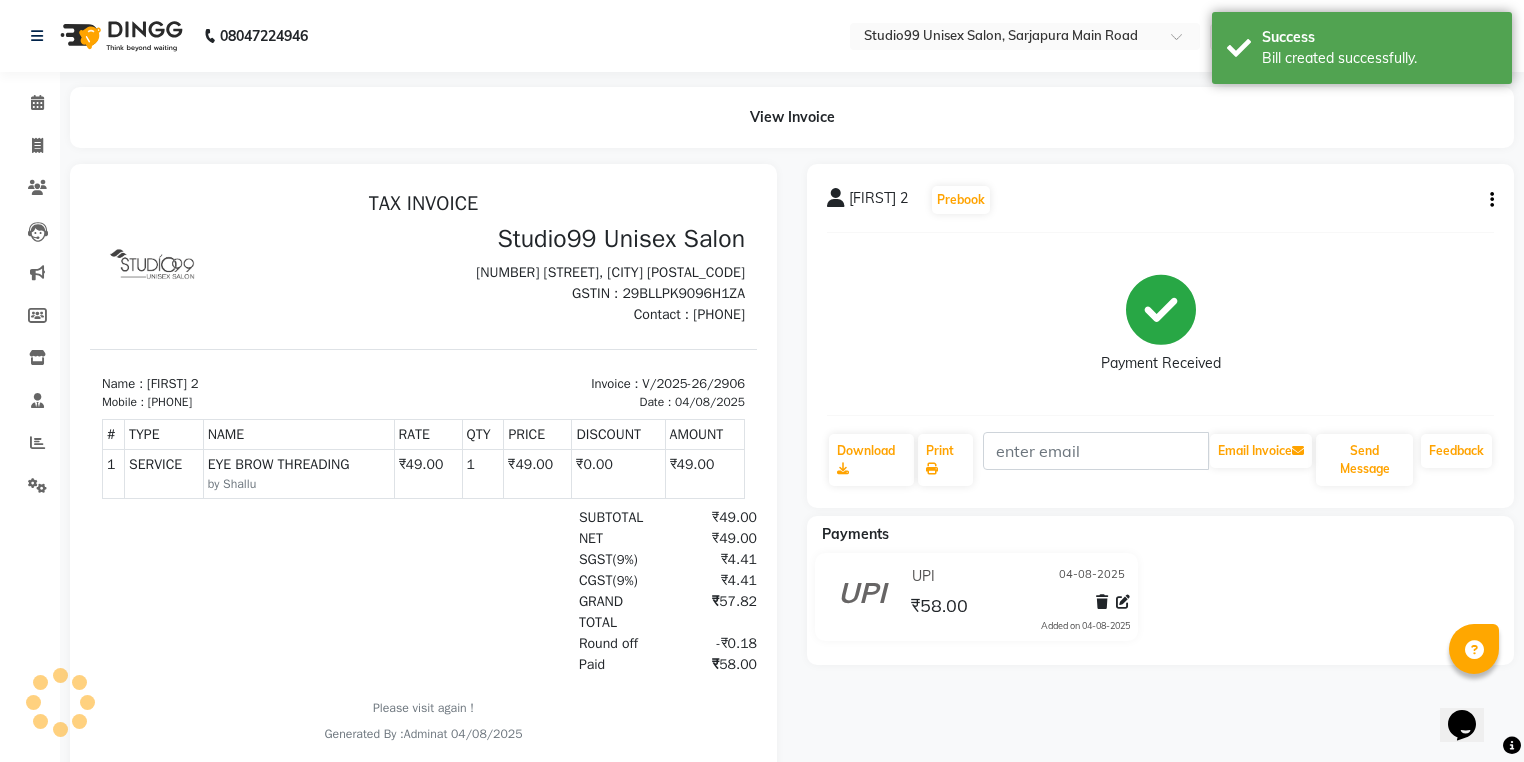 scroll, scrollTop: 0, scrollLeft: 0, axis: both 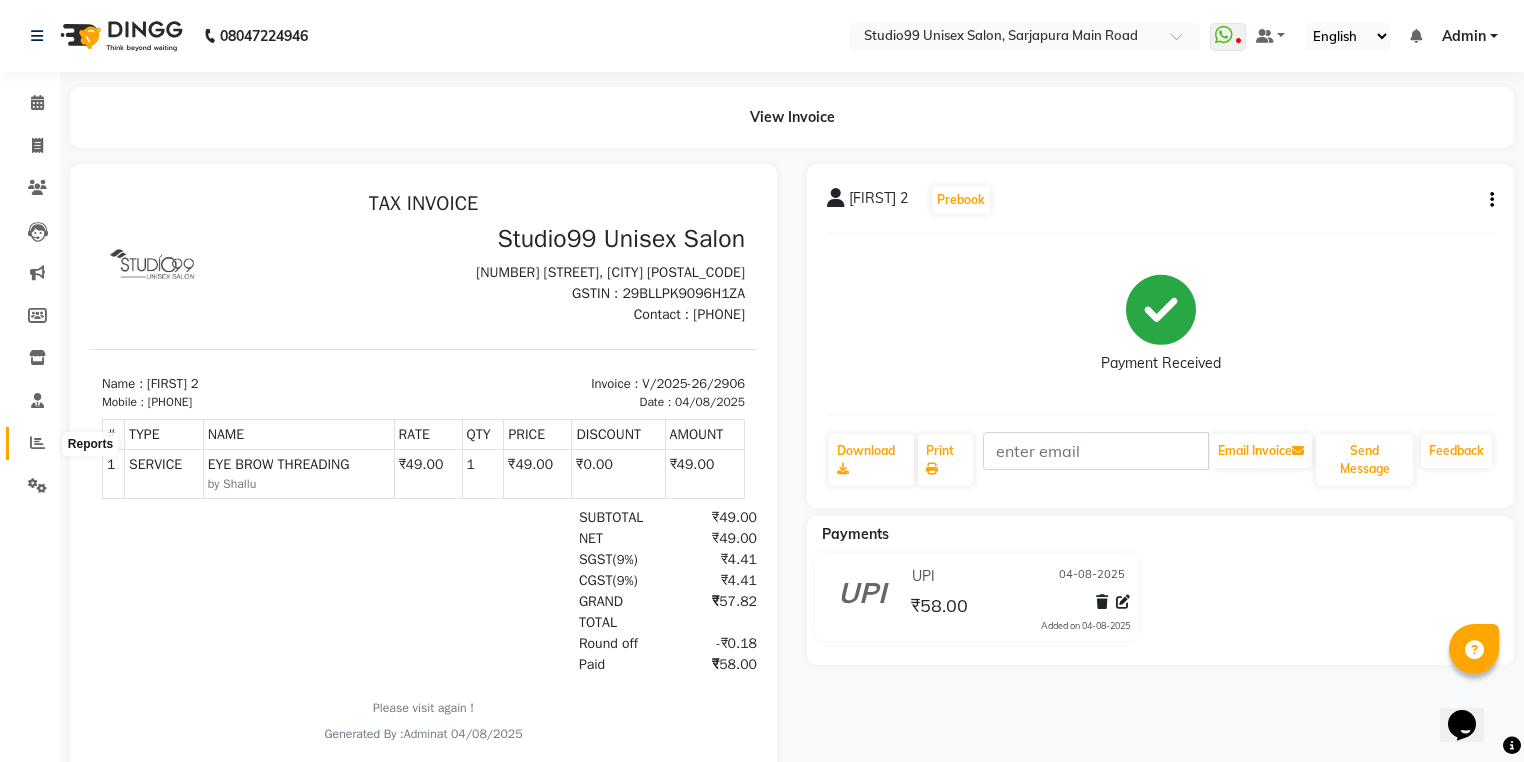 click 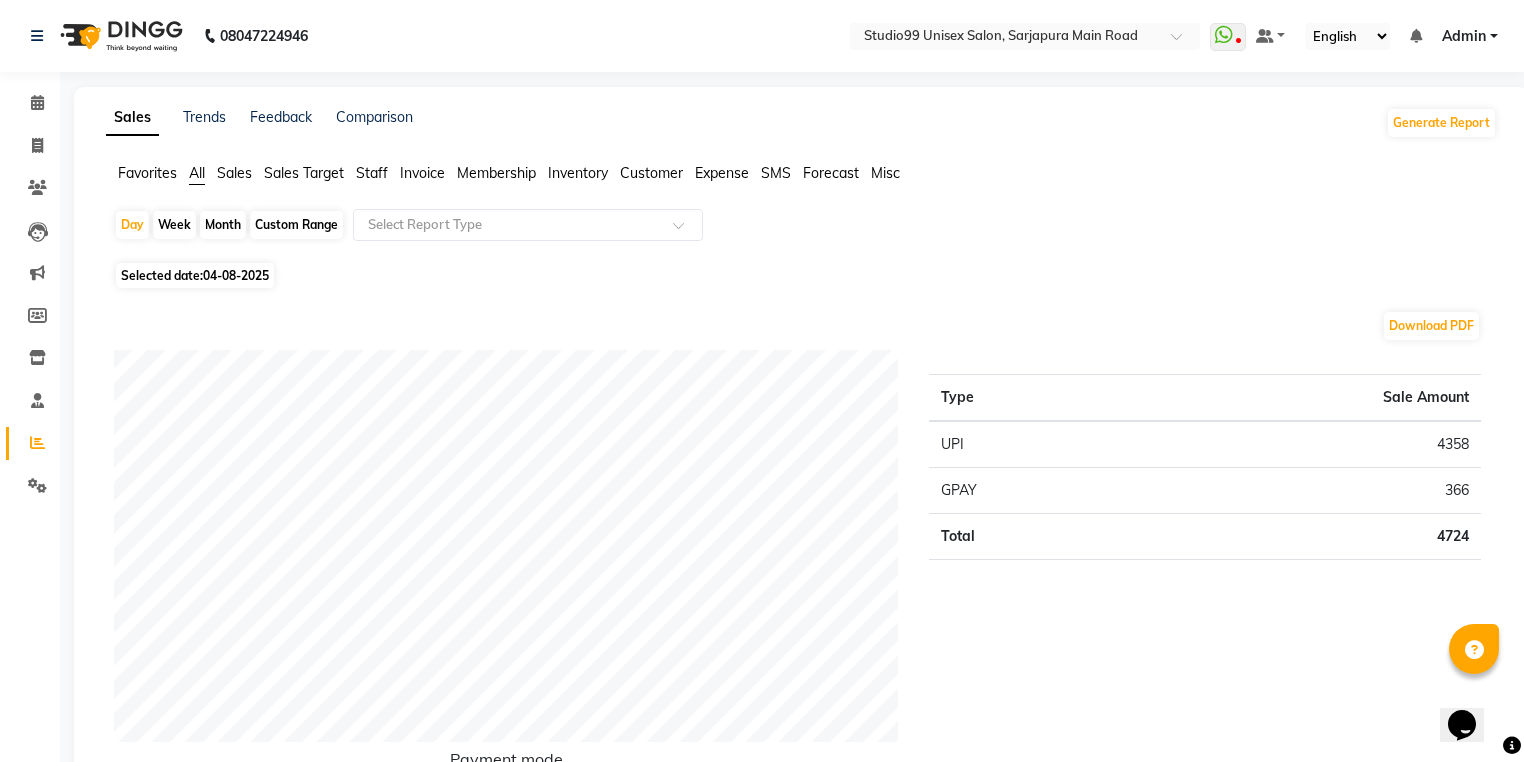 click on "Sales" 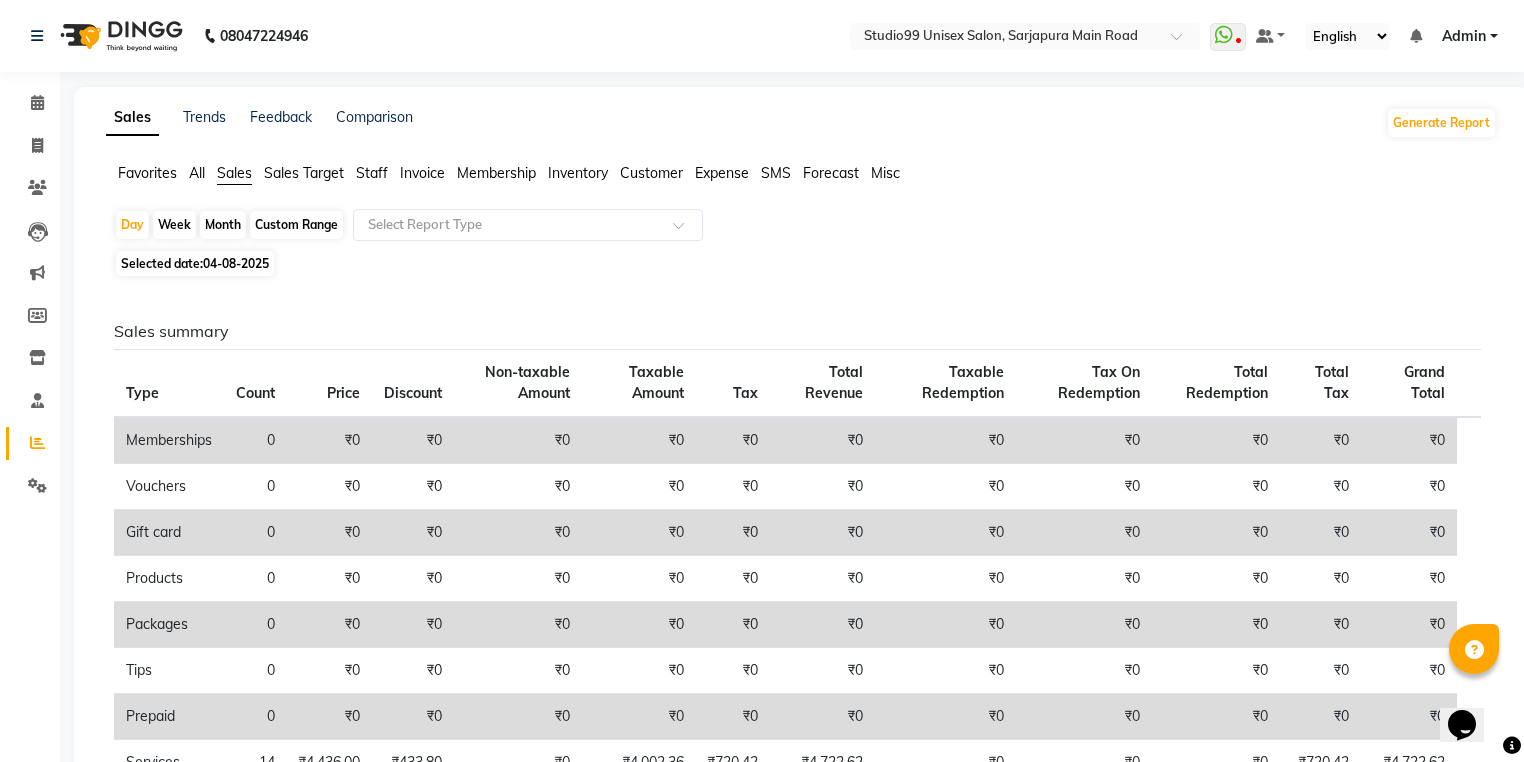 click on "All" 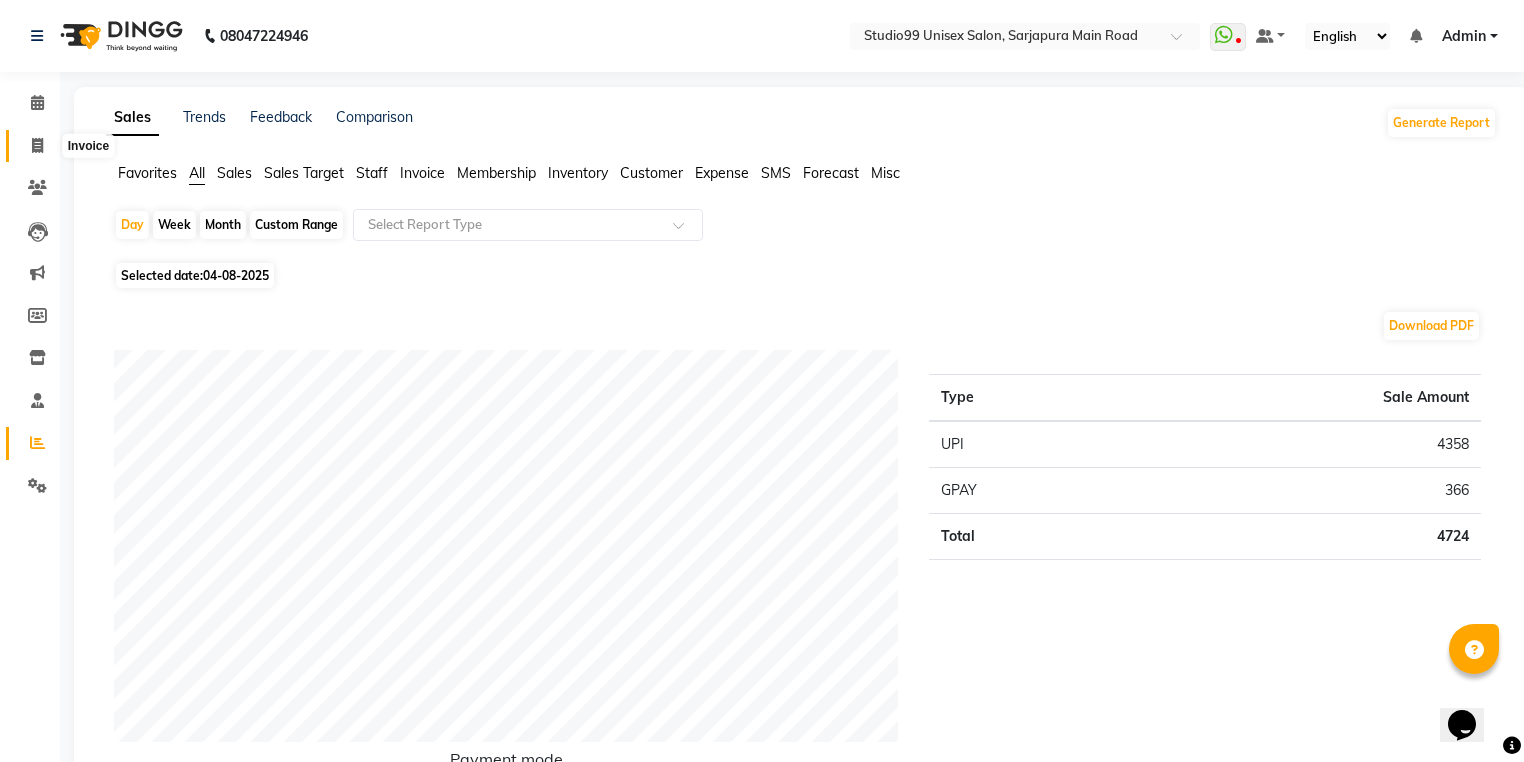 click 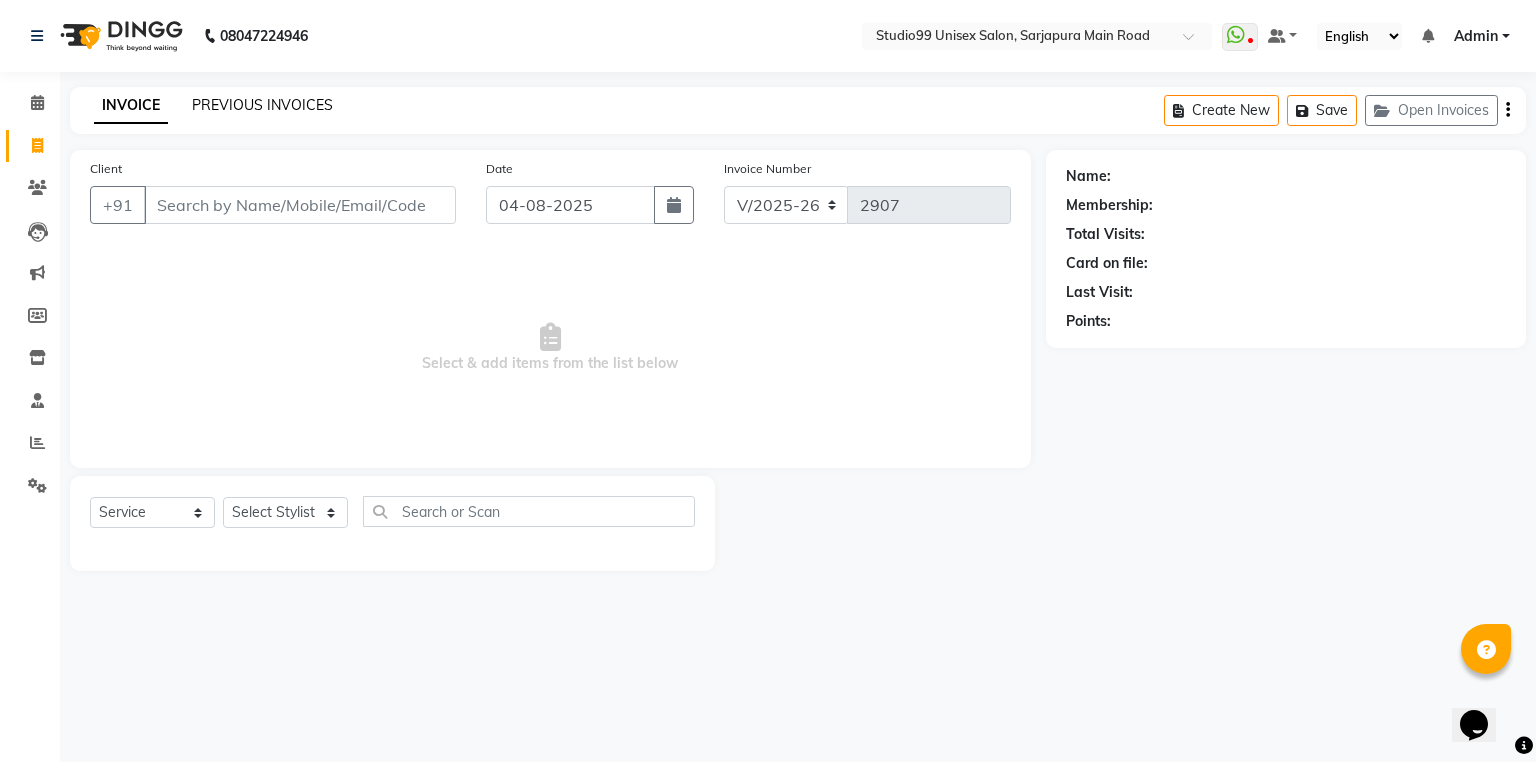 click on "PREVIOUS INVOICES" 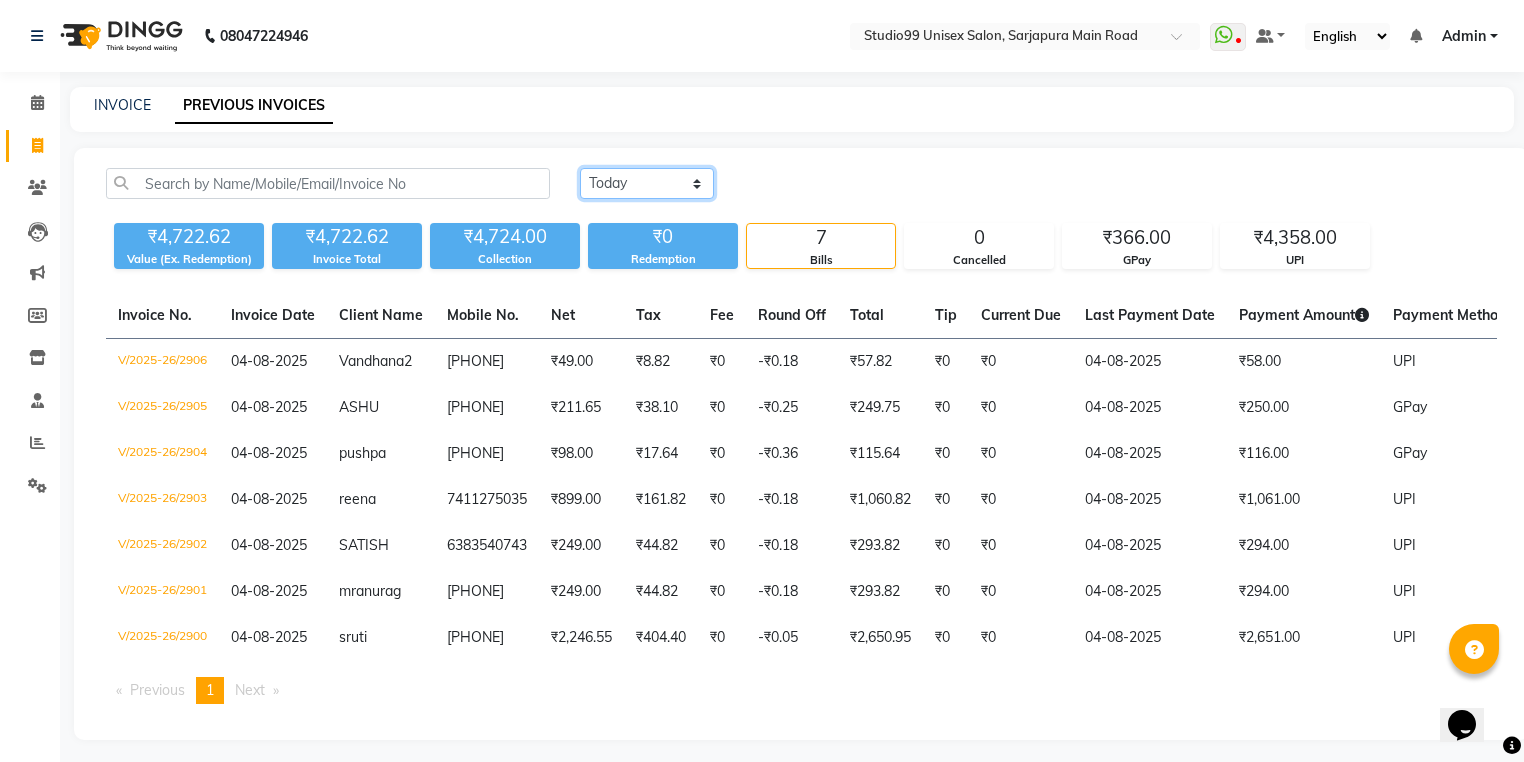 click on "Today Yesterday Custom Range" 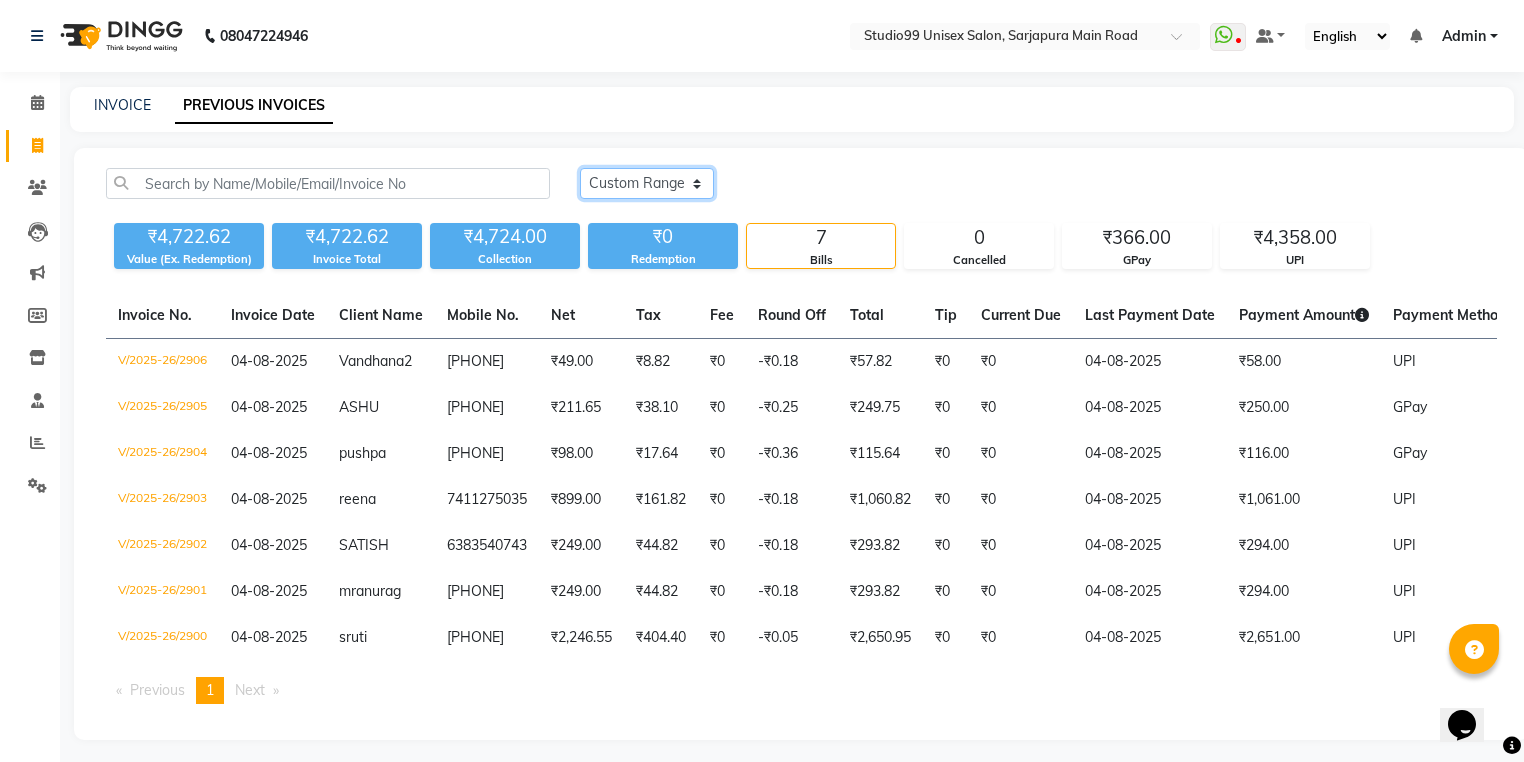 click on "Today Yesterday Custom Range" 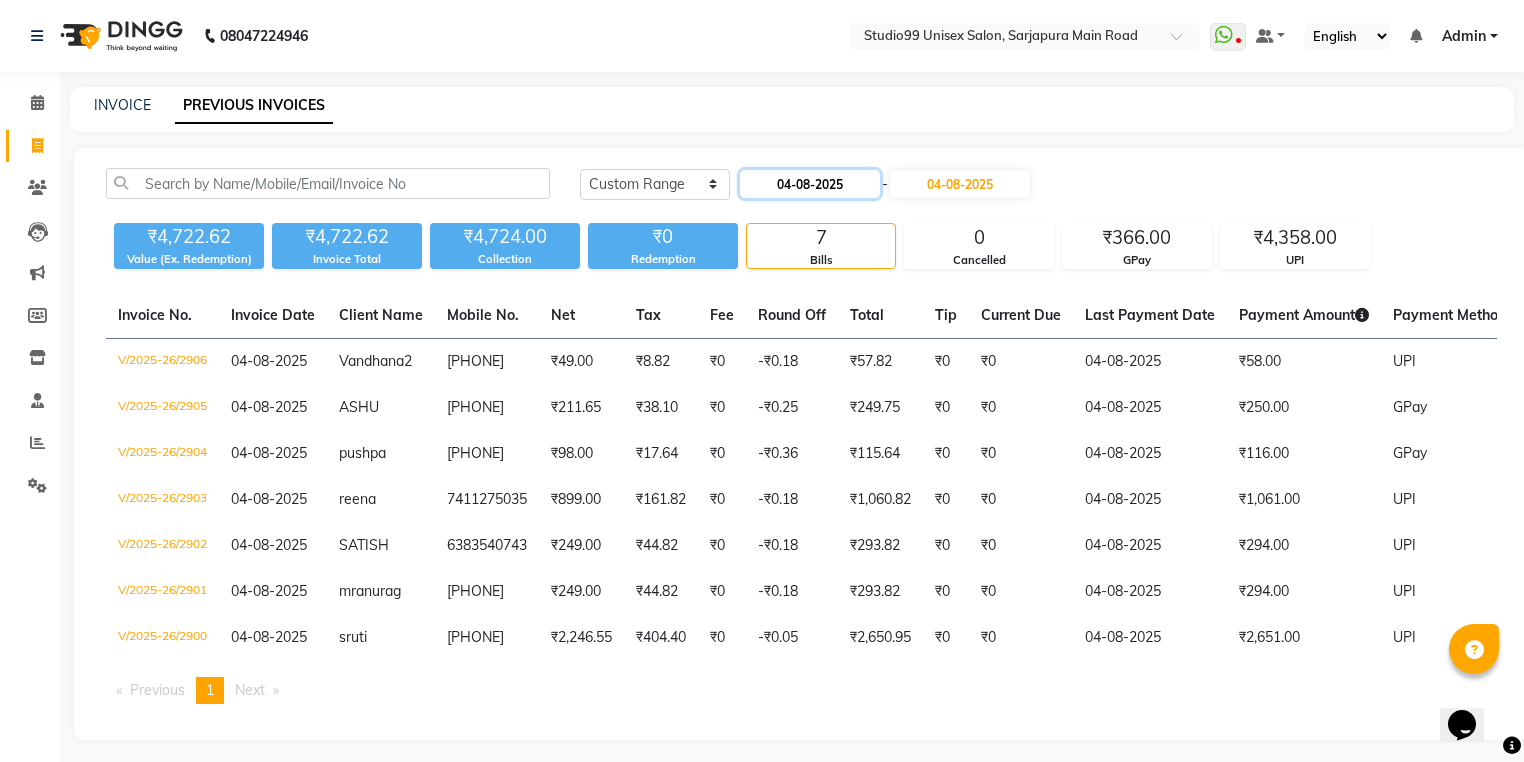 click on "04-08-2025" 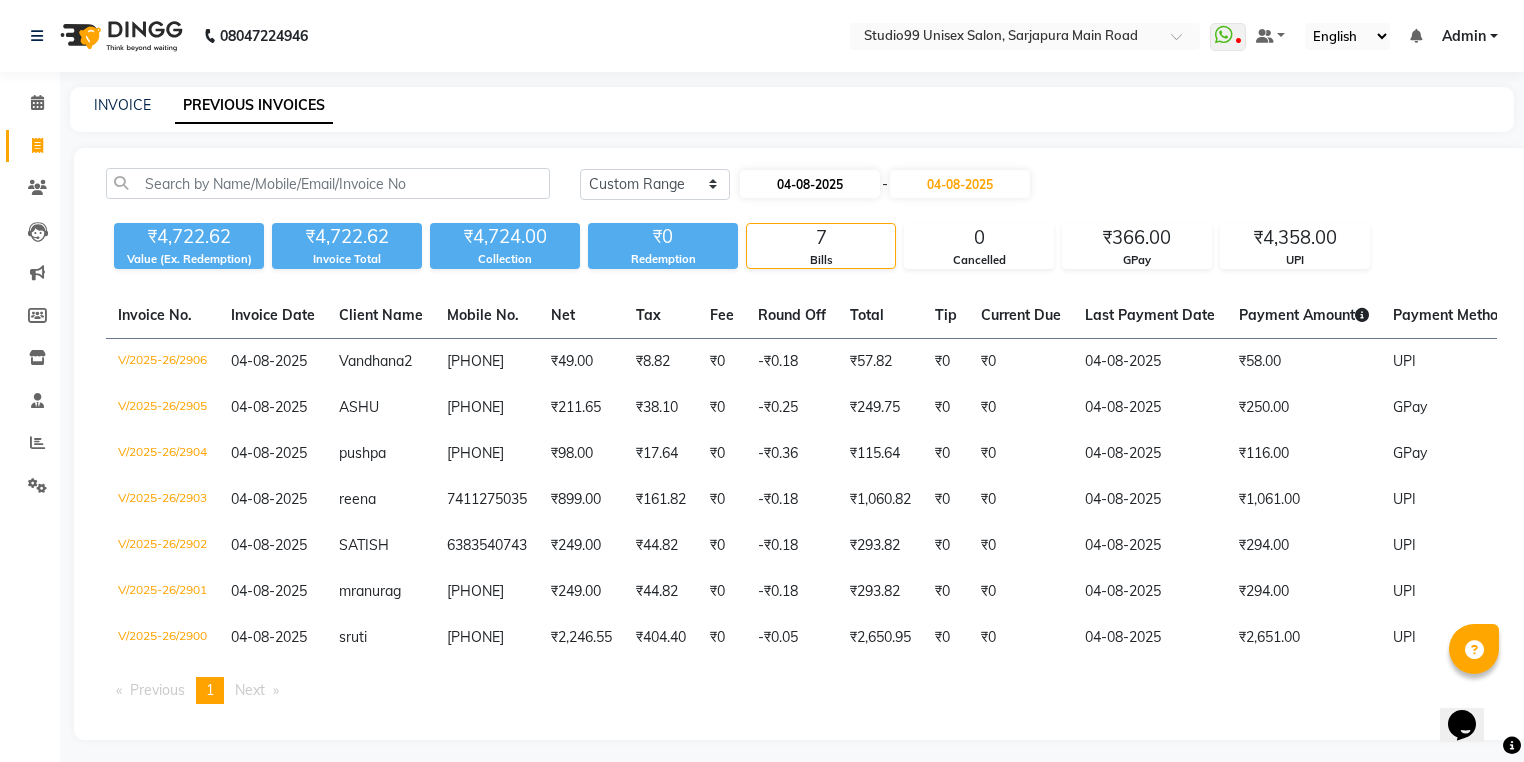 select on "8" 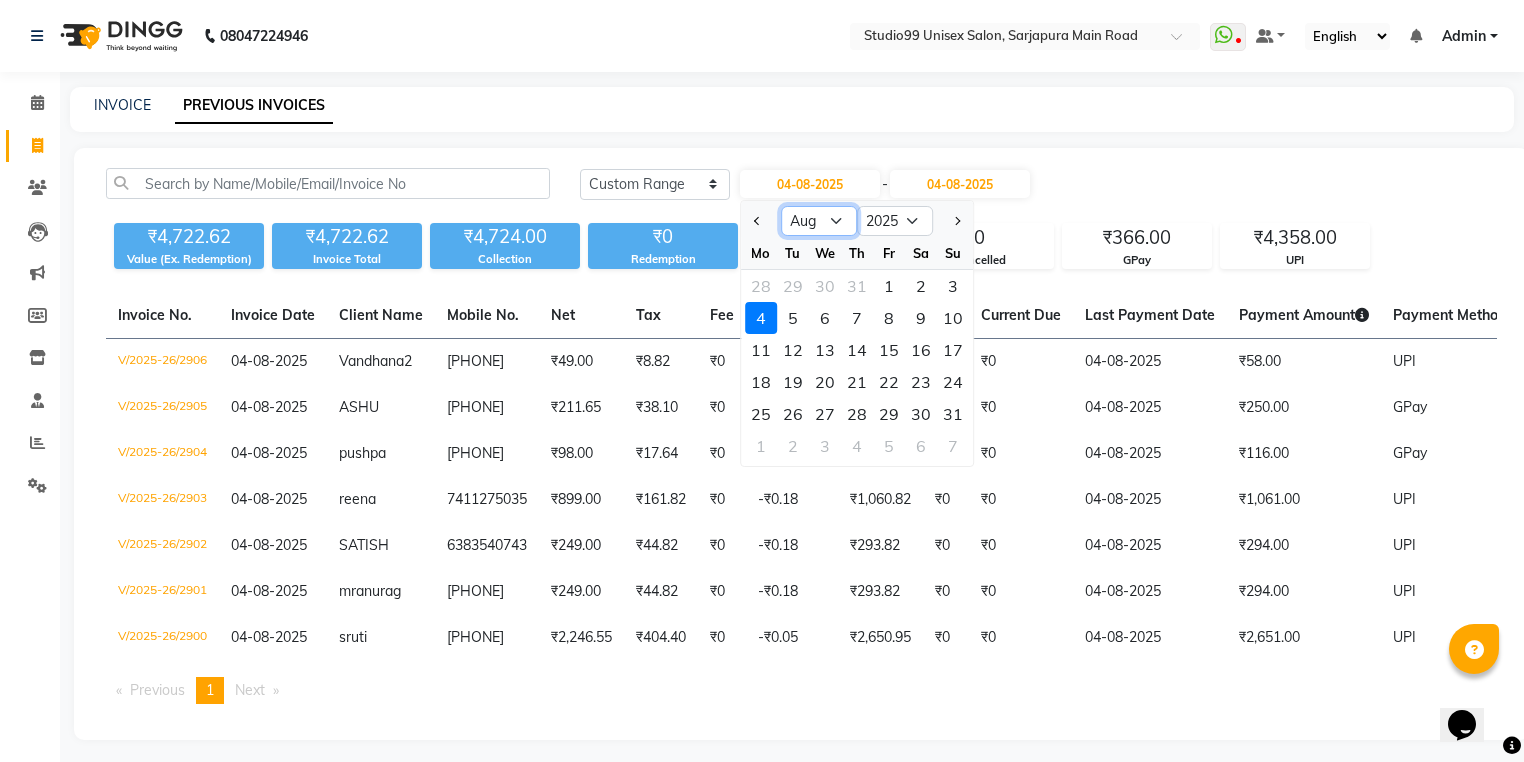 click on "Jan Feb Mar Apr May Jun Jul Aug Sep Oct Nov Dec" 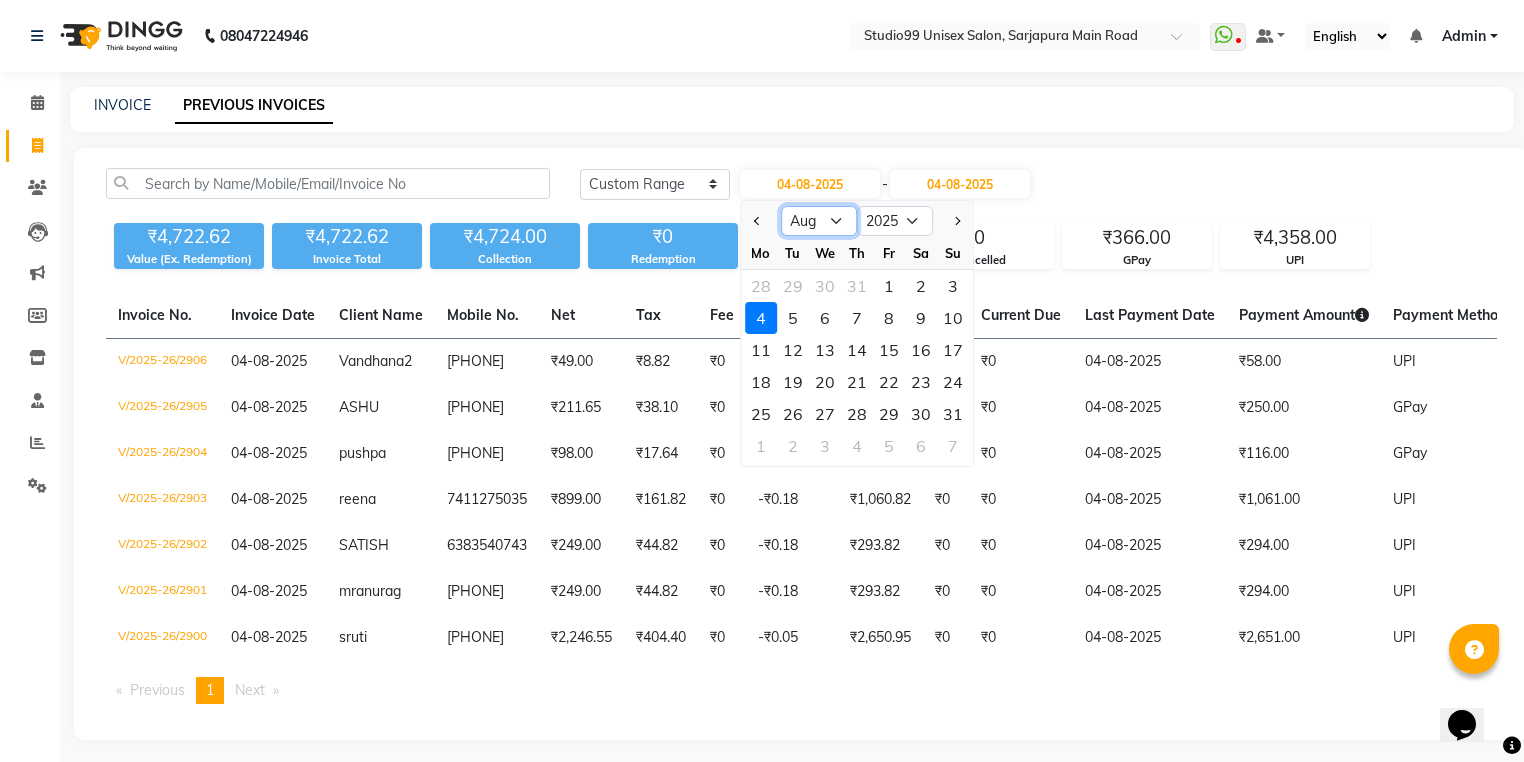 select on "7" 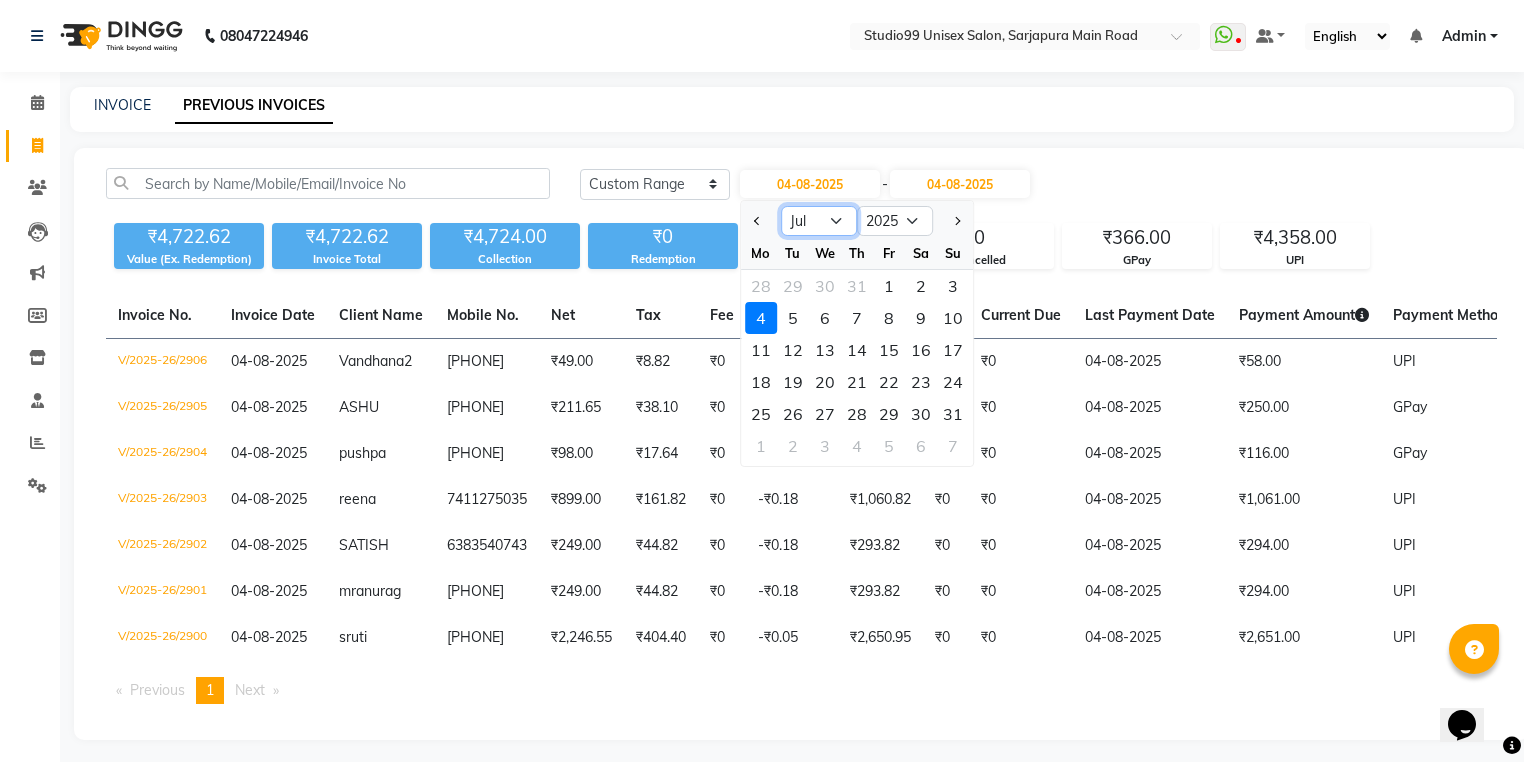 click on "Jan Feb Mar Apr May Jun Jul Aug Sep Oct Nov Dec" 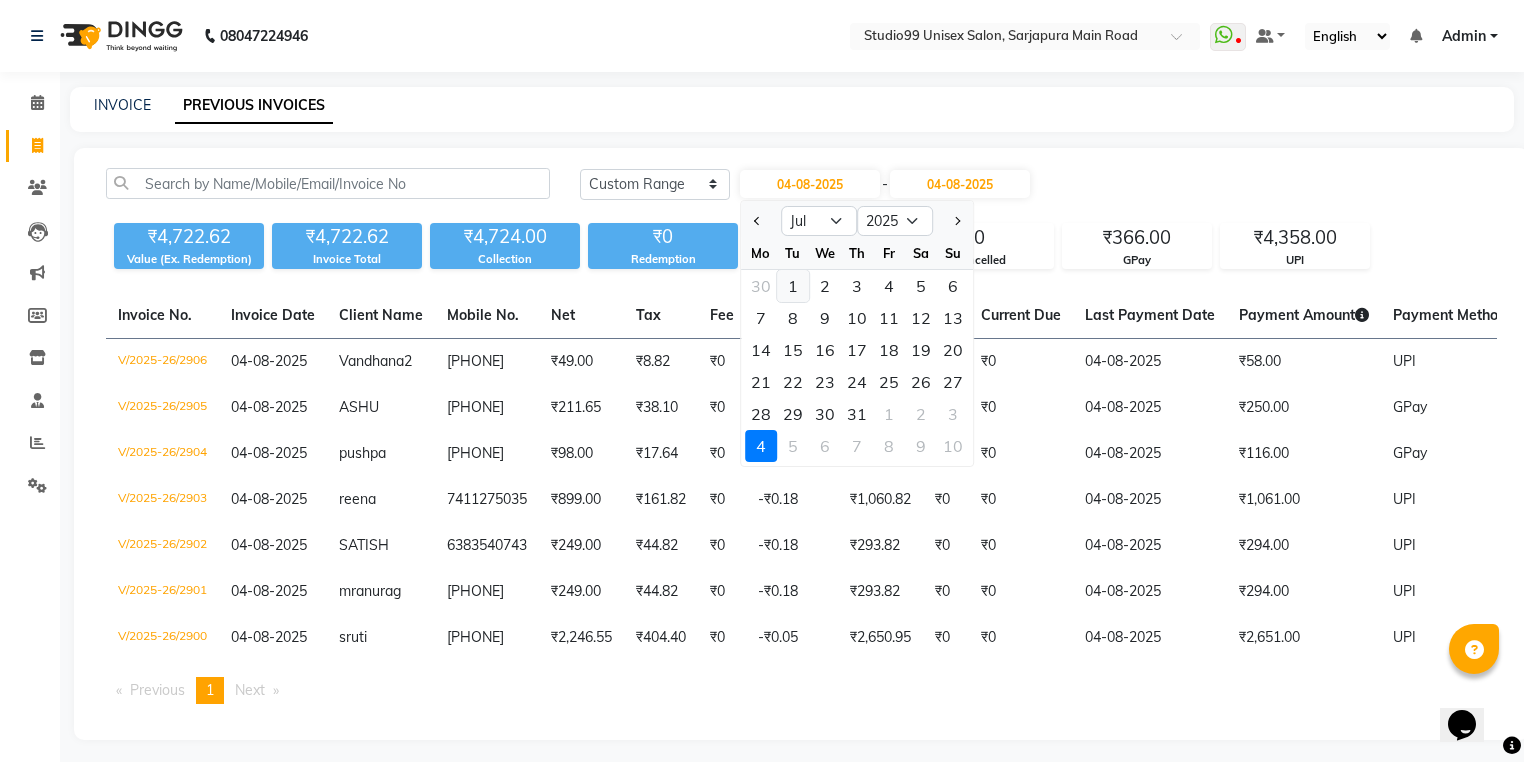 click on "1" 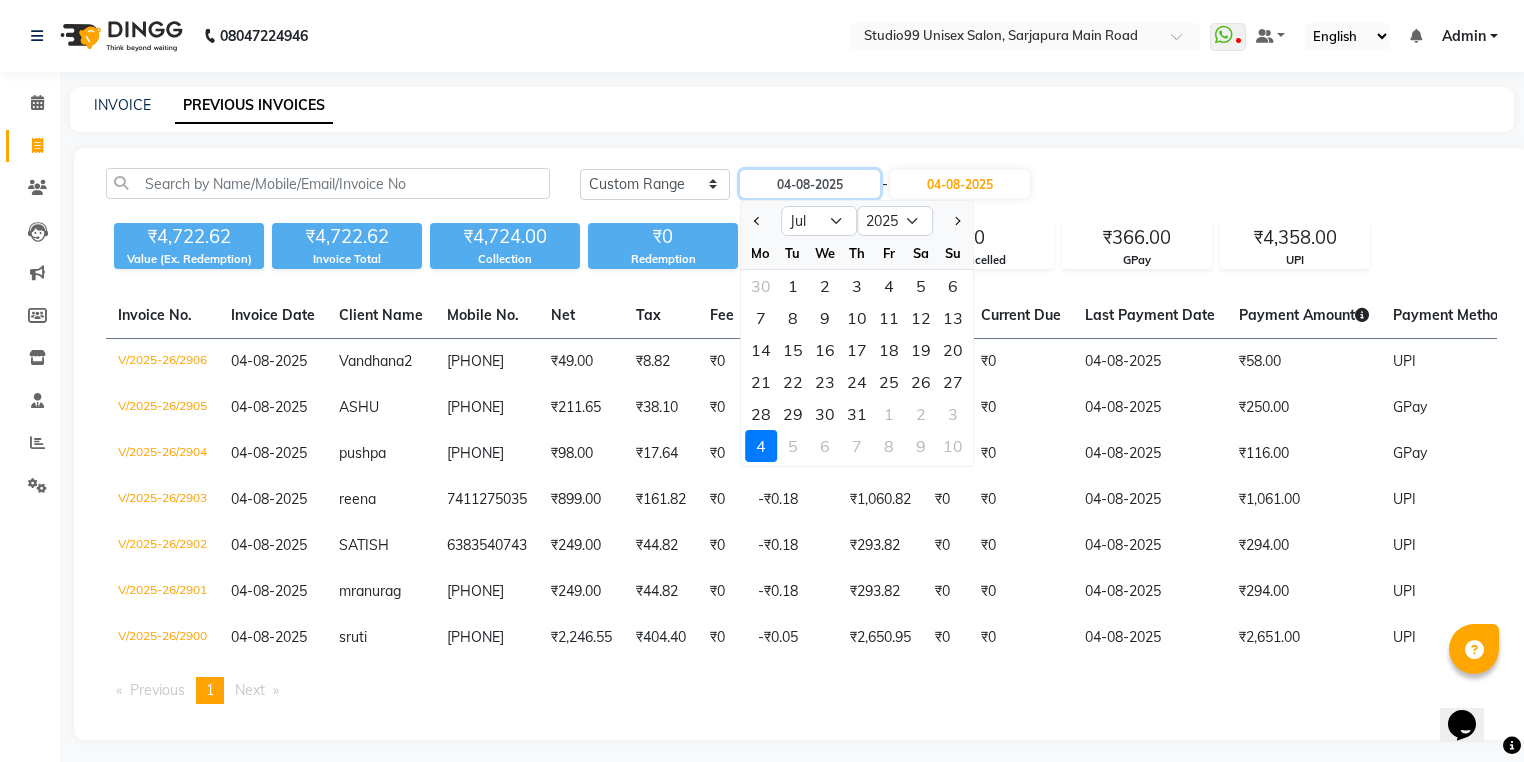 type on "01-07-2025" 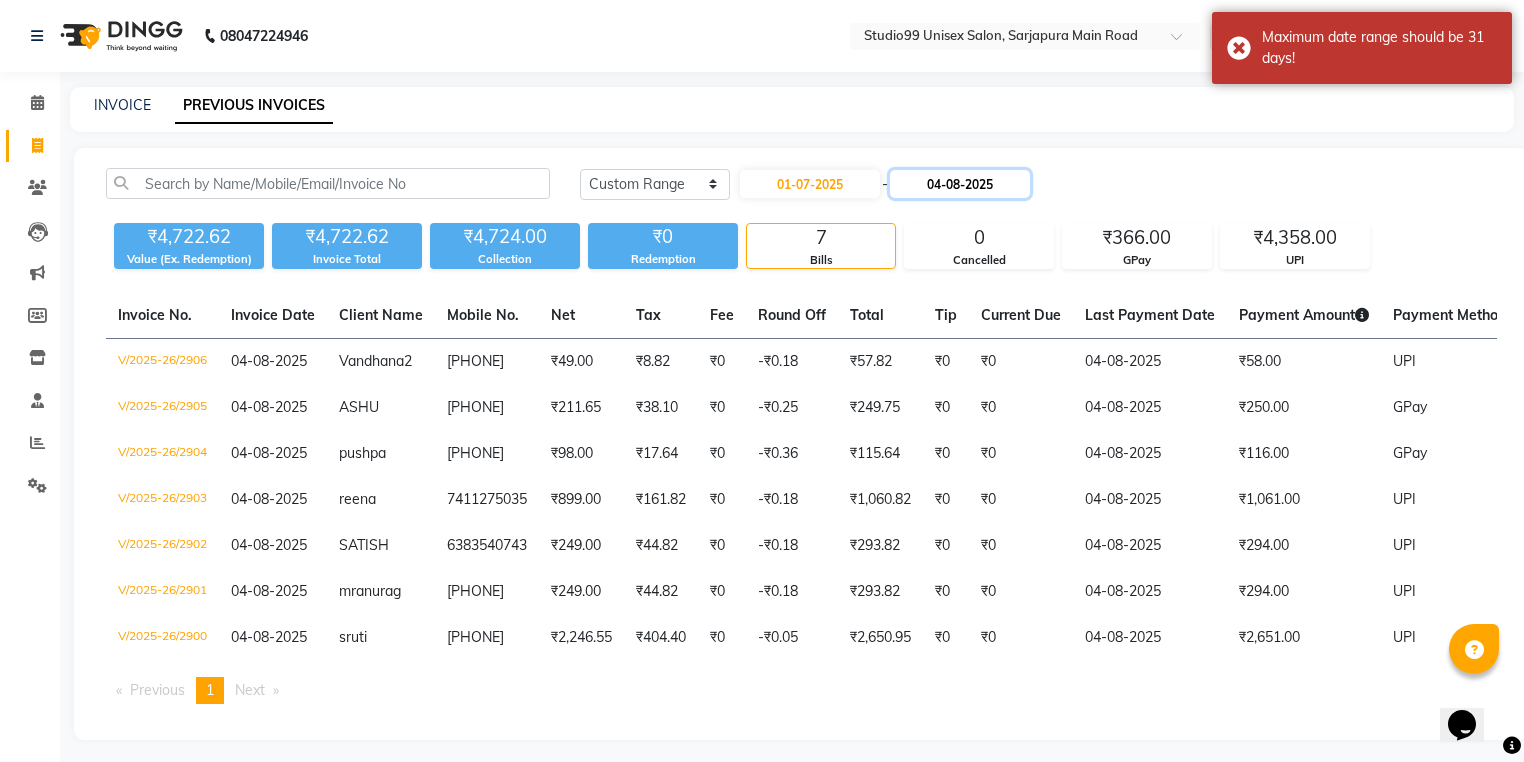 click on "04-08-2025" 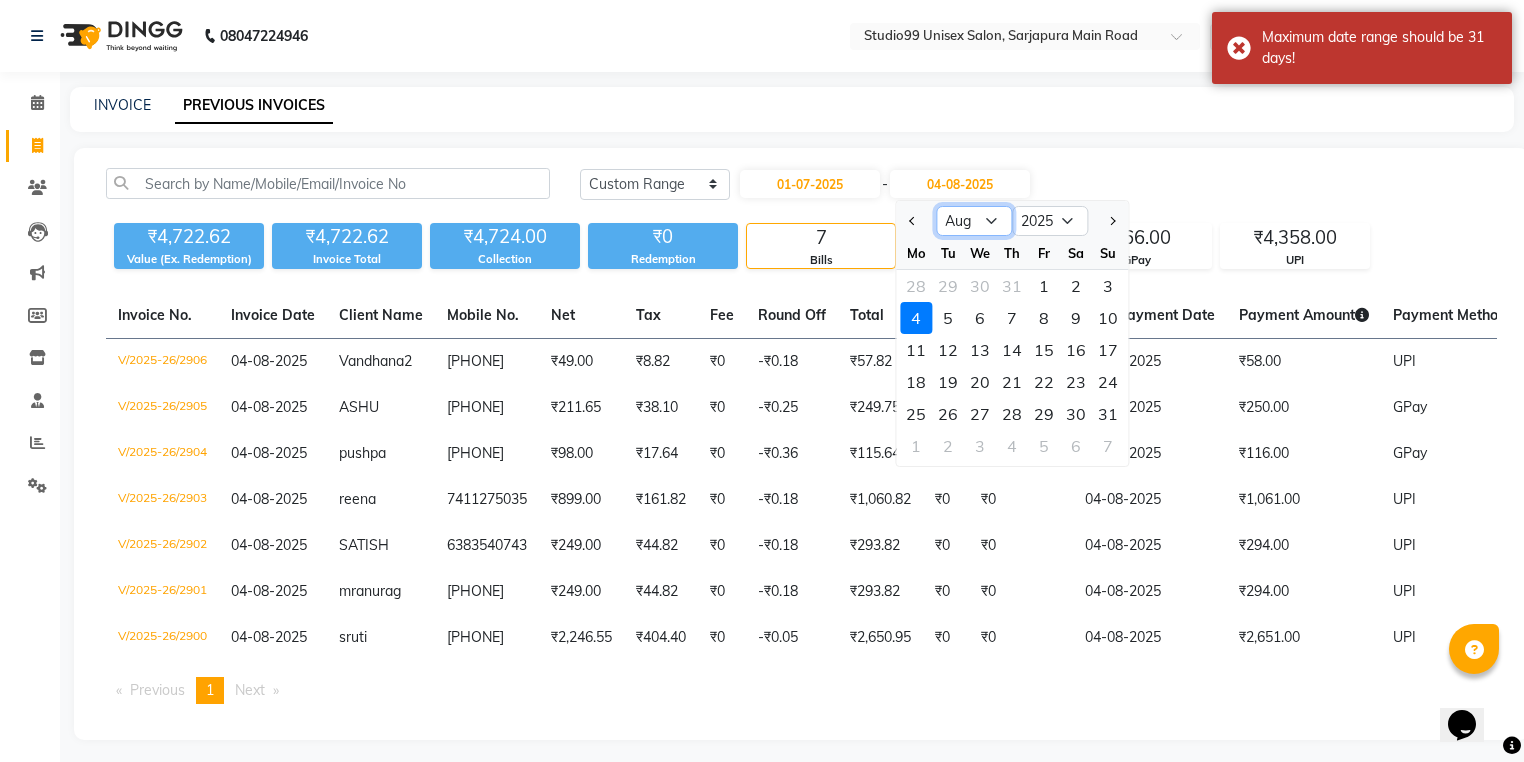 click on "Jul Aug Sep Oct Nov Dec" 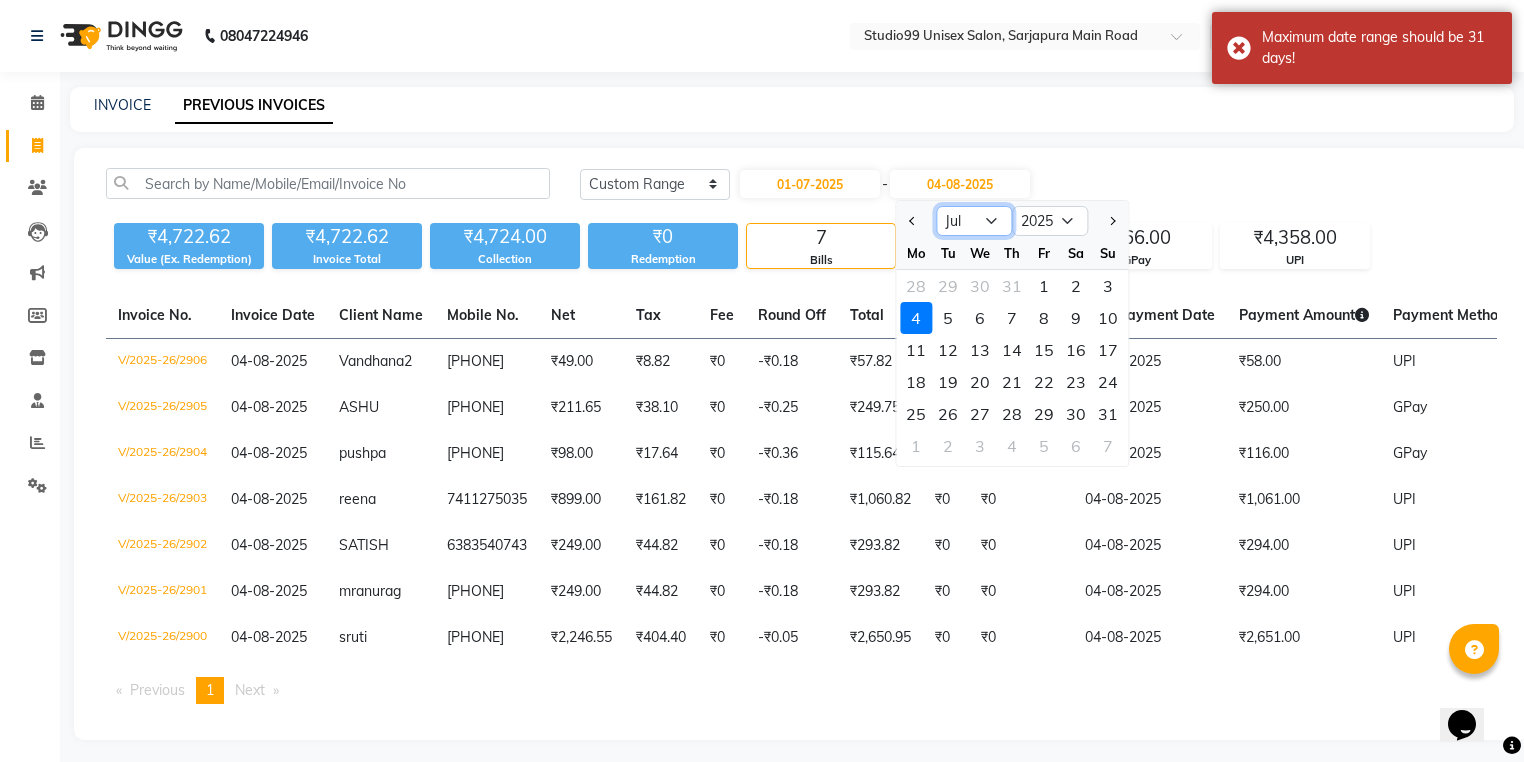 click on "Jul Aug Sep Oct Nov Dec" 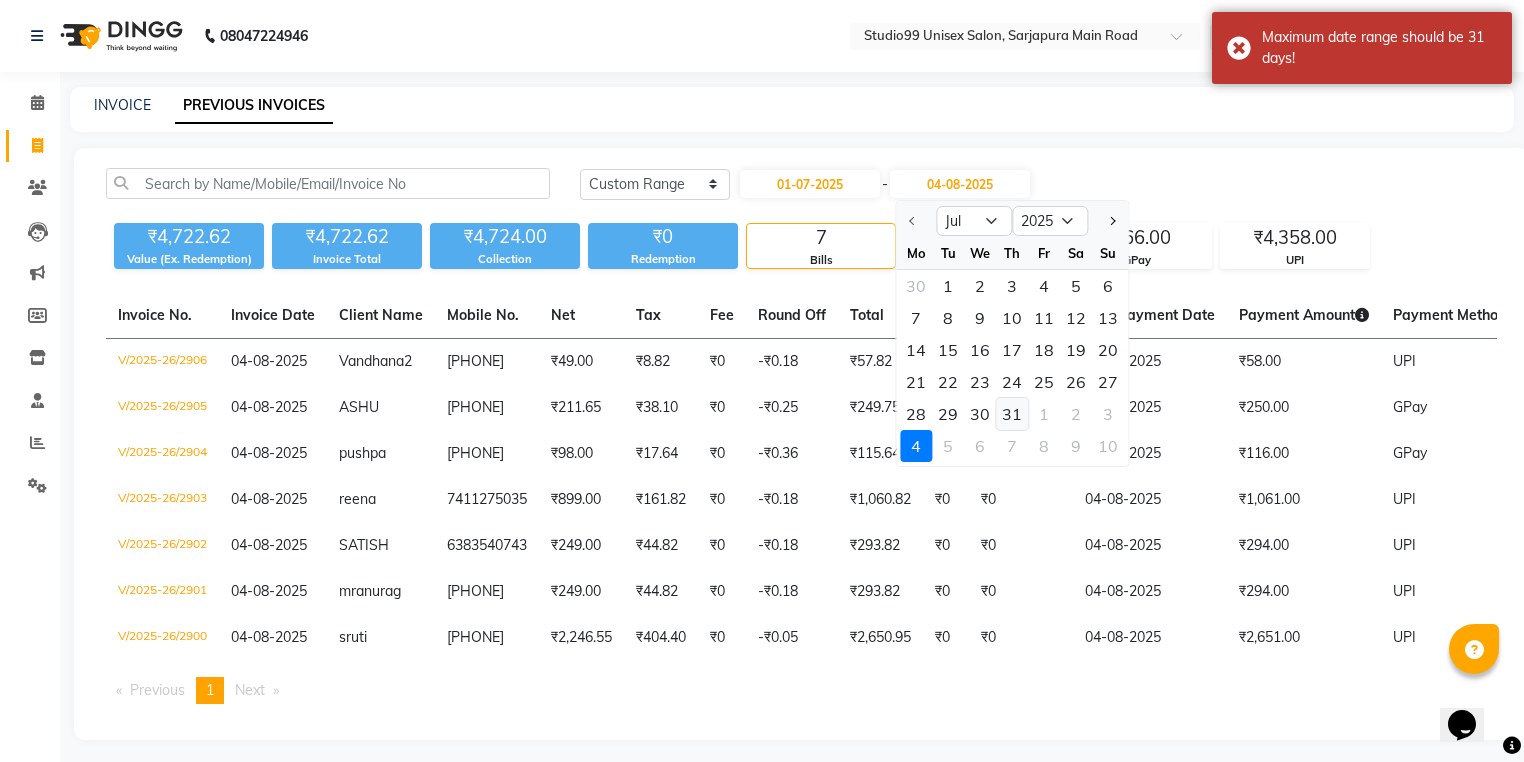 click on "31" 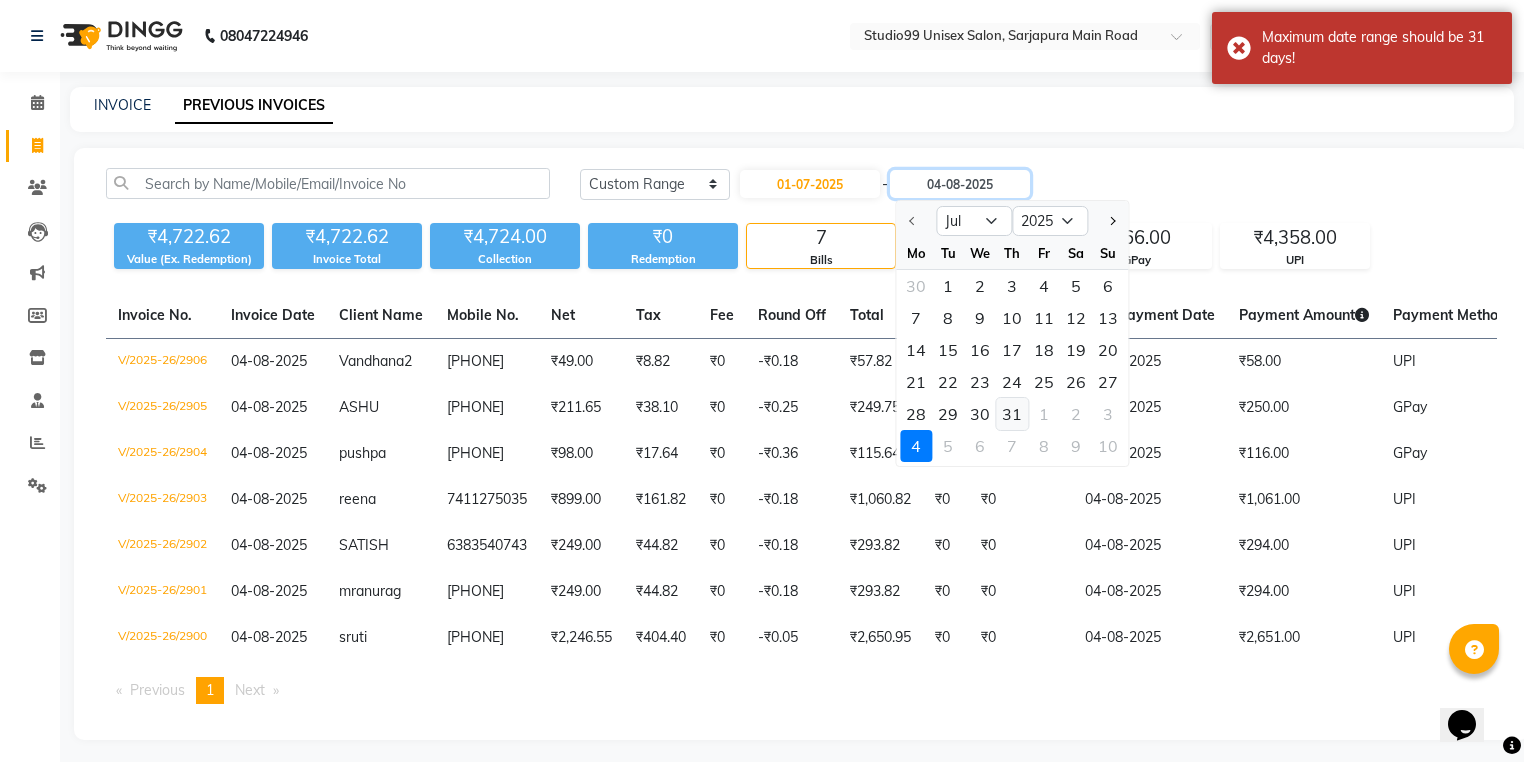 type on "31-07-2025" 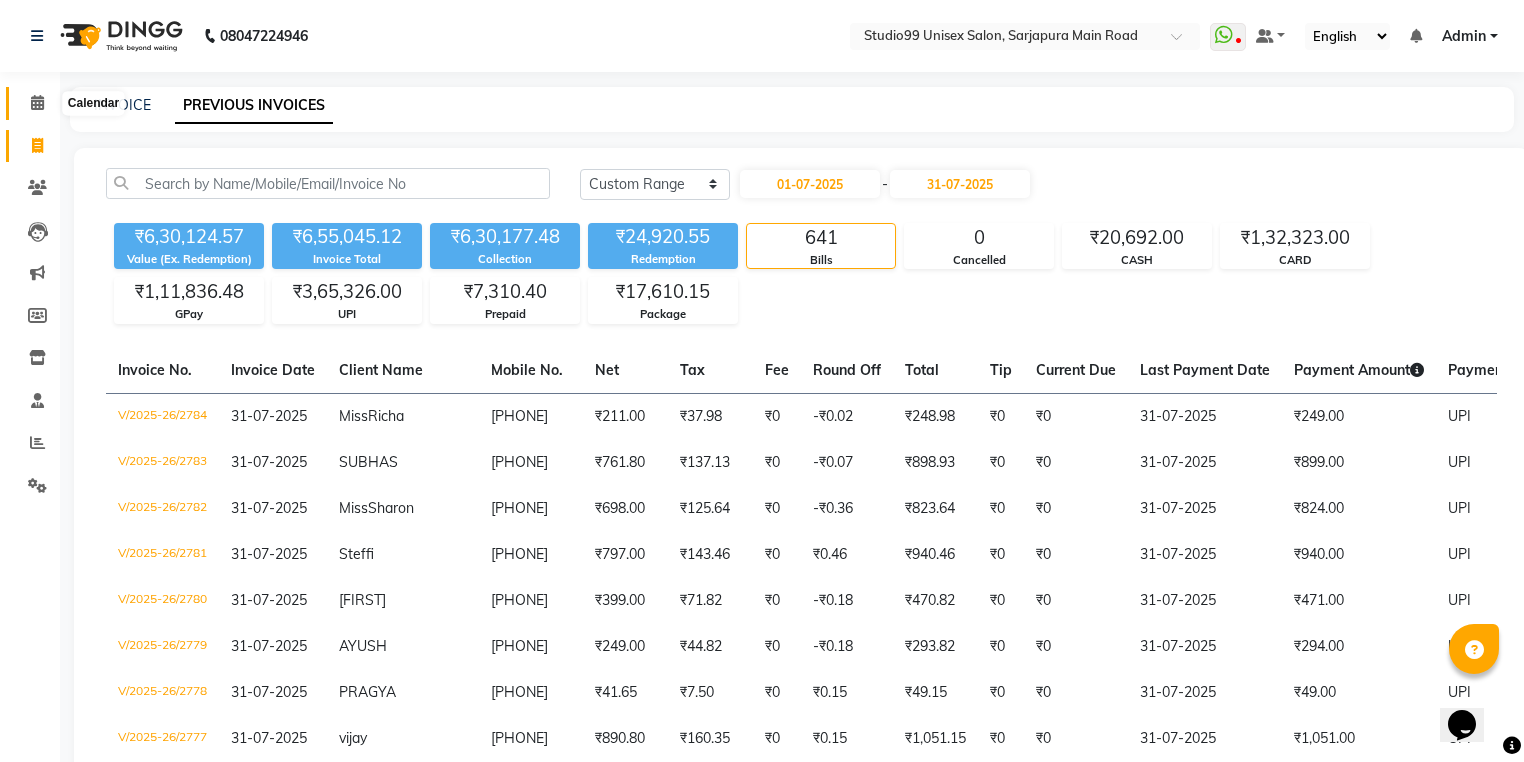 click 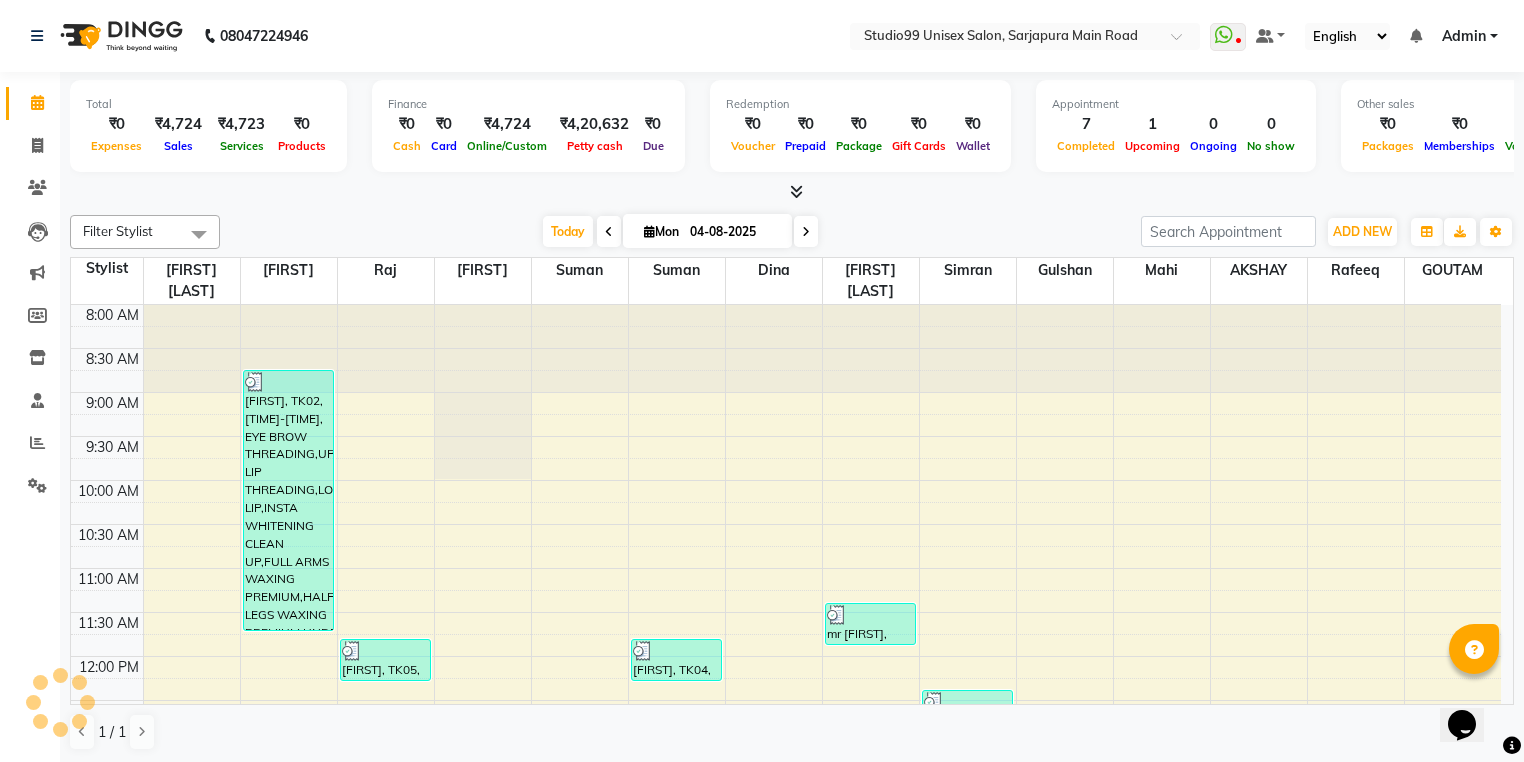 scroll, scrollTop: 0, scrollLeft: 0, axis: both 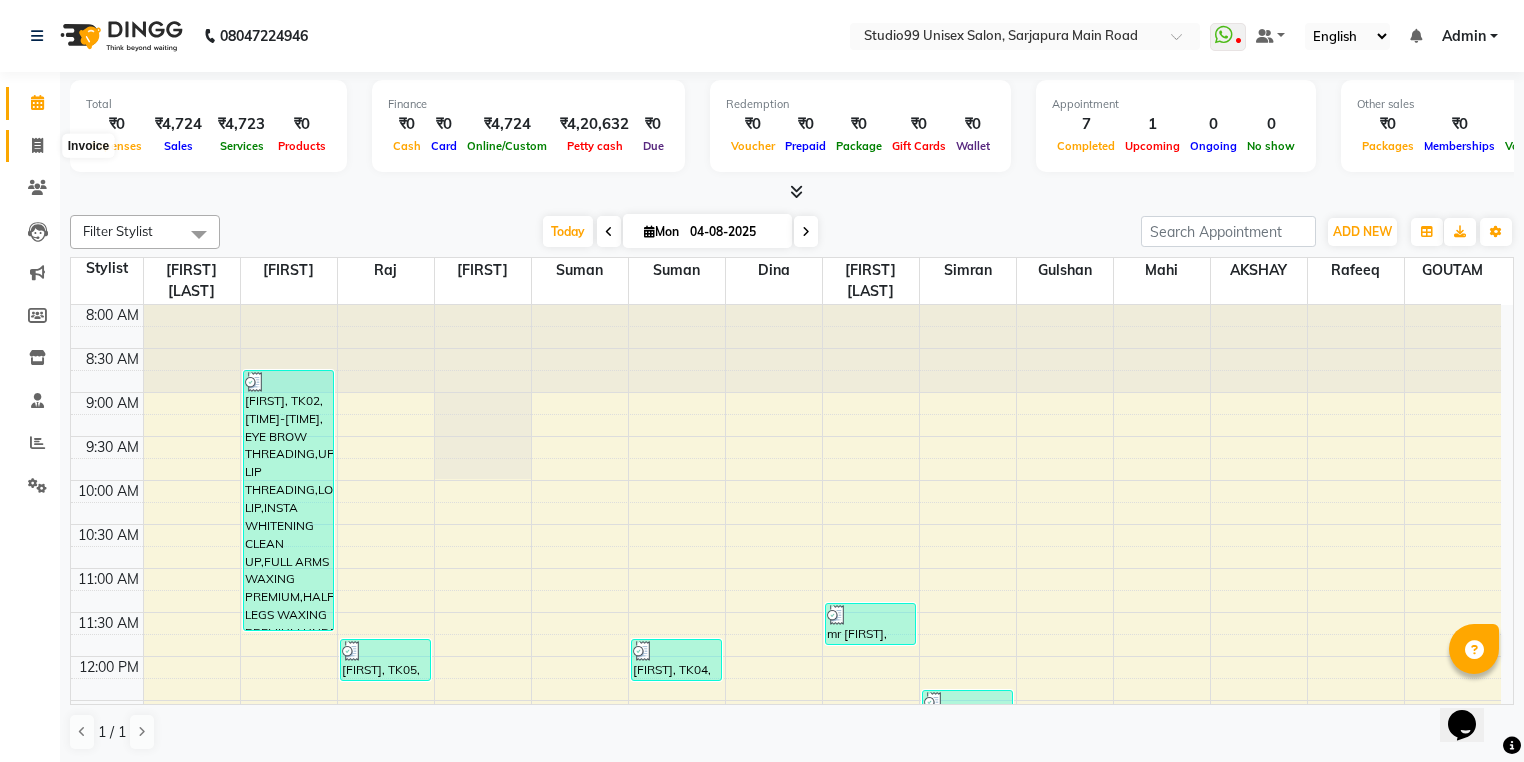 click 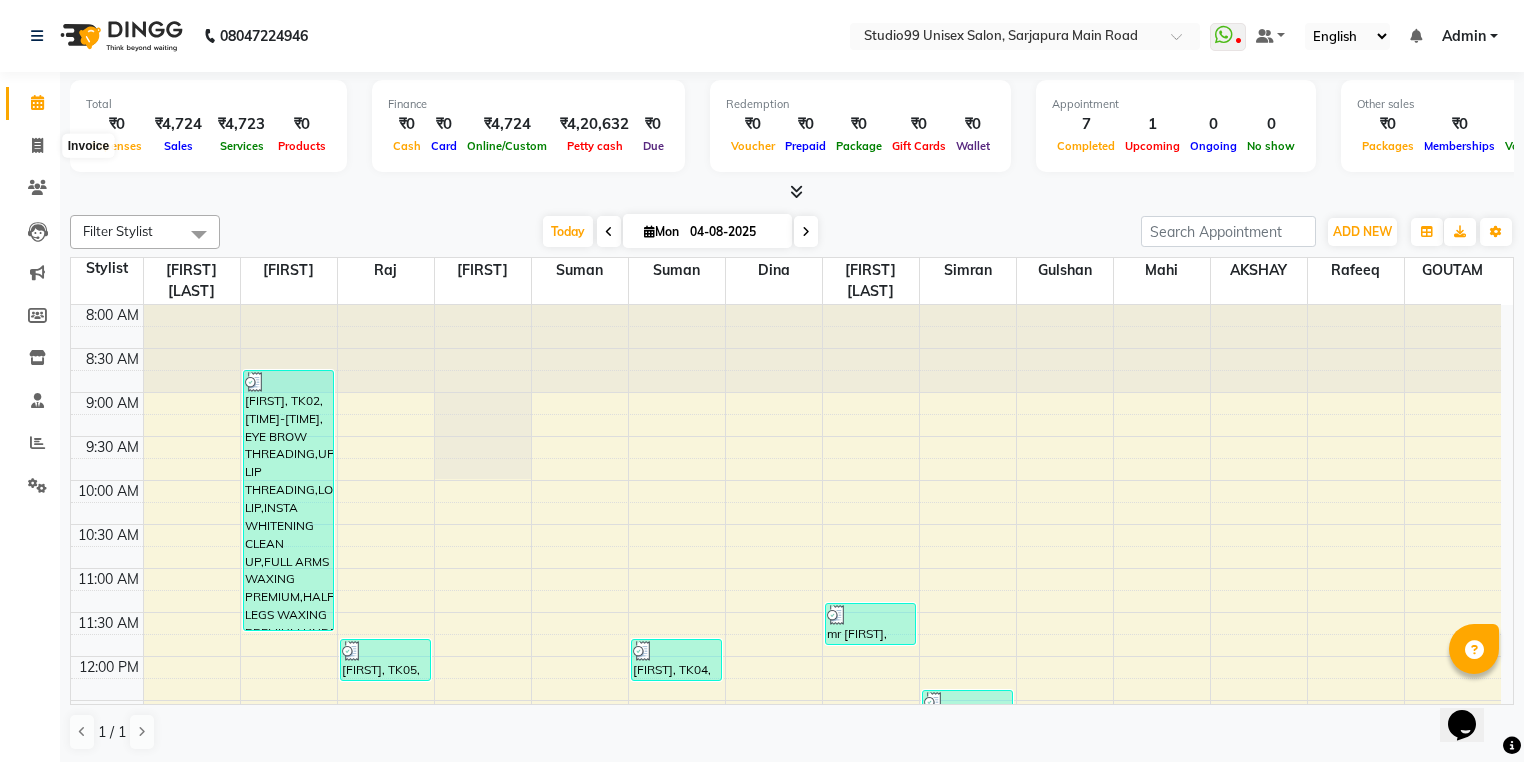 select on "service" 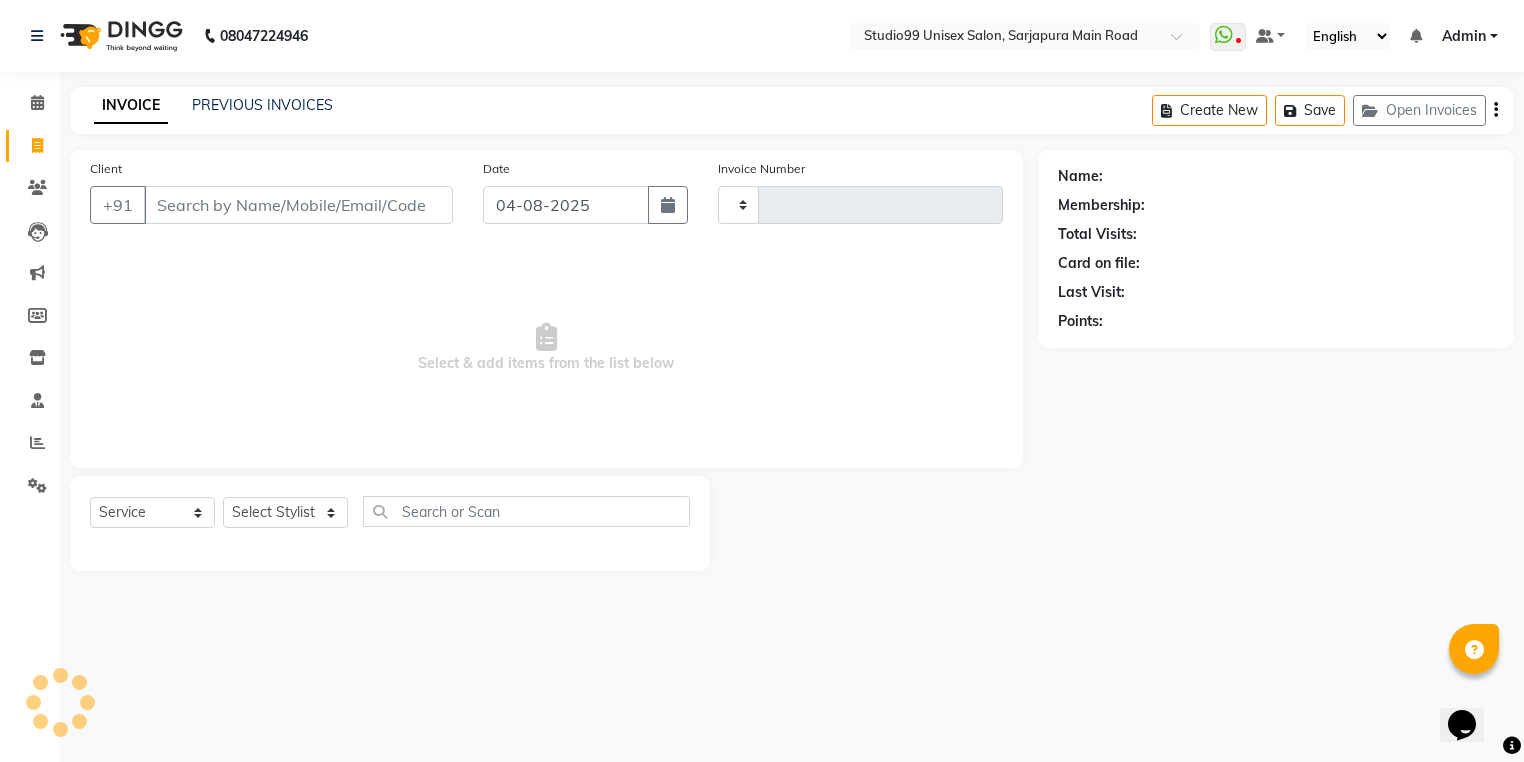 type on "2907" 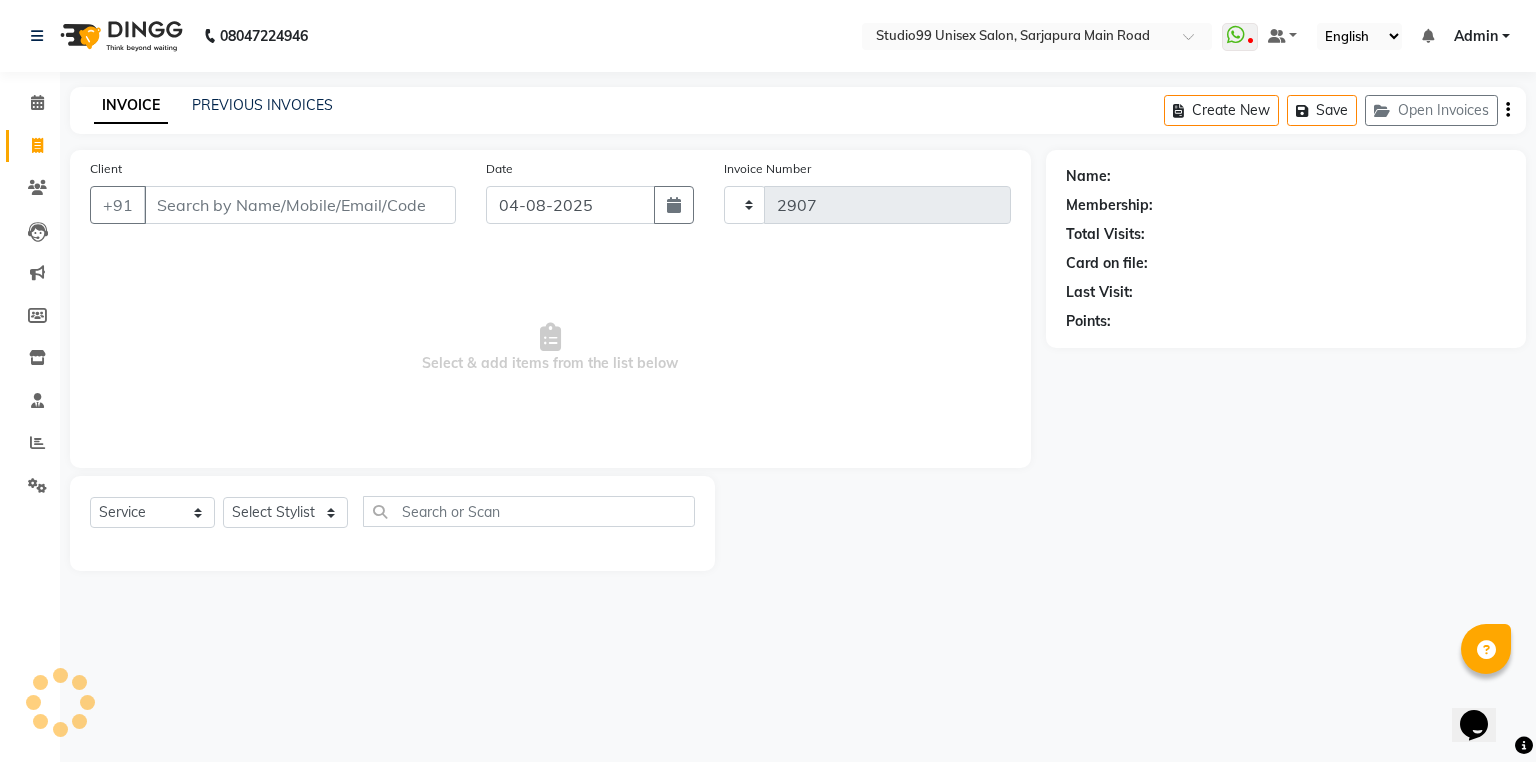 select on "6042" 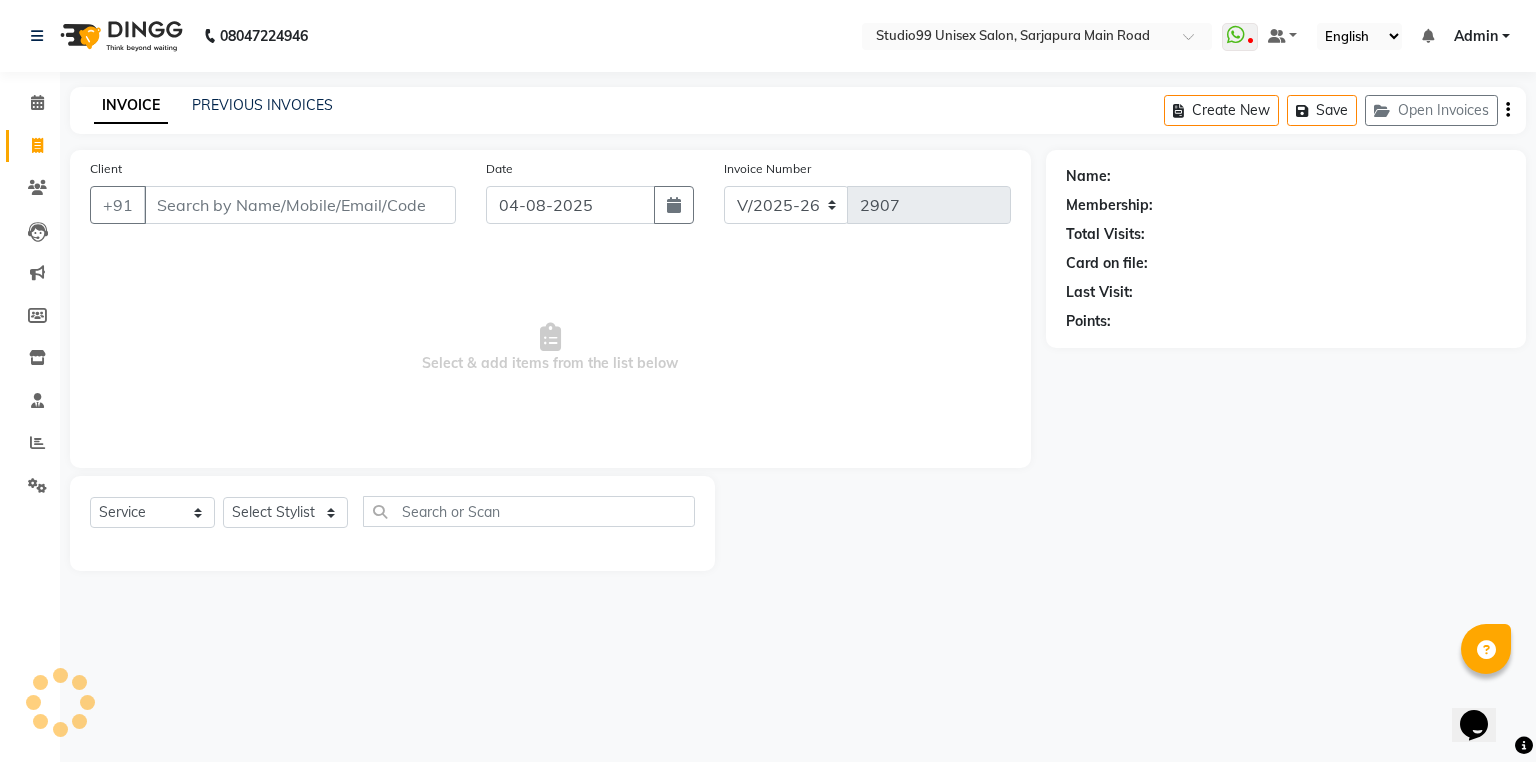 click on "Client" at bounding box center (300, 205) 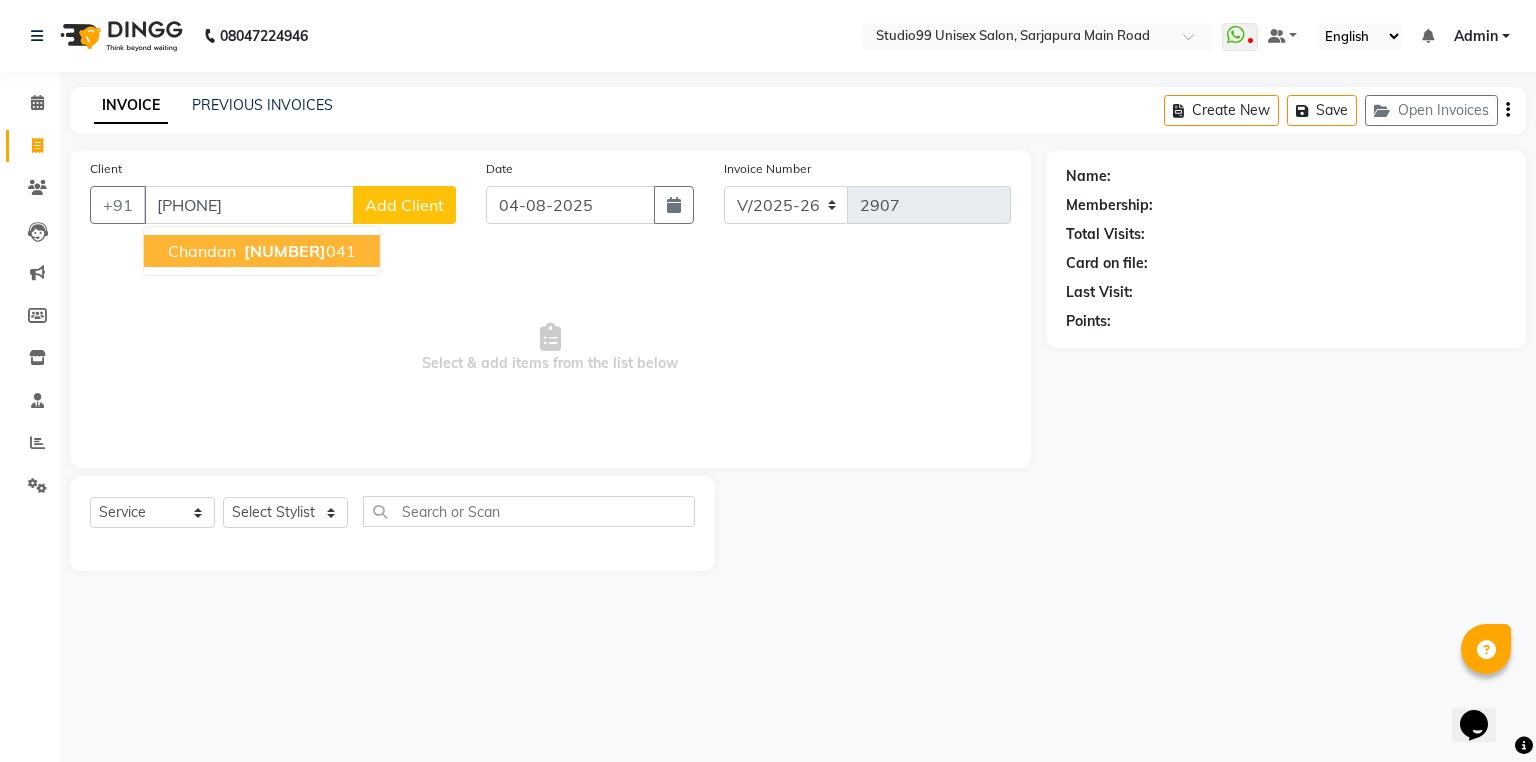 type on "9513184041" 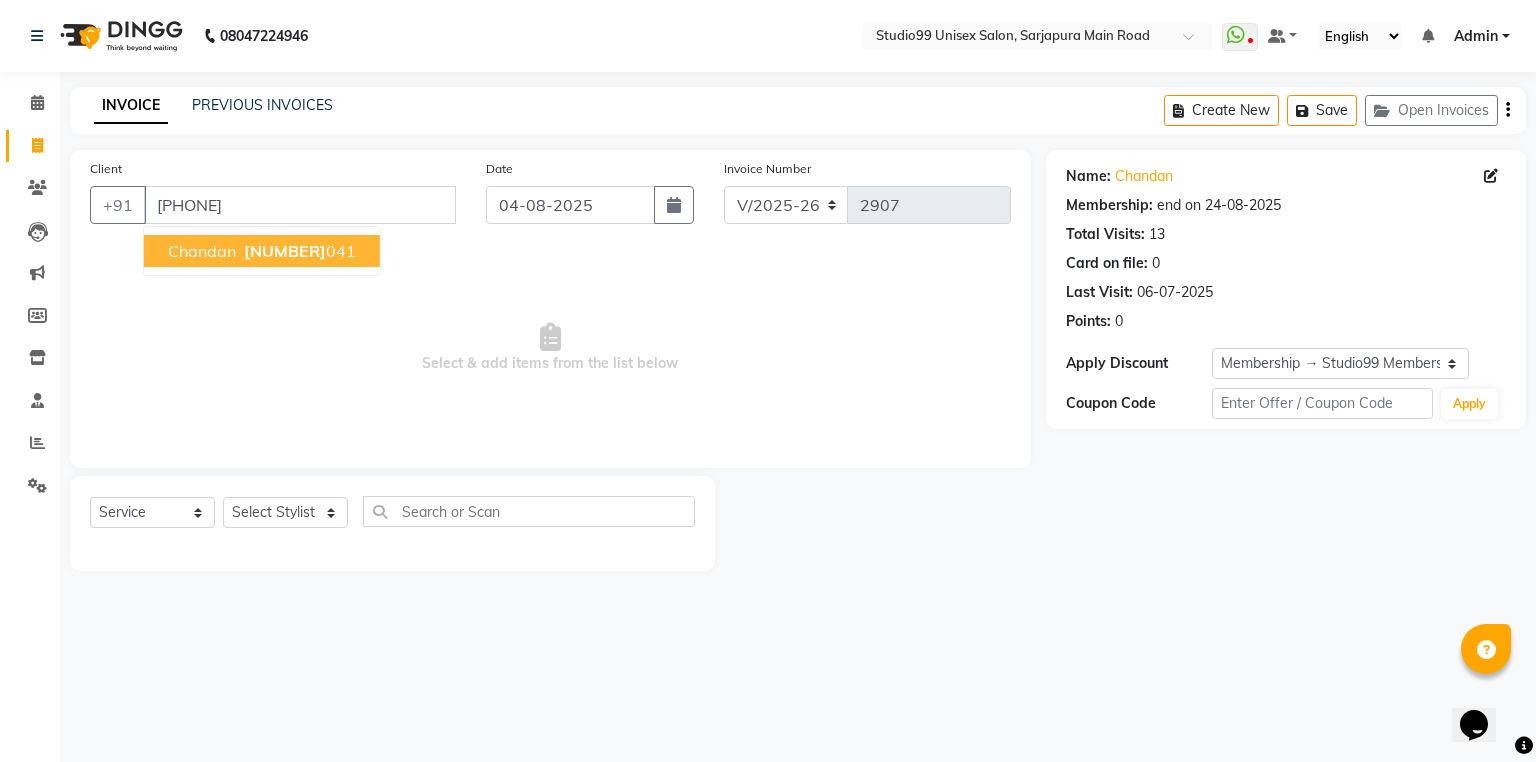 click on "9513184 041" at bounding box center (298, 251) 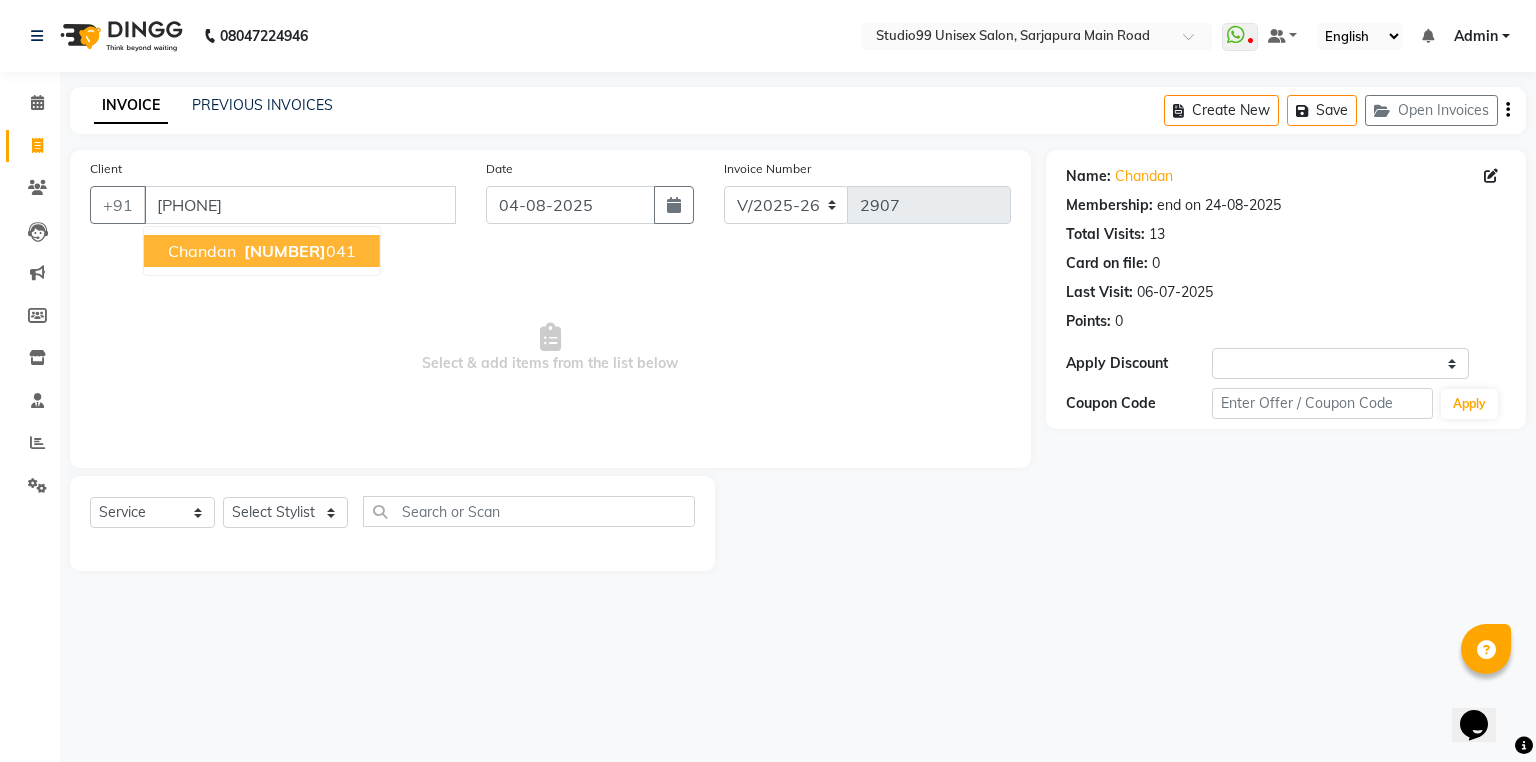 select on "2: Object" 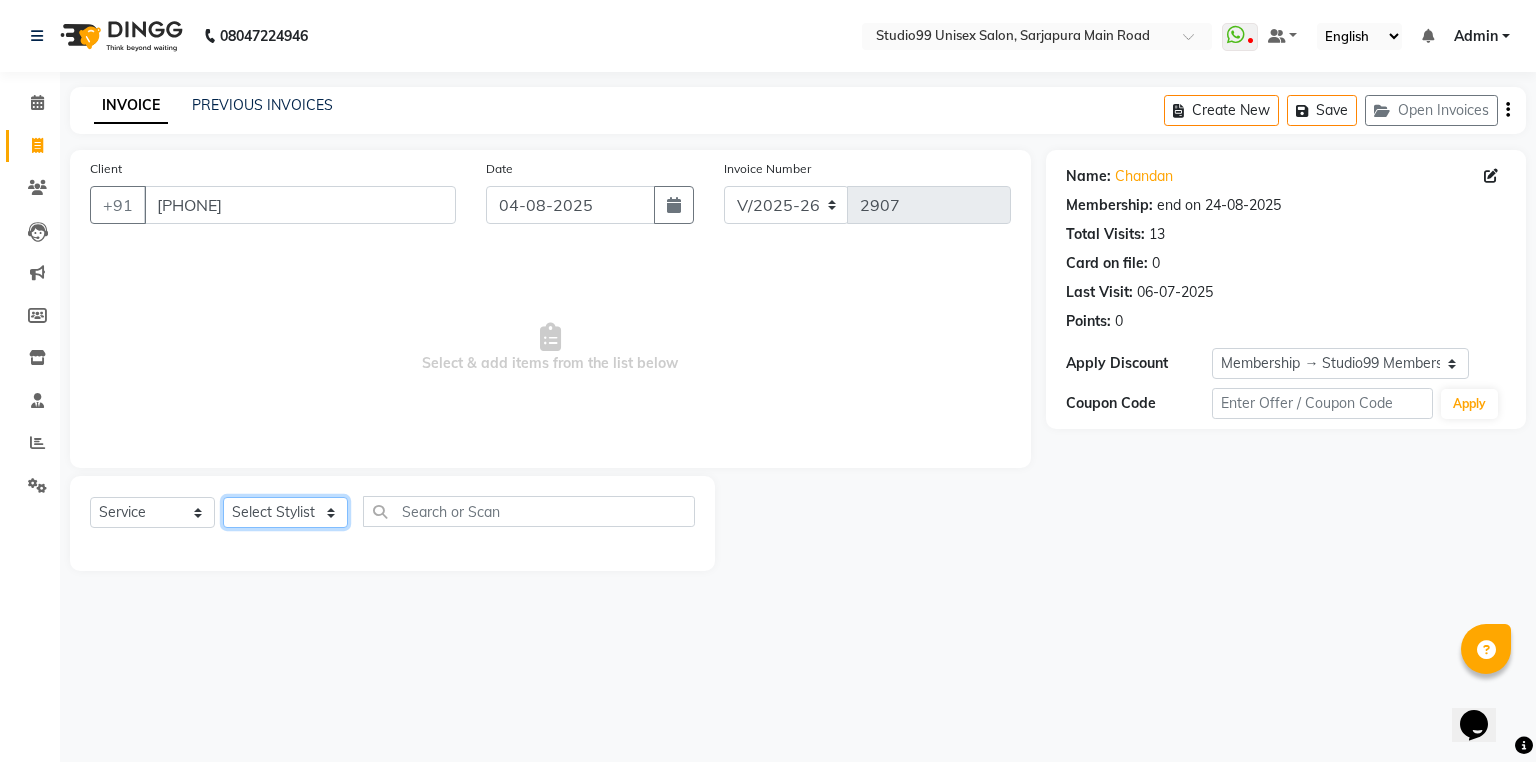 click on "Select Stylist Admin [FIRST] [FIRST]  Dina GOUTAM Gulshan mahi [FIRST] [LAST] Rafeeq Raj  [FIRST] [LAST]  Shallu  [FIRST] Suman Suman" 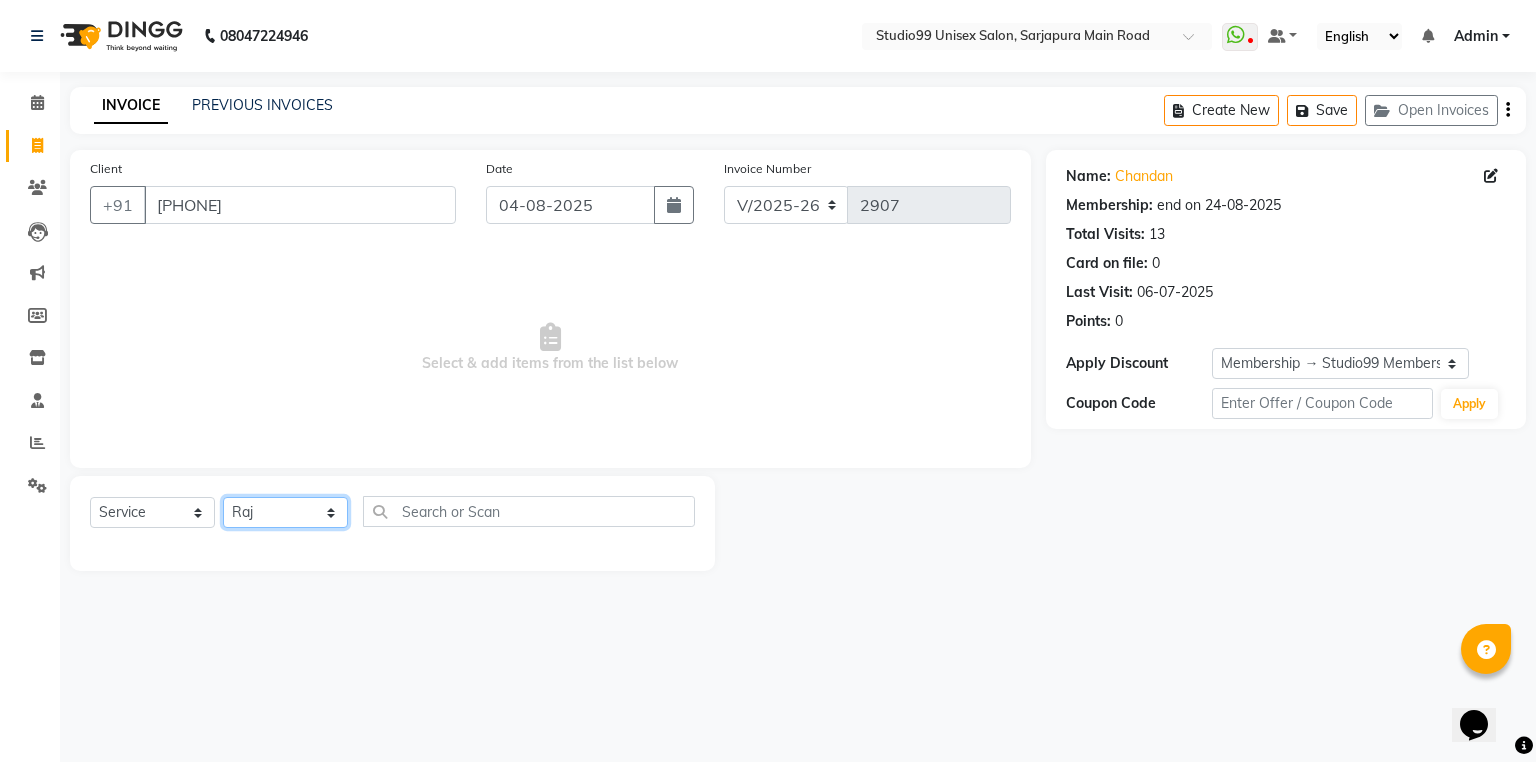 click on "Select Stylist Admin [FIRST] [FIRST]  Dina GOUTAM Gulshan mahi [FIRST] [LAST] Rafeeq Raj  [FIRST] [LAST]  Shallu  [FIRST] Suman Suman" 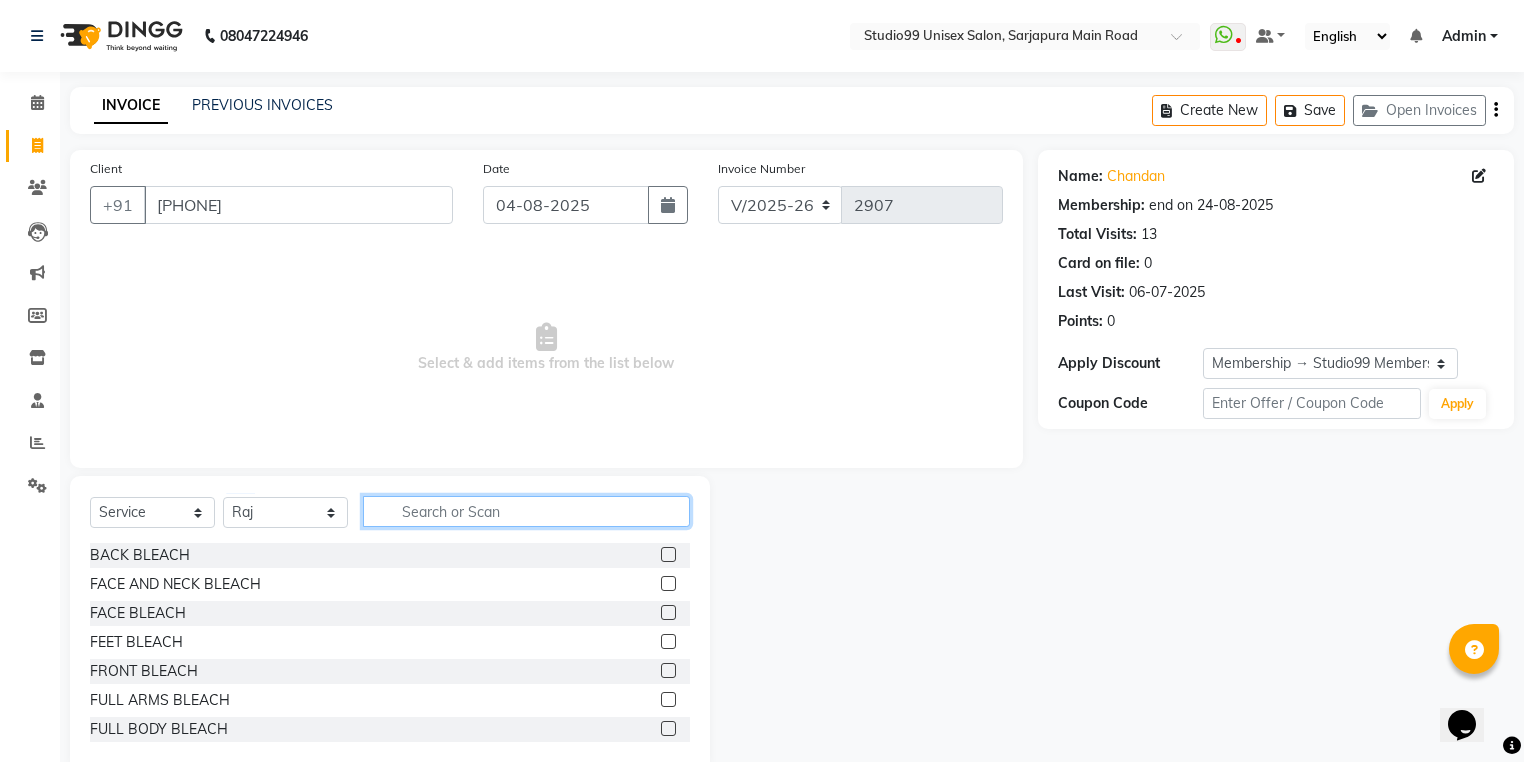 click 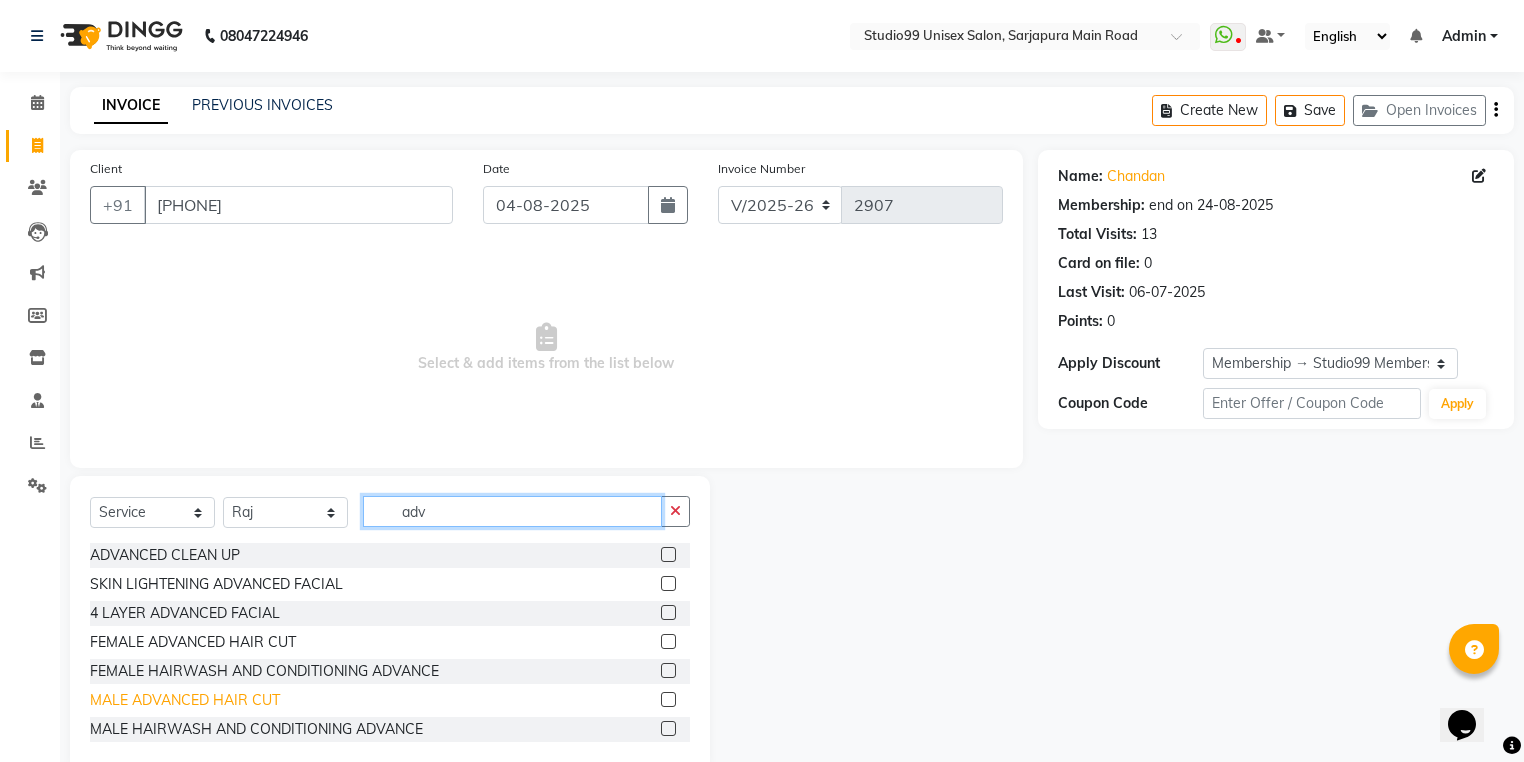 type on "adv" 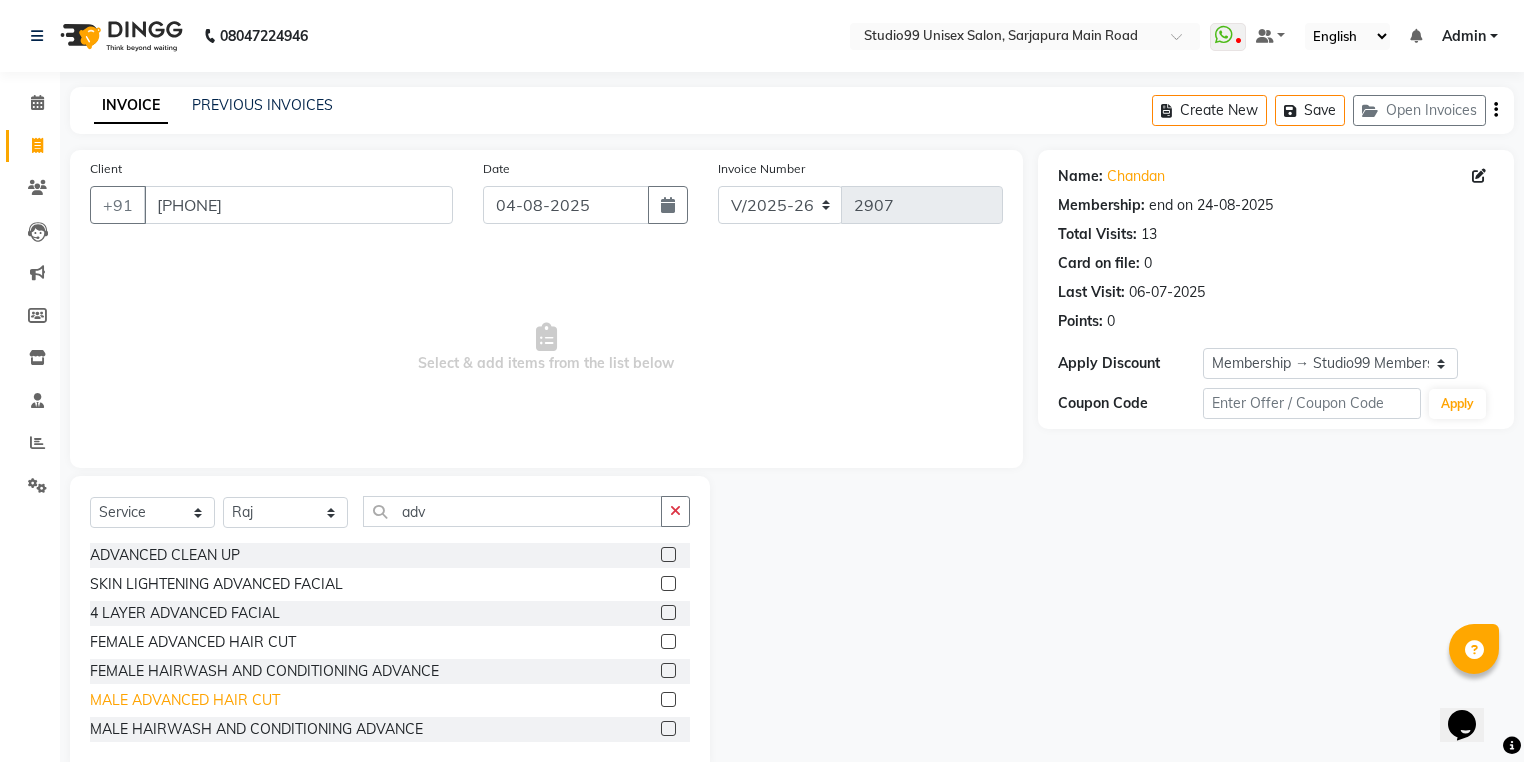 click on "MALE ADVANCED HAIR CUT" 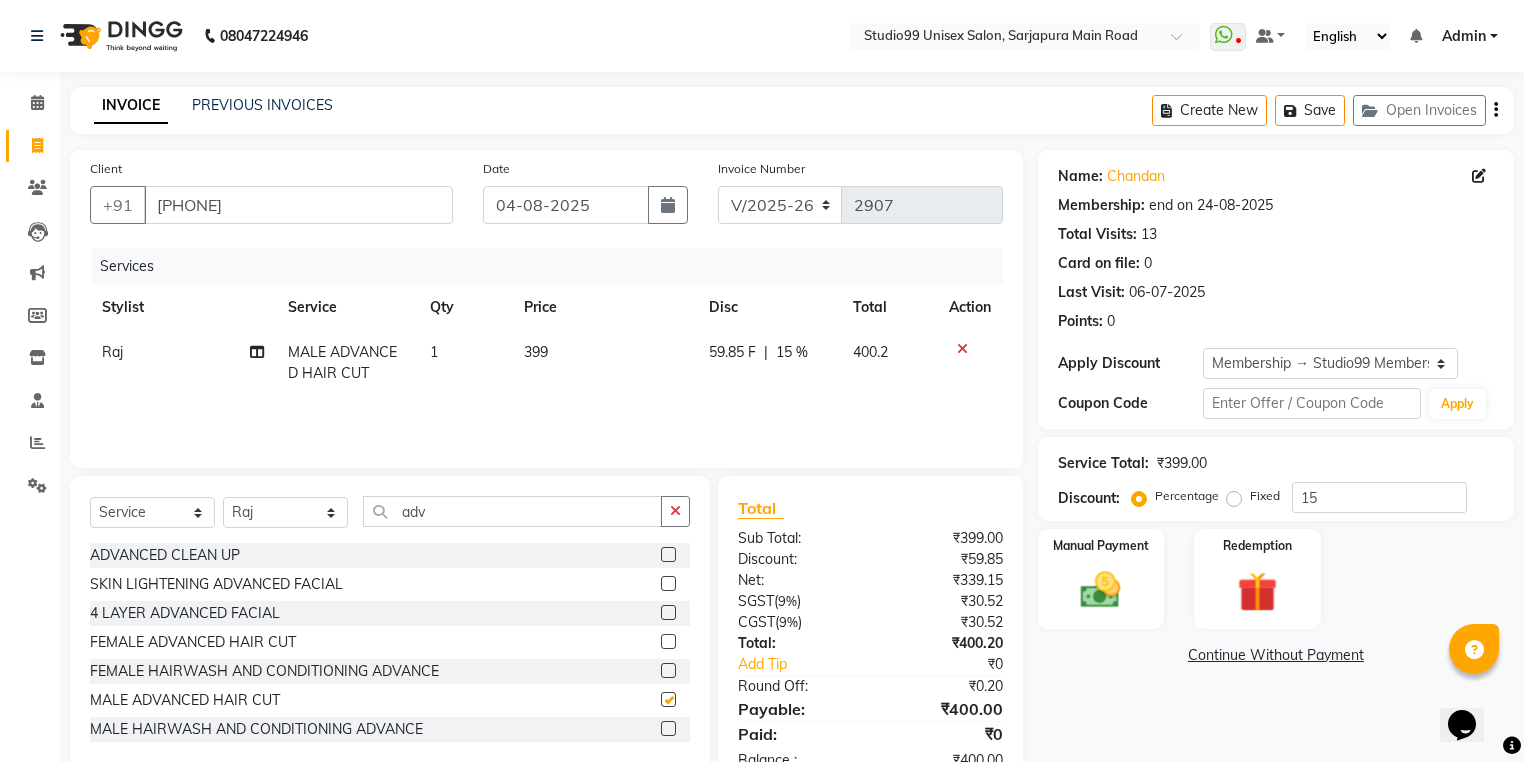 checkbox on "false" 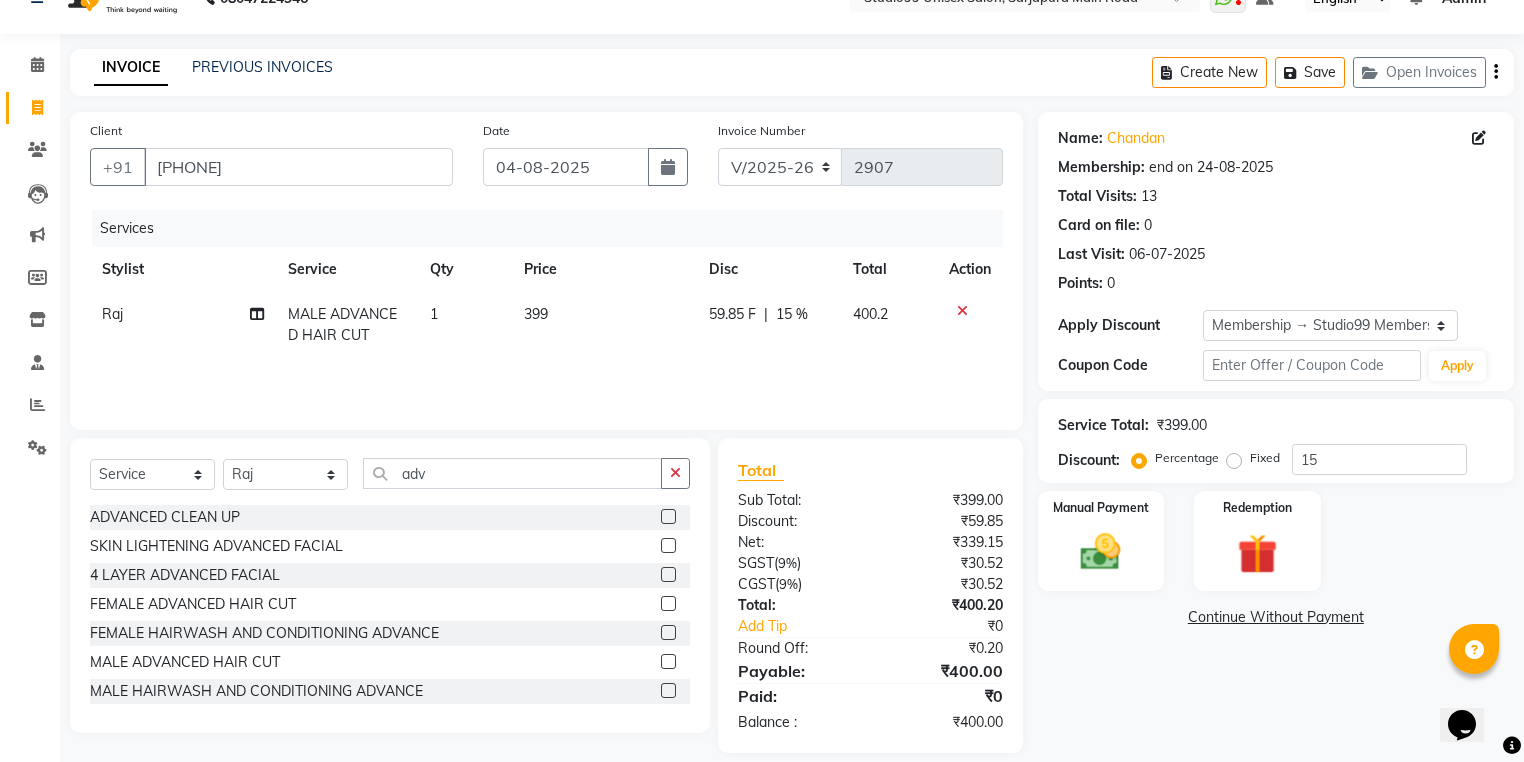 scroll, scrollTop: 59, scrollLeft: 0, axis: vertical 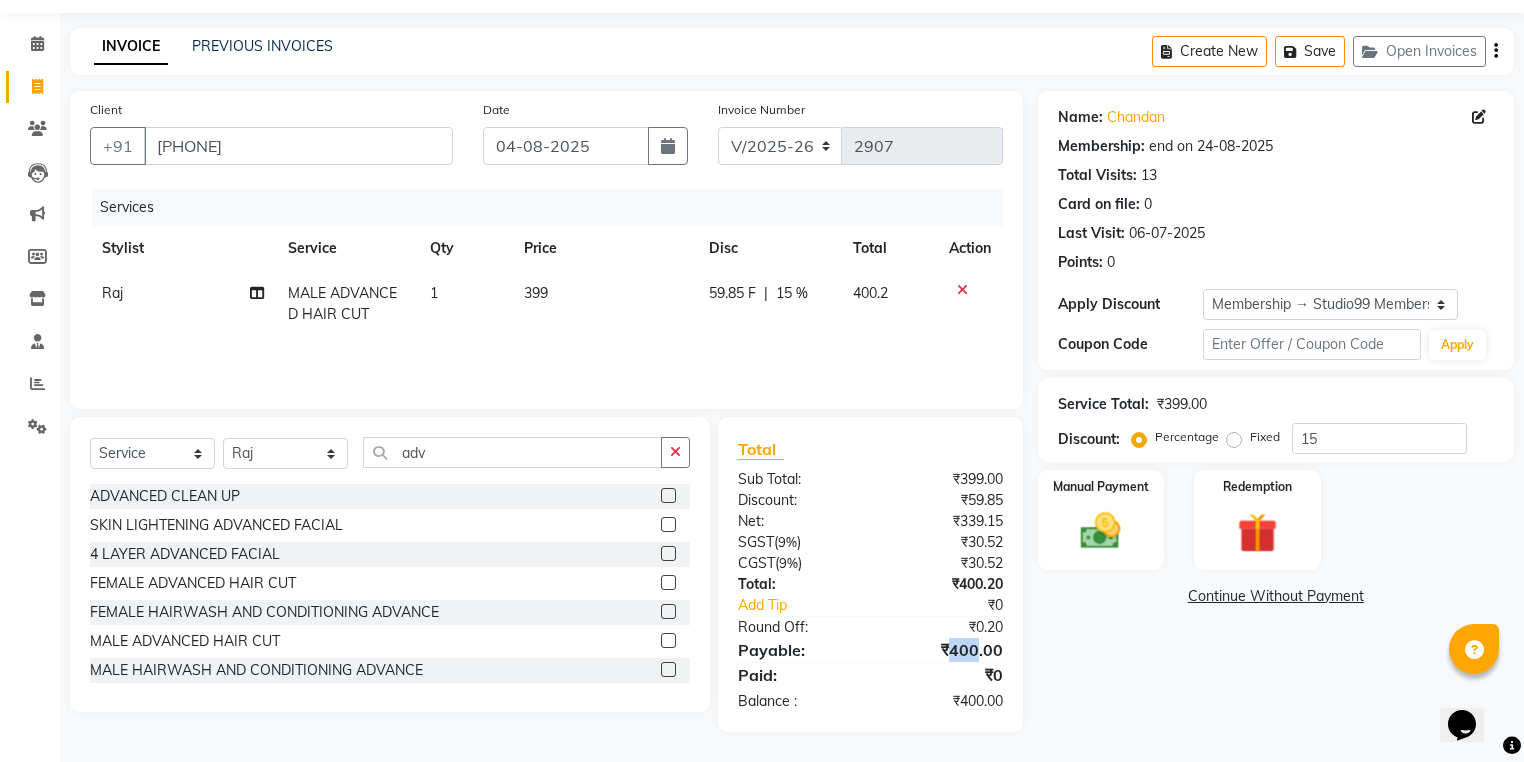 drag, startPoint x: 953, startPoint y: 648, endPoint x: 976, endPoint y: 647, distance: 23.021729 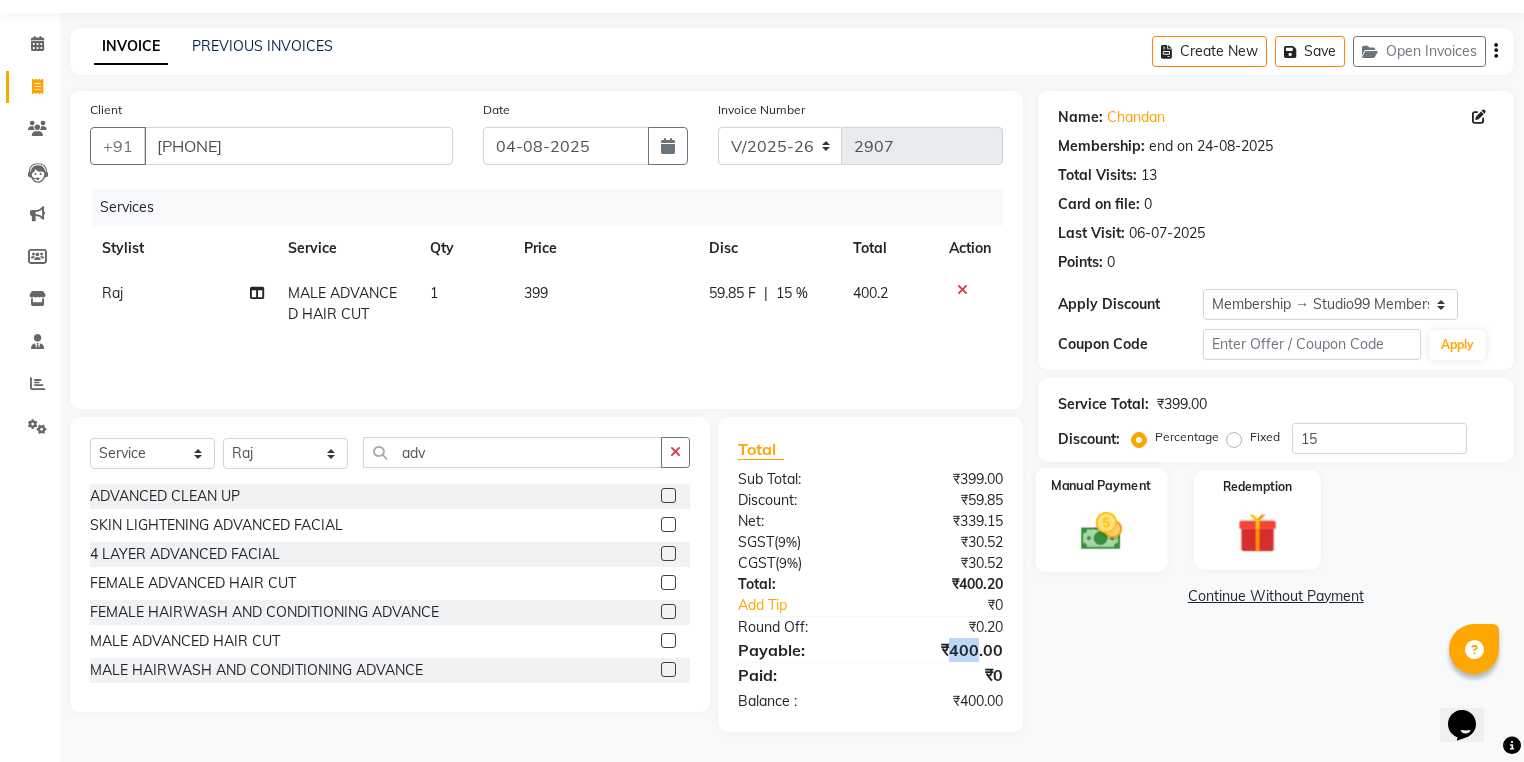 click 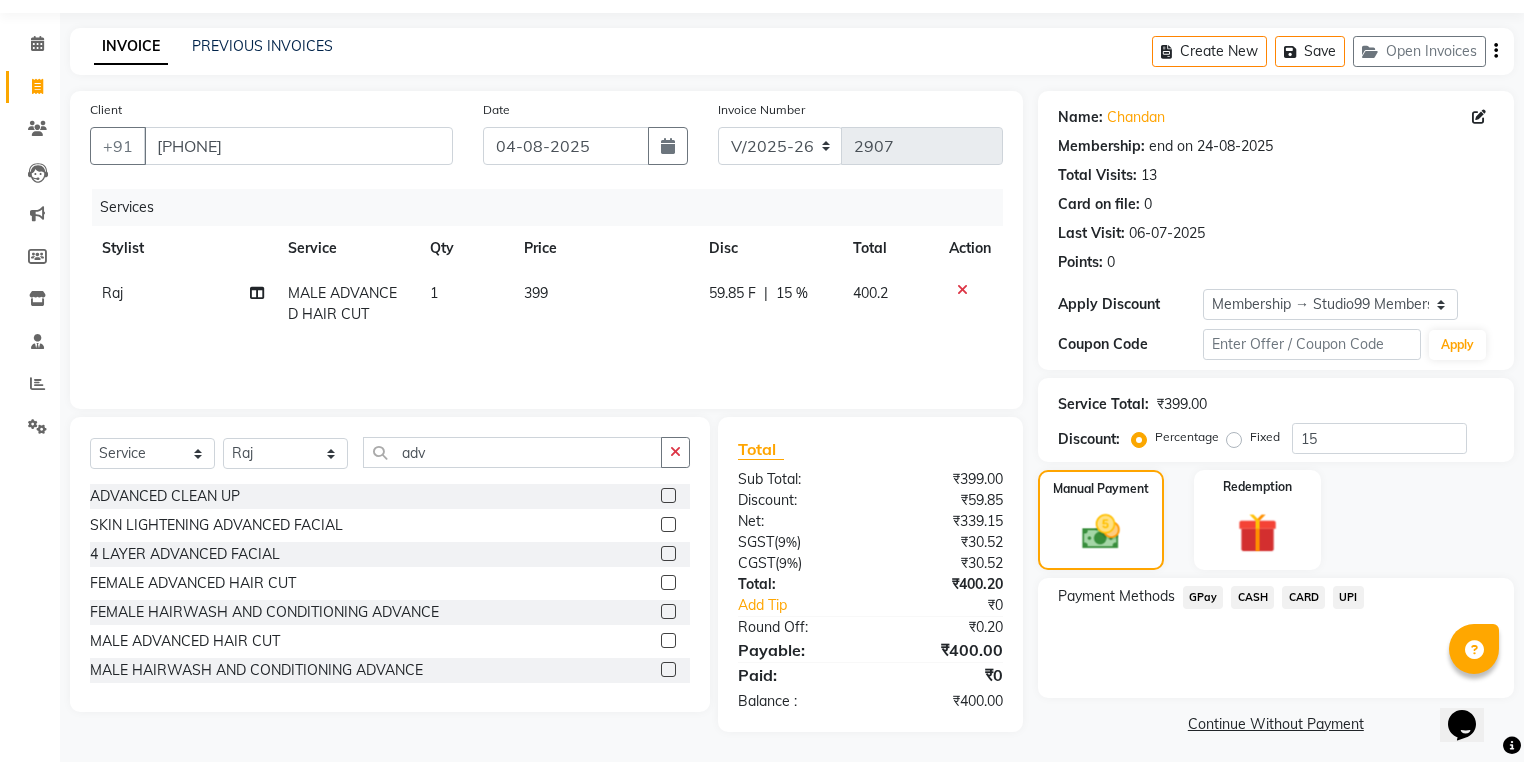 click on "GPay" 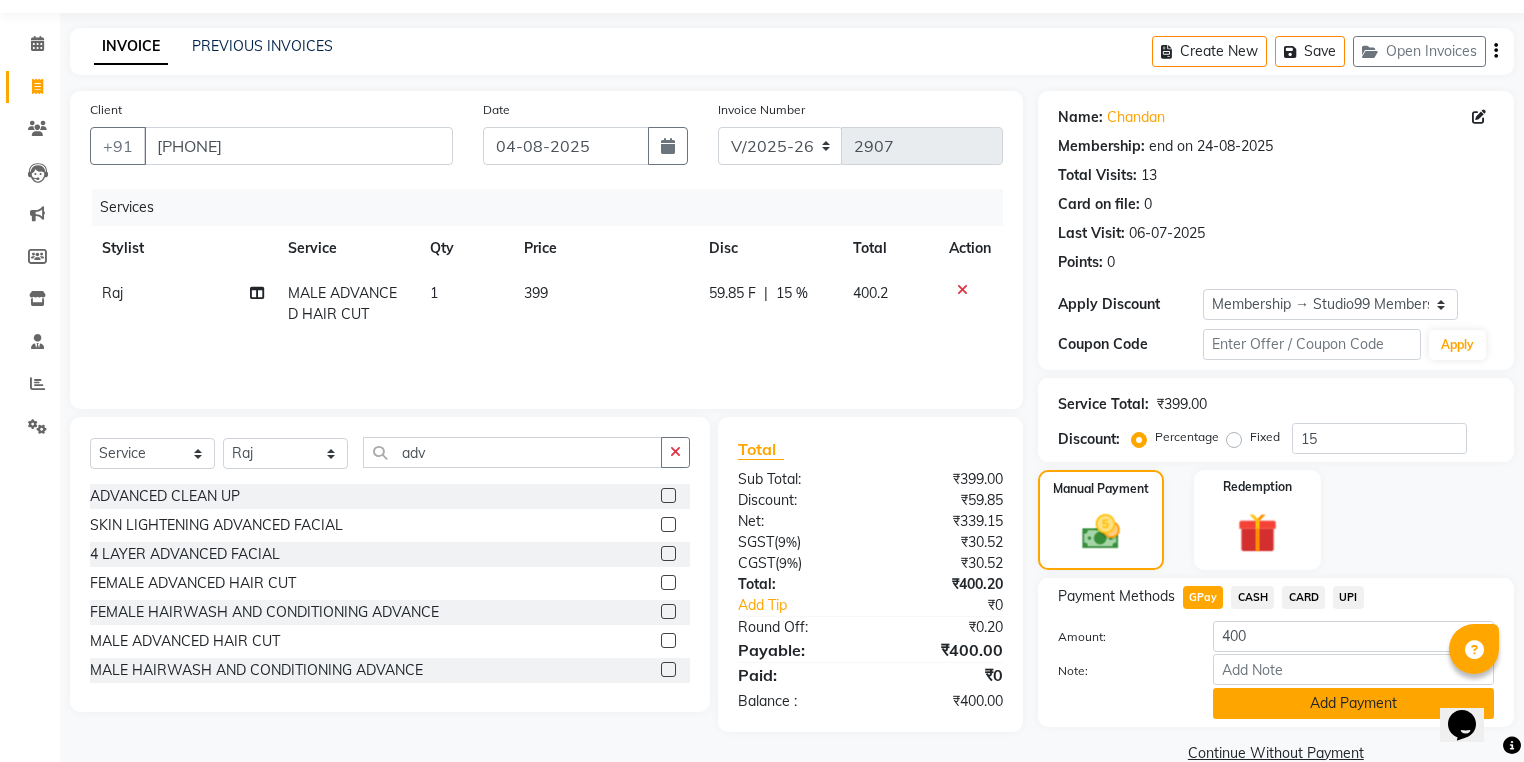 click on "Add Payment" 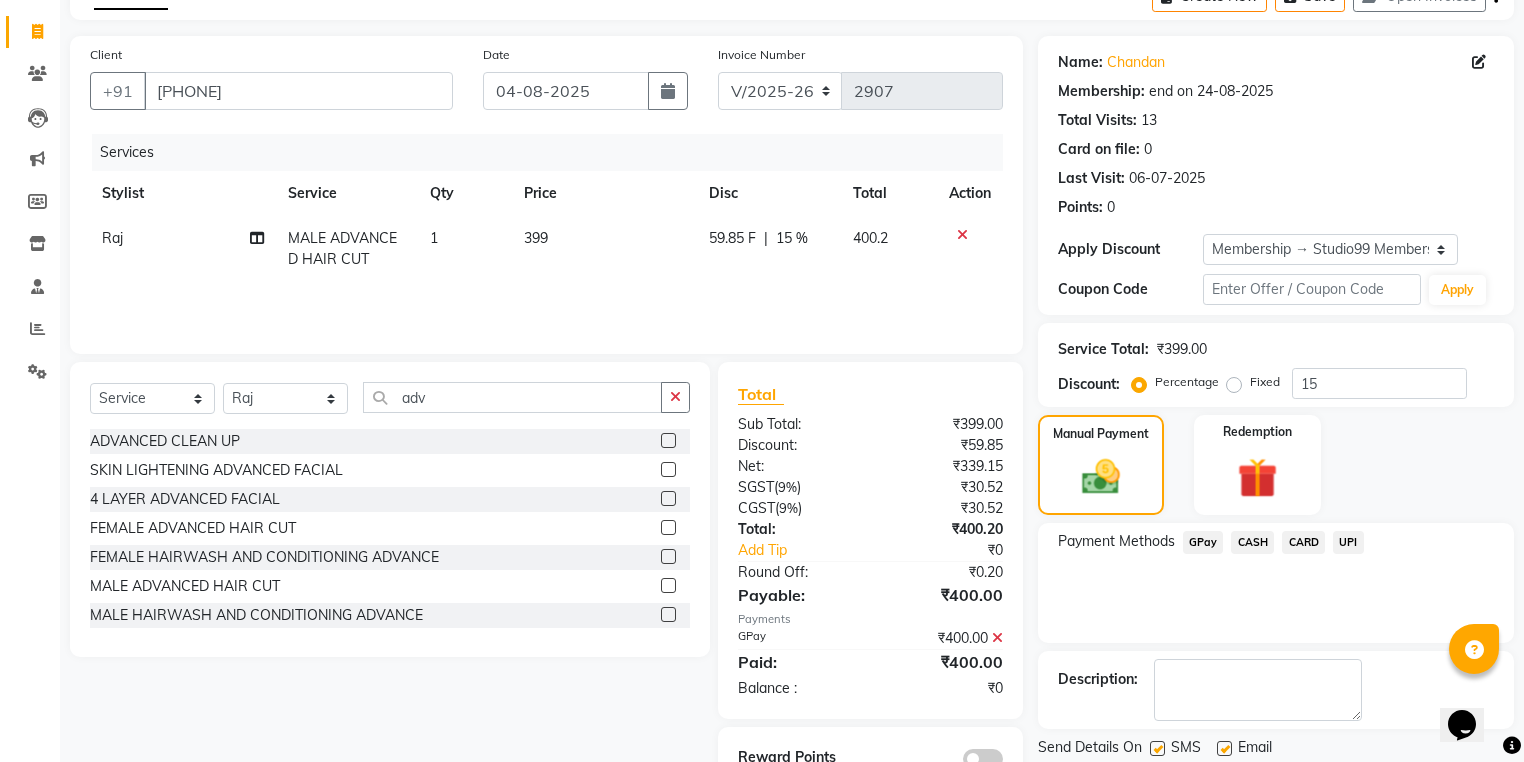 scroll, scrollTop: 177, scrollLeft: 0, axis: vertical 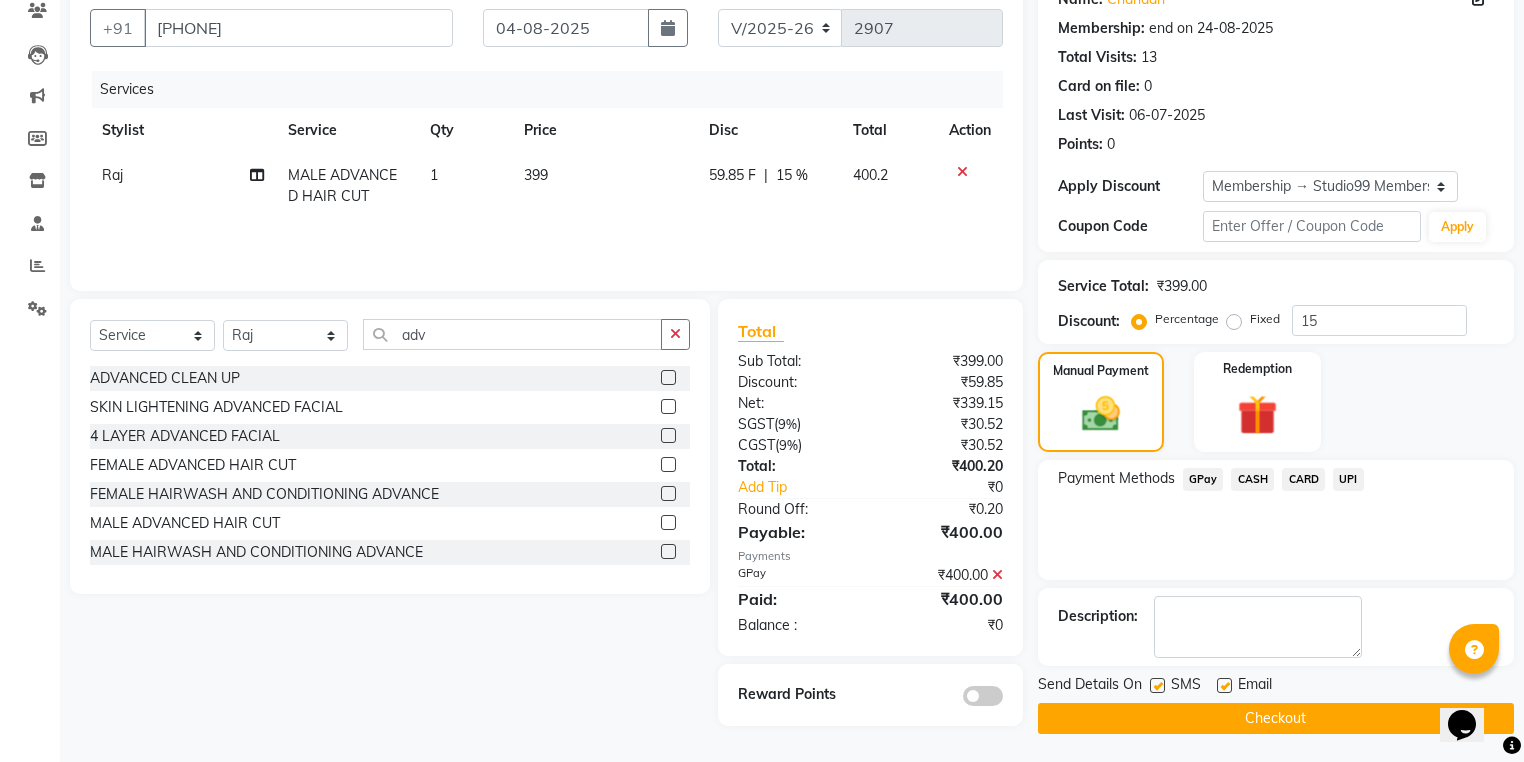 click on "Checkout" 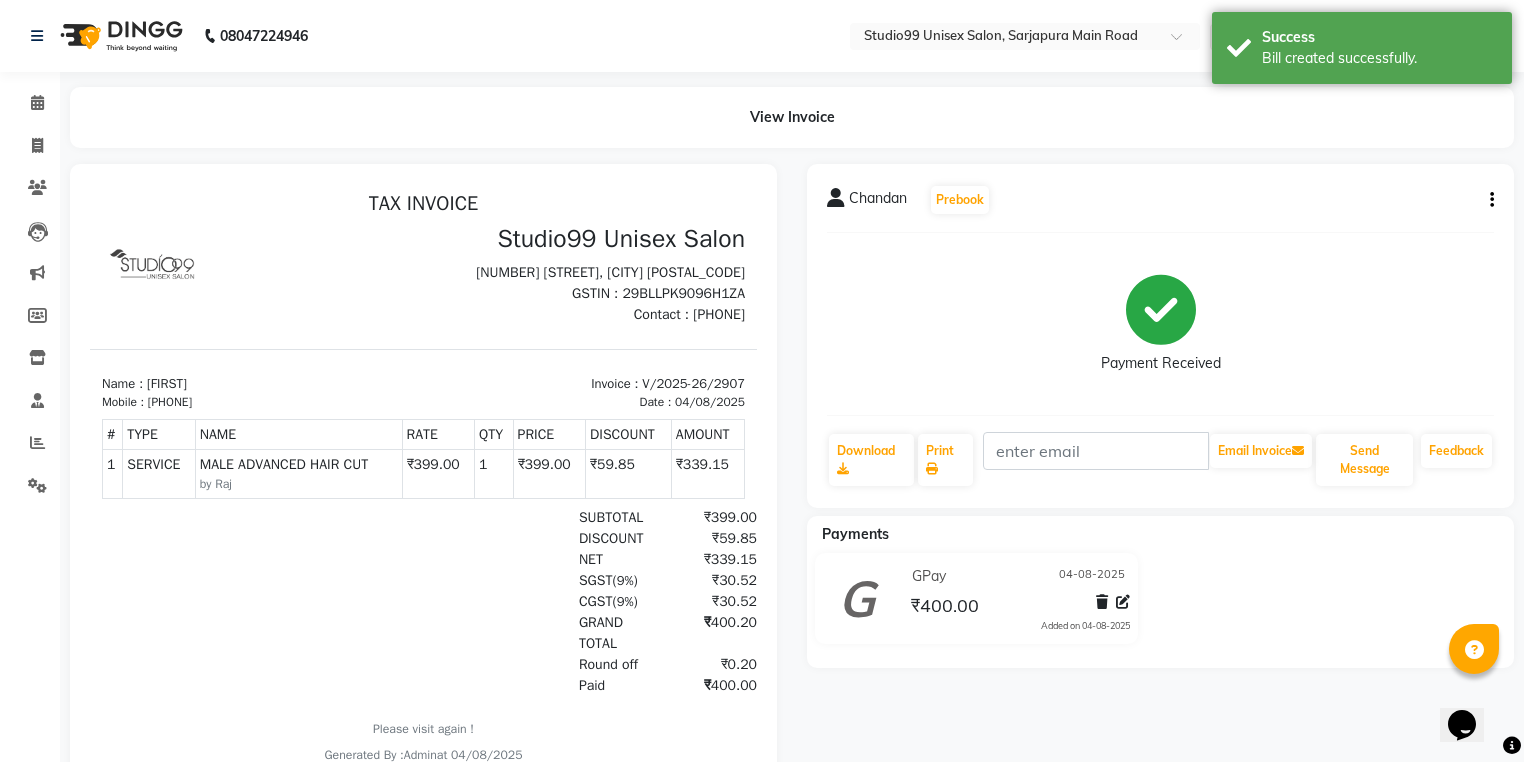 scroll, scrollTop: 0, scrollLeft: 0, axis: both 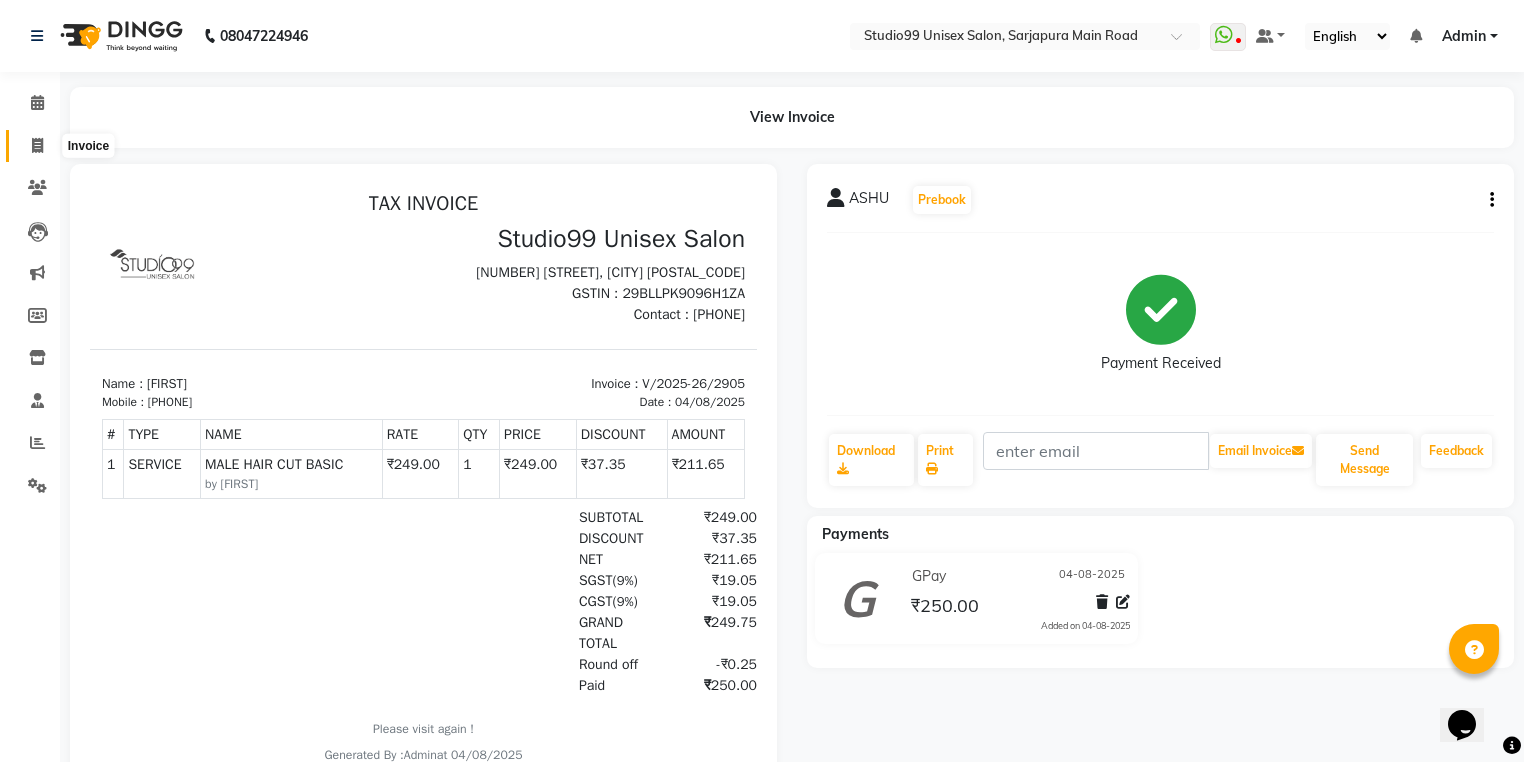 click 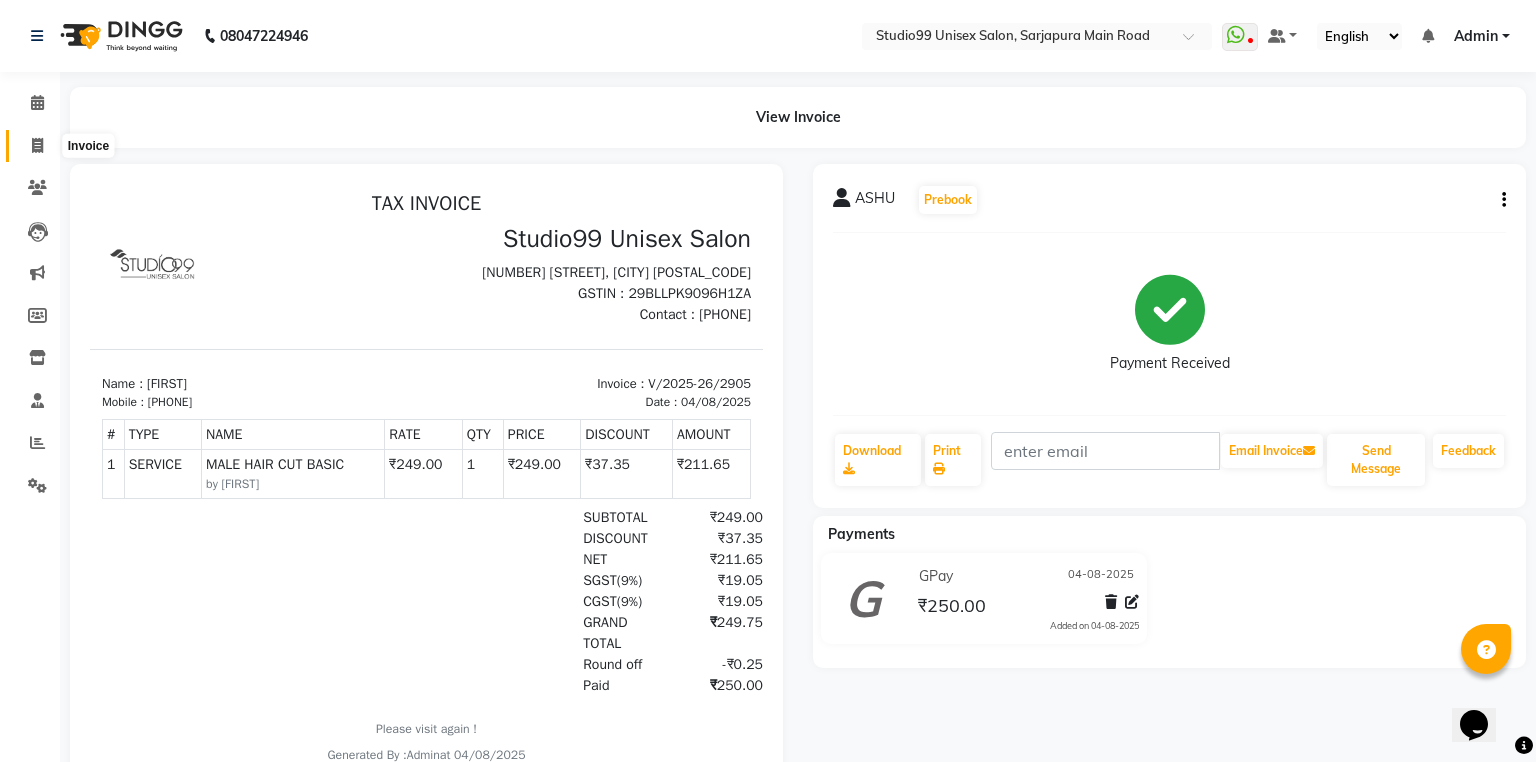 select on "6042" 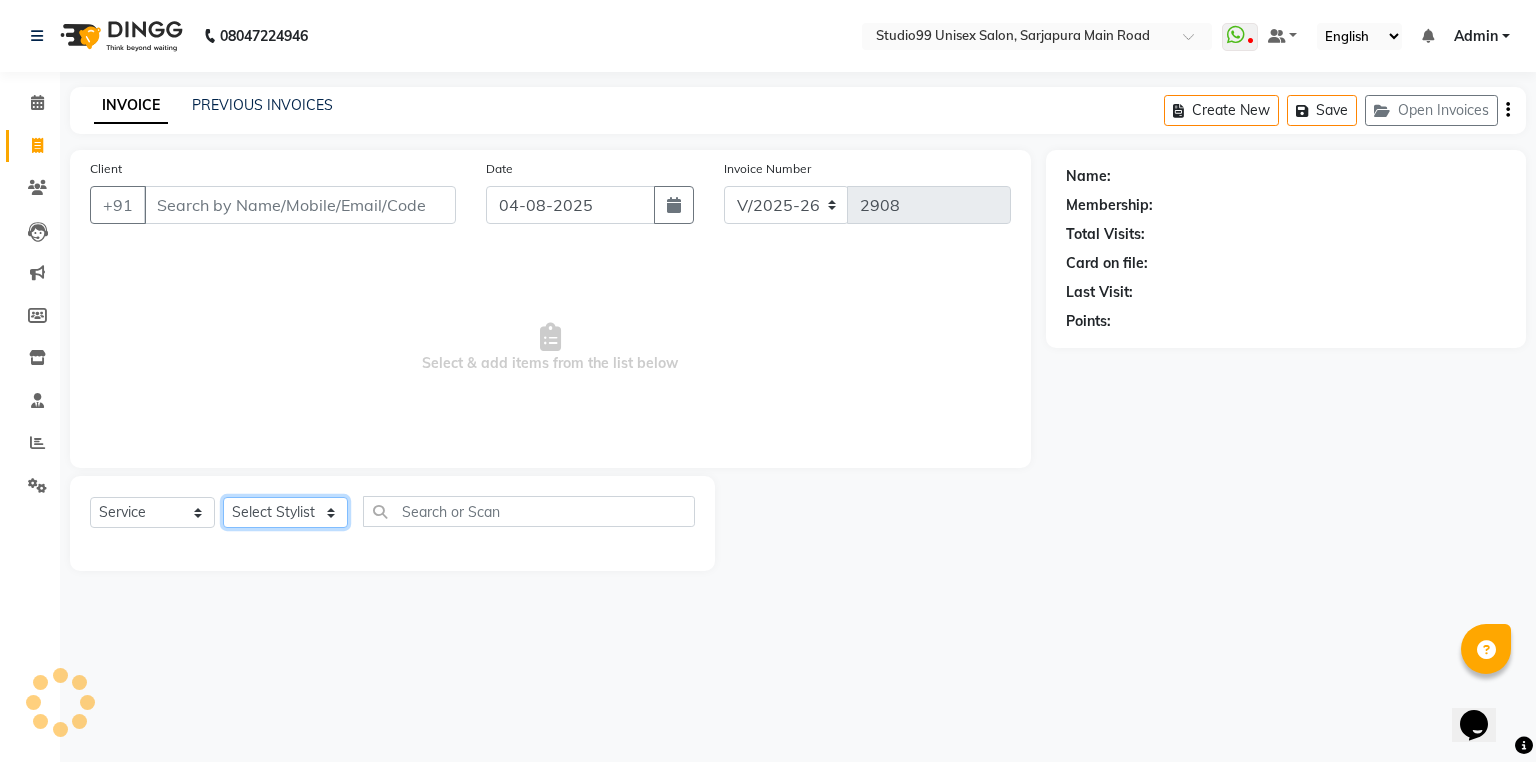 click on "Select Stylist" 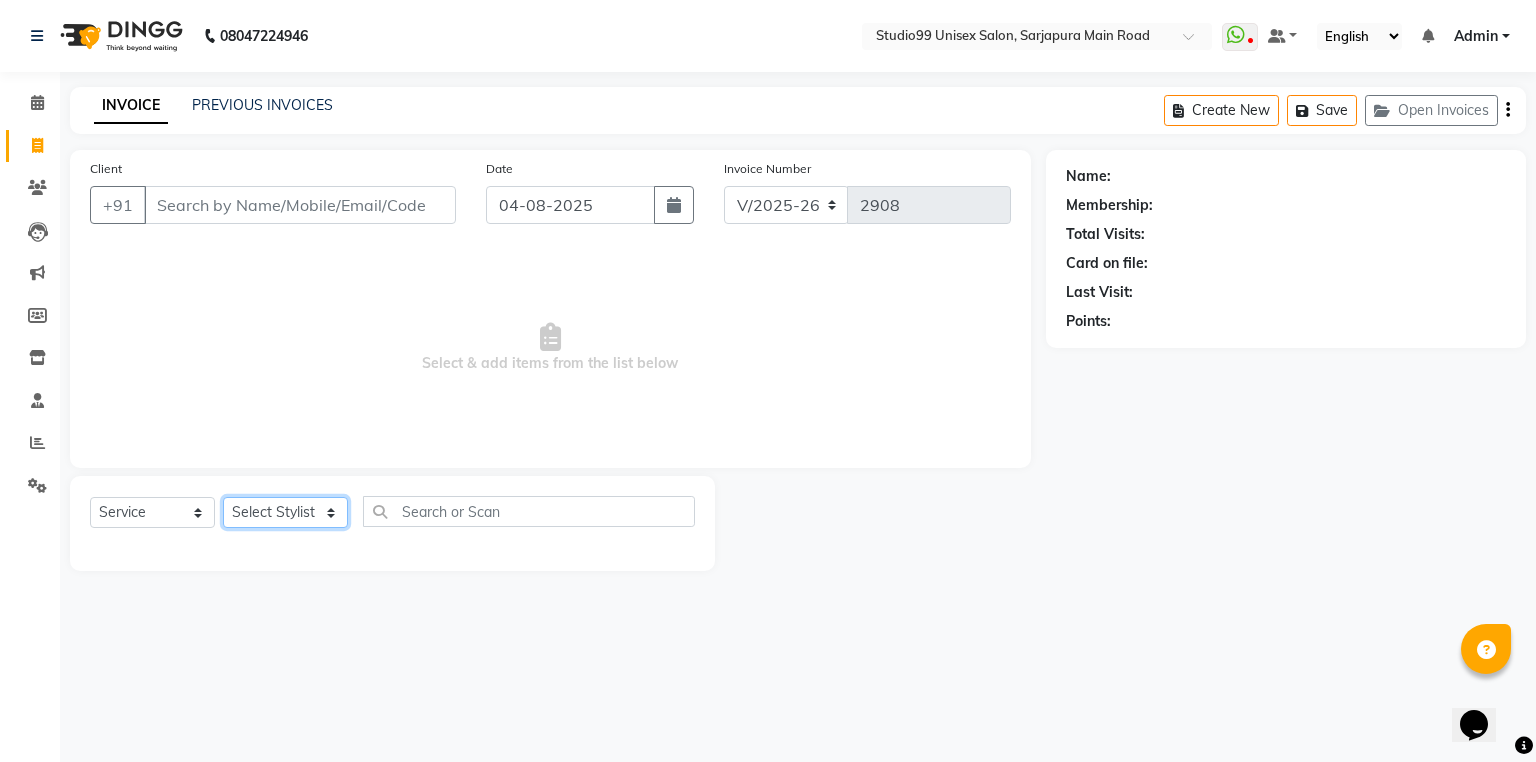 click on "Select Stylist Admin [FIRST] [LAST] [FIRST] [FIRST] [FIRST] [FIRST] [FIRST] [FIRST] [FIRST] [FIRST] [FIRST] [FIRST] [FIRST]" 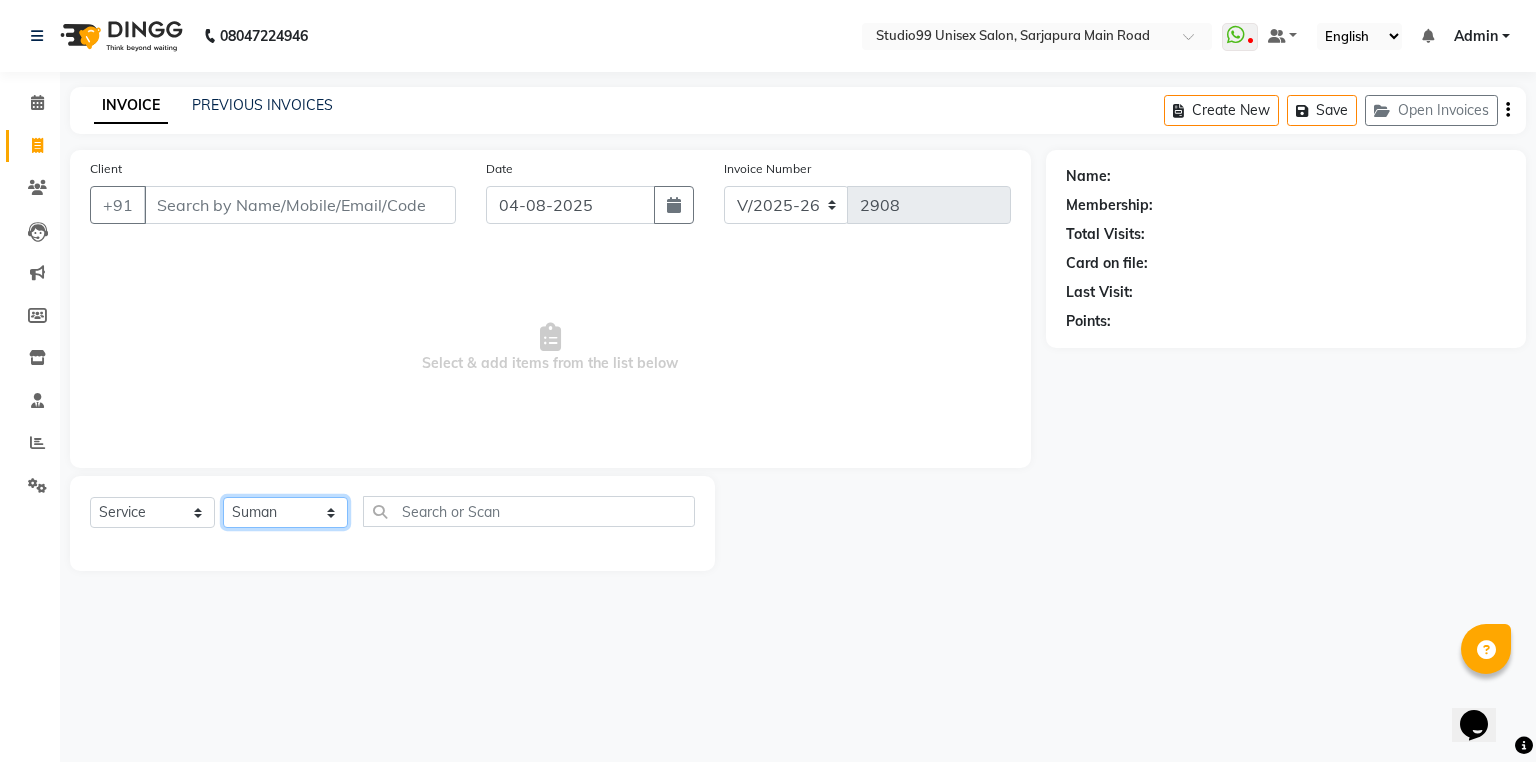 click on "Select Stylist Admin AKSHAY [FIRST]  Dina GOUTAM Gulshan mahi [FIRST] [LAST] Rafeeq Raj  Rima Dey  Shallu  Simran Suman Suman" 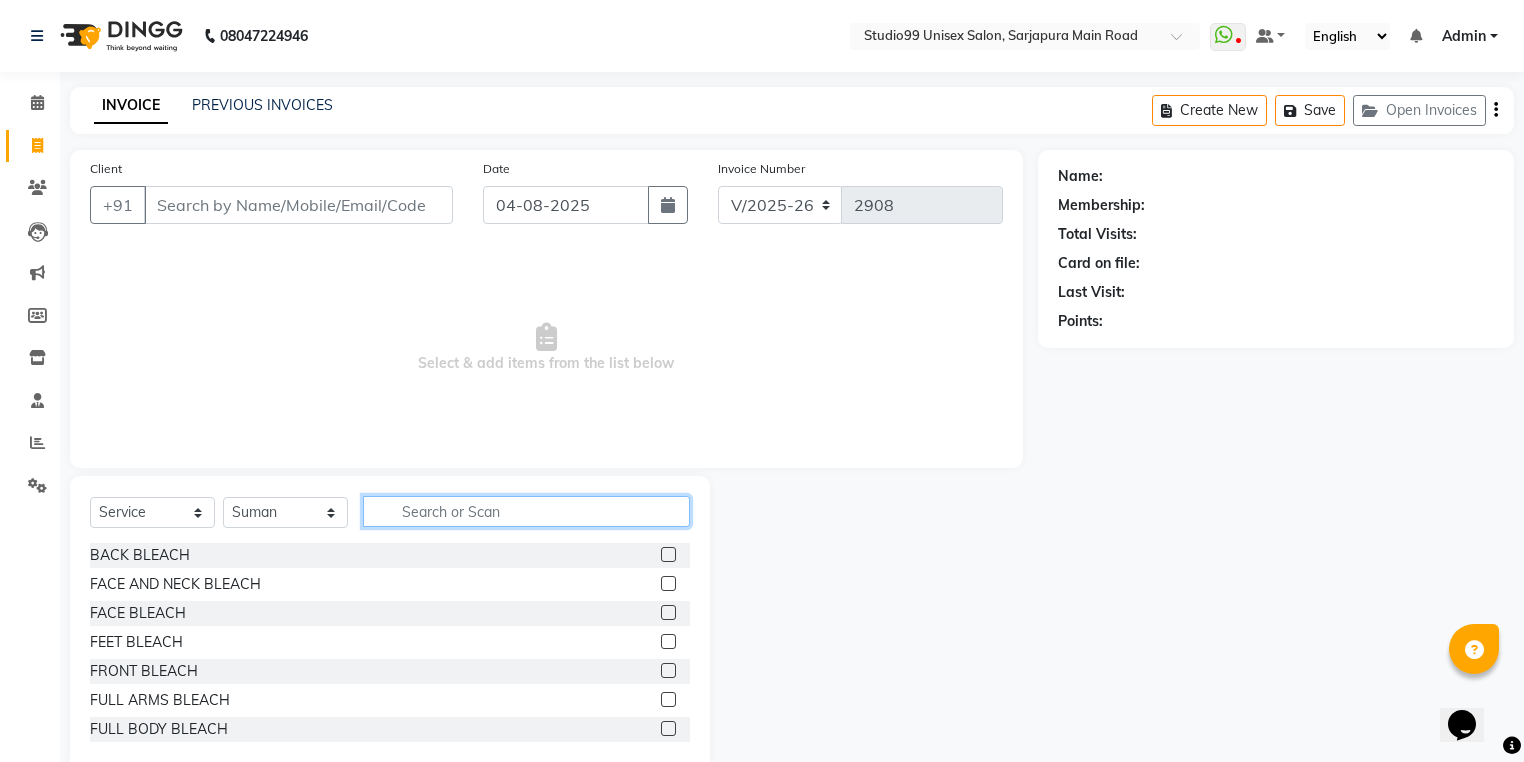 click 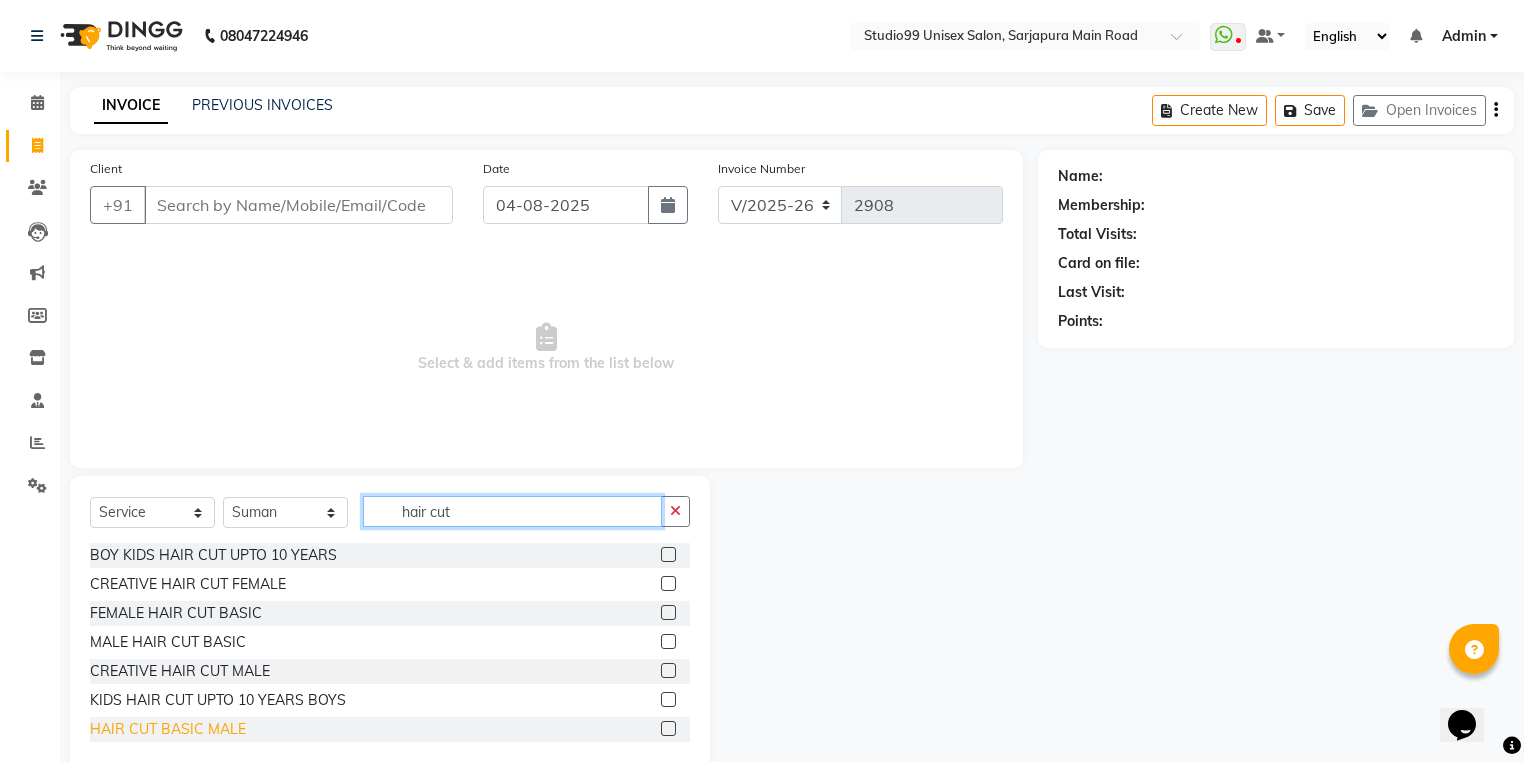 type on "hair cut" 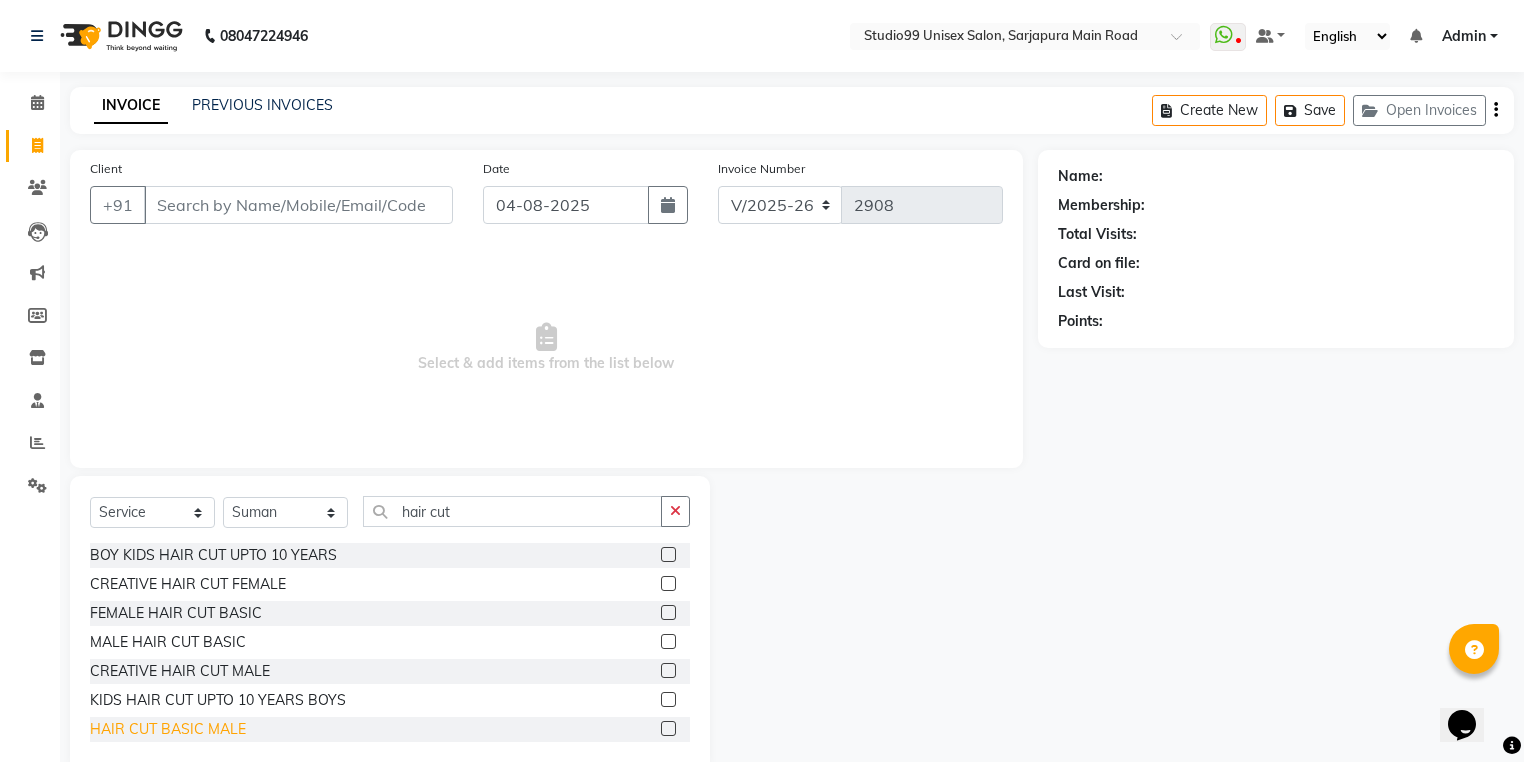 click on "HAIR CUT BASIC MALE" 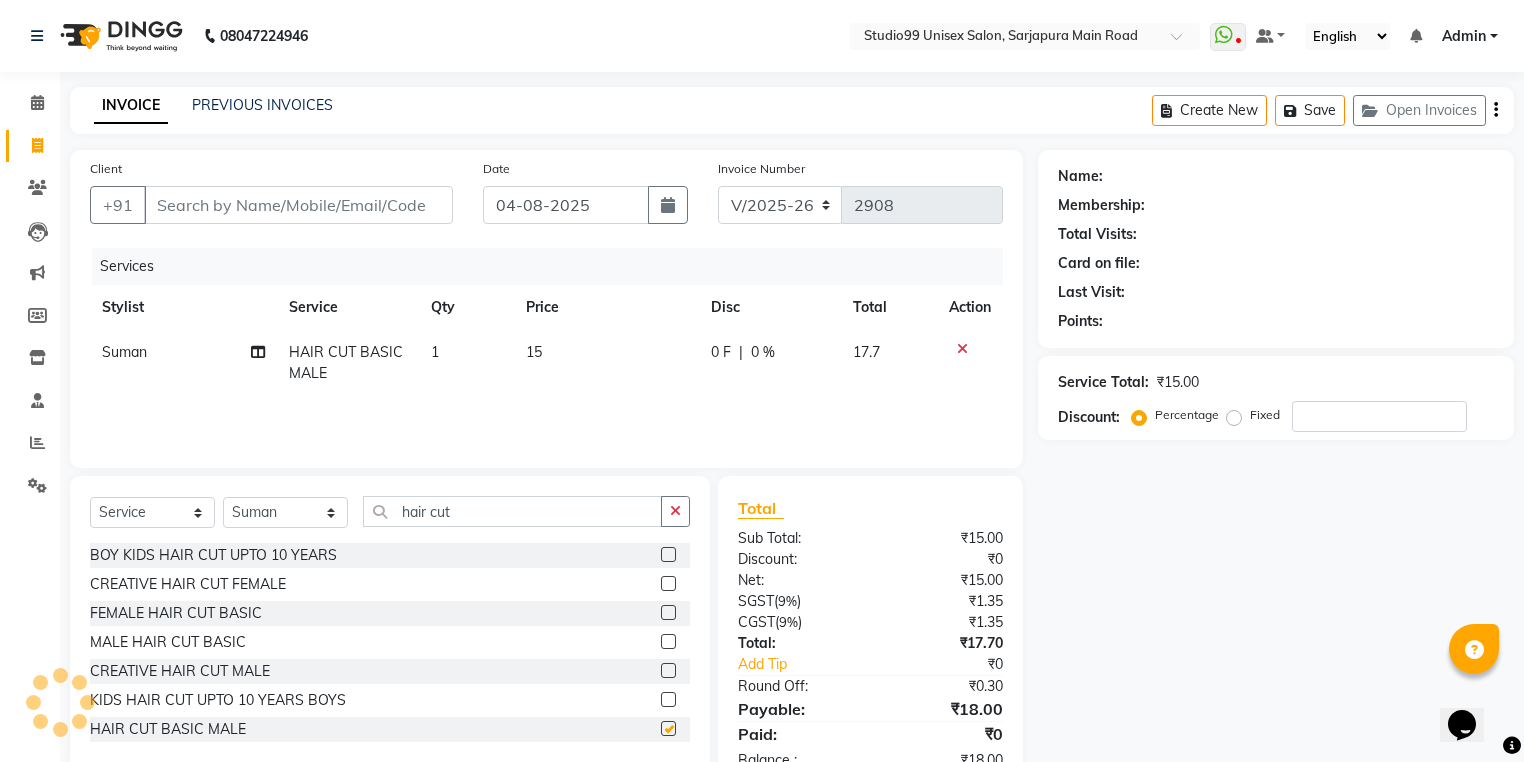 checkbox on "false" 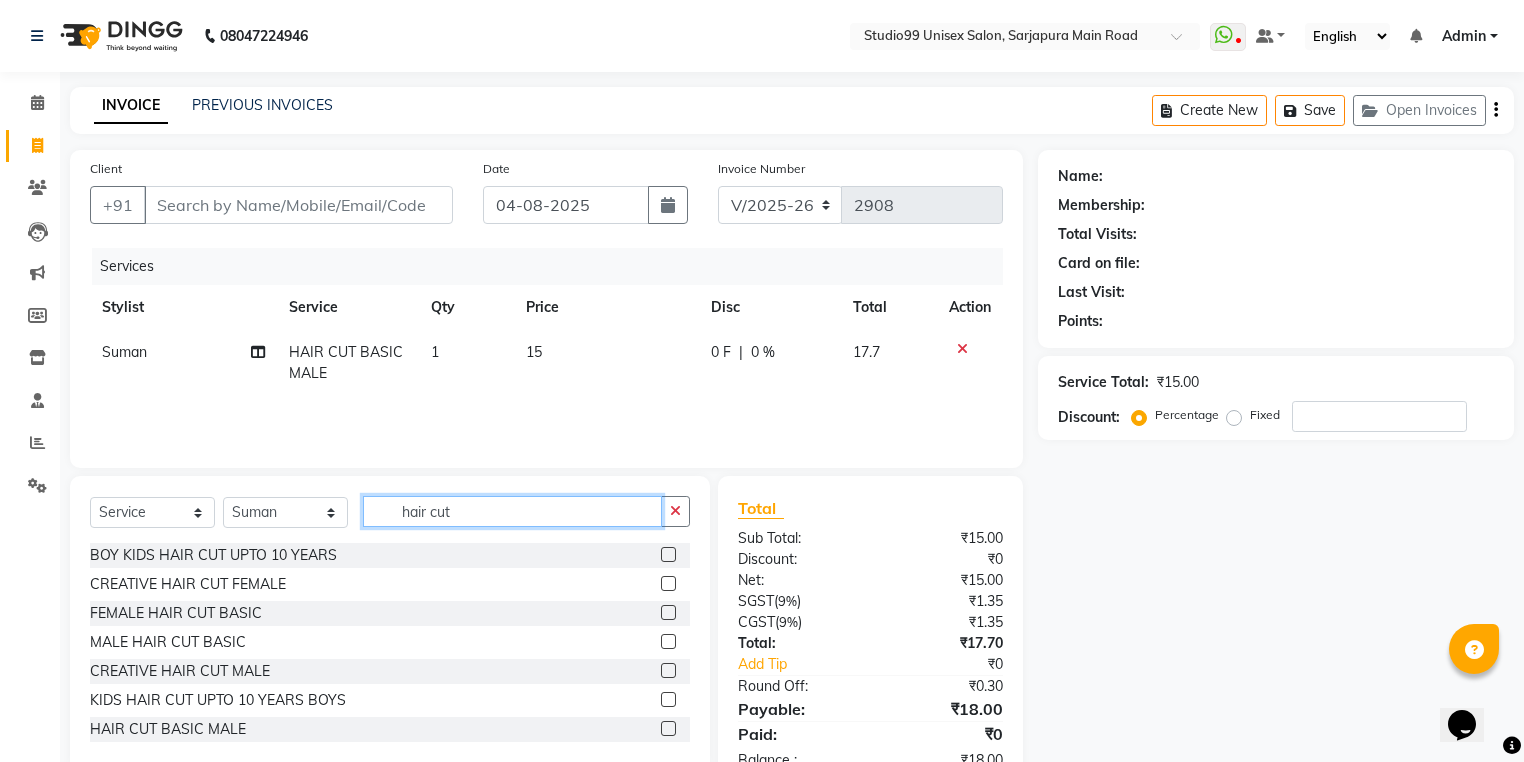 drag, startPoint x: 451, startPoint y: 512, endPoint x: 363, endPoint y: 517, distance: 88.14193 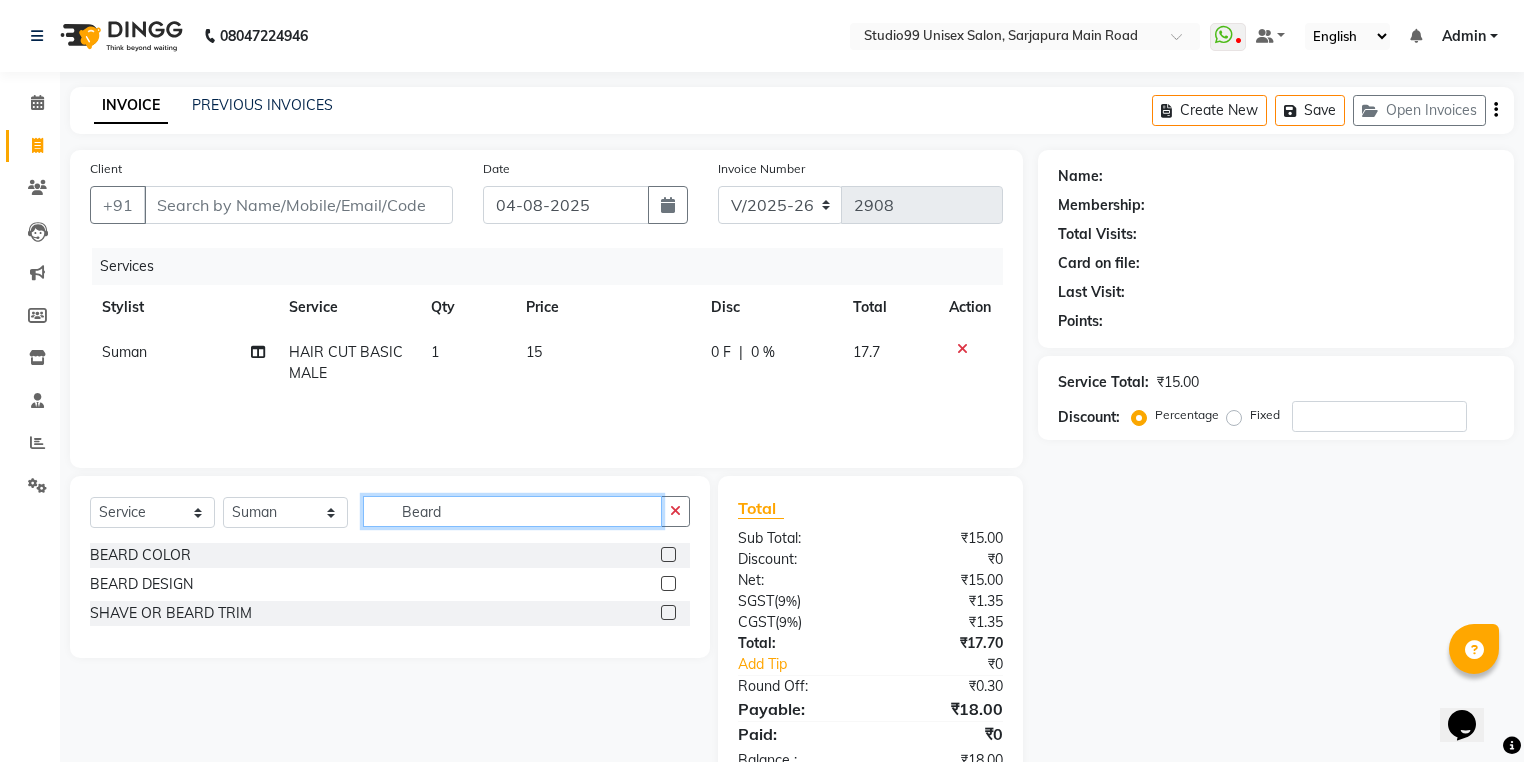 type on "Beard" 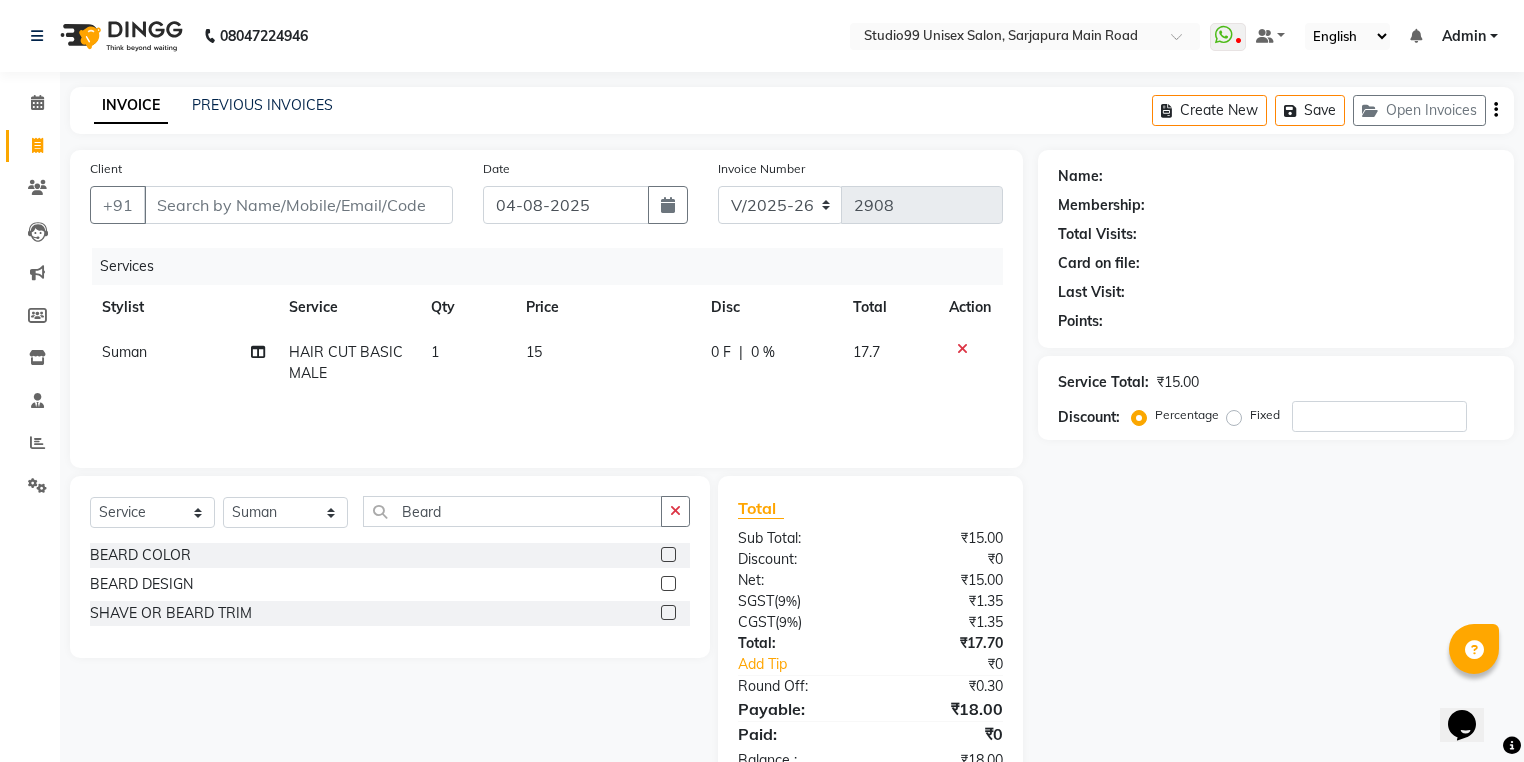 type 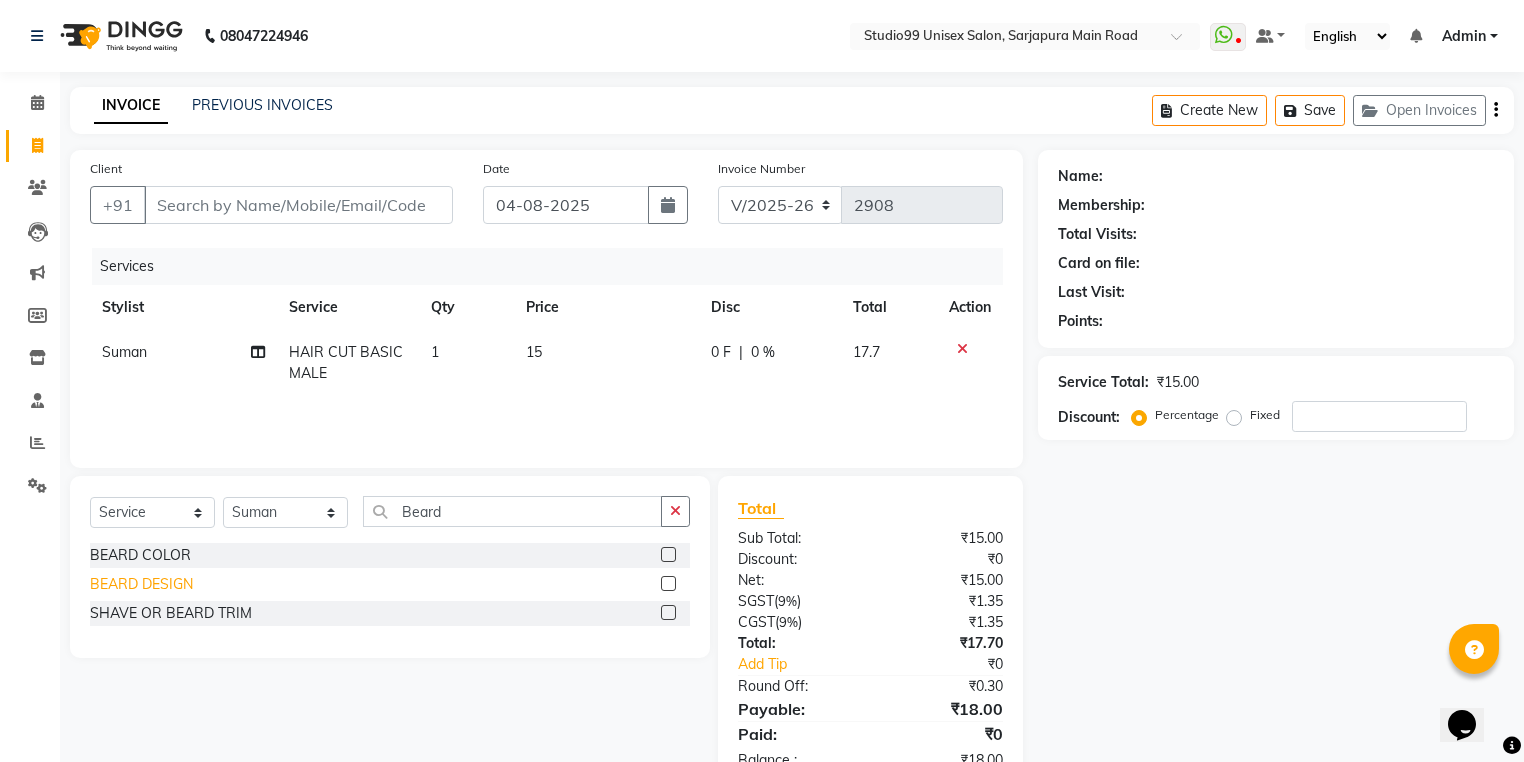 click on "BEARD DESIGN" 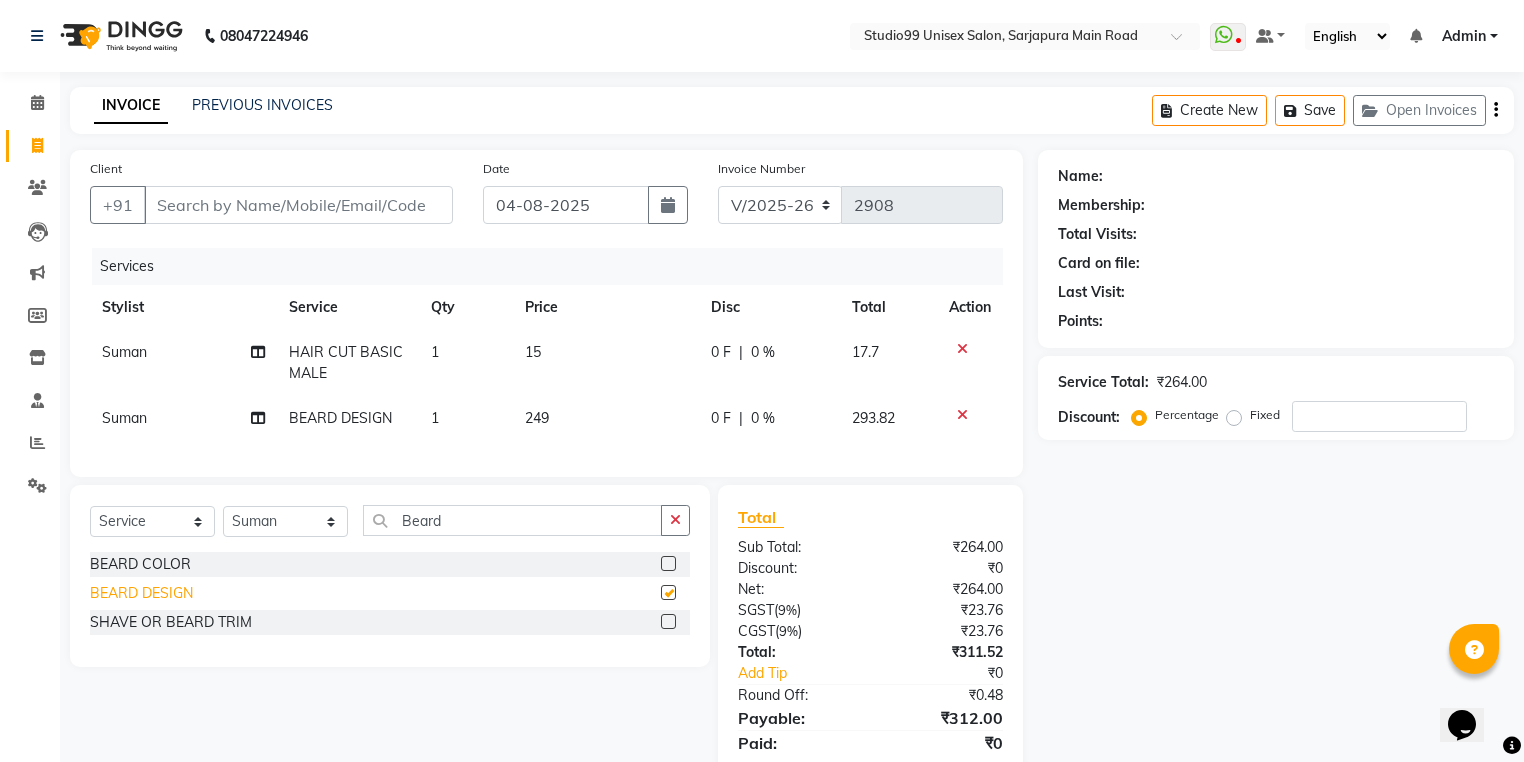 checkbox on "false" 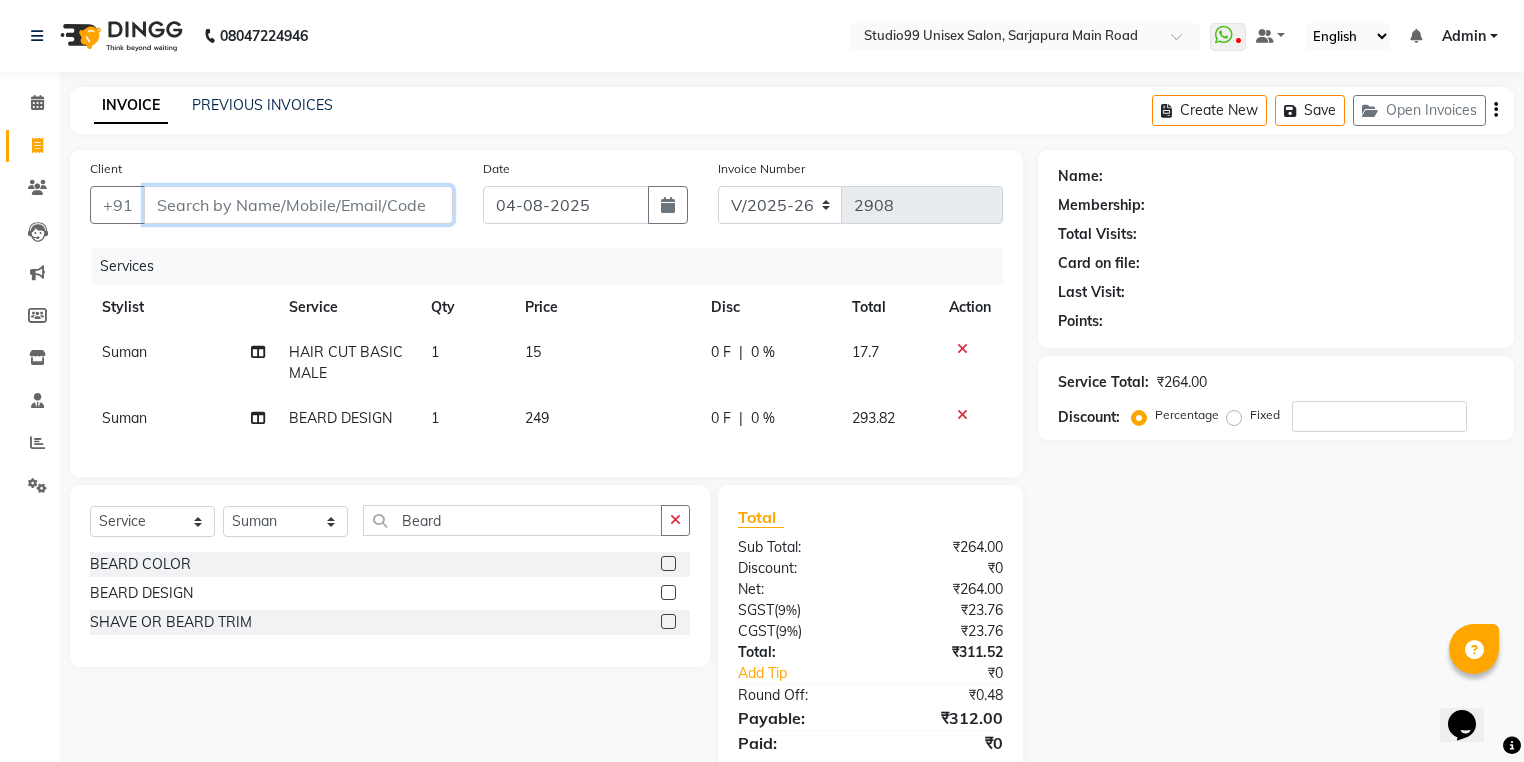 click on "Client" at bounding box center (298, 205) 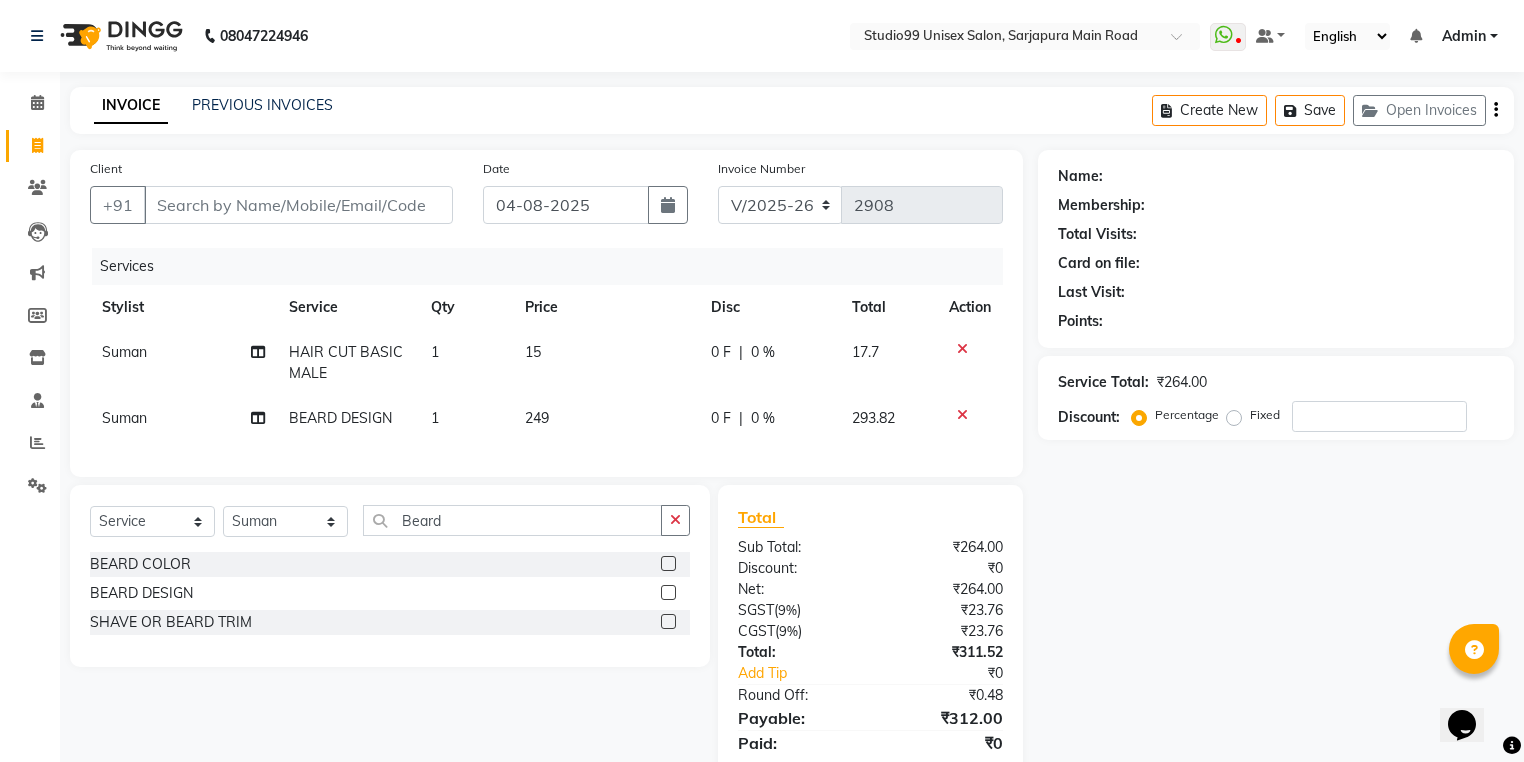 click on "15" 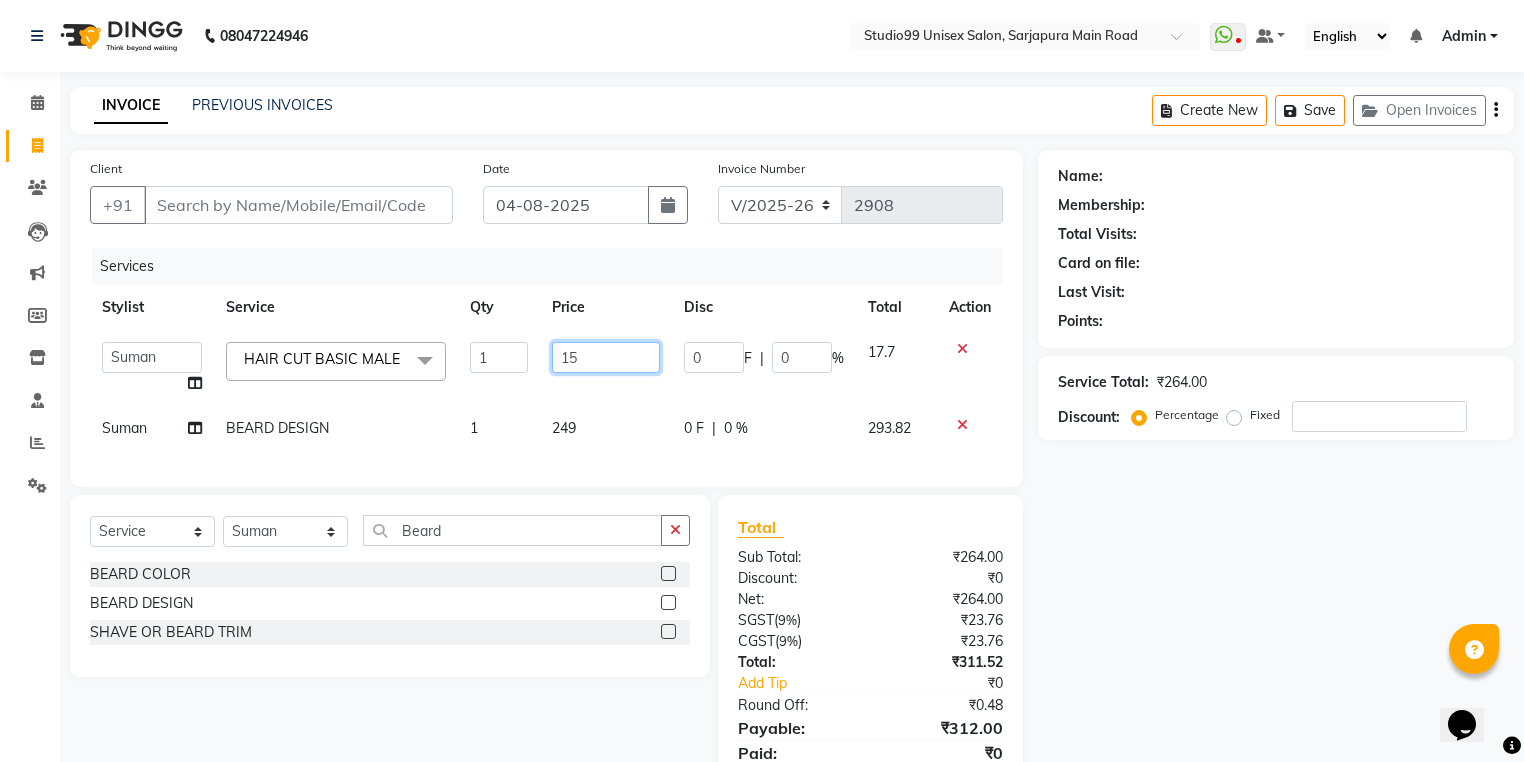 click on "15" 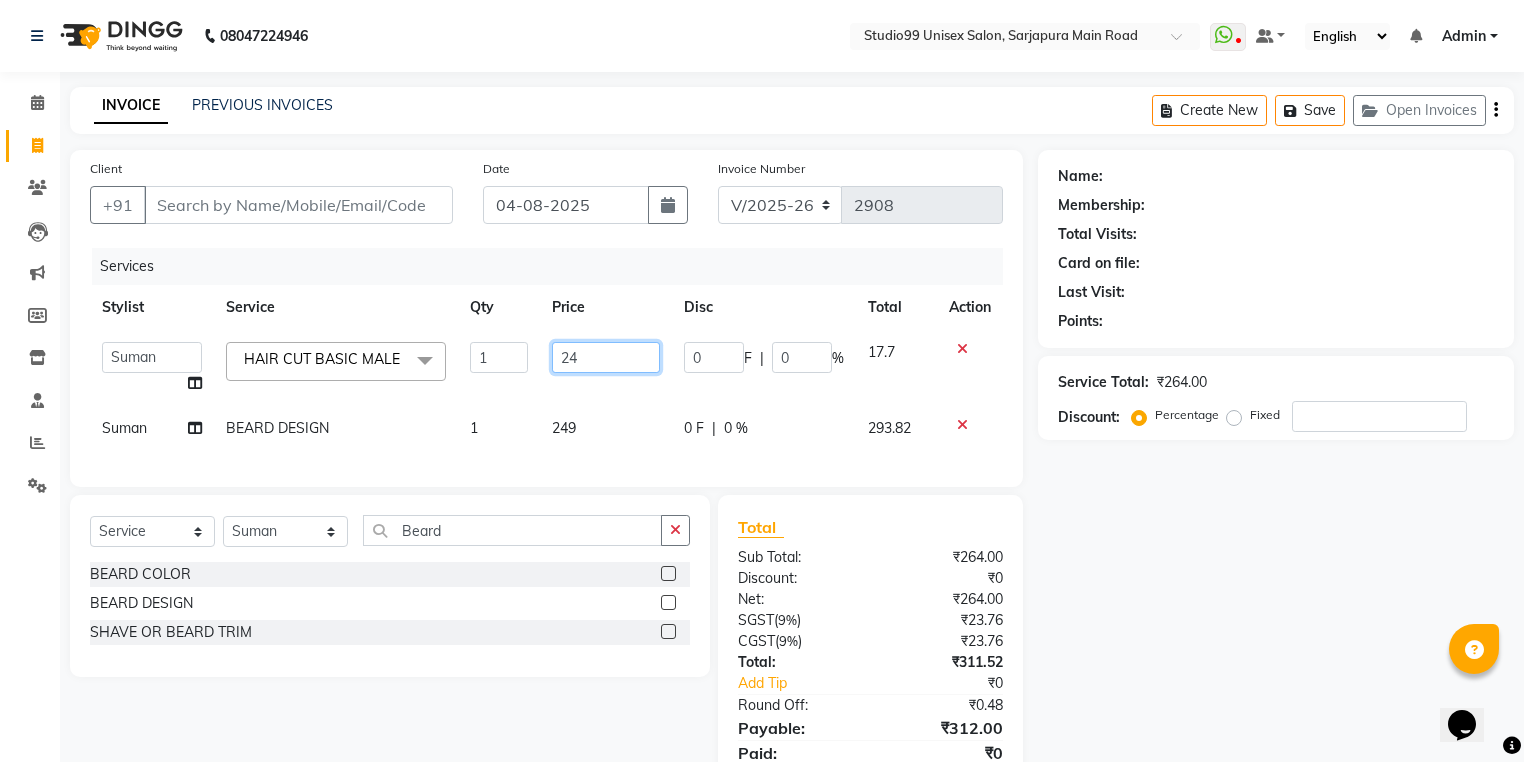 type on "249" 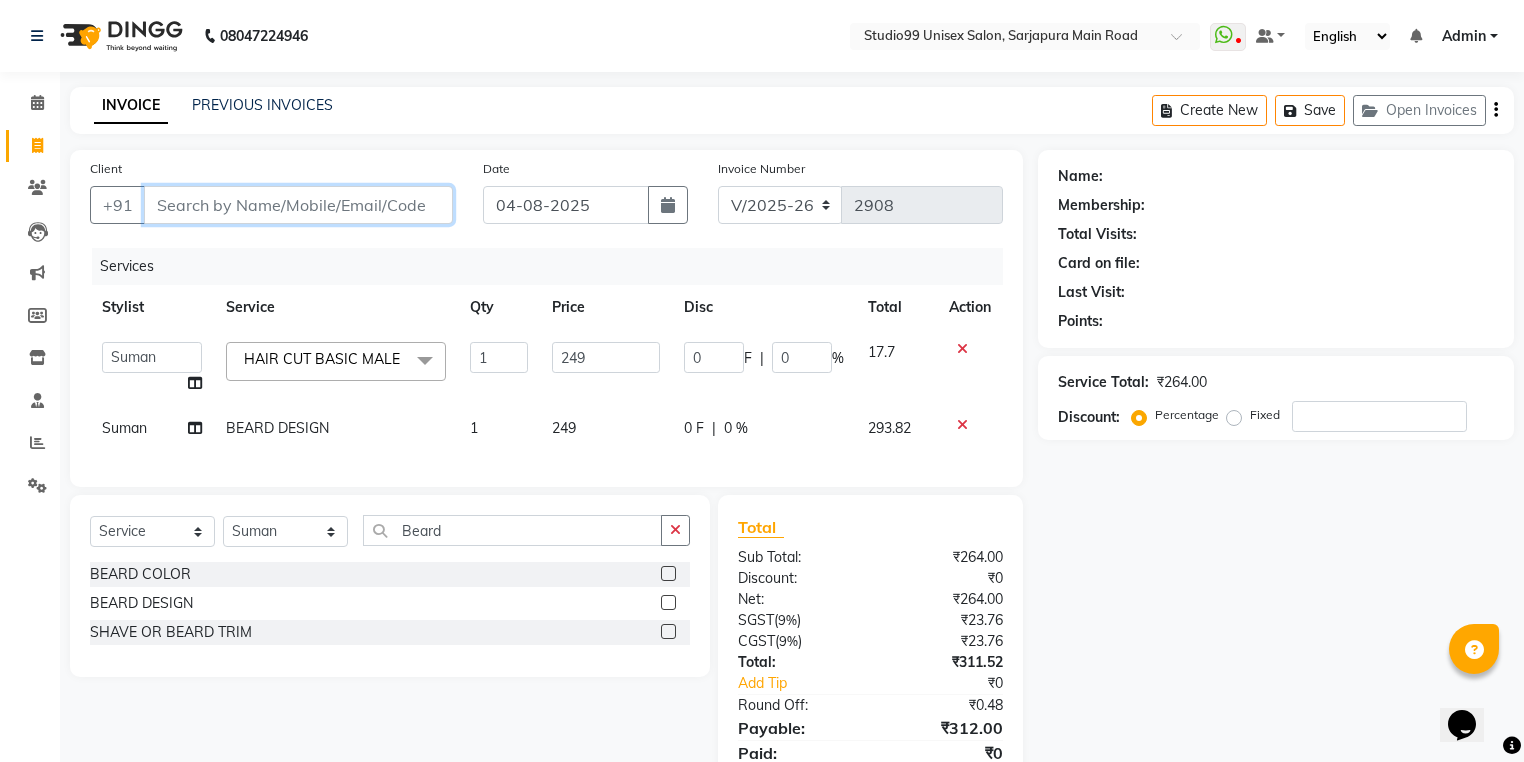 click on "Client" at bounding box center (298, 205) 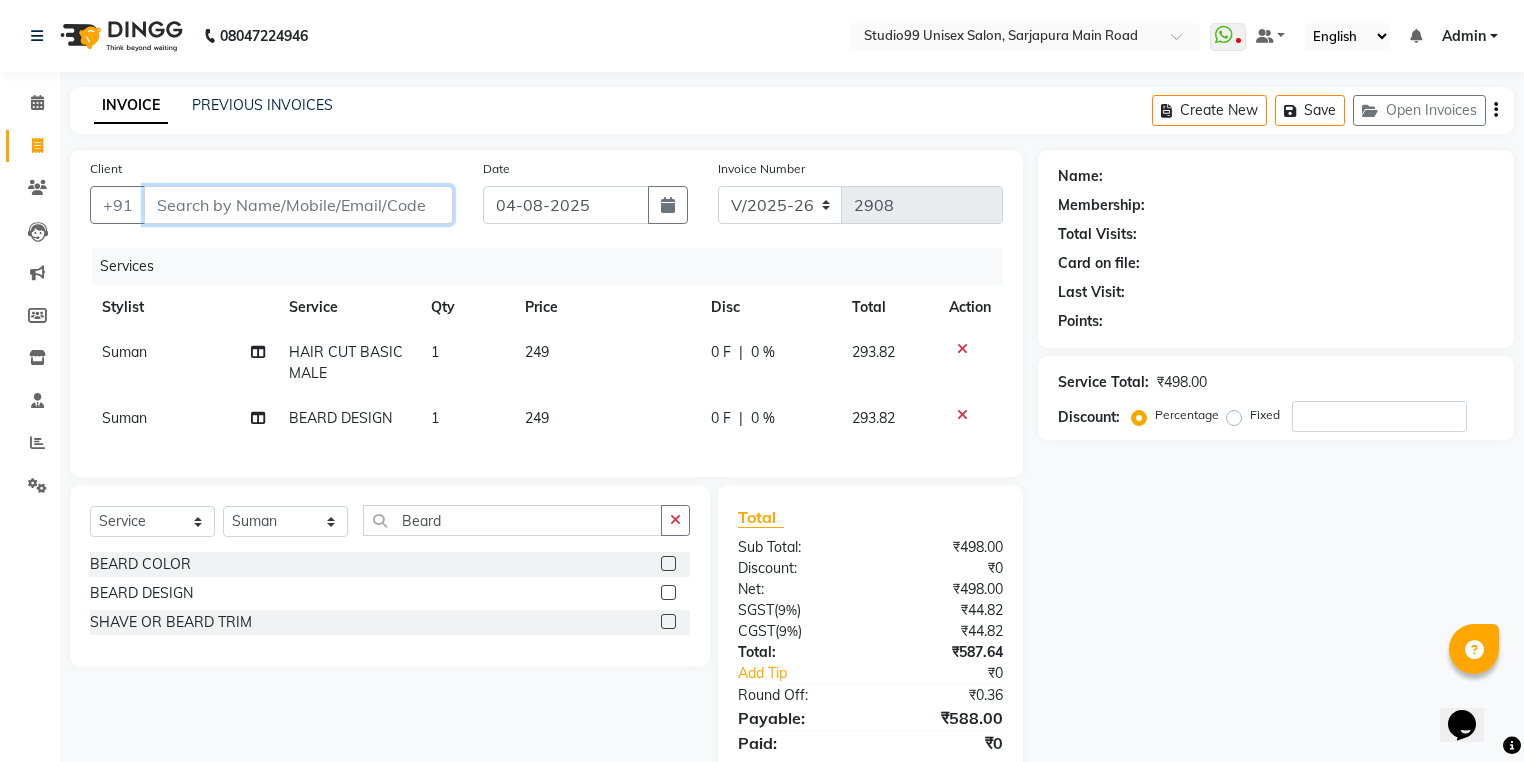 type on "8" 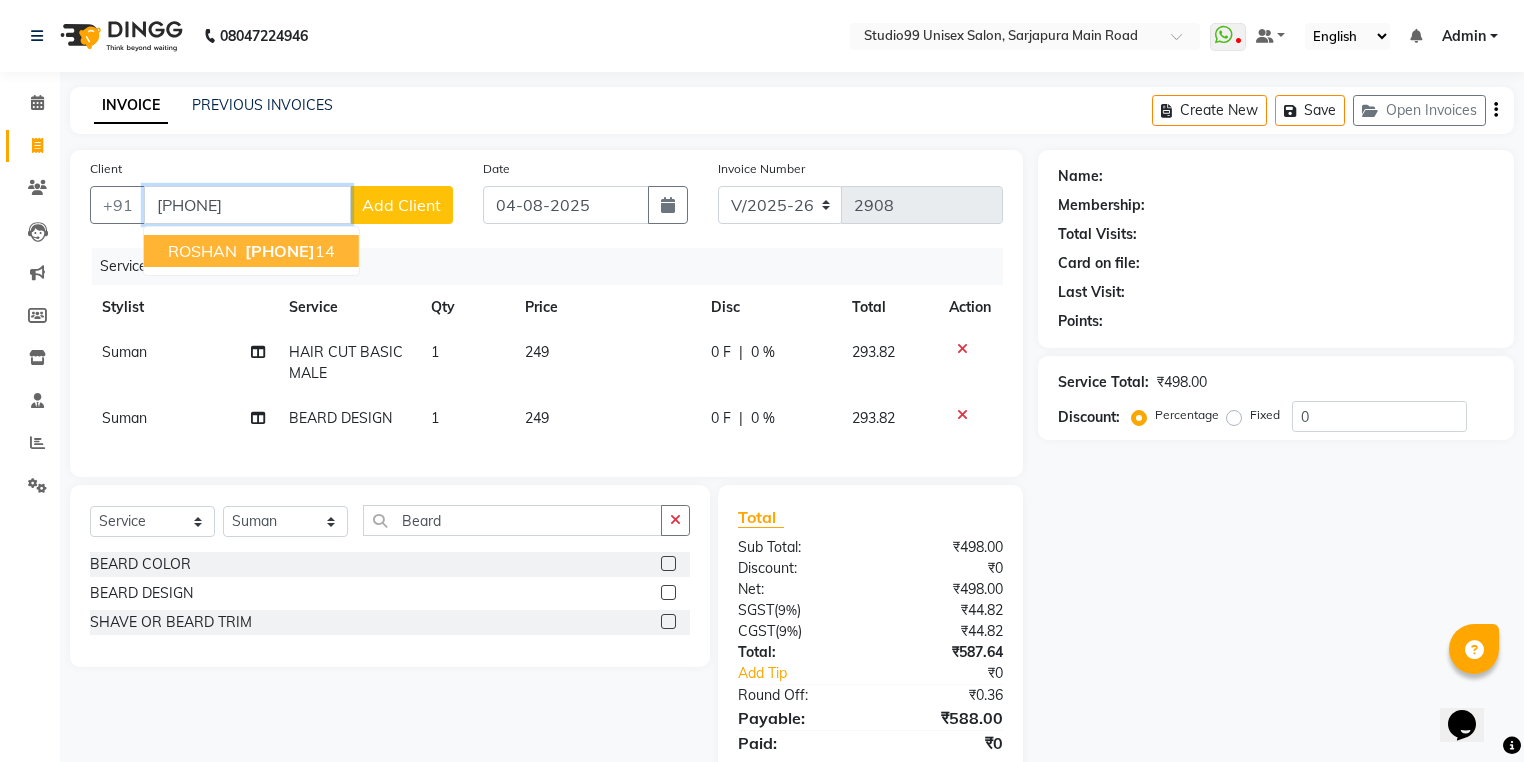 click on "80756055" at bounding box center (280, 251) 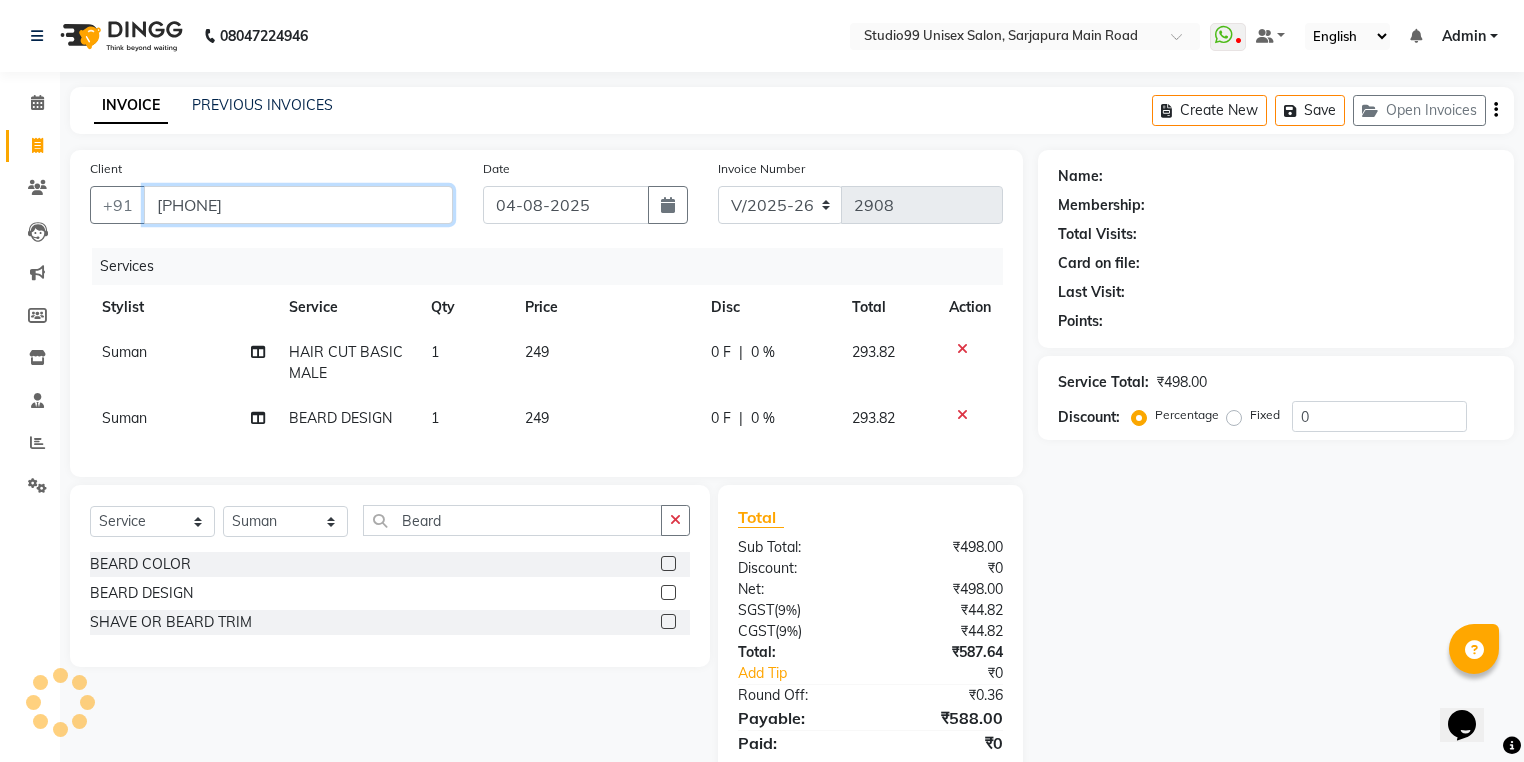 type on "8075605514" 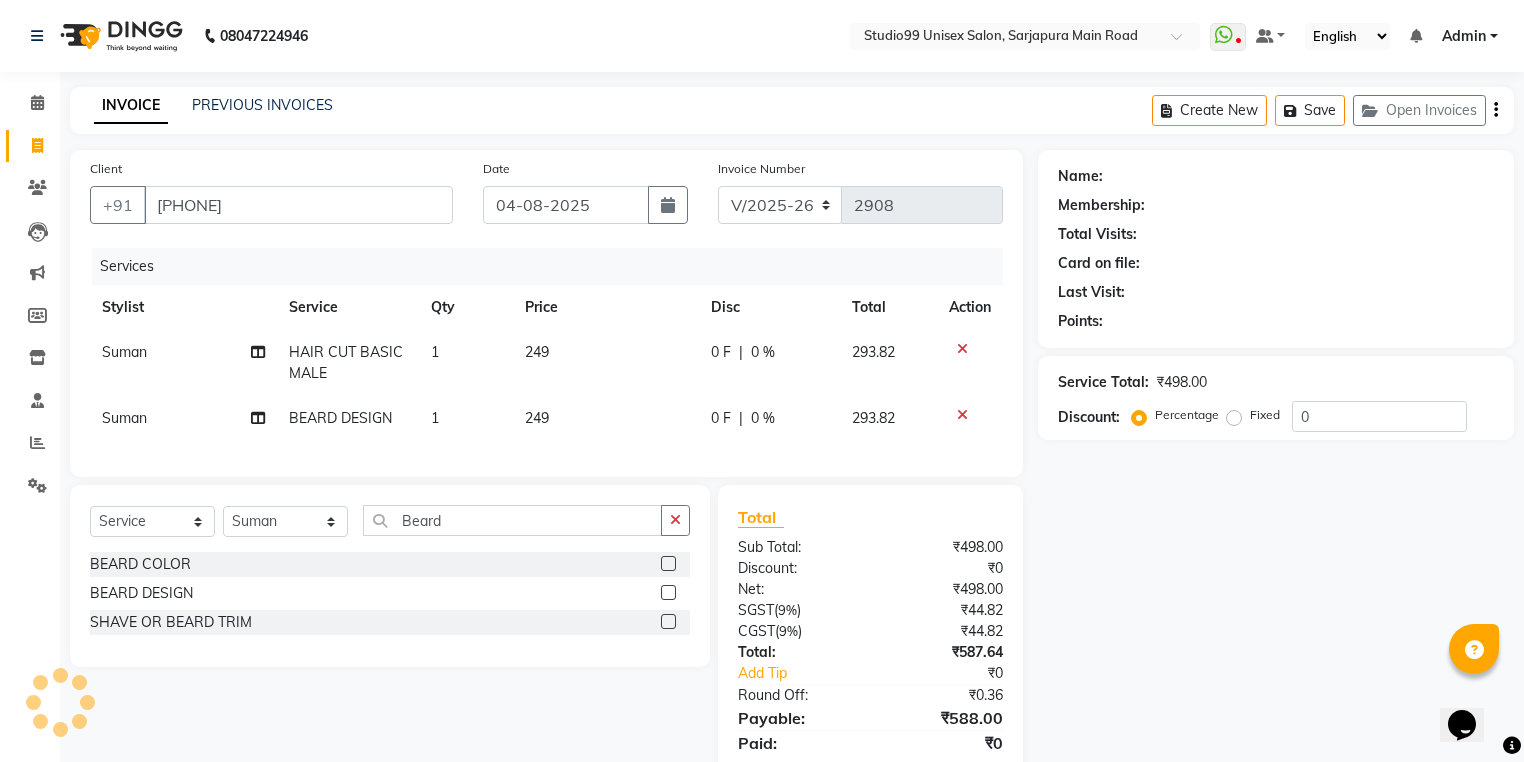 select on "2: Object" 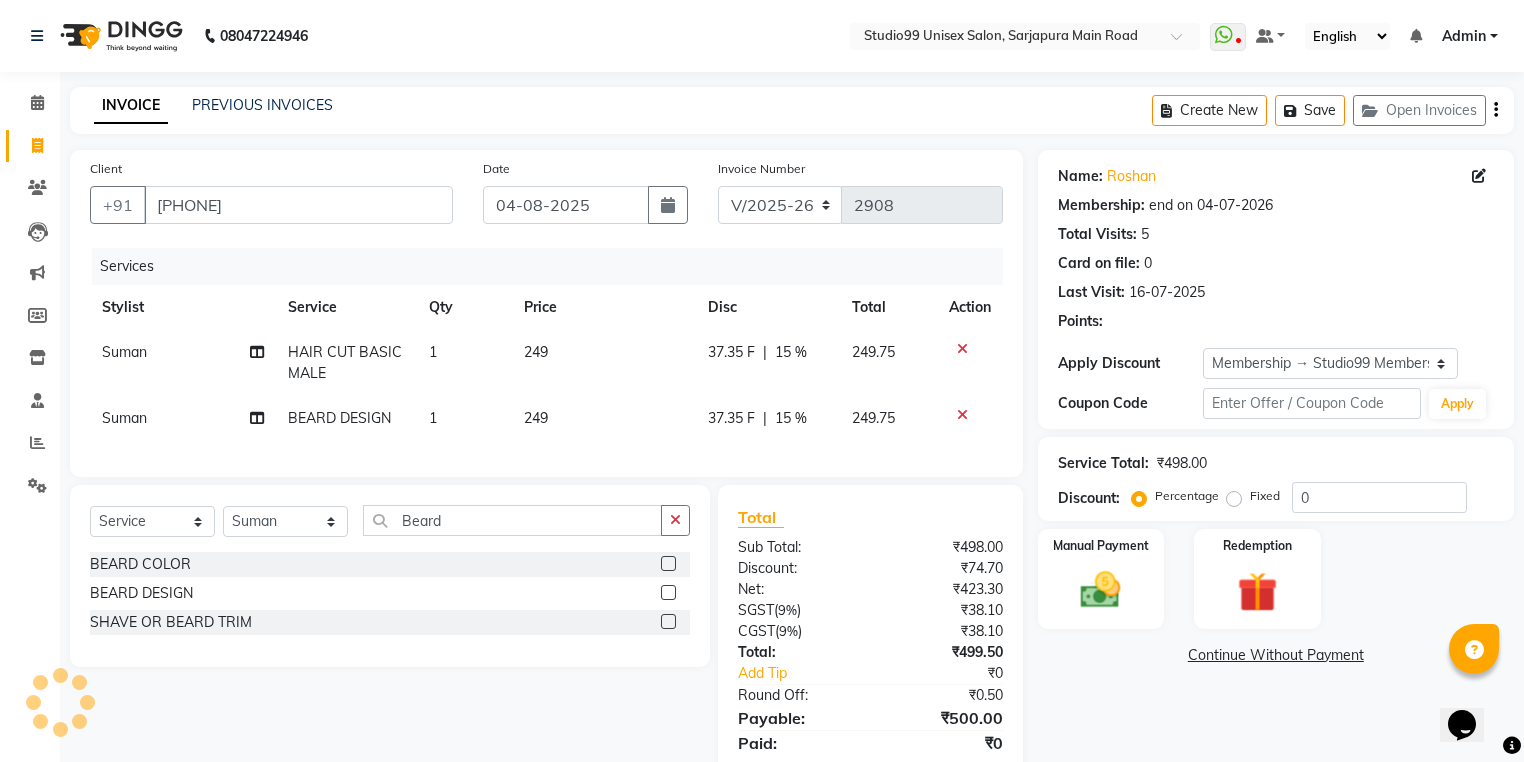 type on "15" 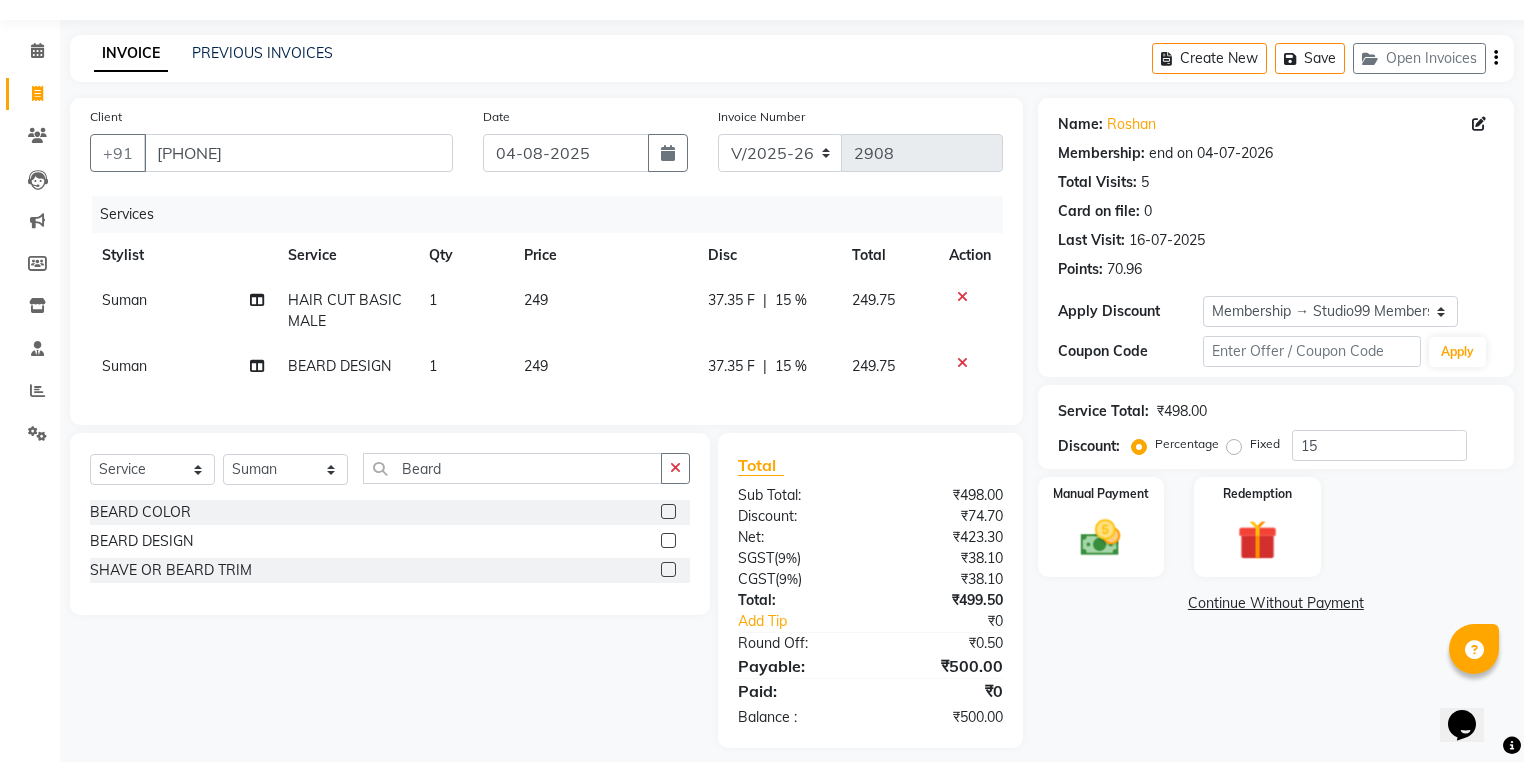 scroll, scrollTop: 80, scrollLeft: 0, axis: vertical 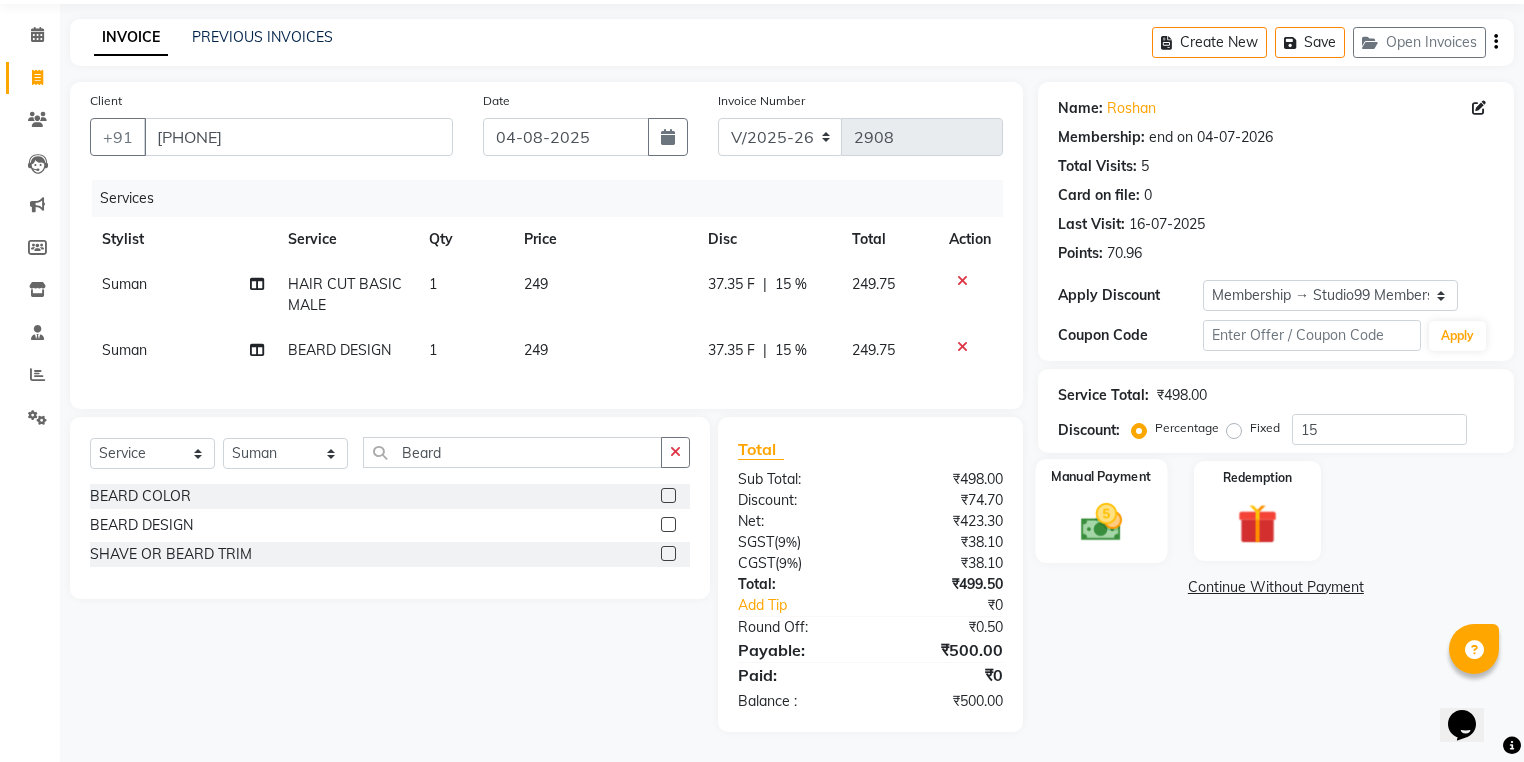 click 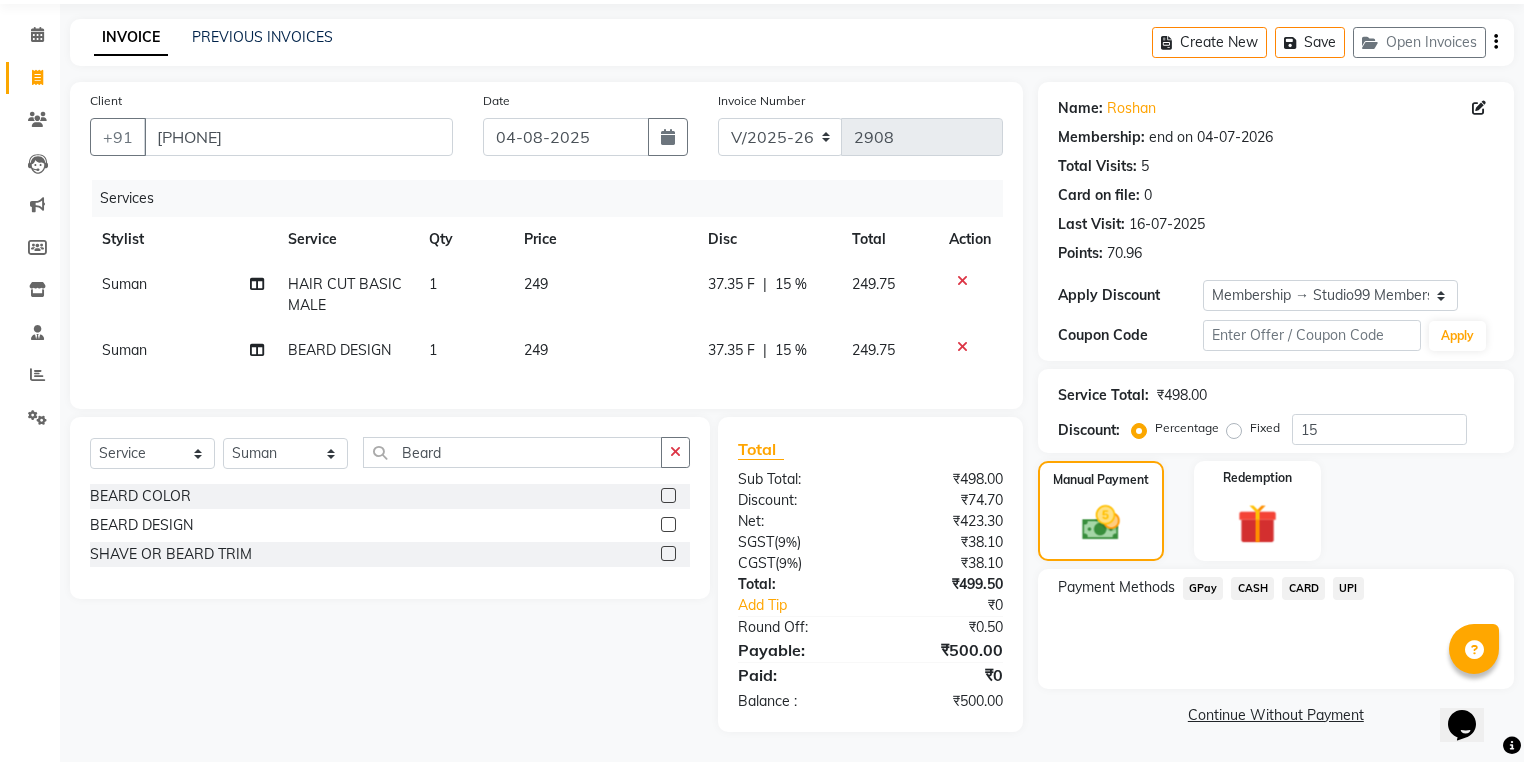 click on "UPI" 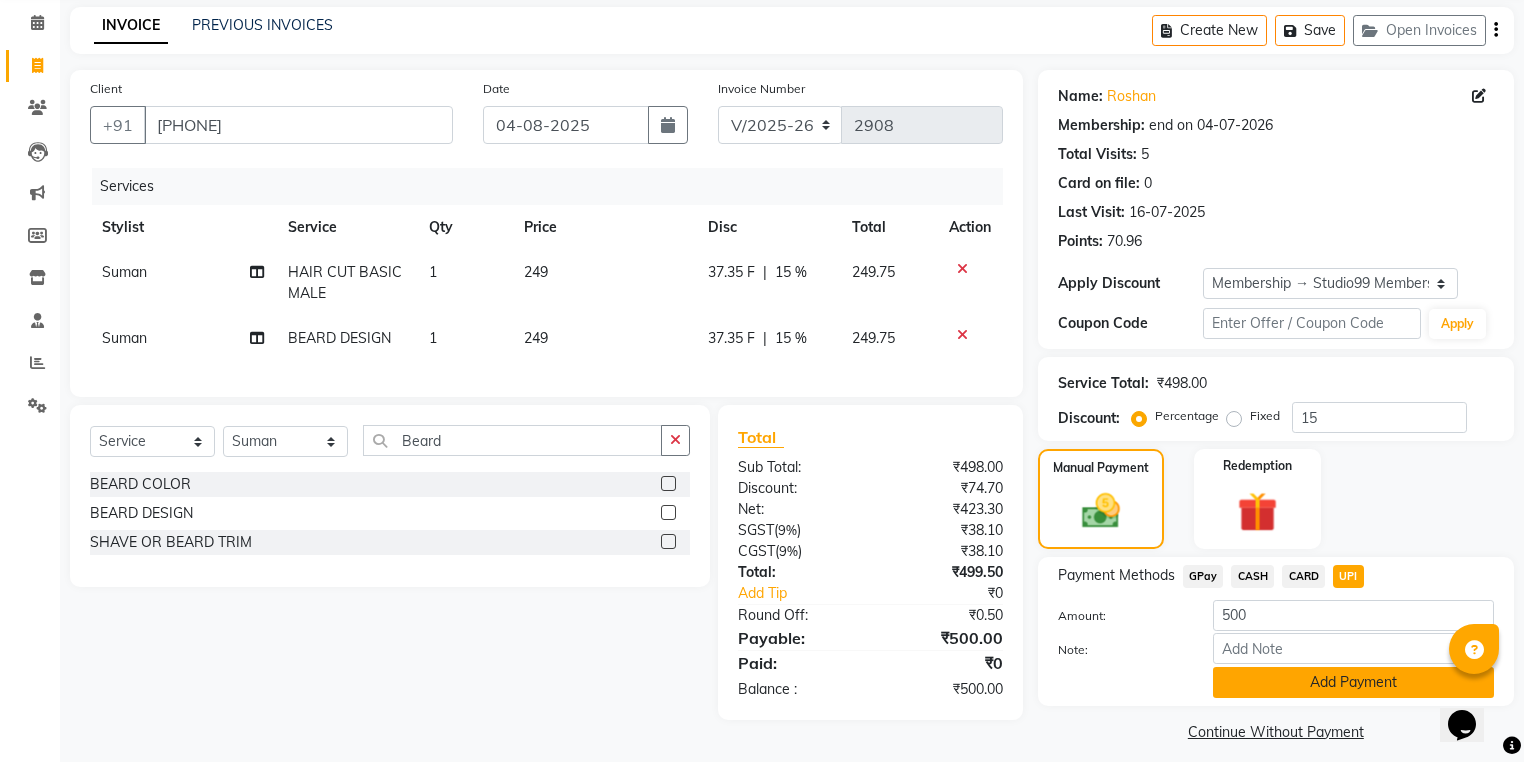 click on "Add Payment" 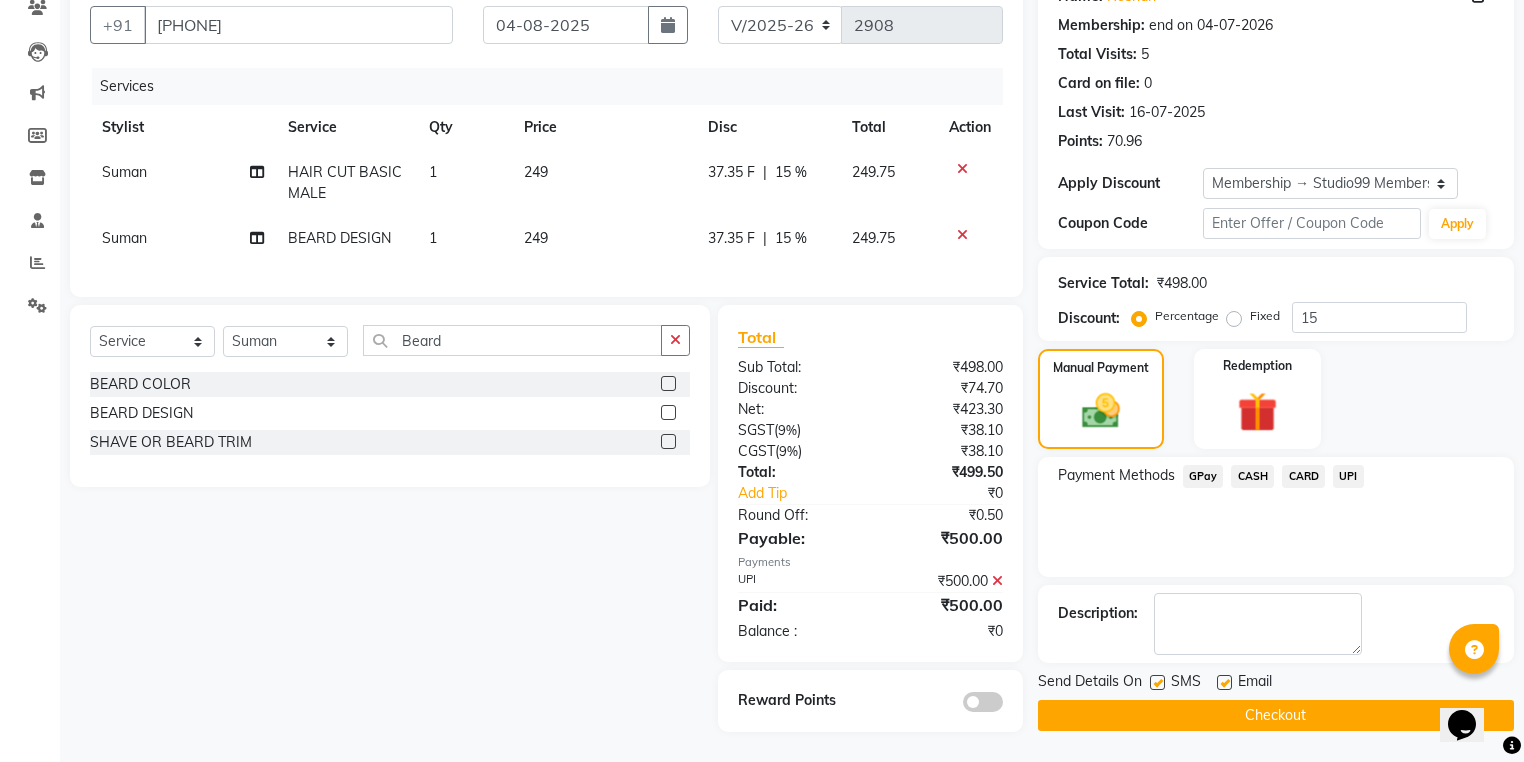 scroll, scrollTop: 193, scrollLeft: 0, axis: vertical 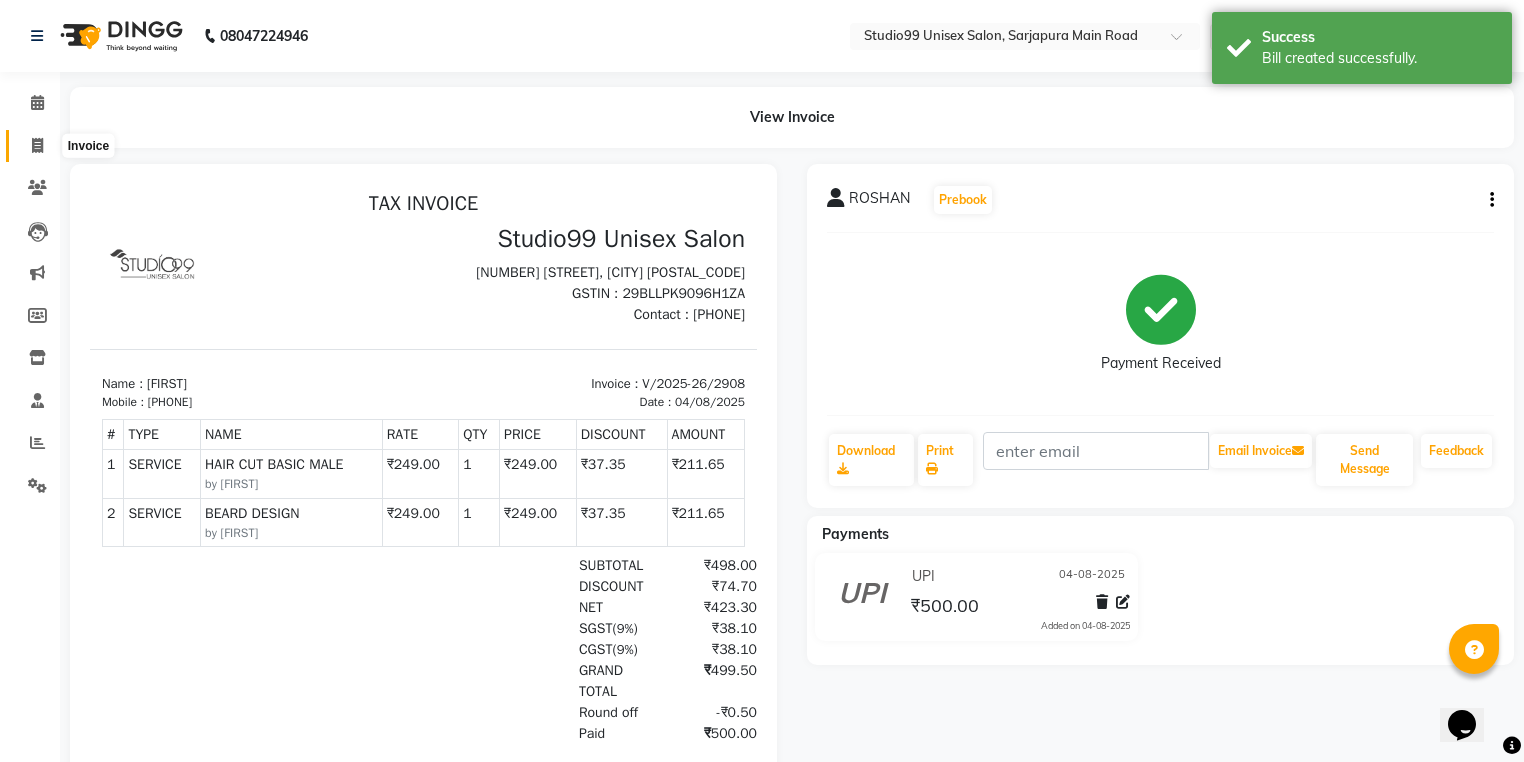 click 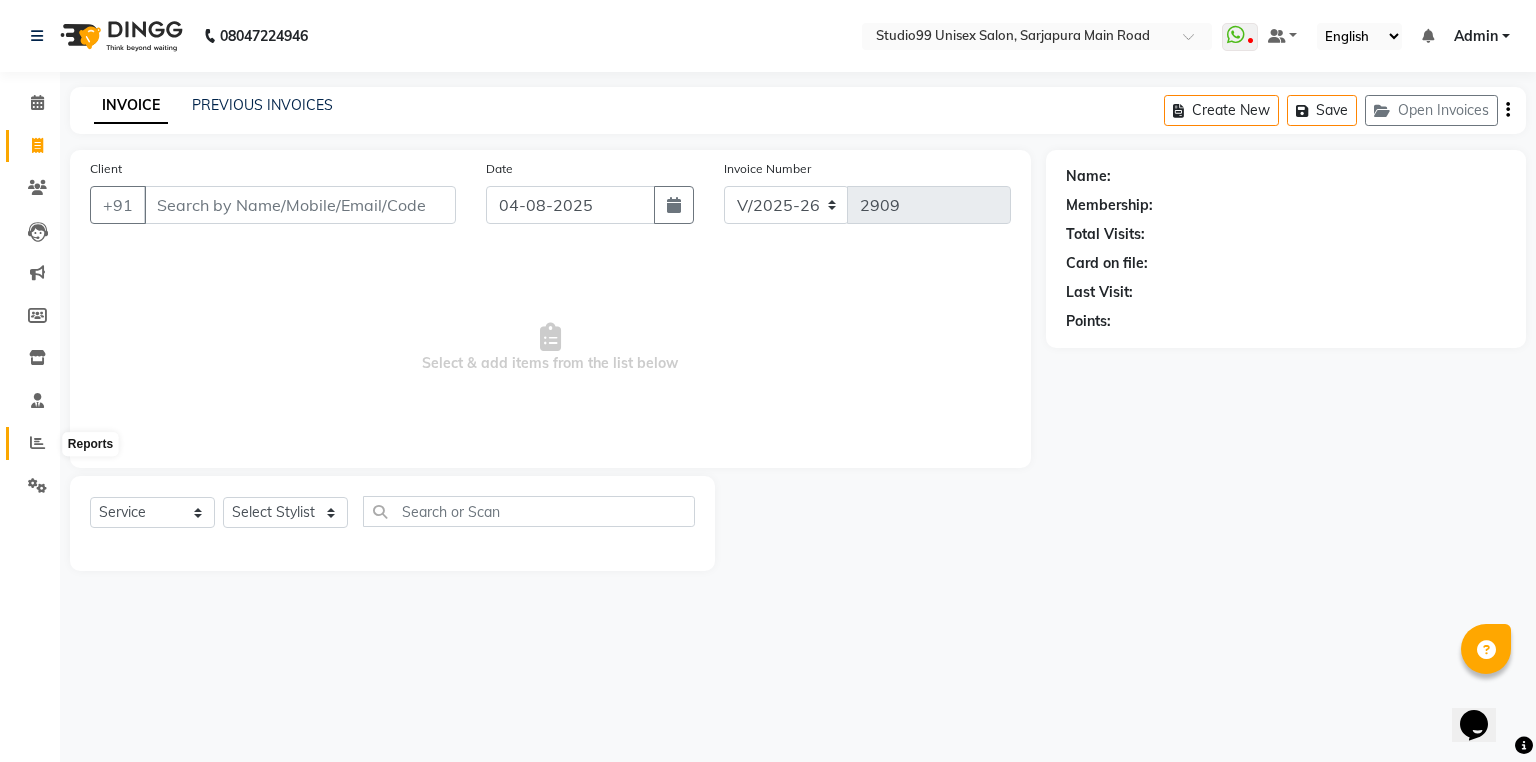 click 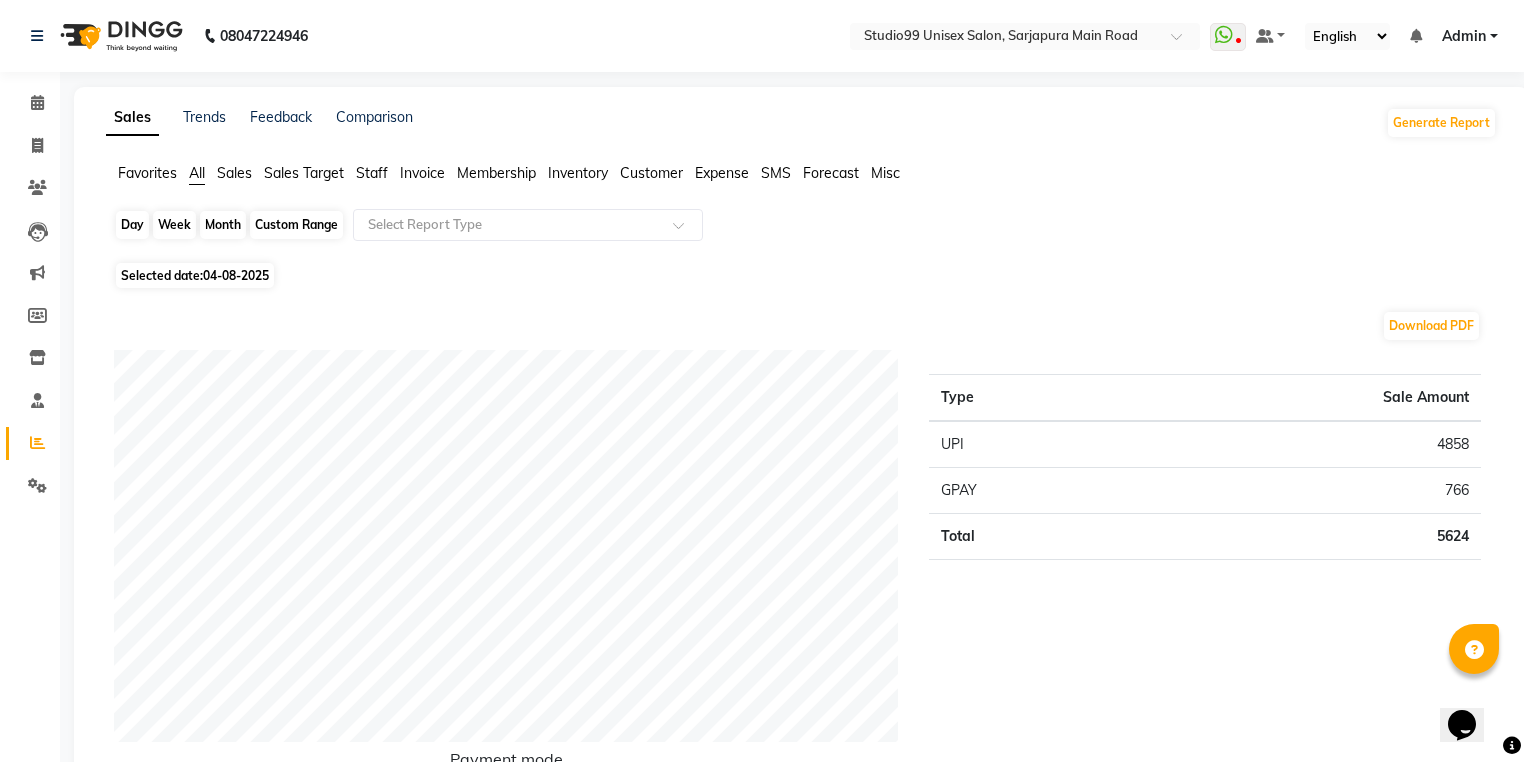click on "Day" 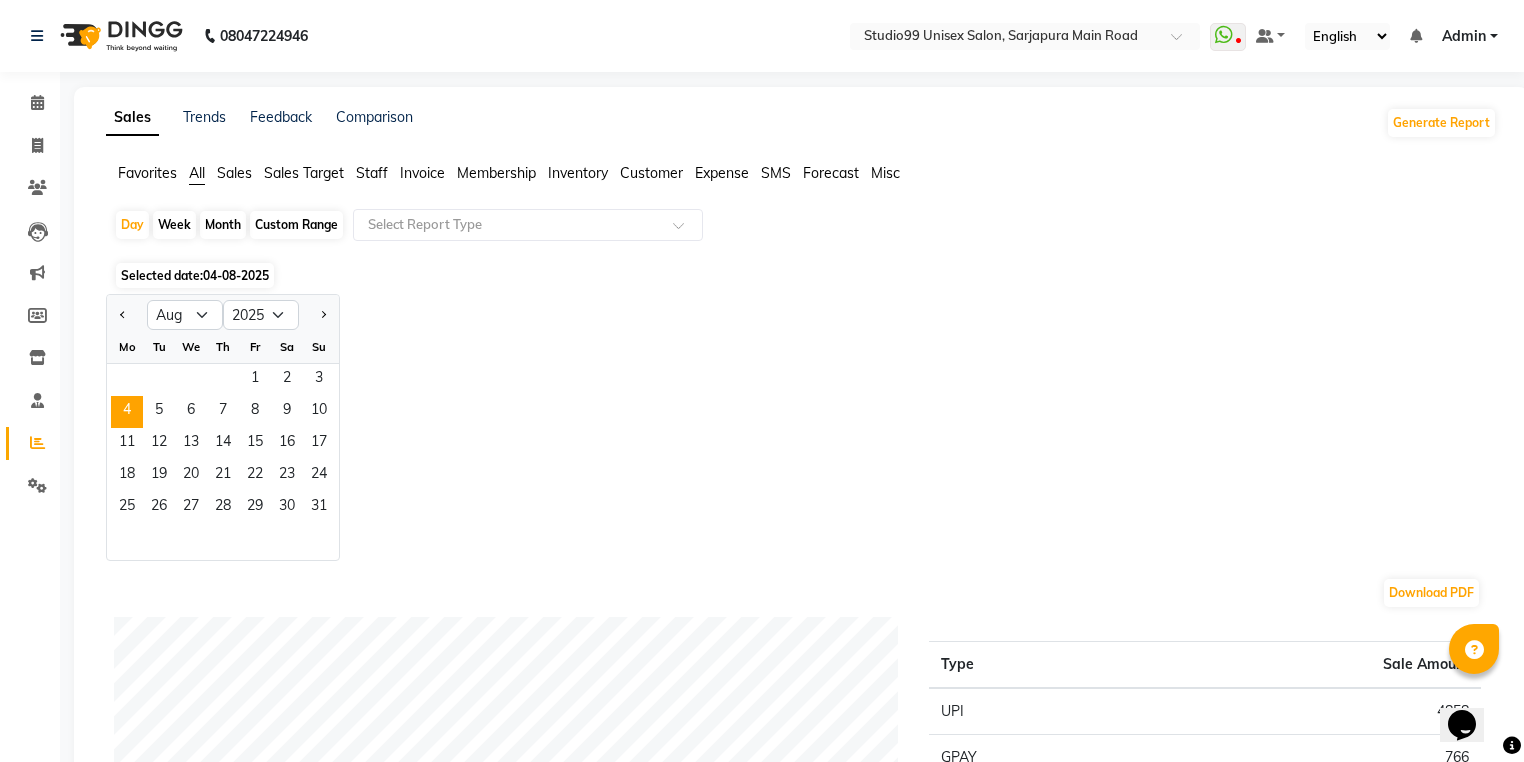 drag, startPoint x: 192, startPoint y: 220, endPoint x: 219, endPoint y: 228, distance: 28.160255 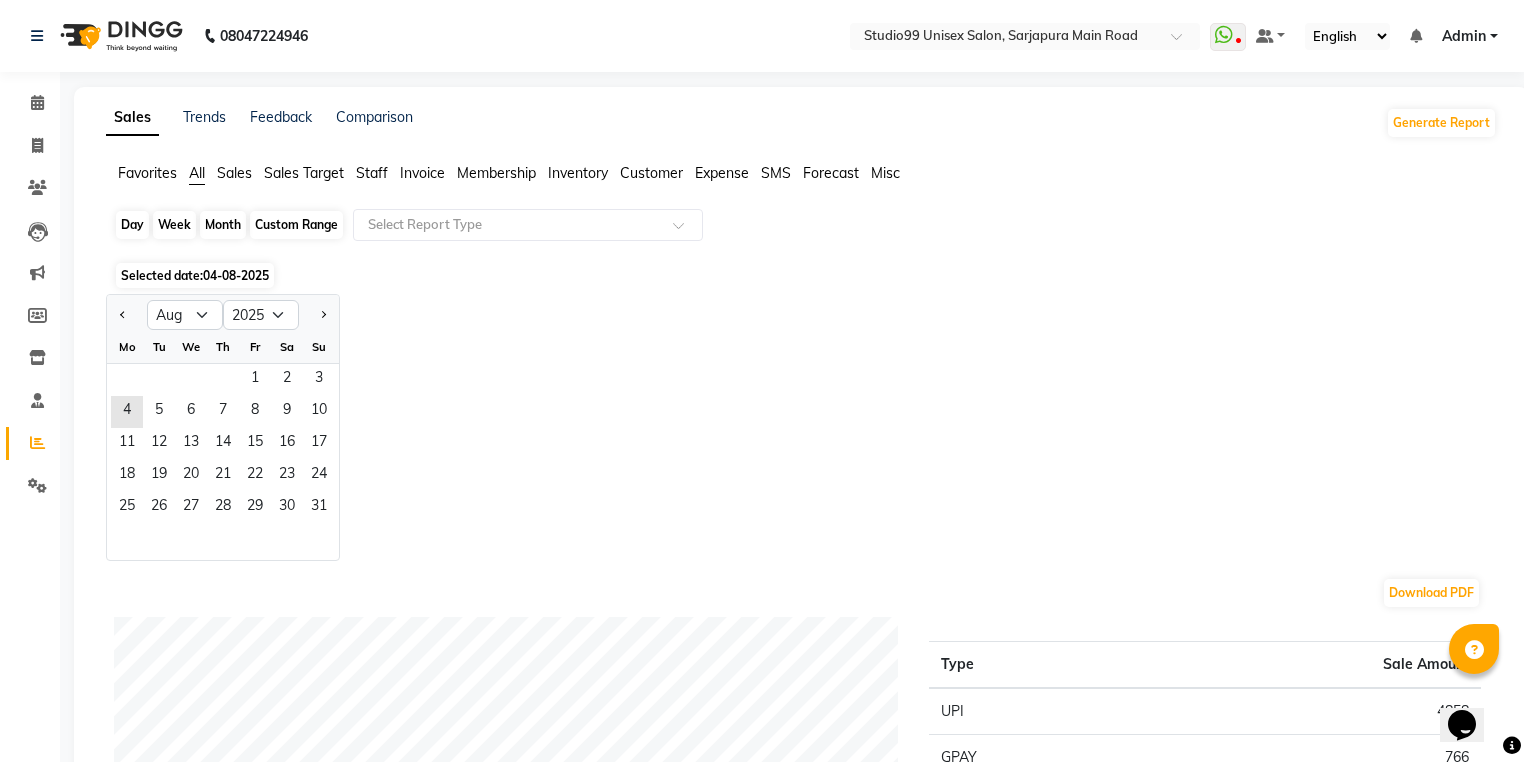 click on "Month" 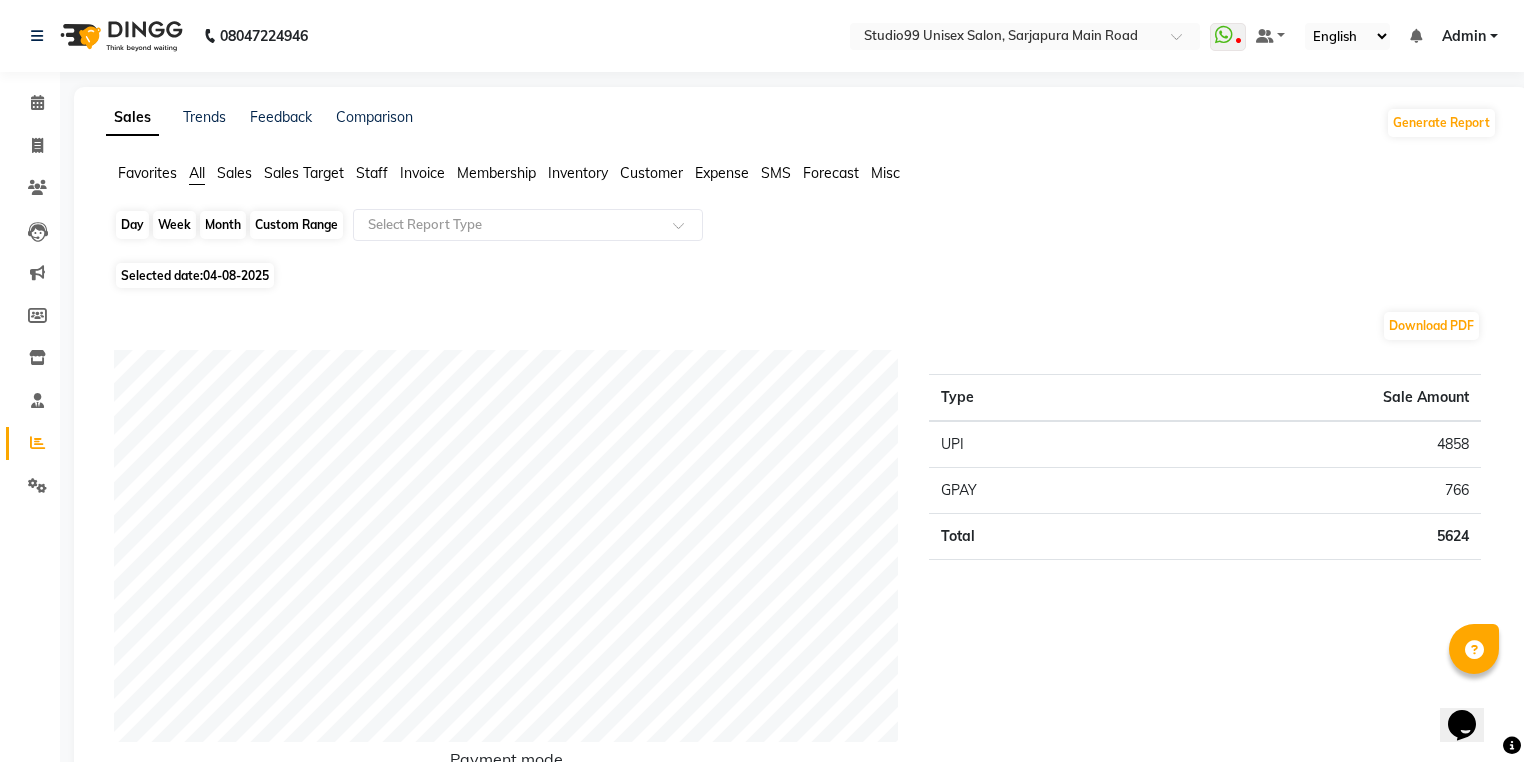 click on "Month" 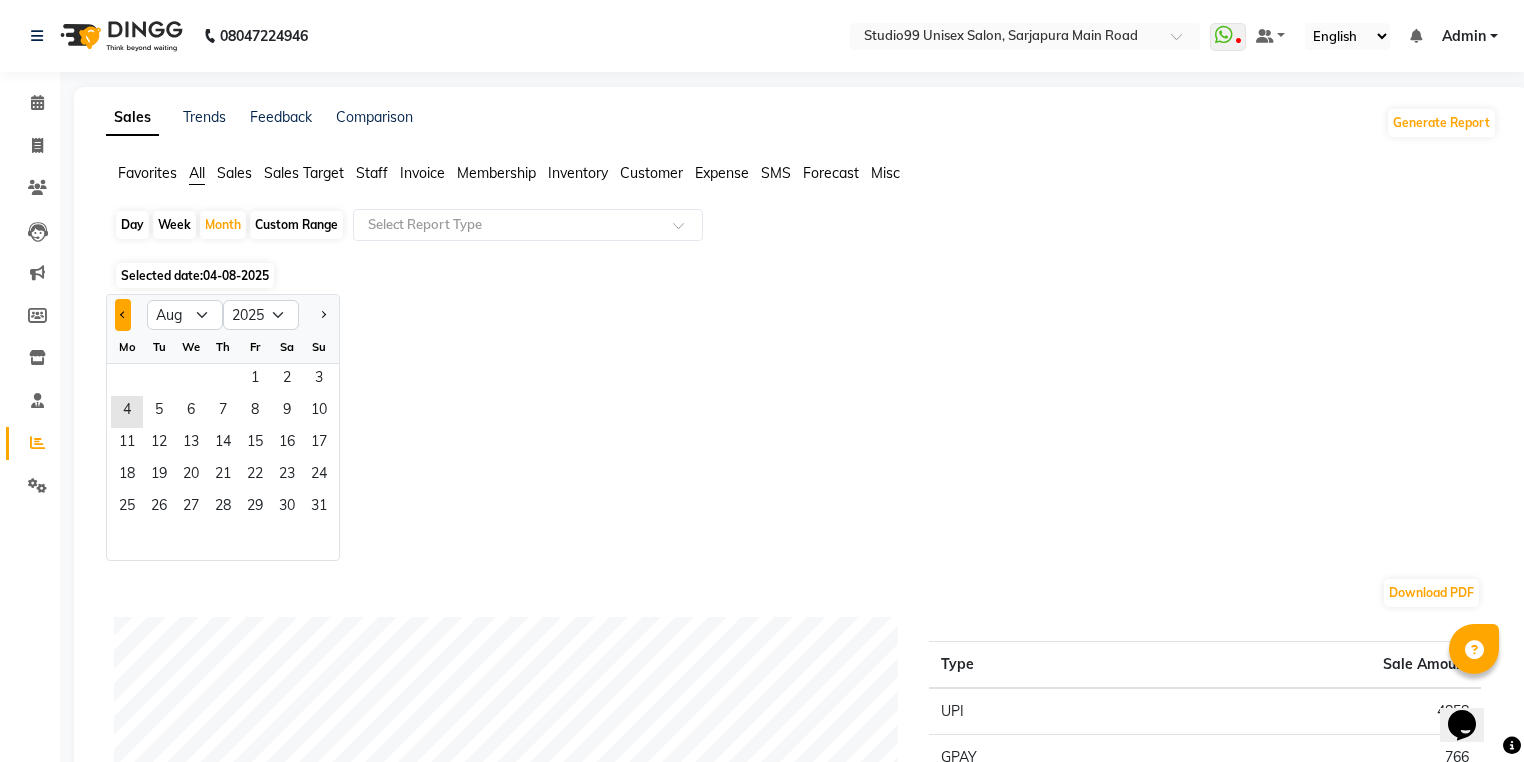 click 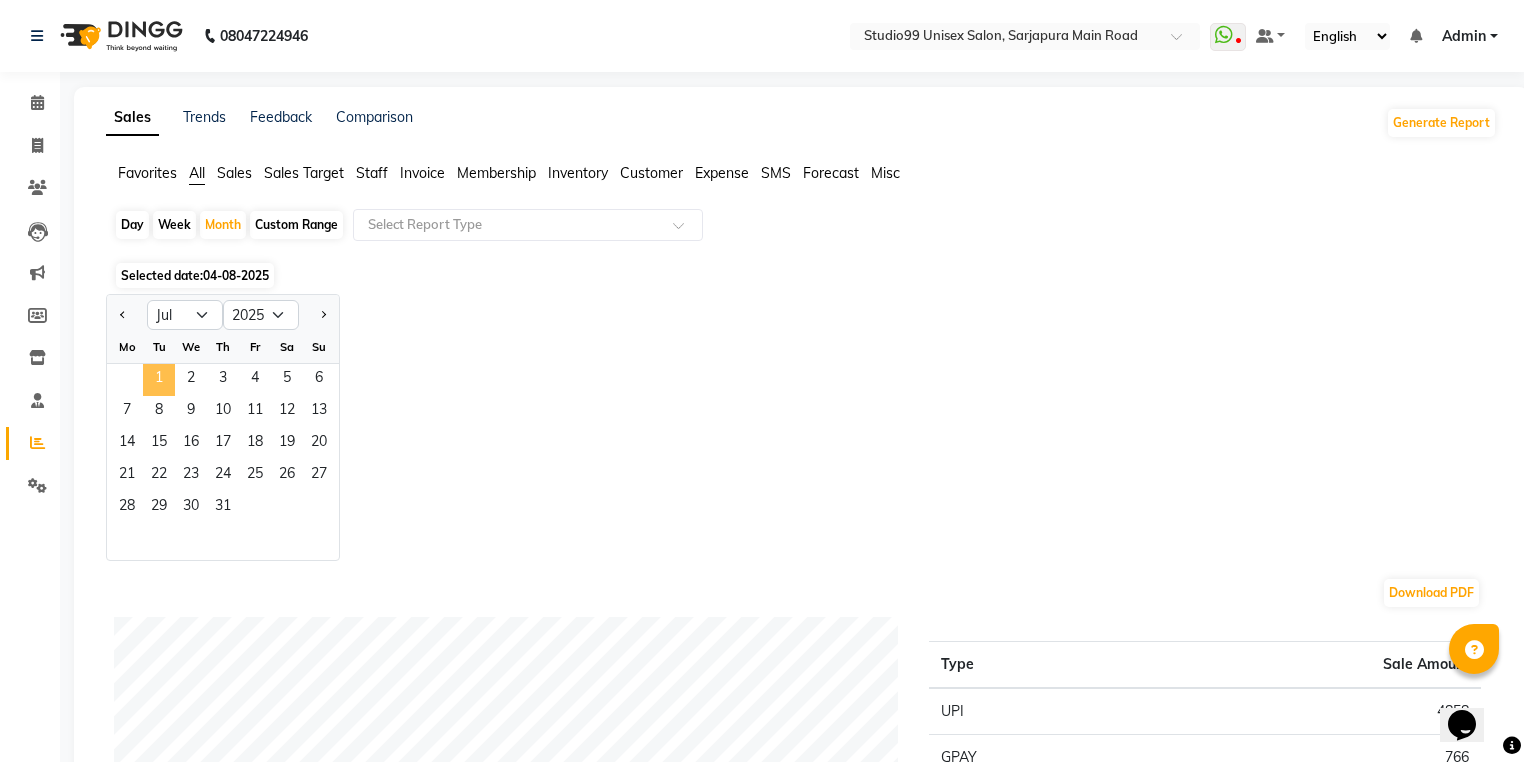click on "1" 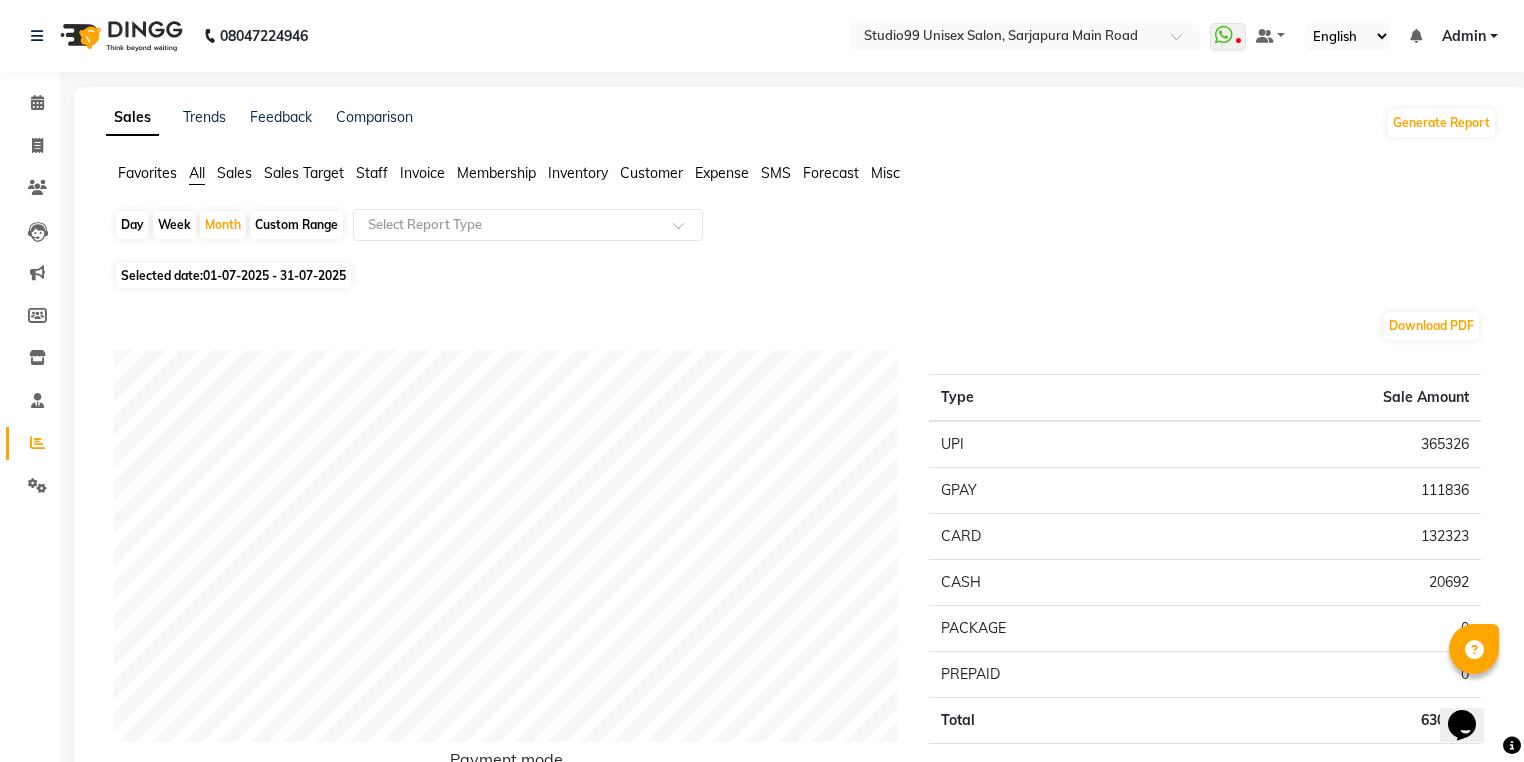 click on "Staff" 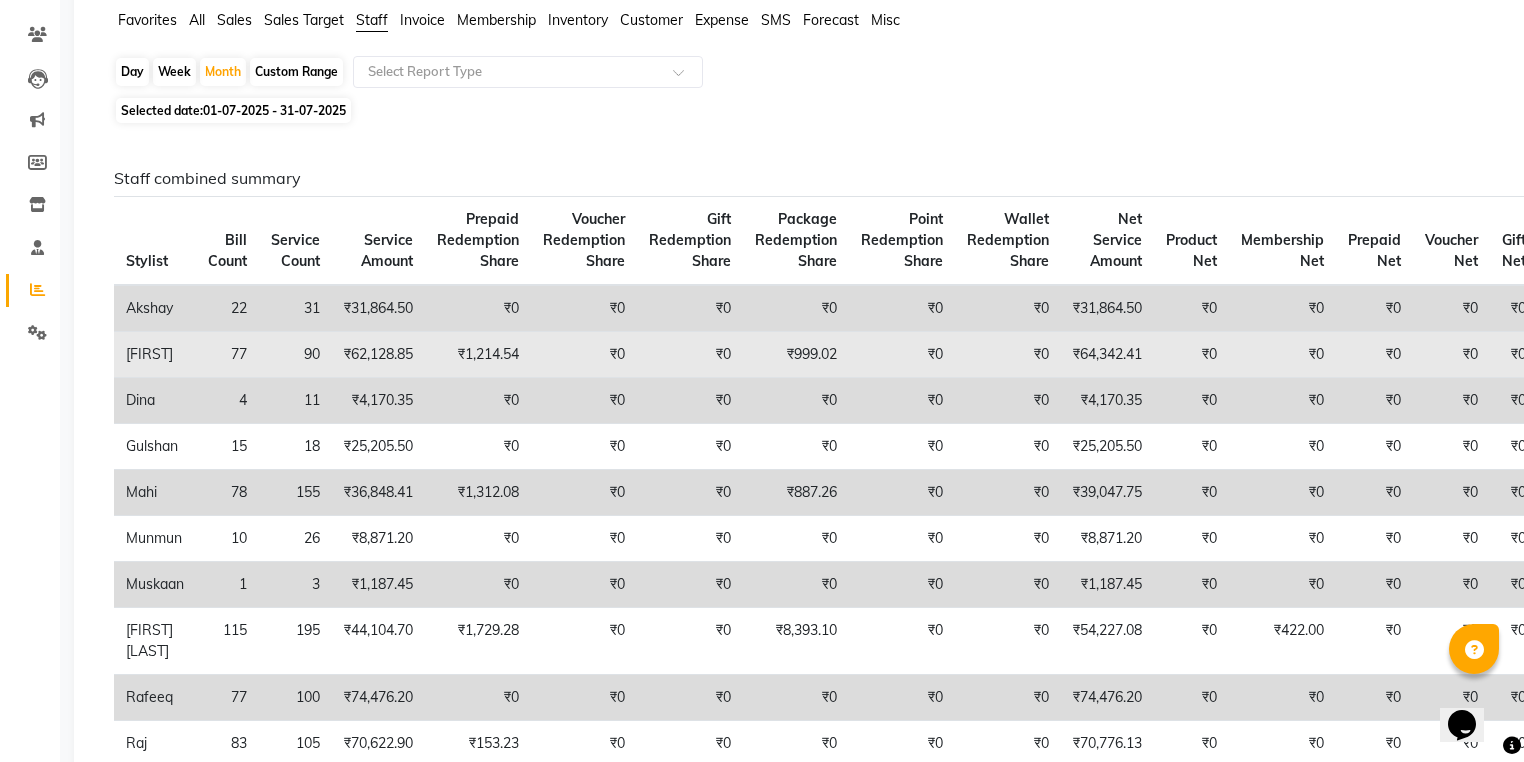 scroll, scrollTop: 160, scrollLeft: 0, axis: vertical 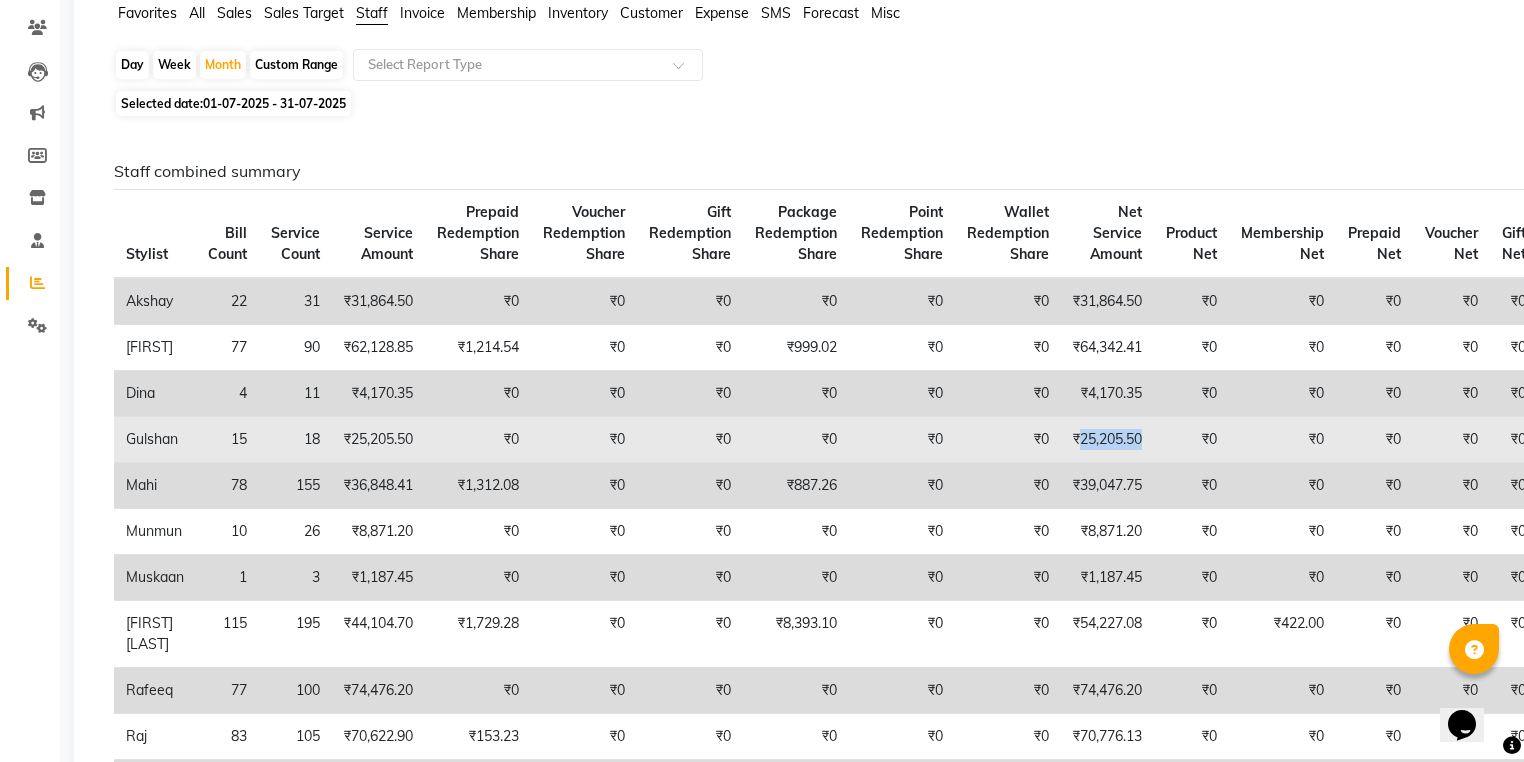 drag, startPoint x: 1082, startPoint y: 438, endPoint x: 1148, endPoint y: 430, distance: 66.48308 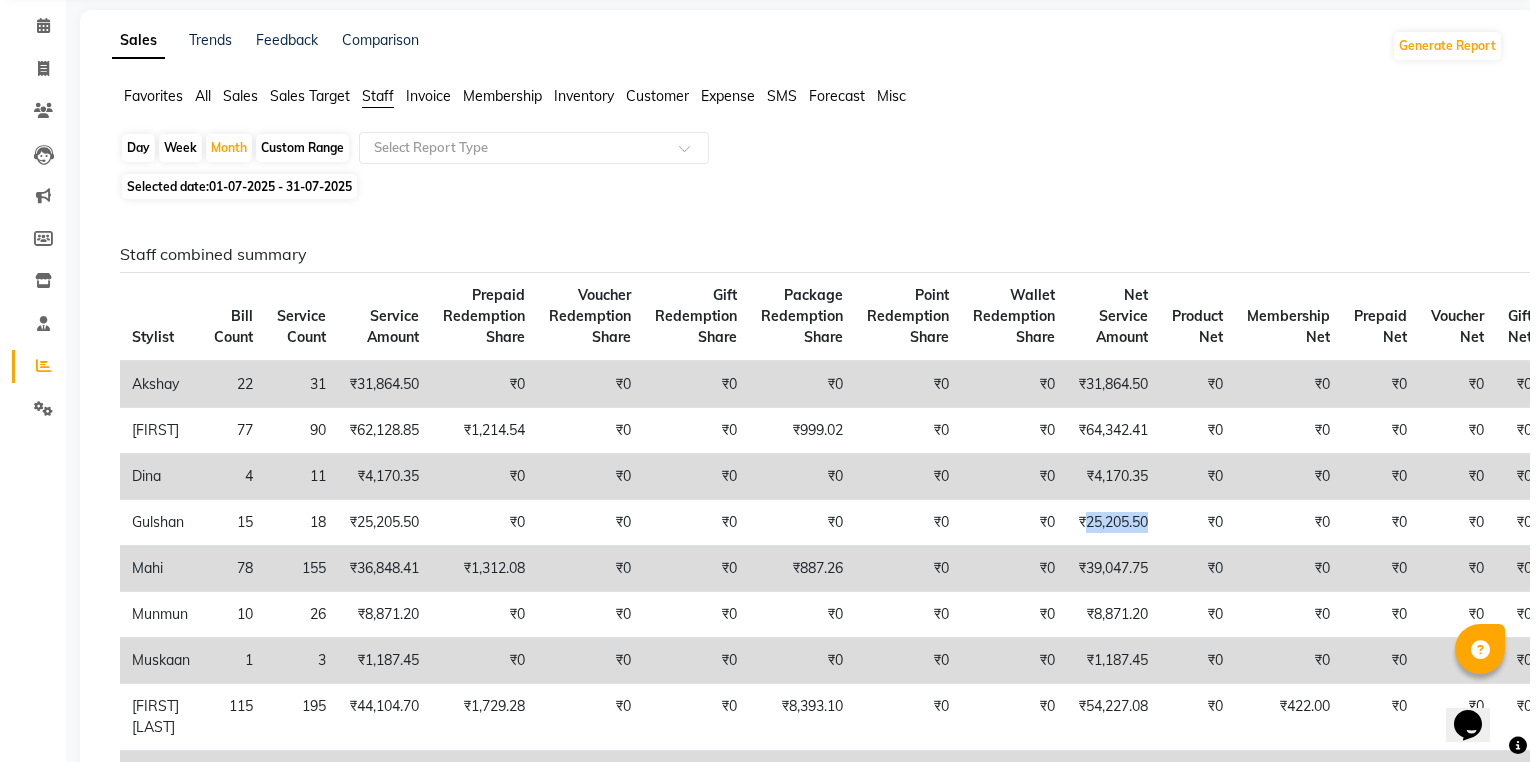 scroll, scrollTop: 0, scrollLeft: 0, axis: both 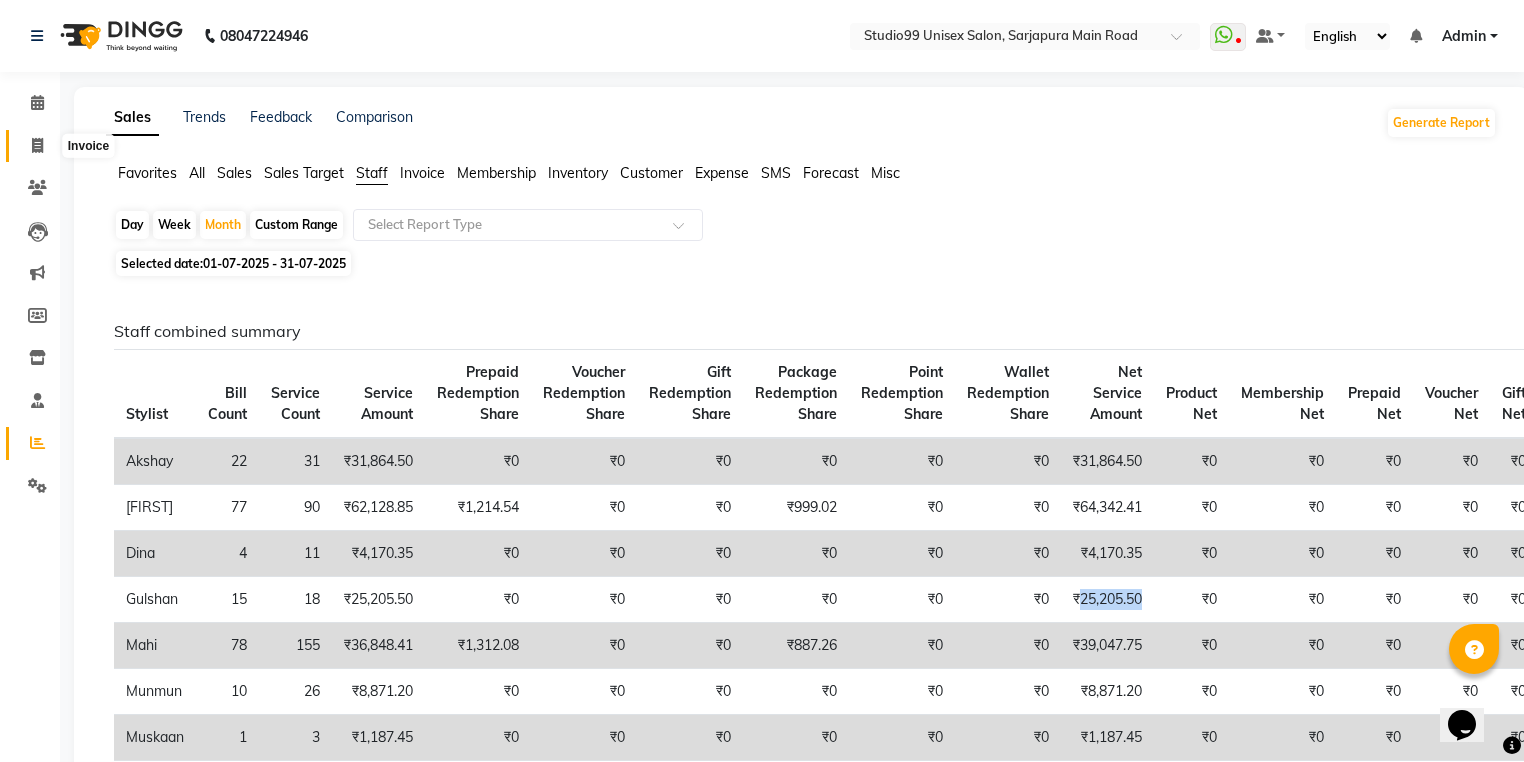 click 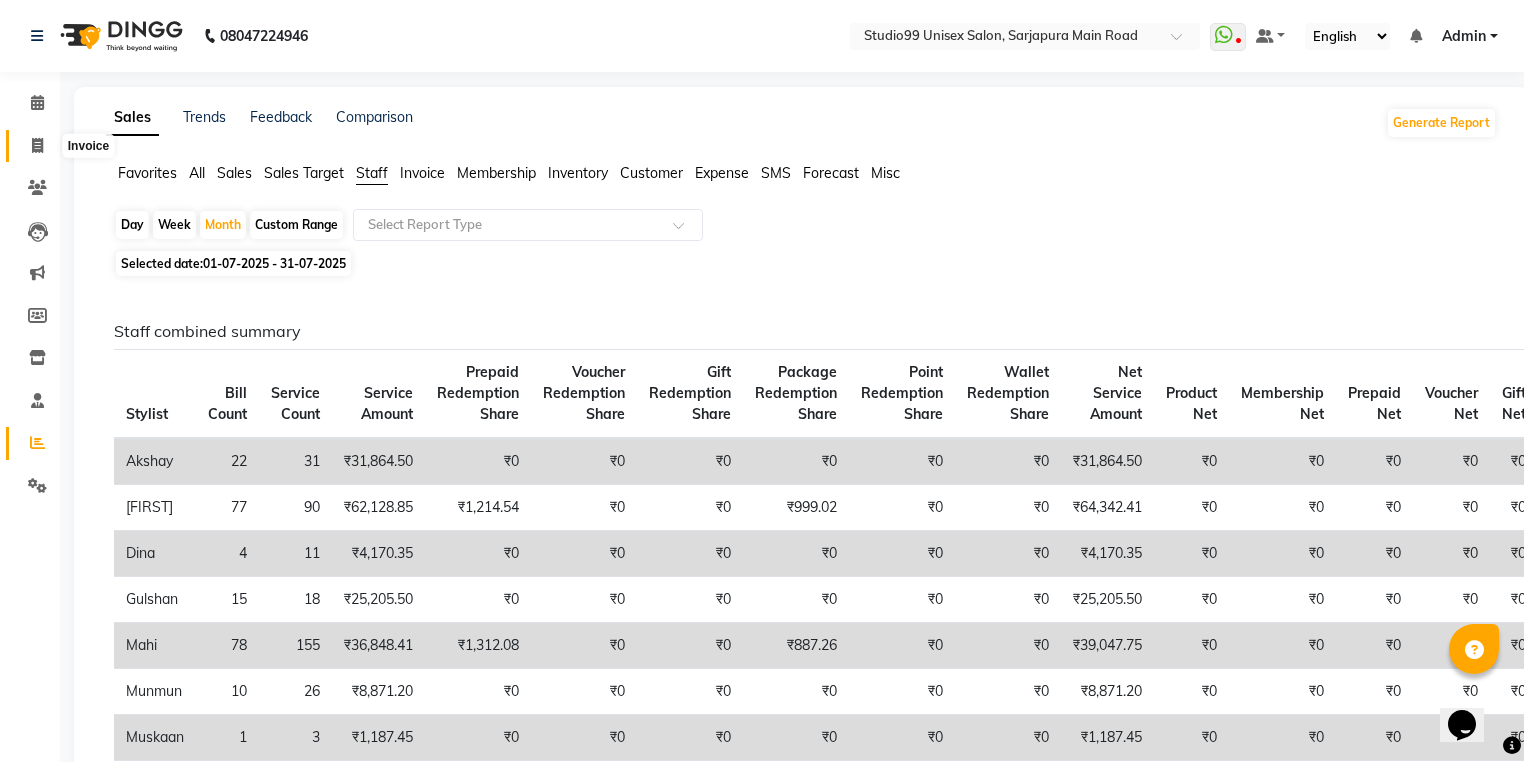 select on "6042" 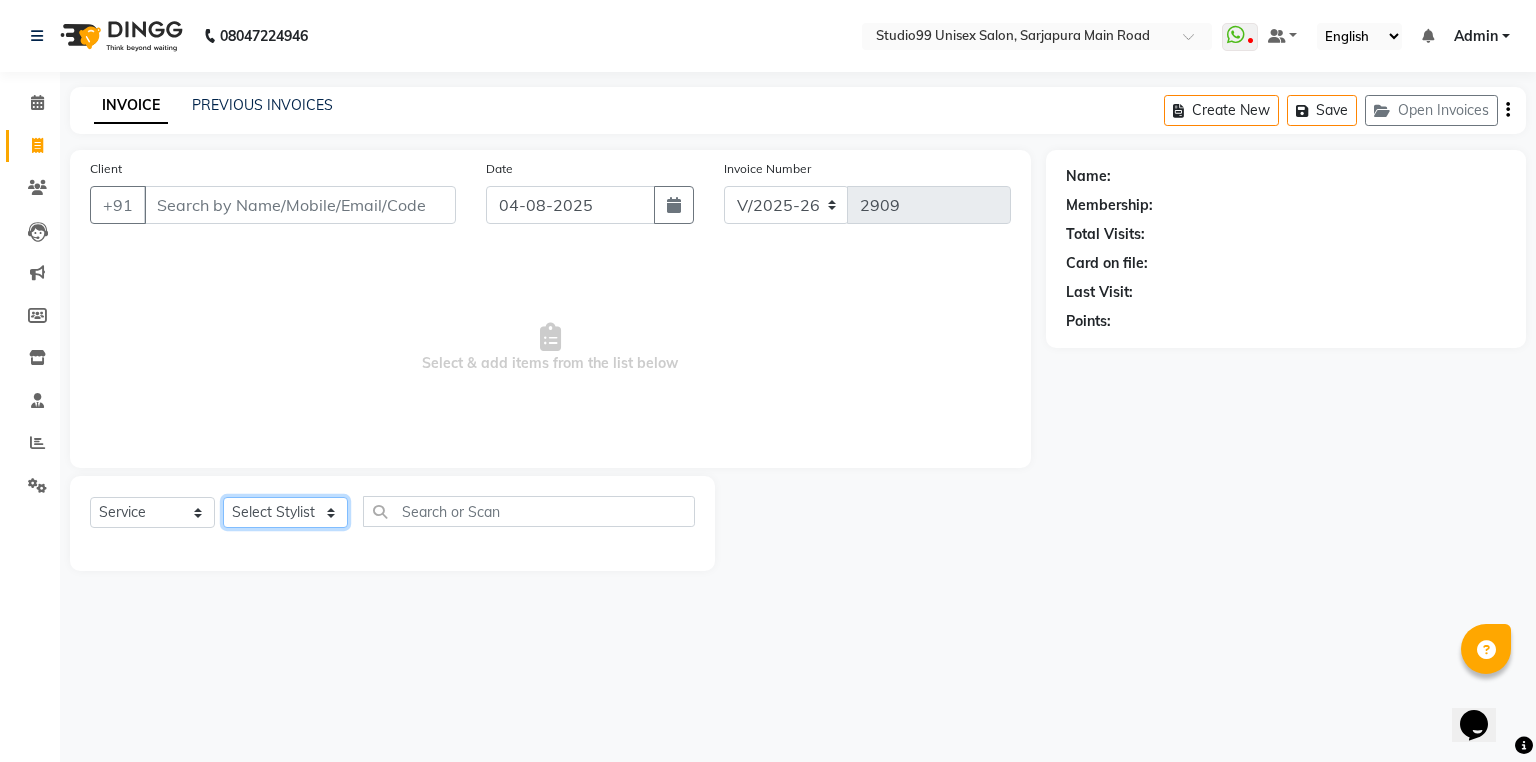 click on "Select Stylist Admin [FIRST] [FIRST]  Dina GOUTAM Gulshan mahi [FIRST] [LAST] Rafeeq Raj  [FIRST] [LAST]  Shallu  [FIRST] Suman Suman" 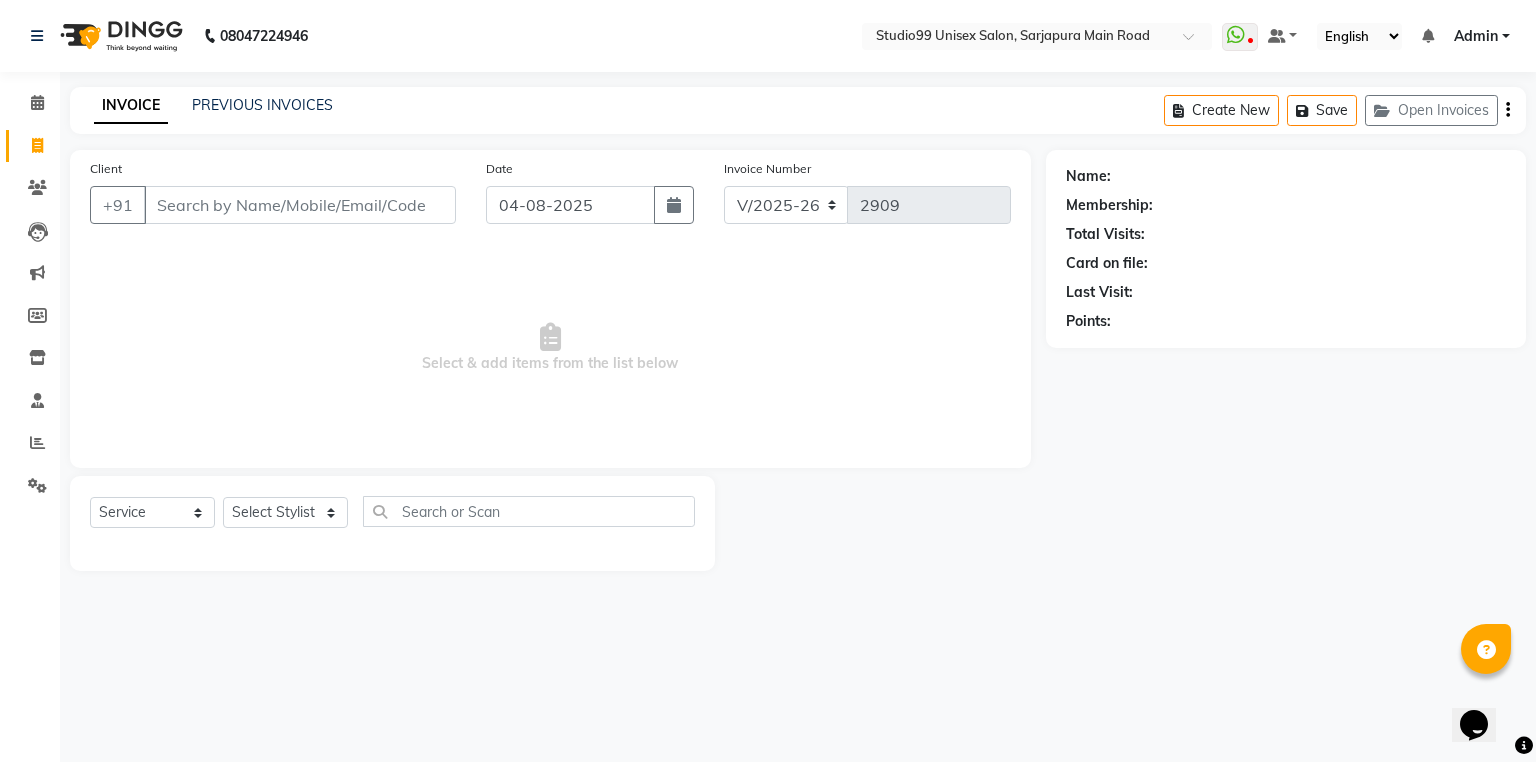 click on "Select & add items from the list below" at bounding box center (550, 348) 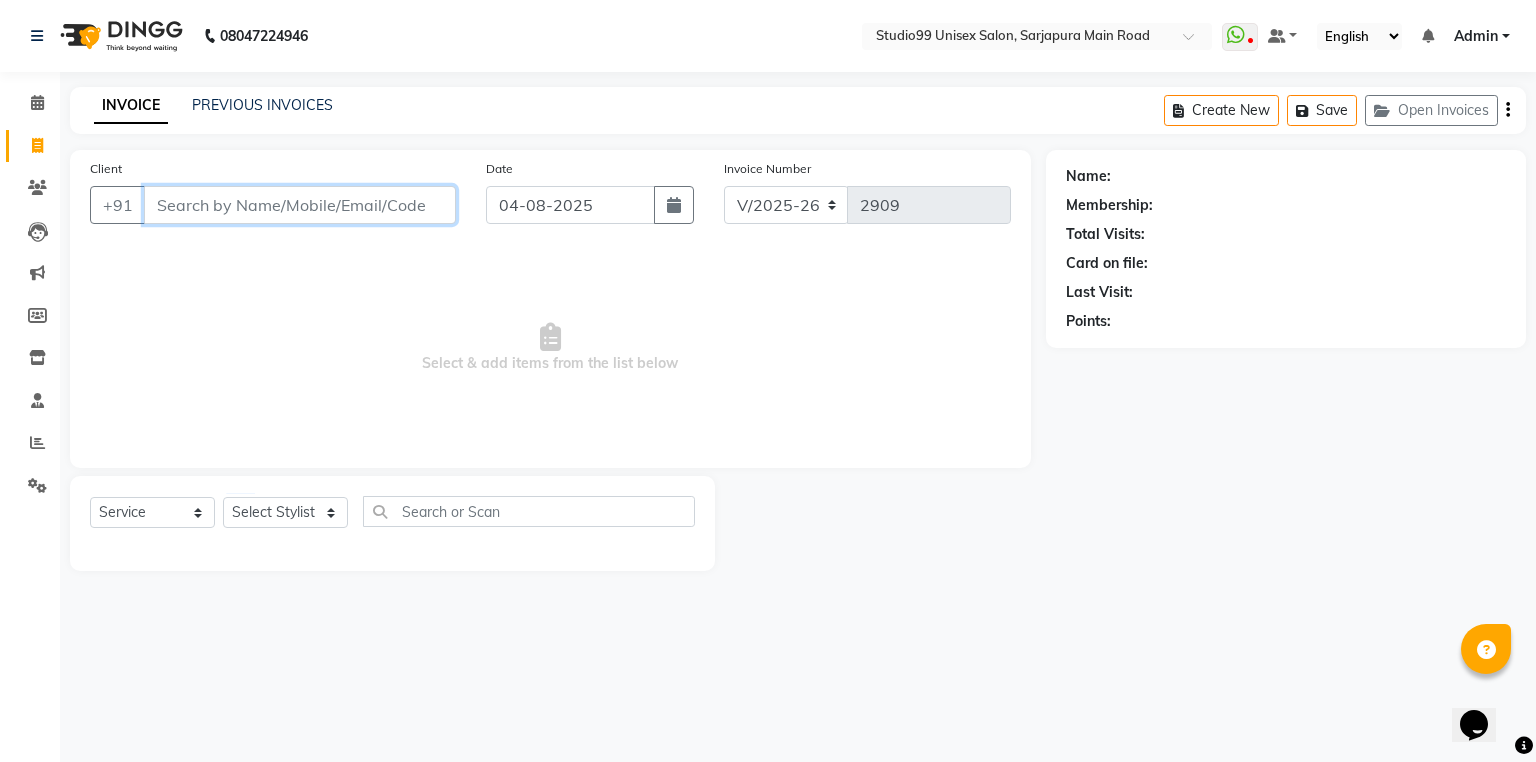 click on "Client" at bounding box center (300, 205) 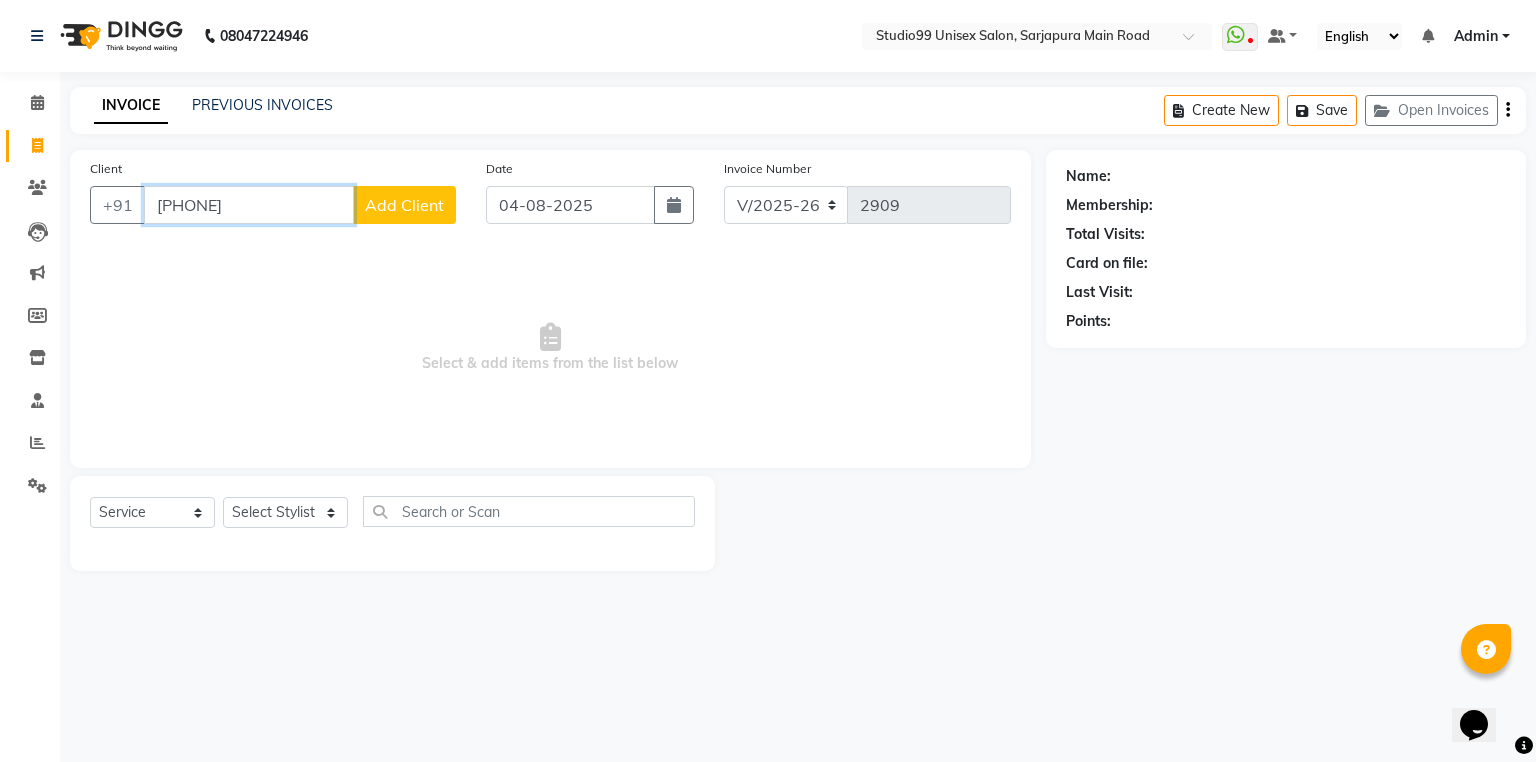 type on "9099031779" 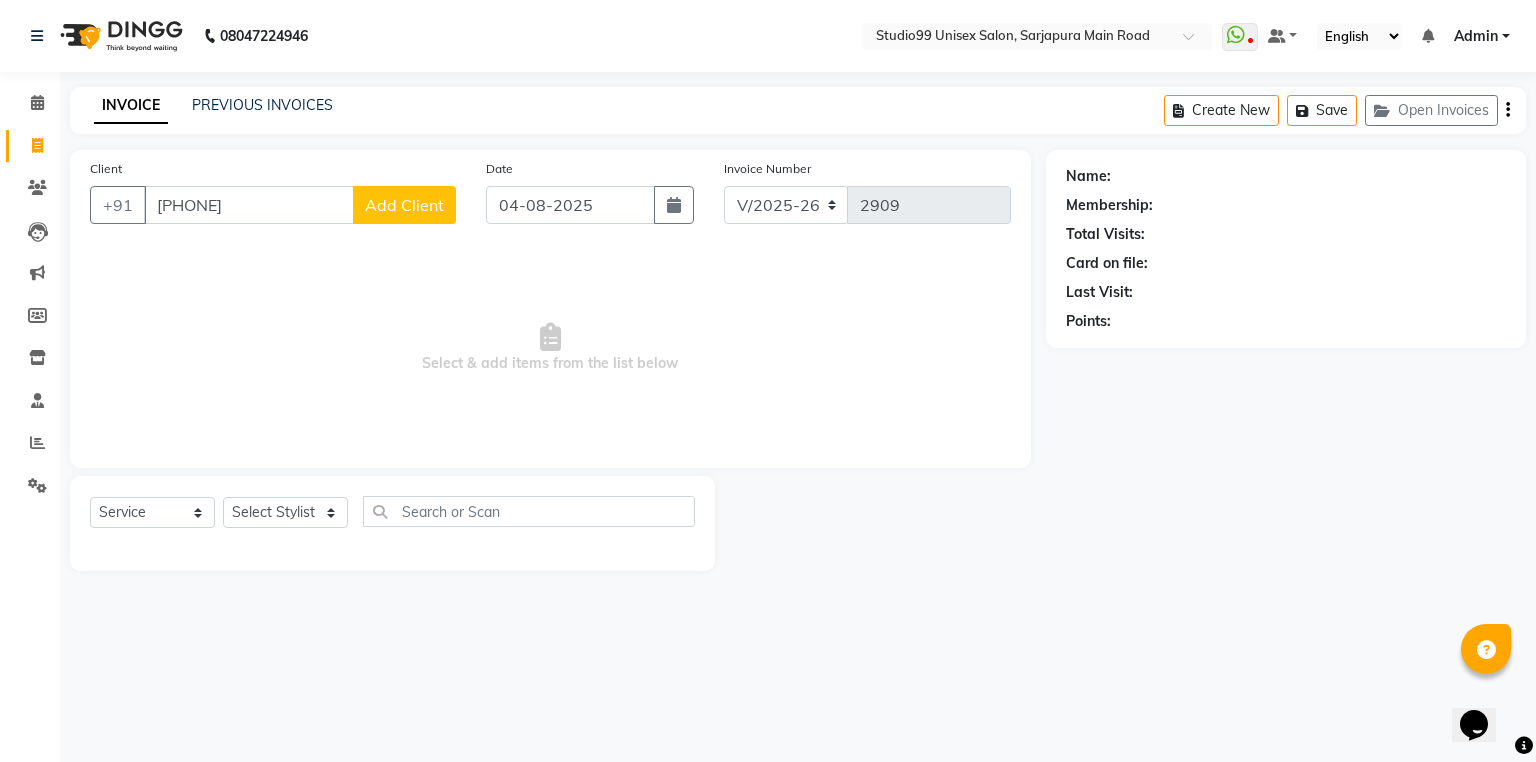 click on "Add Client" 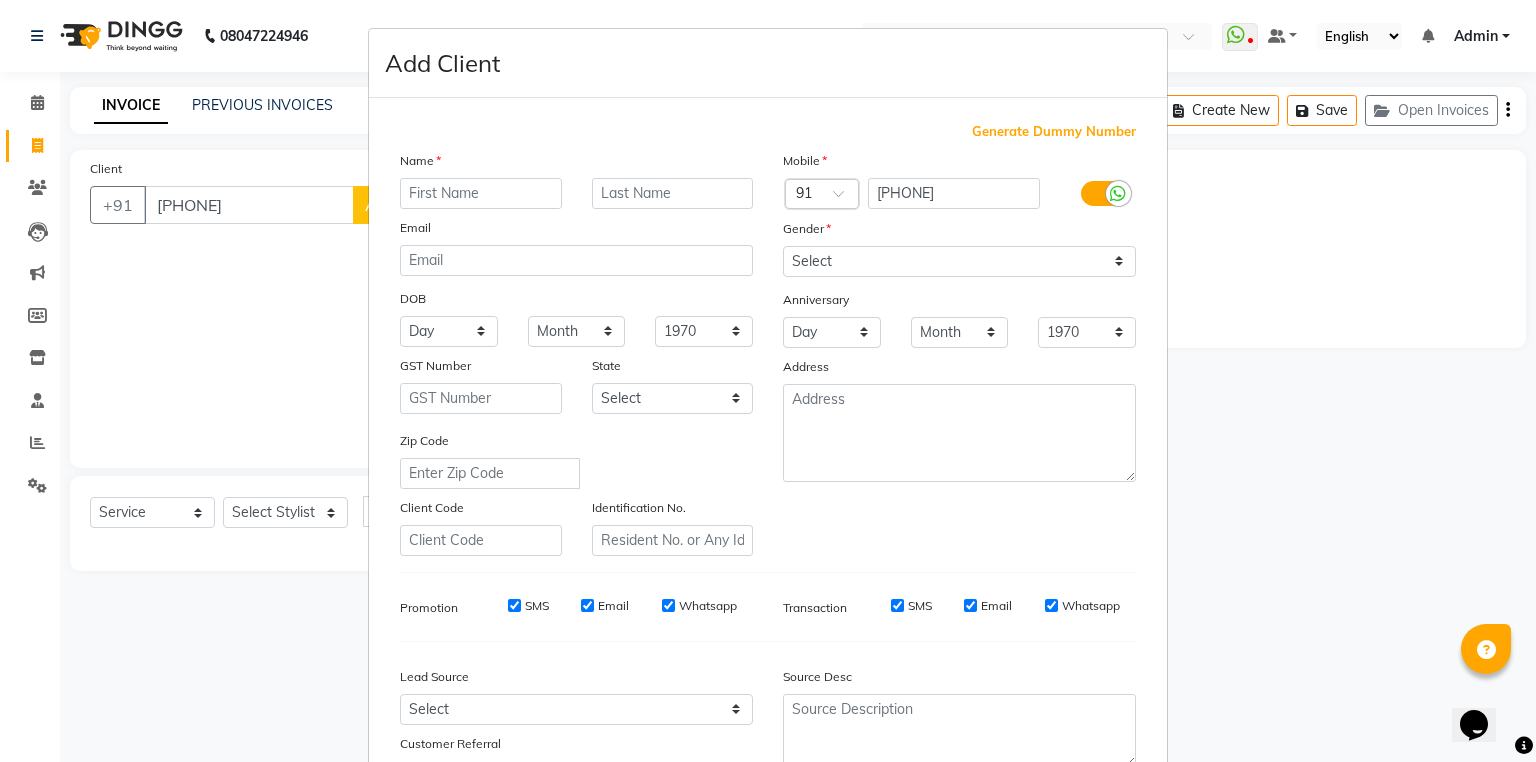 click at bounding box center [481, 193] 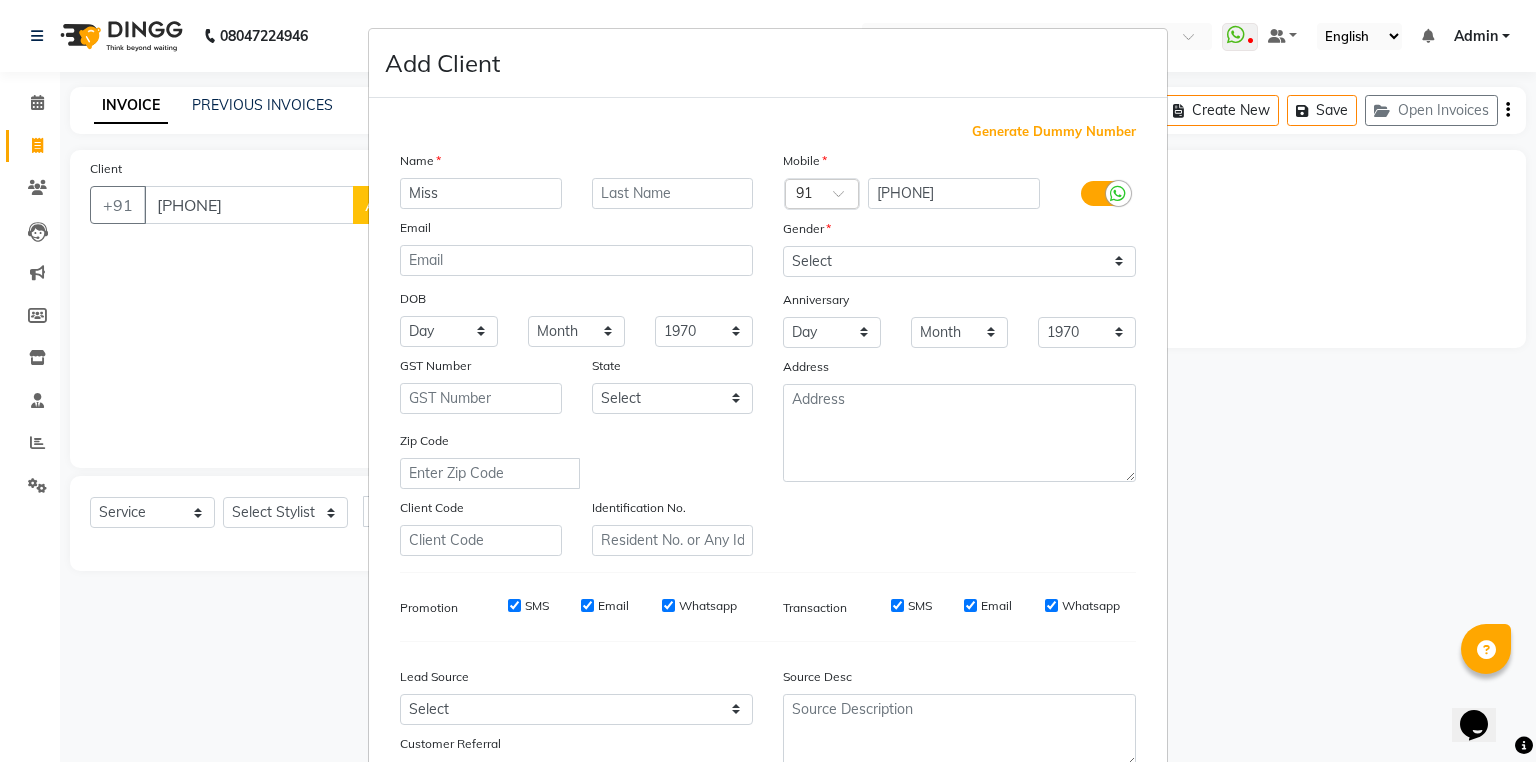 type on "Miss" 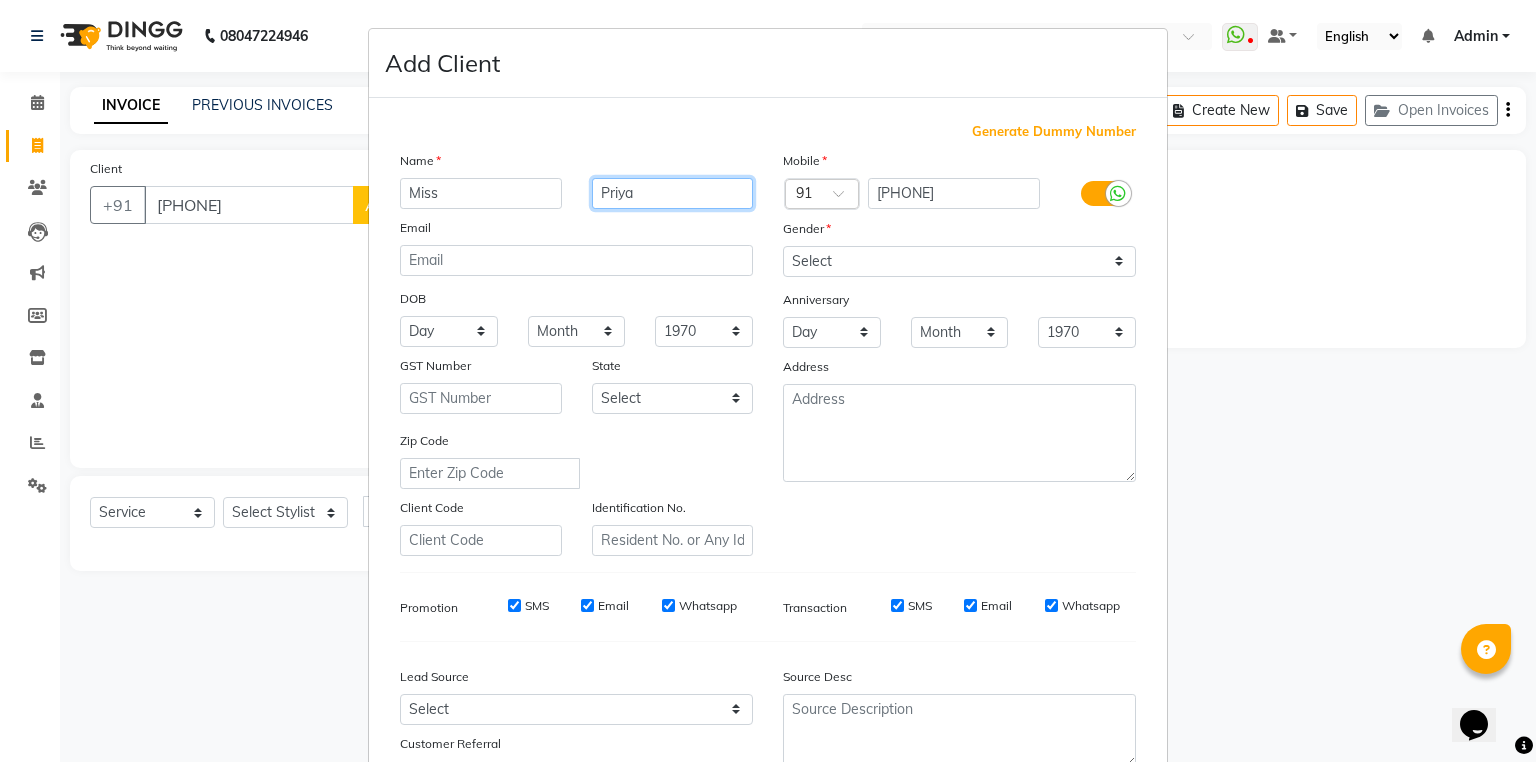 type on "Priya" 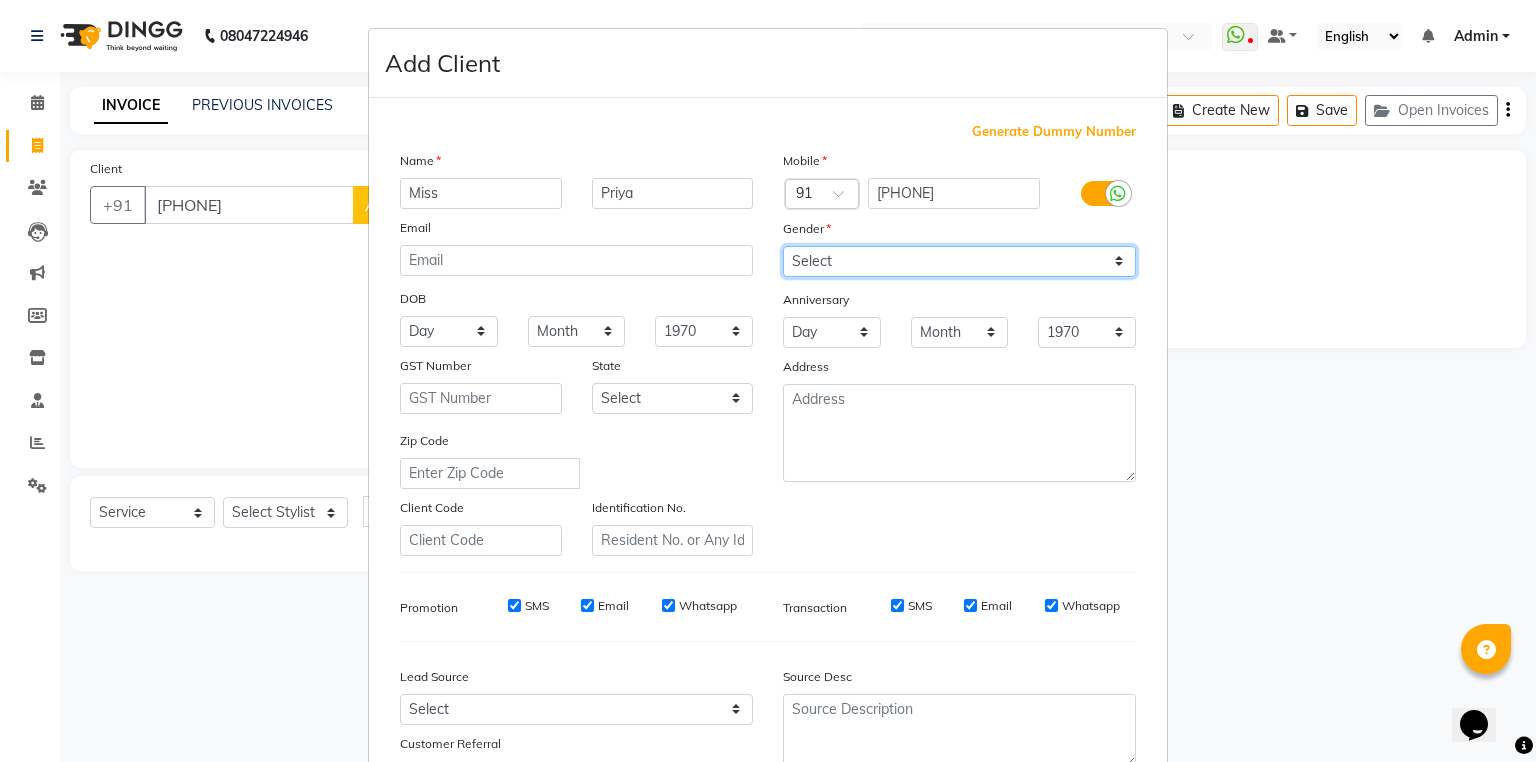 click on "Select Male Female Other Prefer Not To Say" at bounding box center [959, 261] 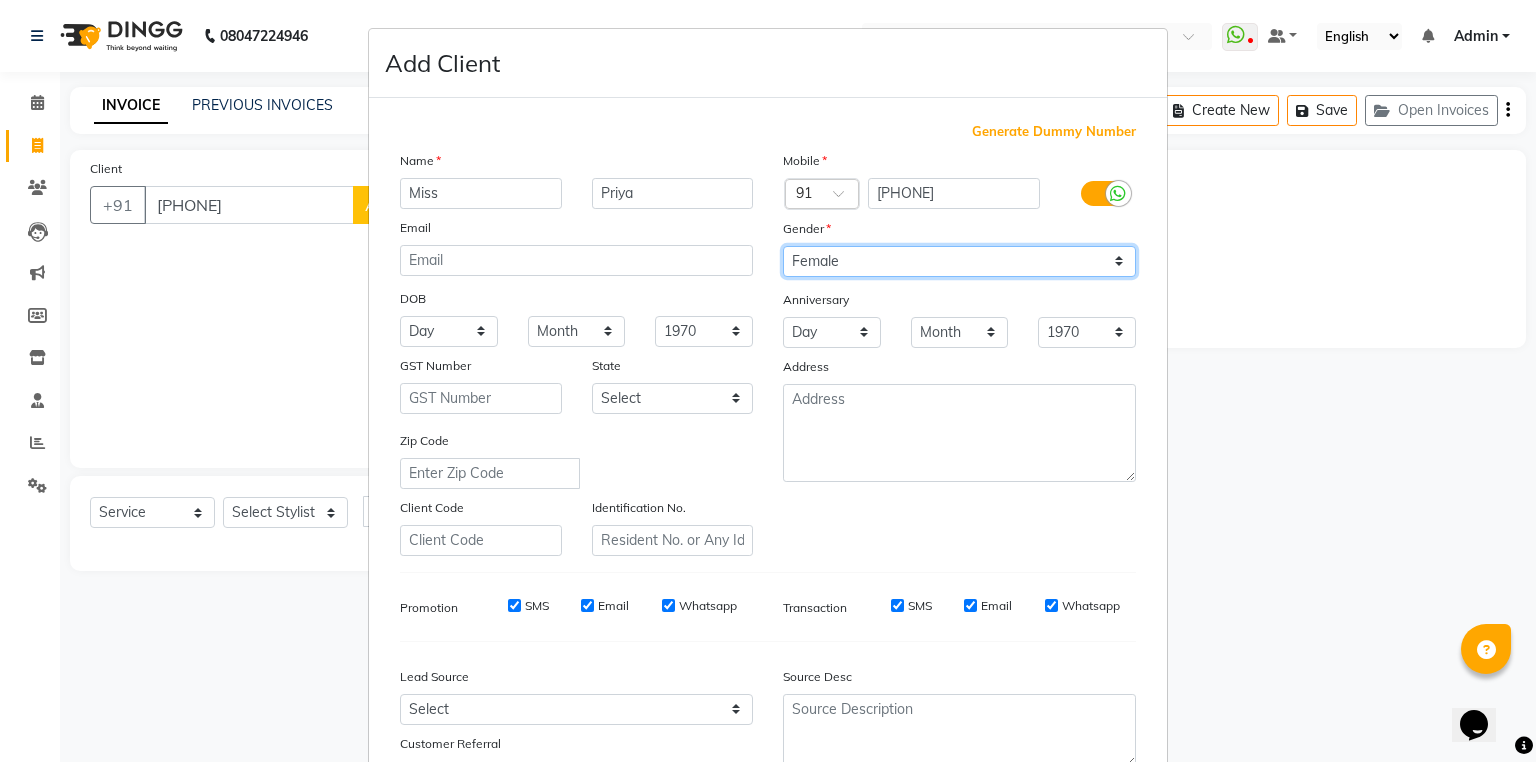 click on "Select Male Female Other Prefer Not To Say" at bounding box center [959, 261] 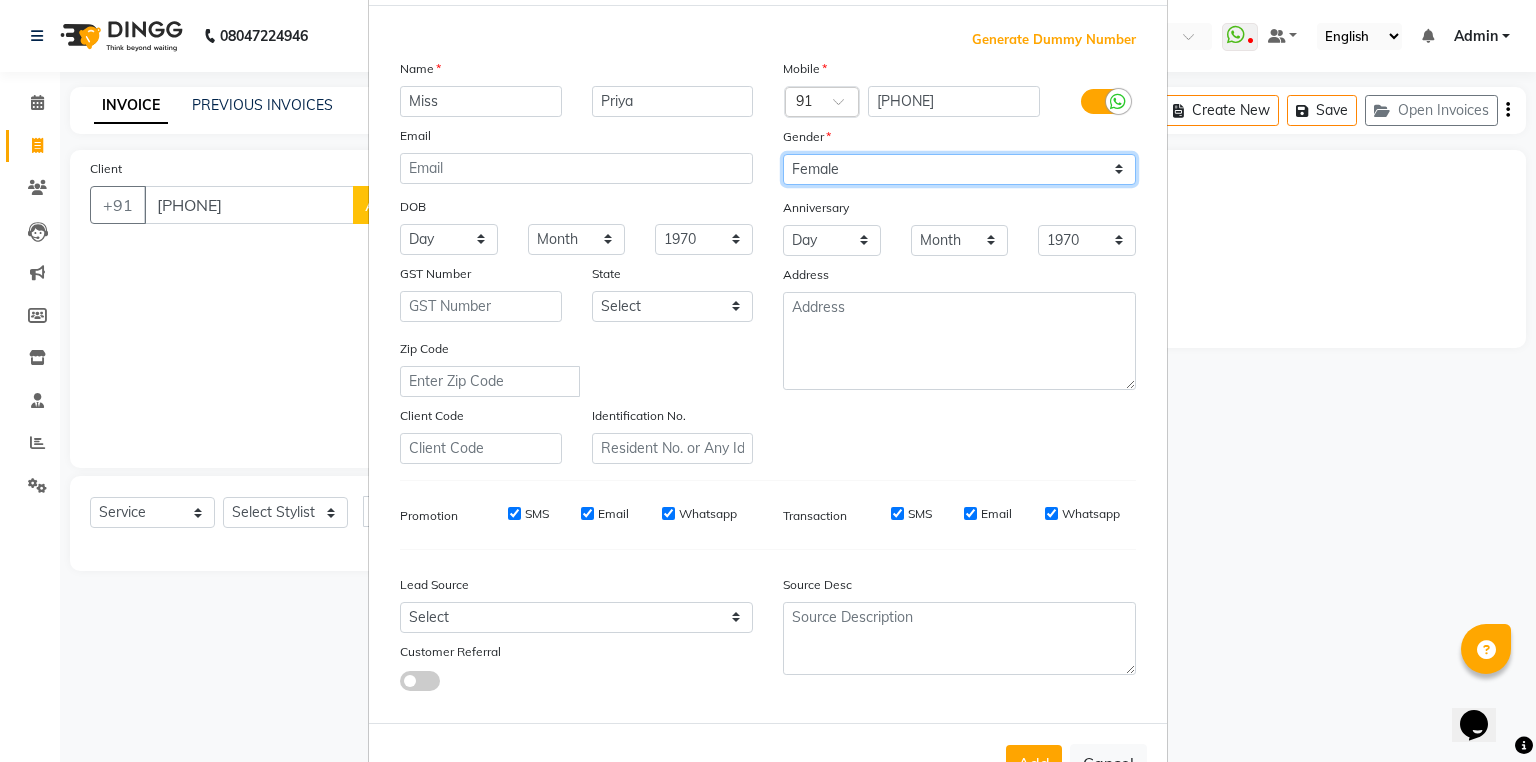 scroll, scrollTop: 170, scrollLeft: 0, axis: vertical 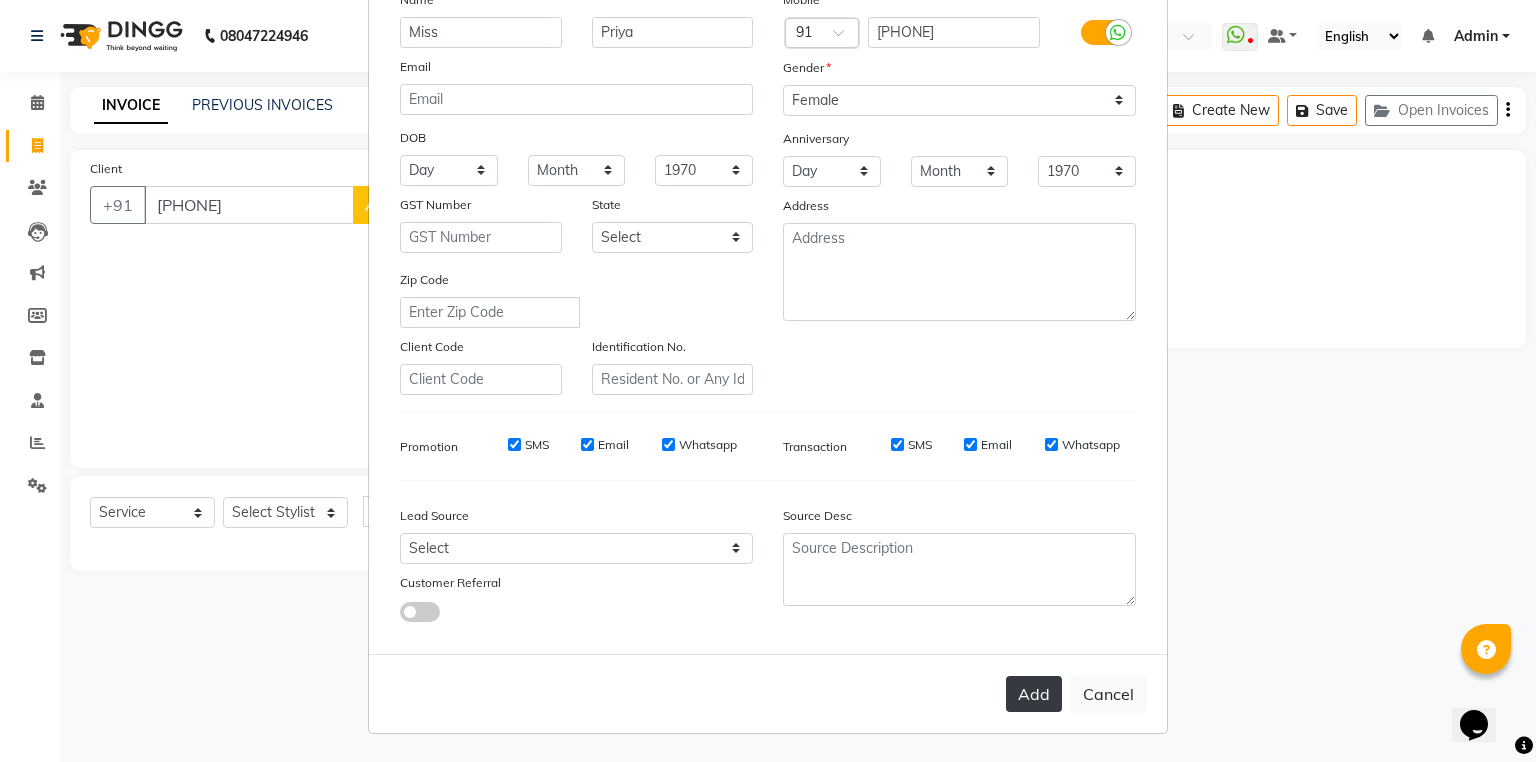 click on "Add" at bounding box center (1034, 694) 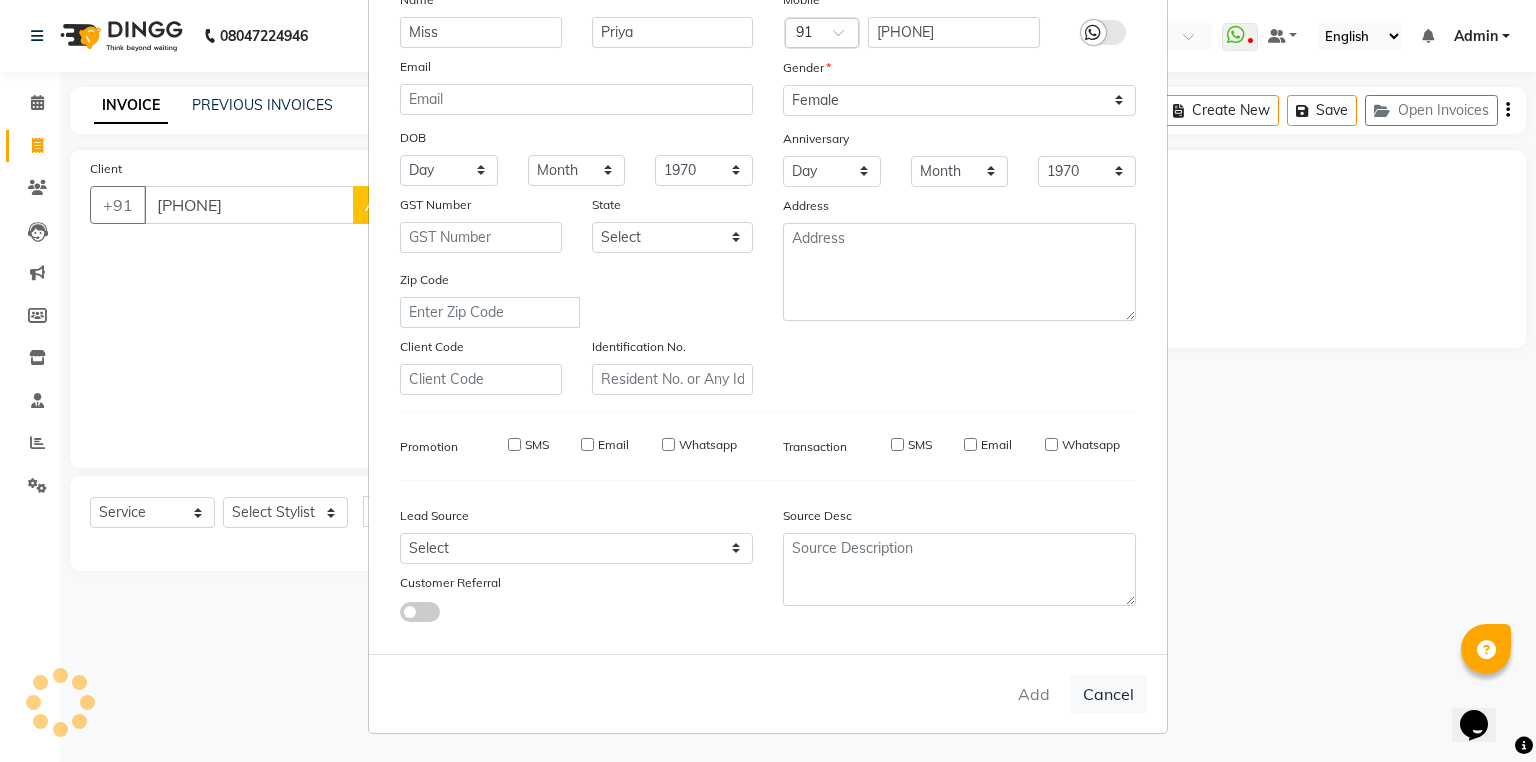 type 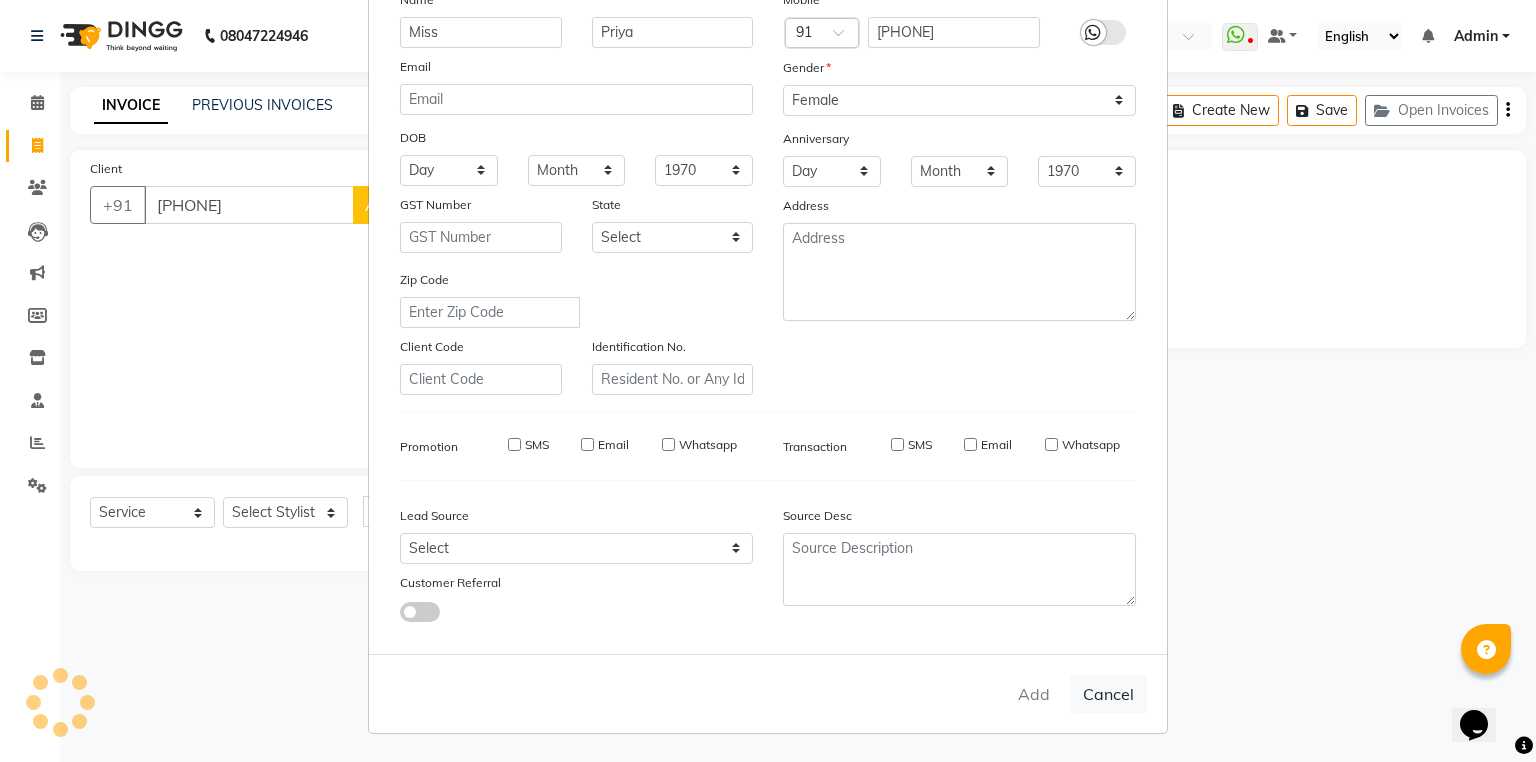 type 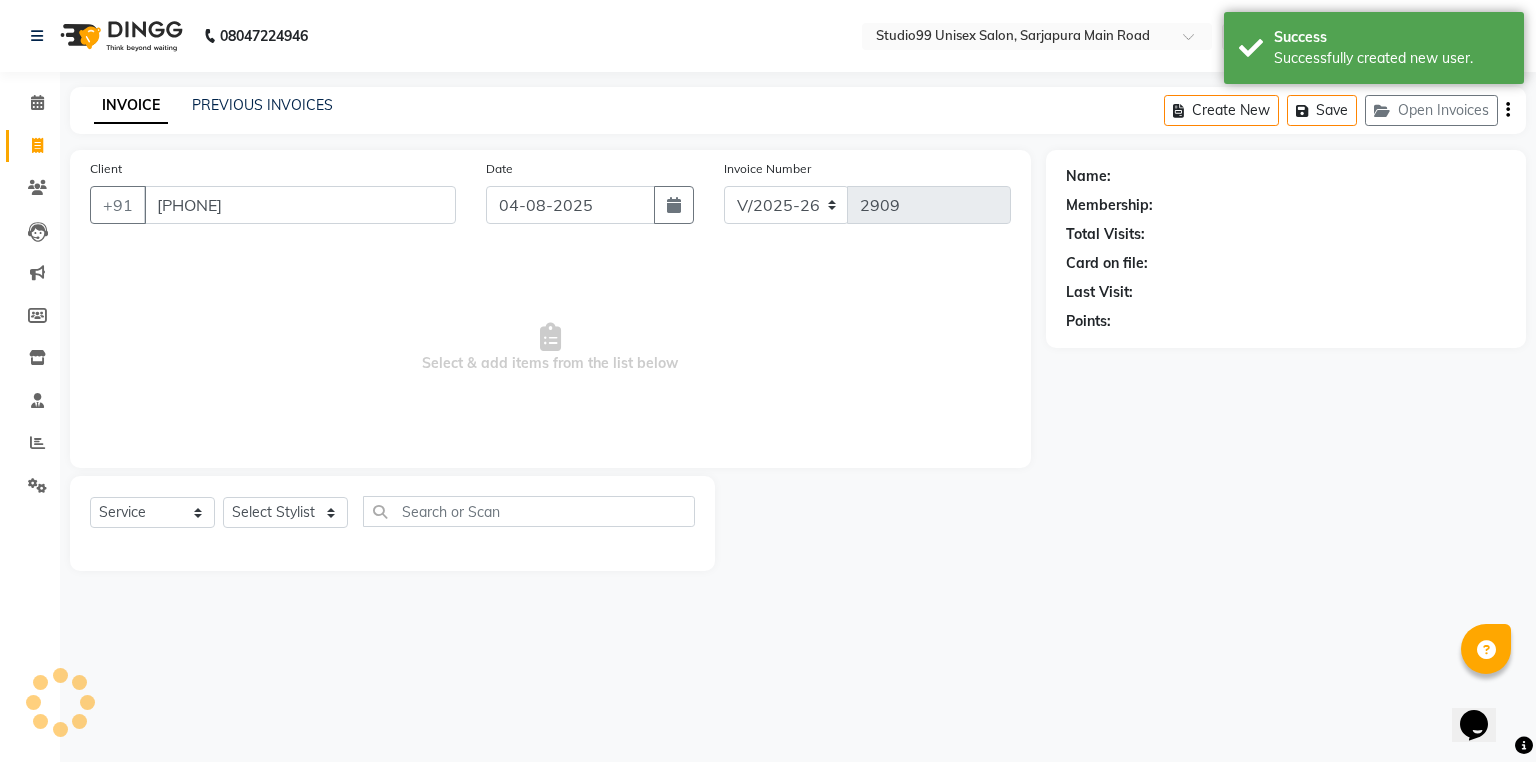 select on "1: Object" 